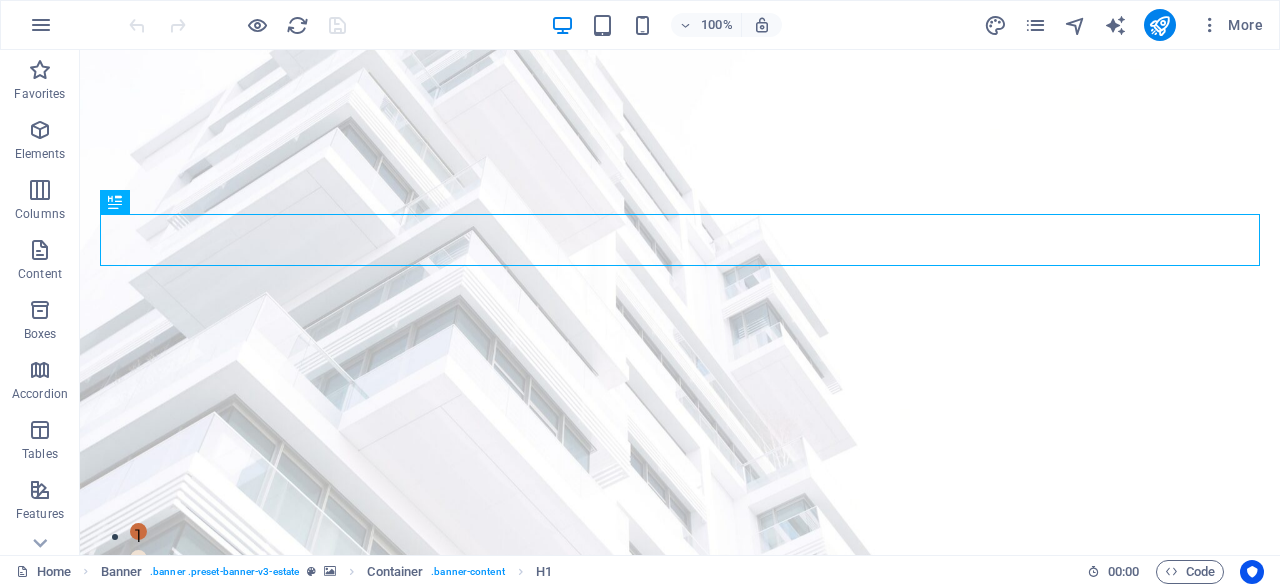 scroll, scrollTop: 0, scrollLeft: 0, axis: both 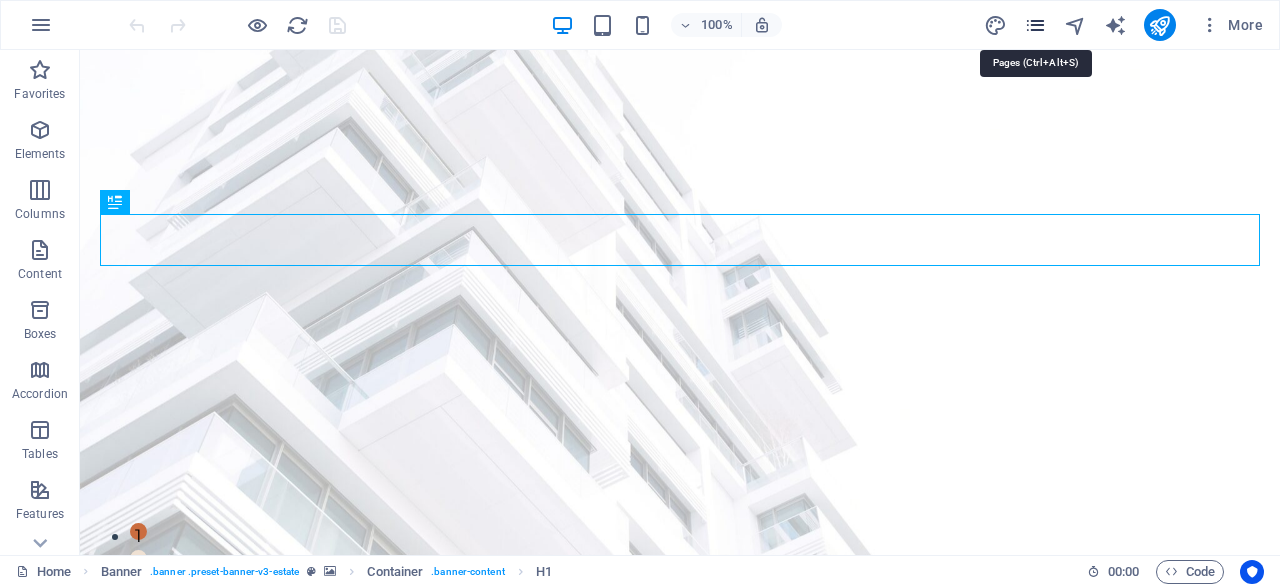 click at bounding box center [1035, 25] 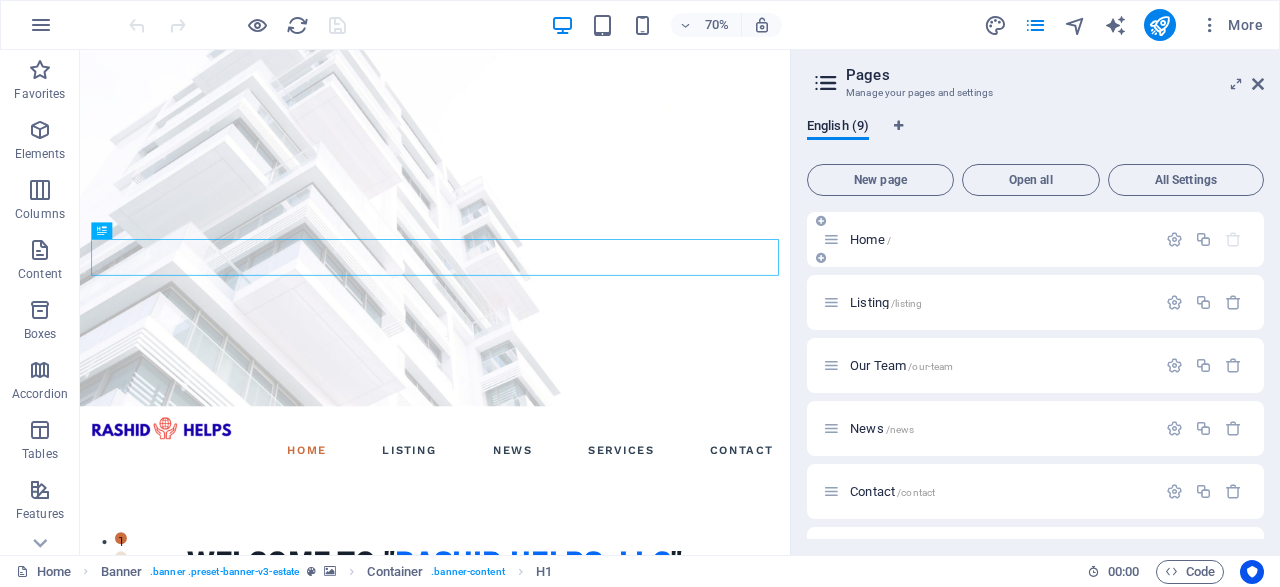 click on "Home /" at bounding box center [1000, 239] 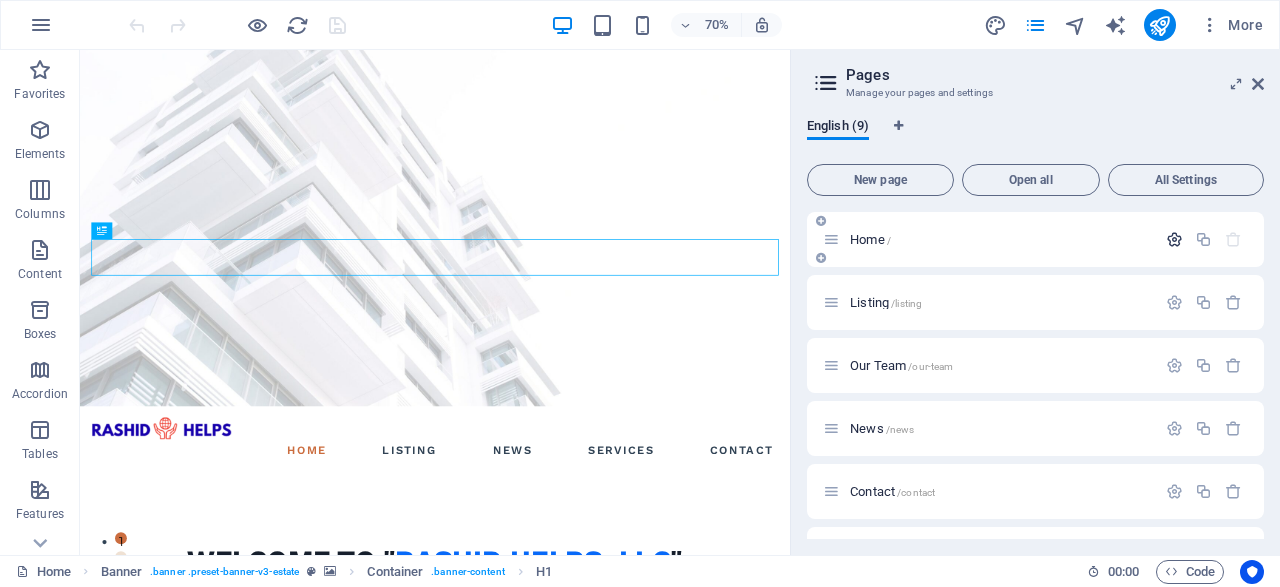 click at bounding box center [1174, 239] 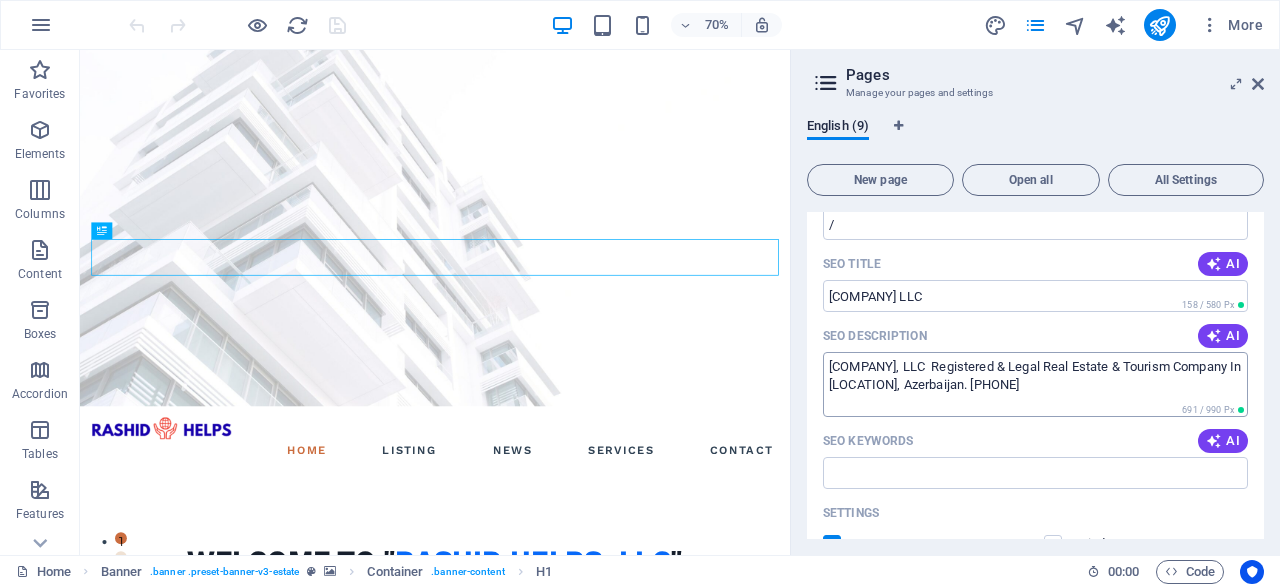 scroll, scrollTop: 192, scrollLeft: 0, axis: vertical 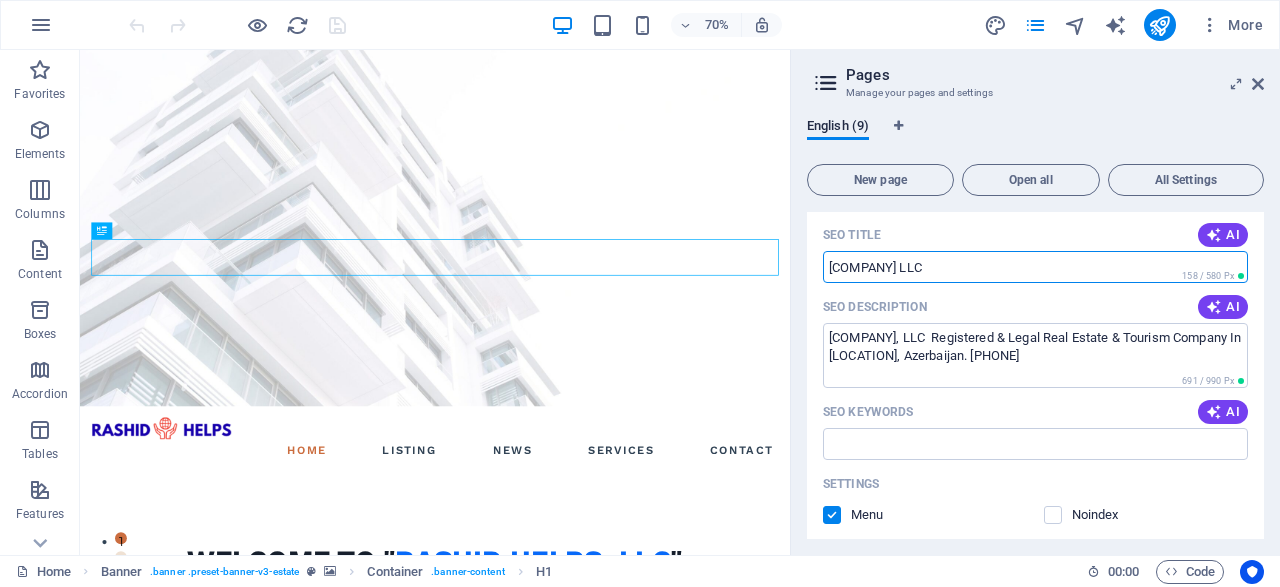 click on "[COMPANY] LLC" at bounding box center (1035, 267) 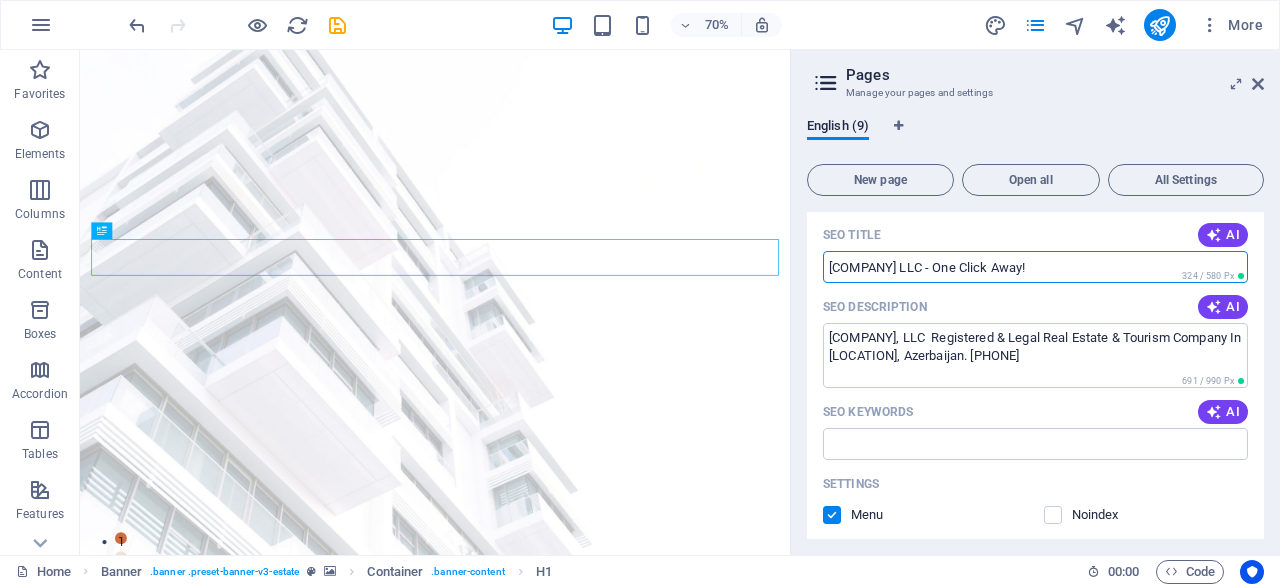 type on "[COMPANY] LLC - One Click Away!" 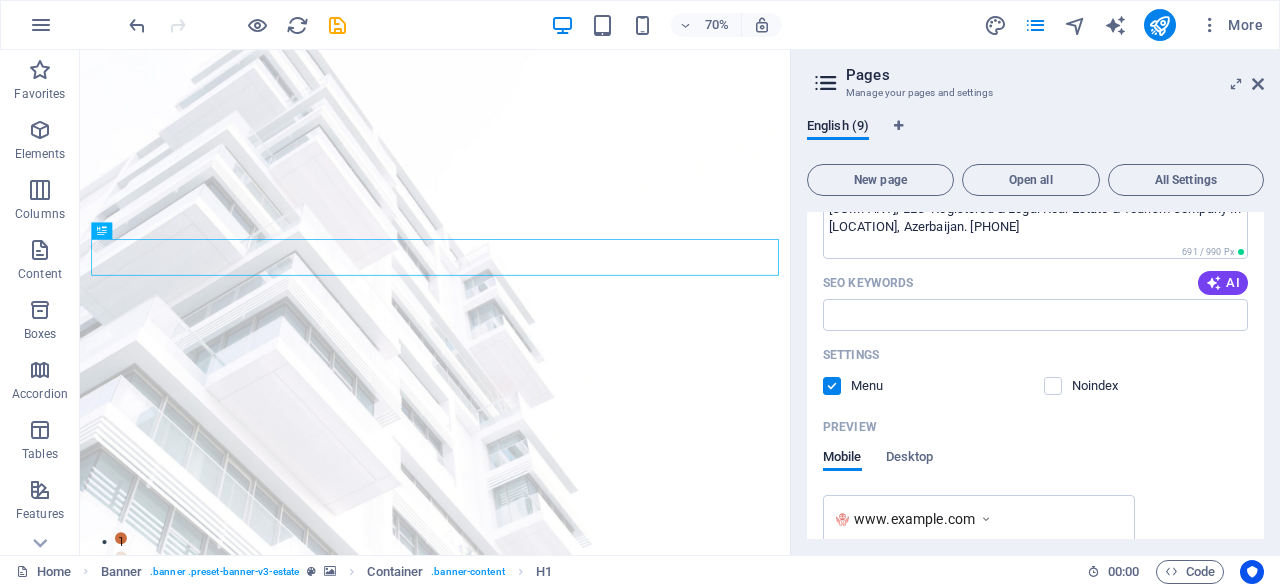 scroll, scrollTop: 288, scrollLeft: 0, axis: vertical 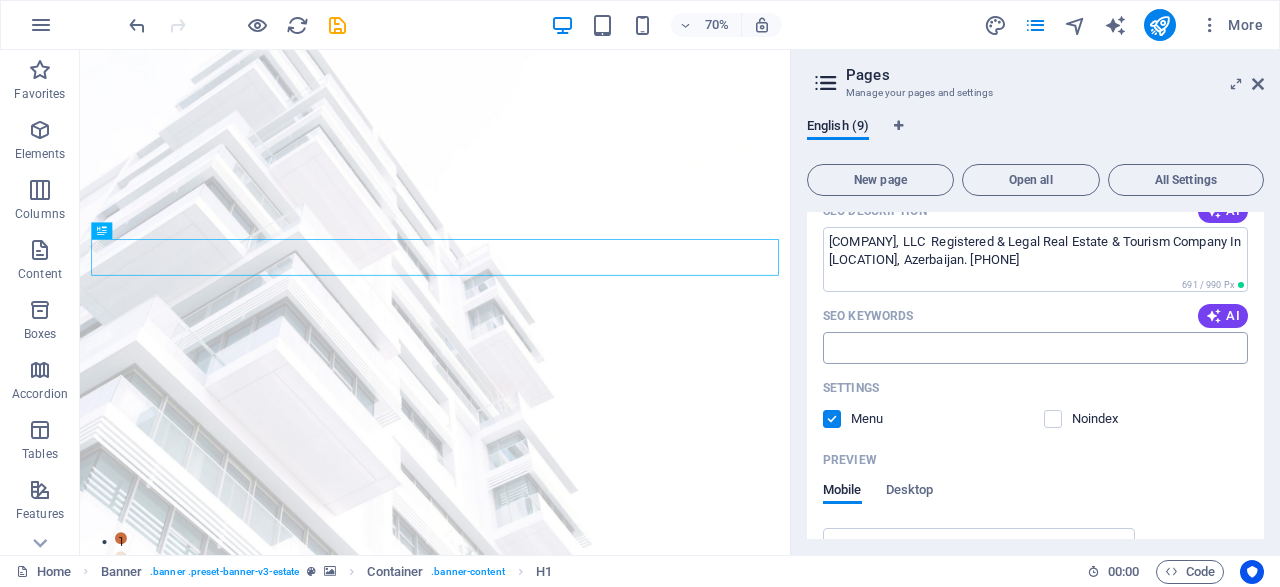 click on "SEO Keywords" at bounding box center [1035, 348] 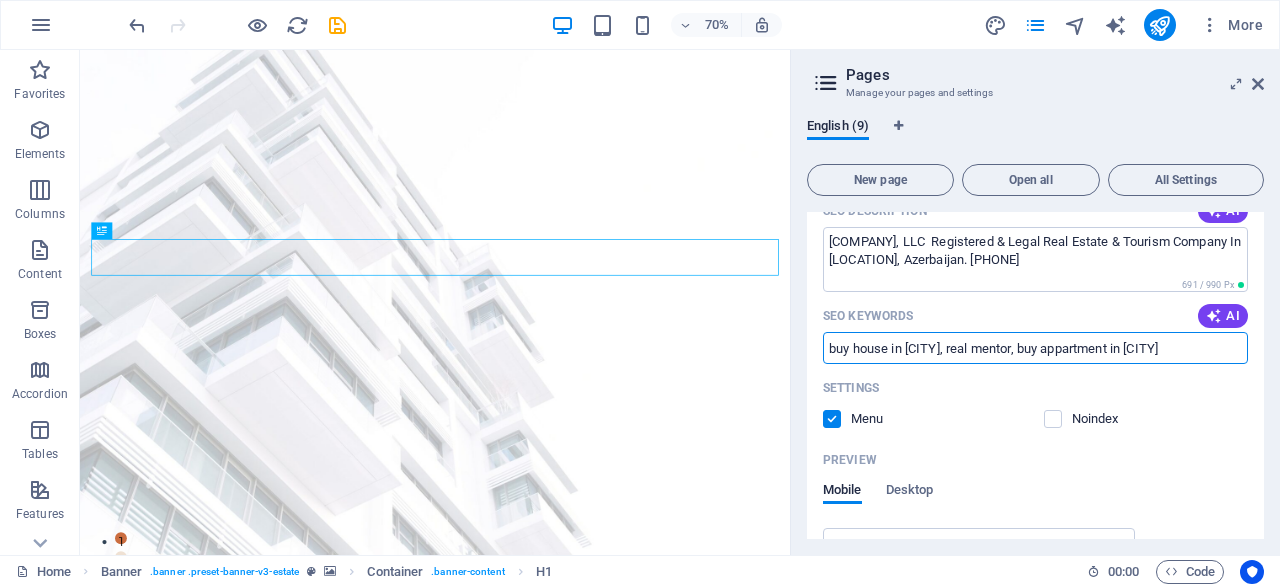 type on "buy house in [CITY], real mentor, buy appartment in [CITY]" 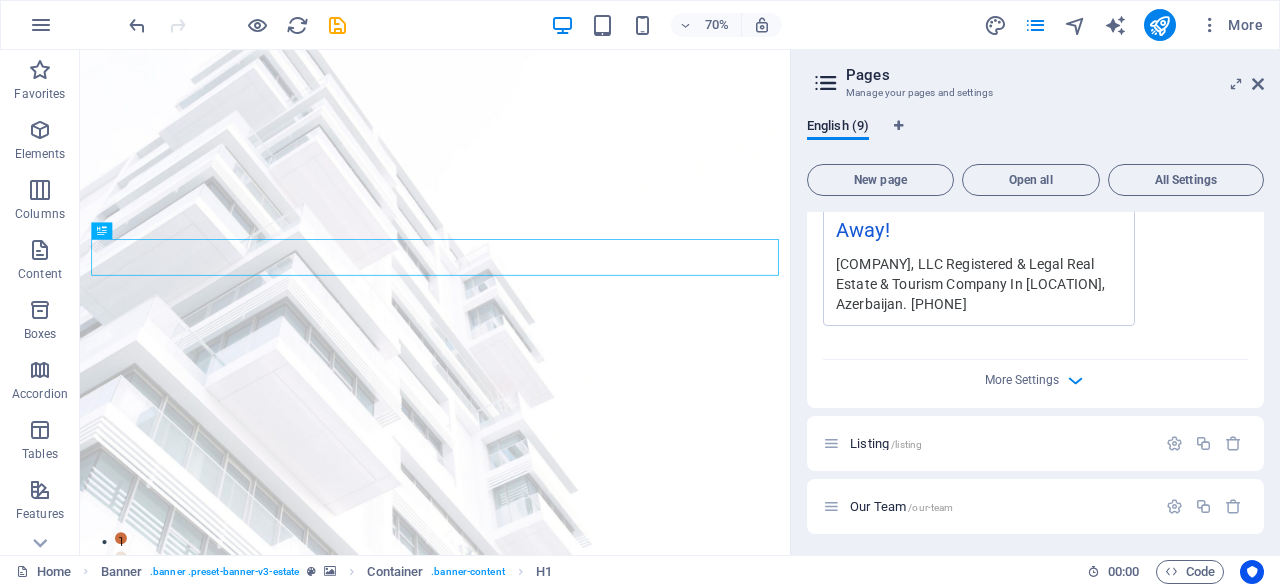 scroll, scrollTop: 576, scrollLeft: 0, axis: vertical 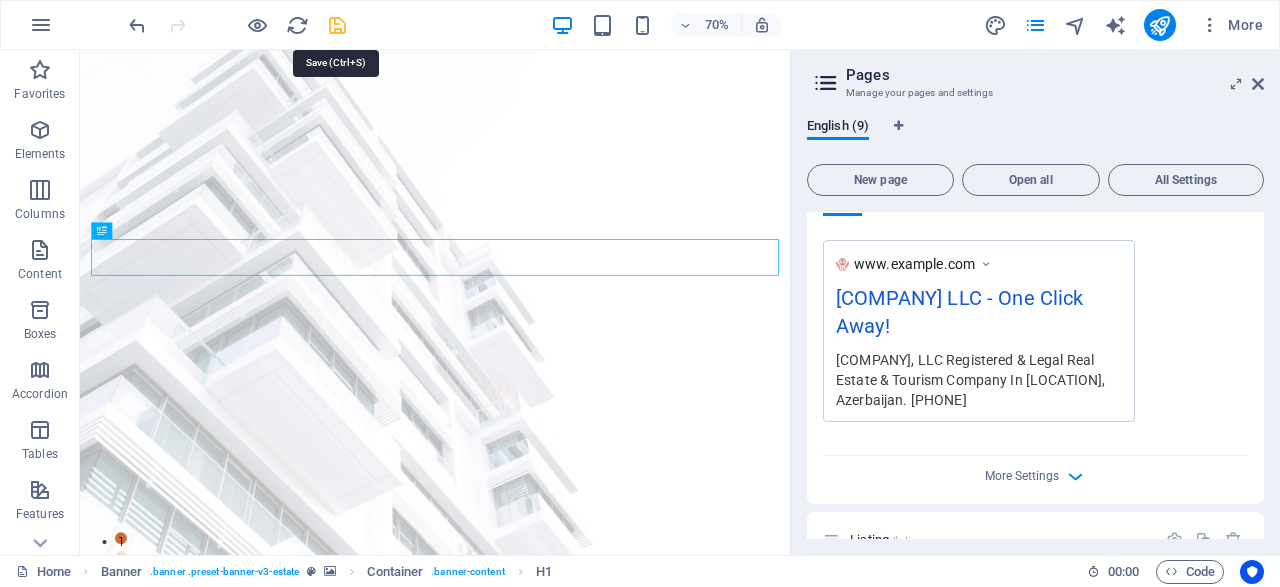 drag, startPoint x: 339, startPoint y: 23, endPoint x: 603, endPoint y: 304, distance: 385.56064 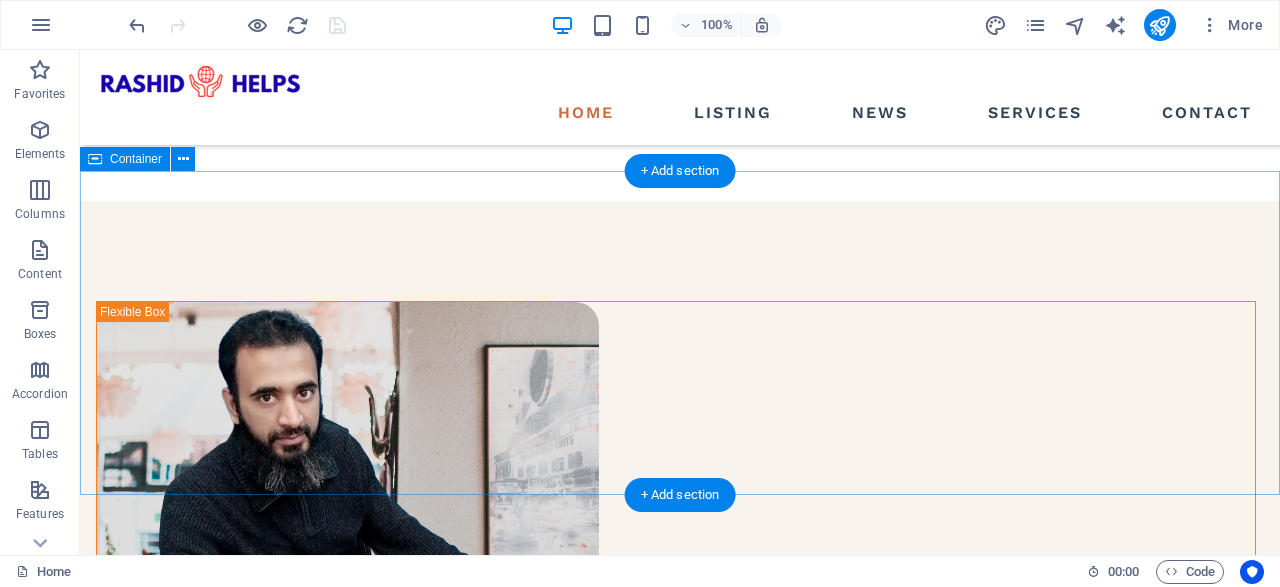scroll, scrollTop: 1872, scrollLeft: 0, axis: vertical 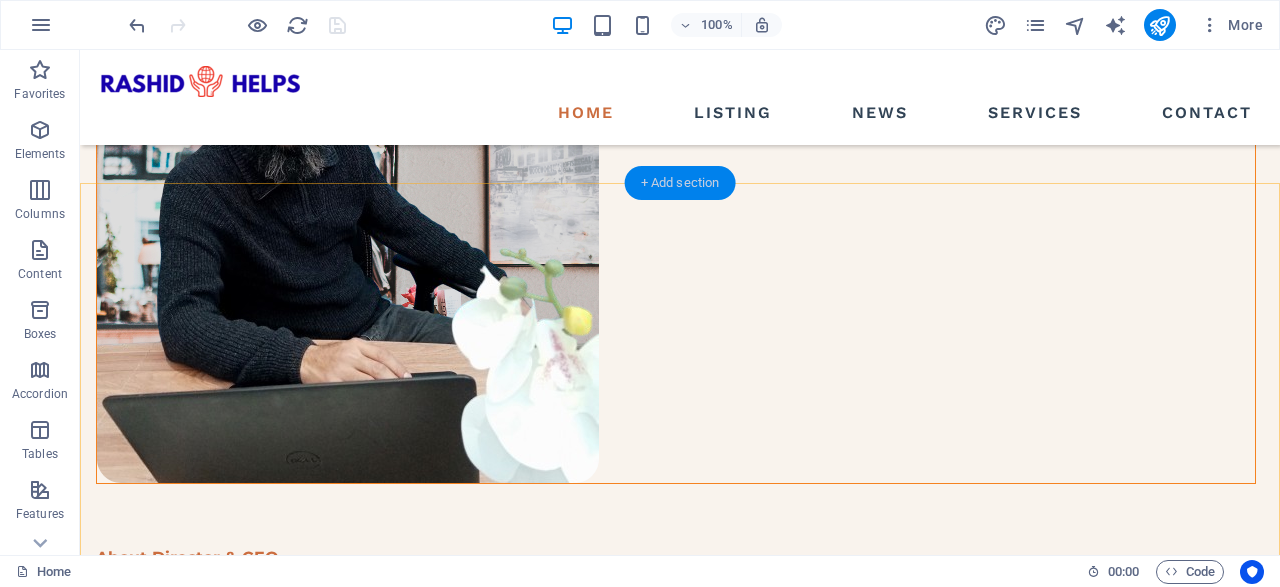 drag, startPoint x: 679, startPoint y: 182, endPoint x: 355, endPoint y: 143, distance: 326.33878 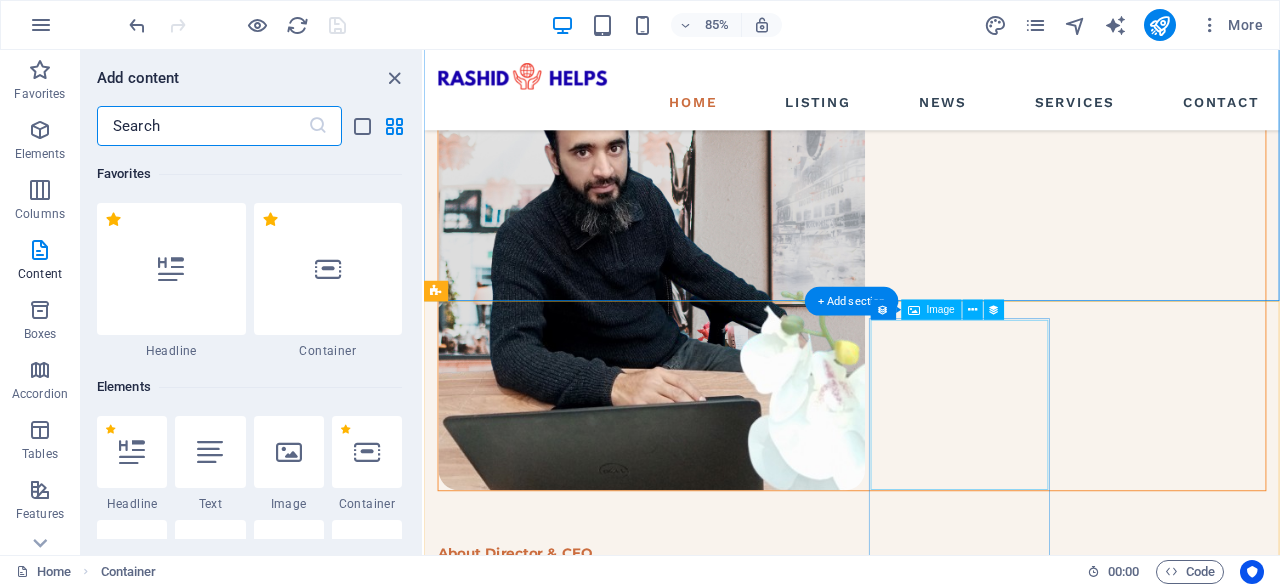 scroll, scrollTop: 1871, scrollLeft: 0, axis: vertical 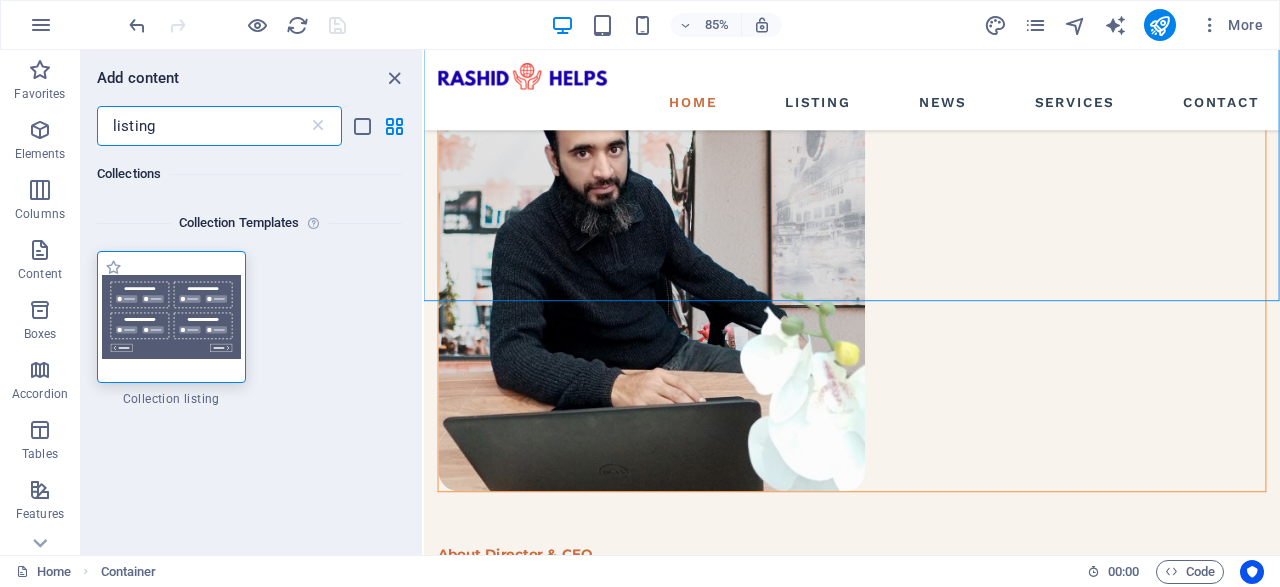 type on "listing" 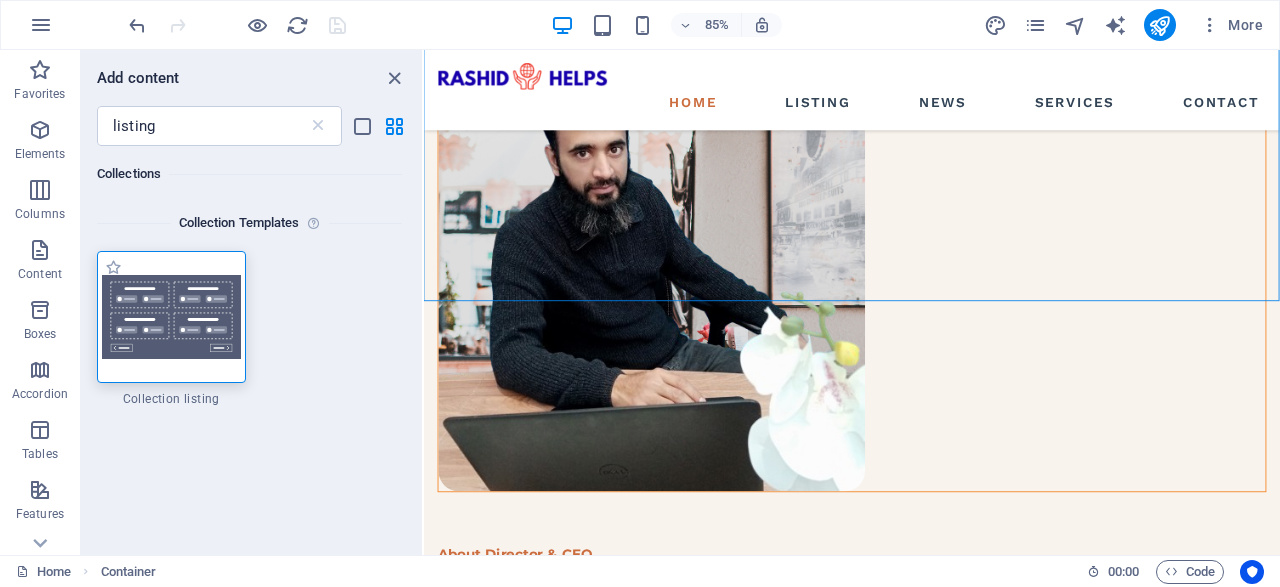 click at bounding box center [171, 317] 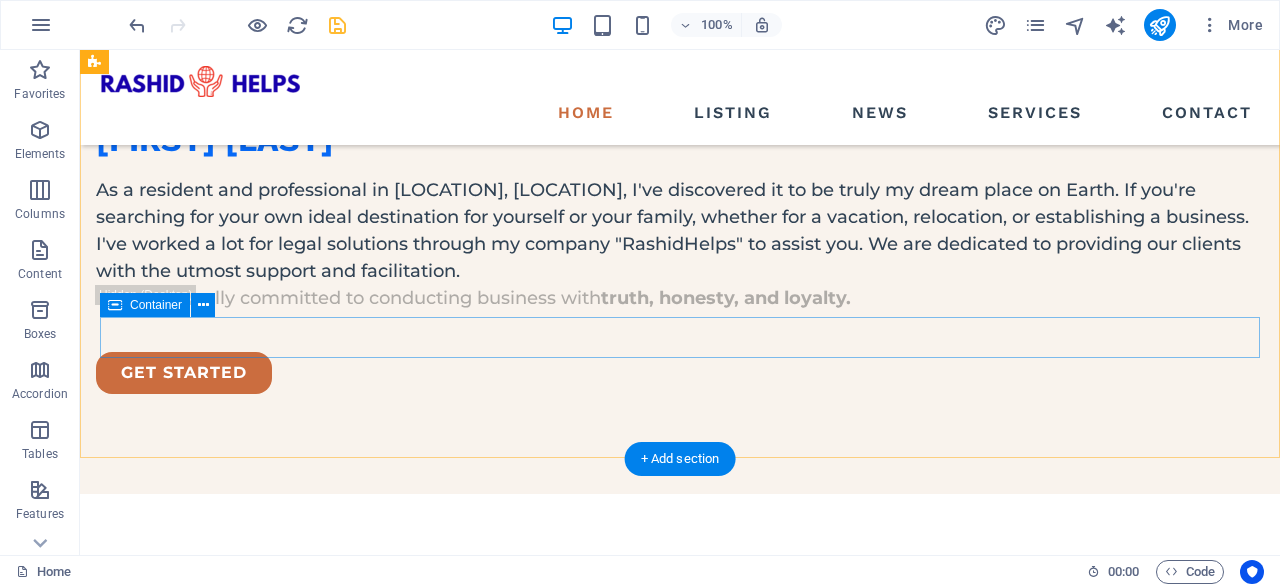 scroll, scrollTop: 2333, scrollLeft: 0, axis: vertical 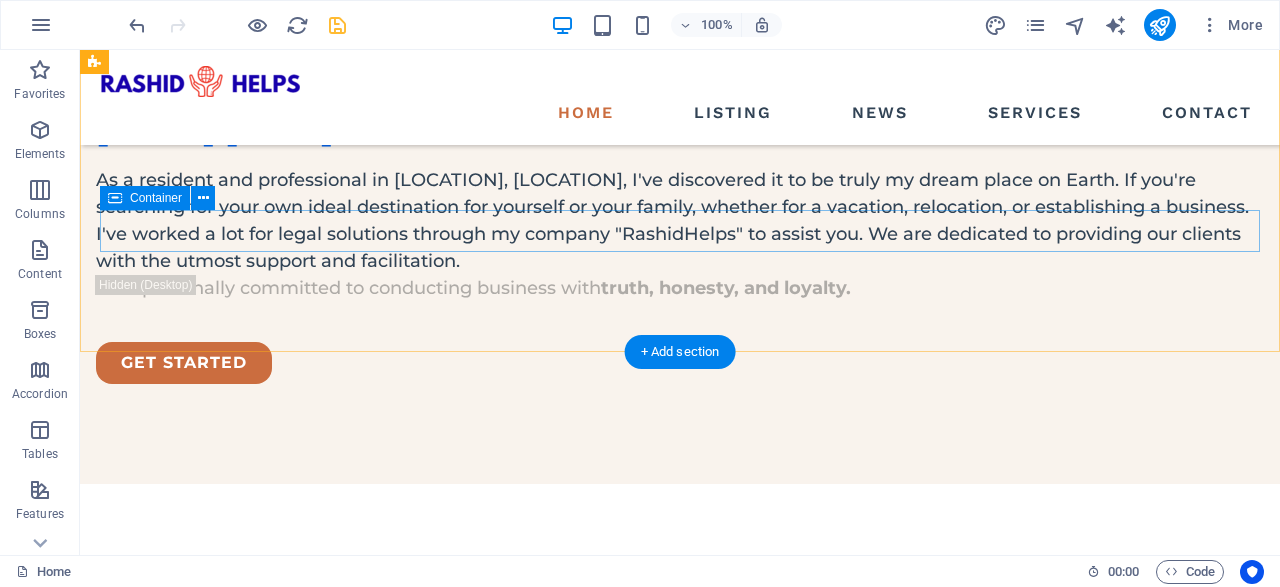 click on "Vorherige Nächste" at bounding box center (676, 2451) 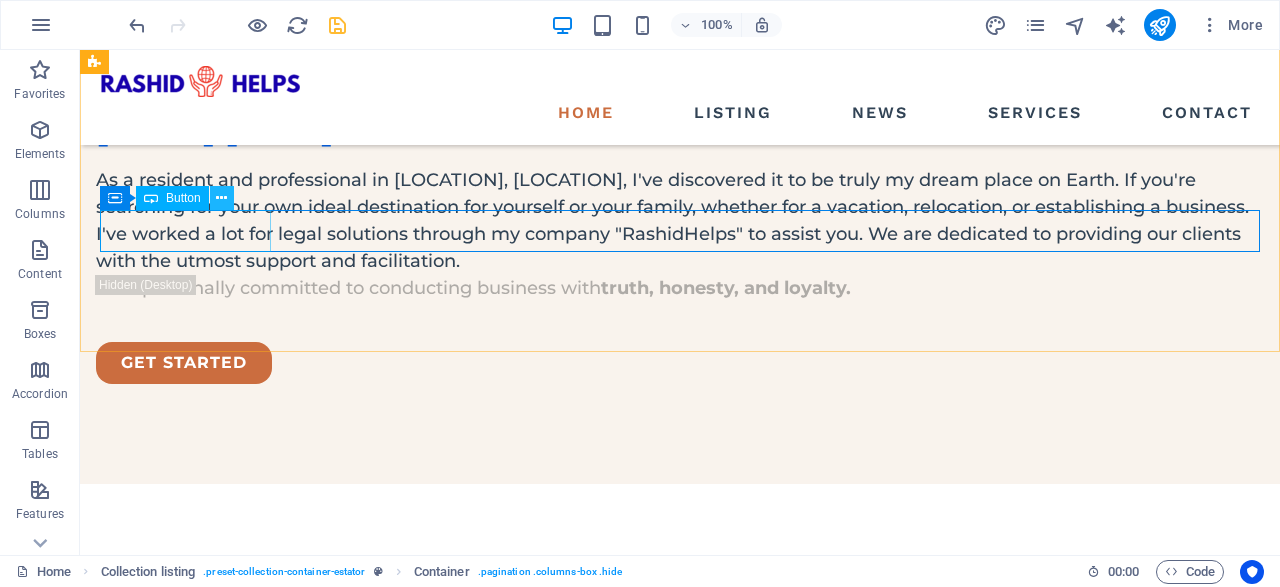 click at bounding box center (221, 198) 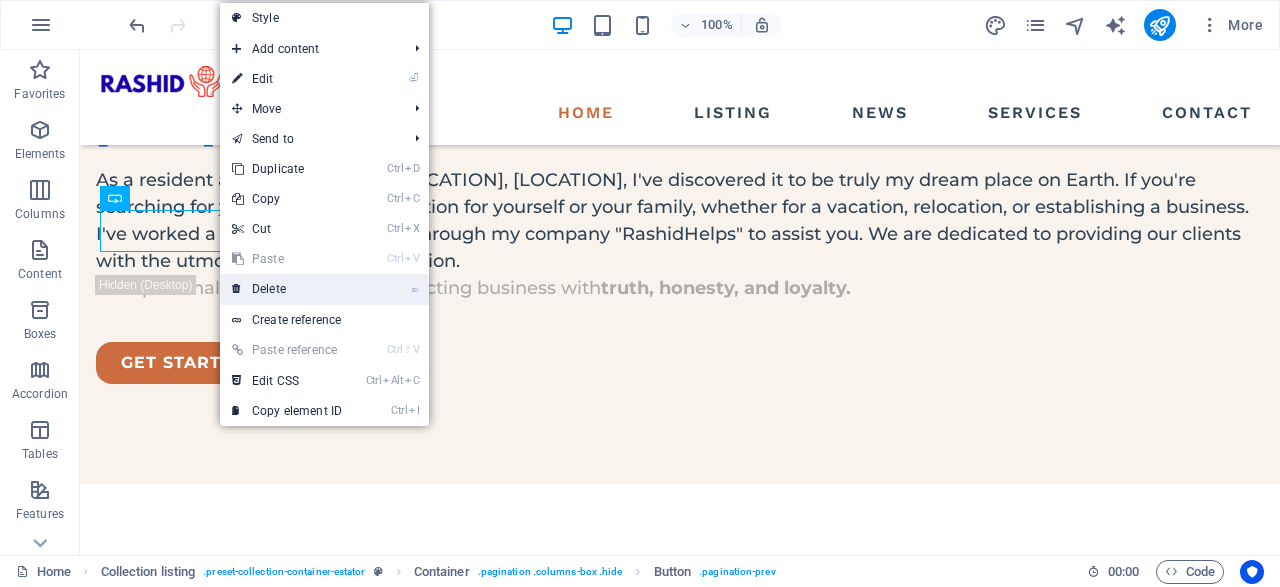 click on "⌦  Delete" at bounding box center [287, 289] 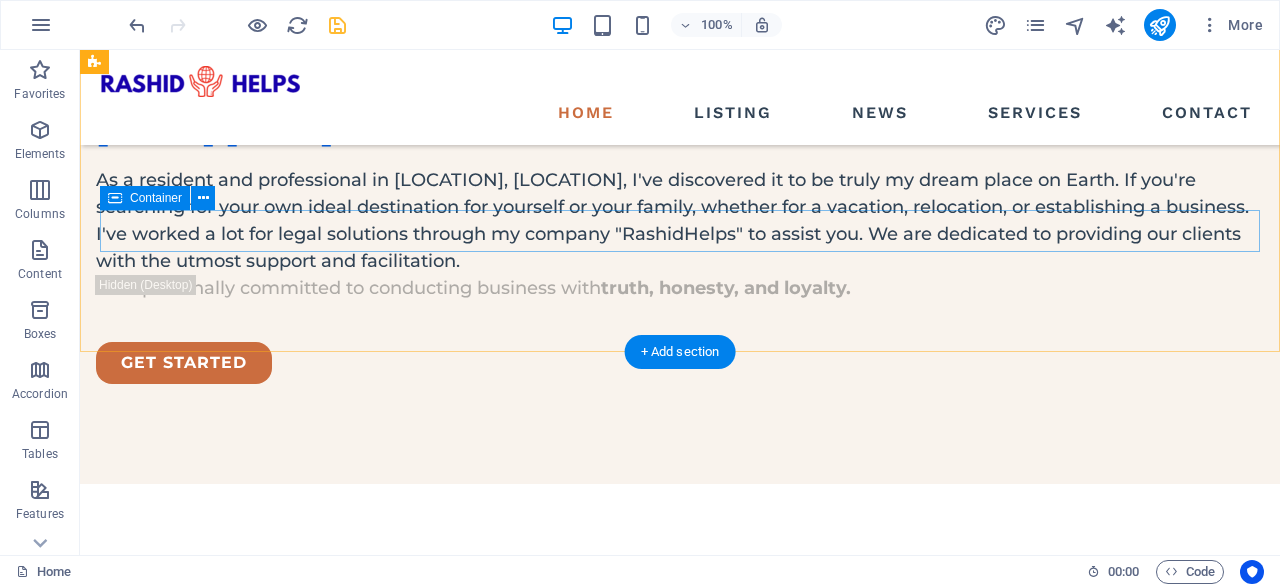 click on "Nächste" at bounding box center [676, 2430] 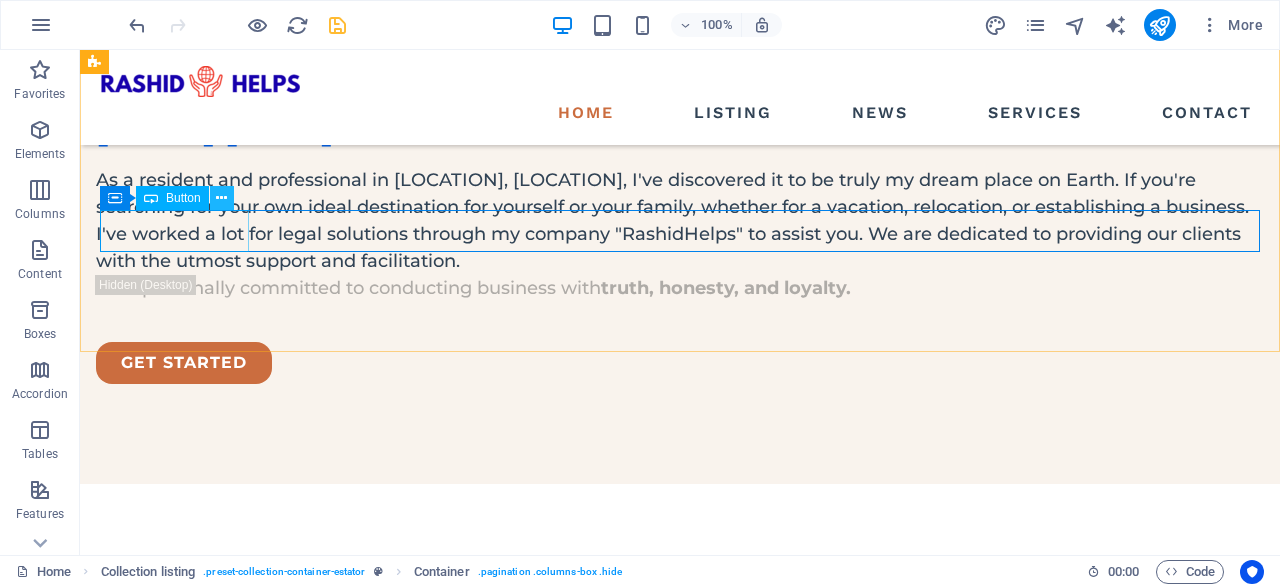 click at bounding box center (222, 198) 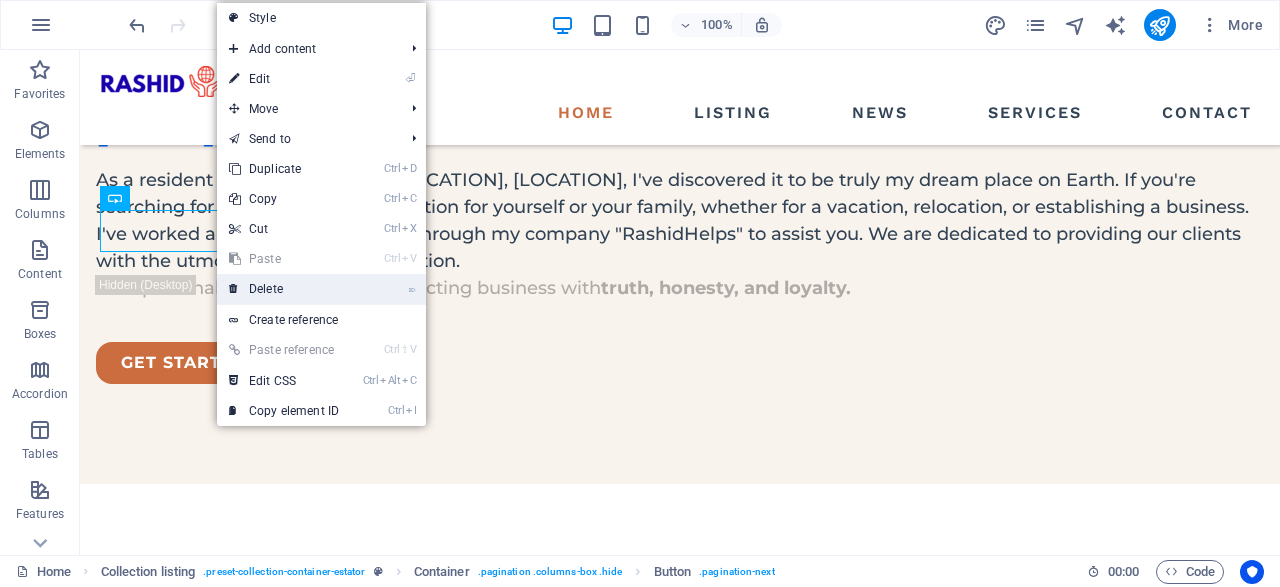 click on "⌦  Delete" at bounding box center [284, 289] 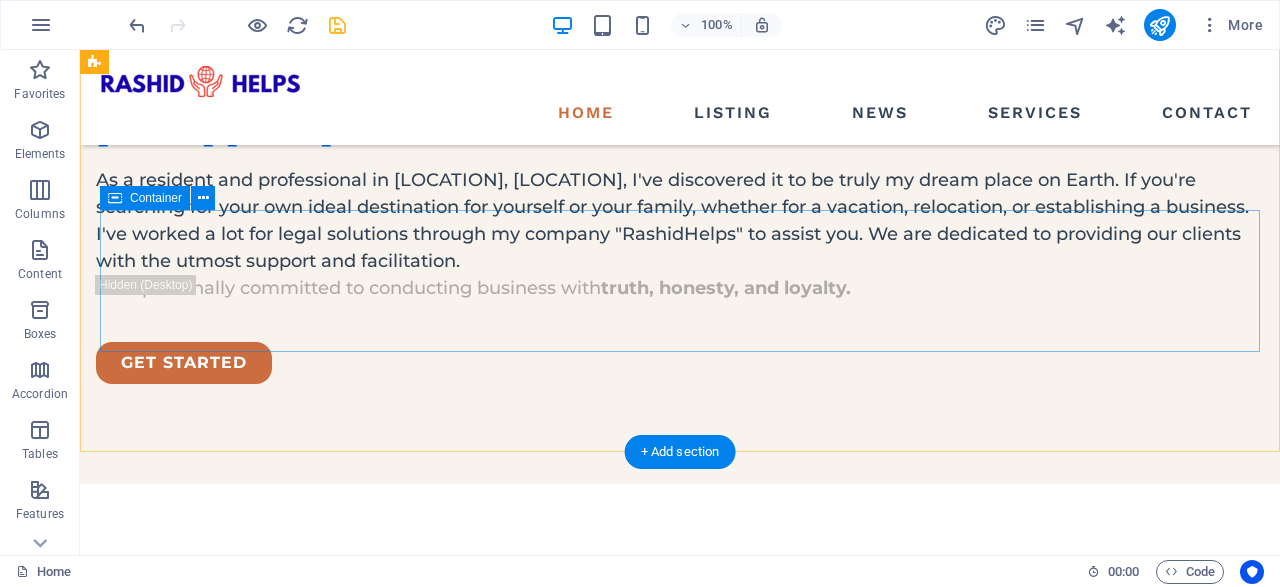 click on "Add elements" at bounding box center (617, 2510) 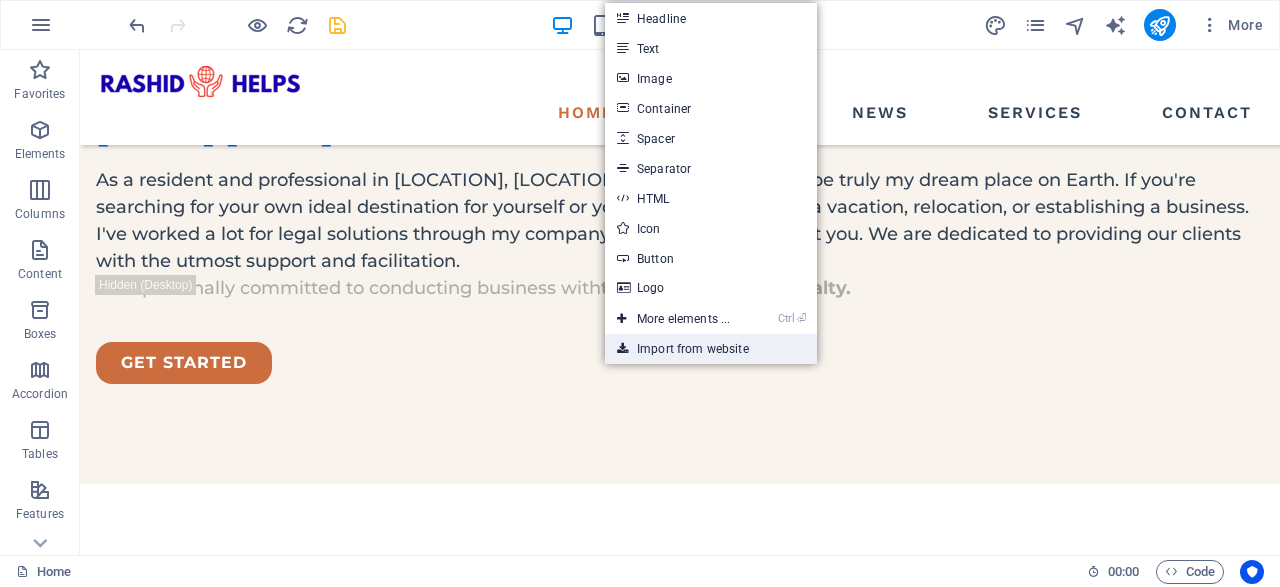 click on "Import from website" at bounding box center (711, 349) 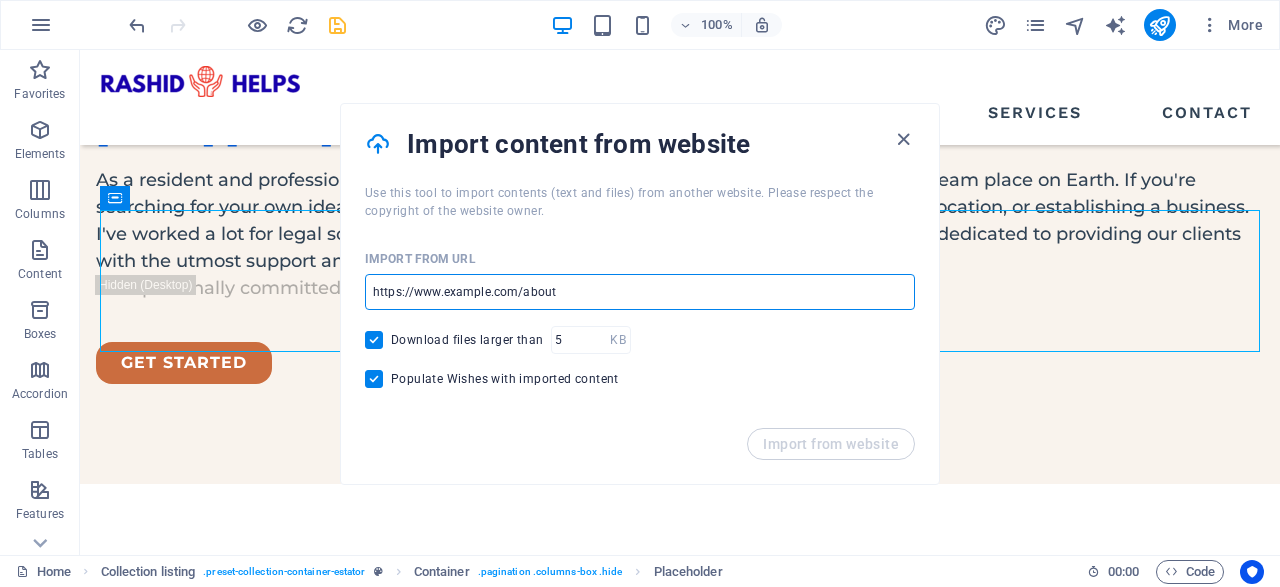 click at bounding box center (640, 292) 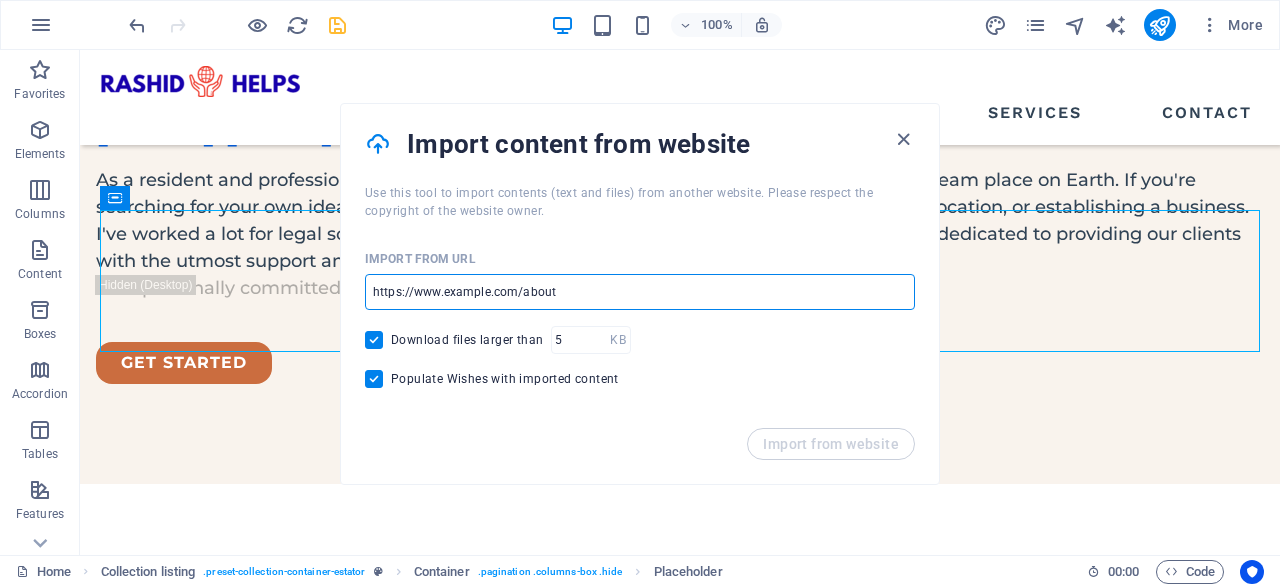 paste on "https://[COMPANY_NAME].com/listing/" 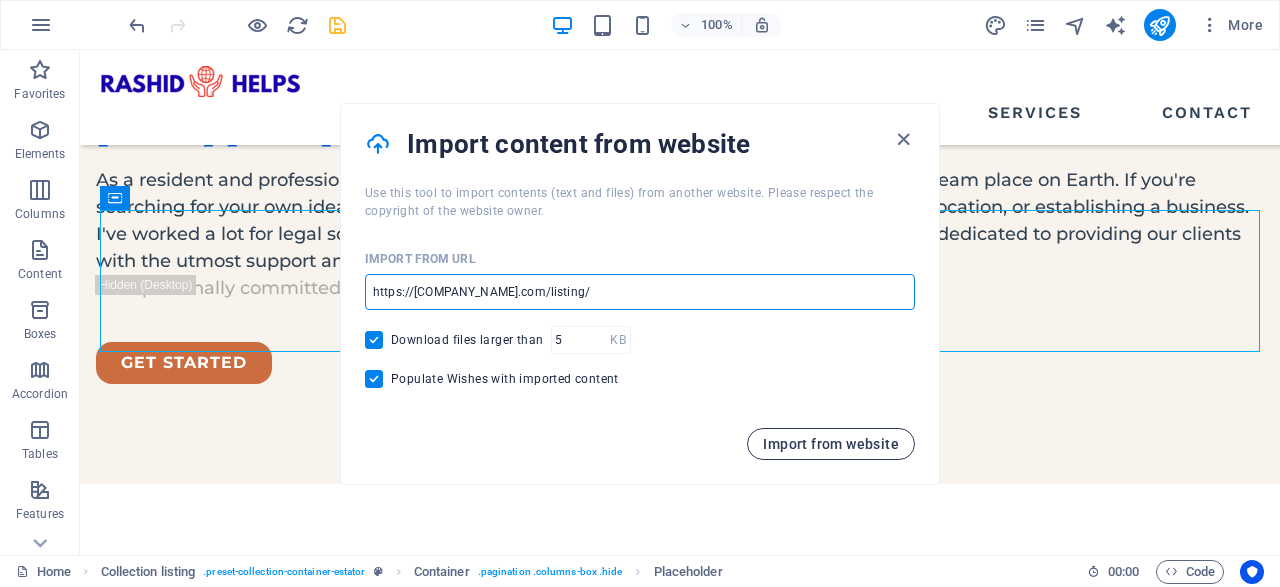 type on "https://[COMPANY_NAME].com/listing/" 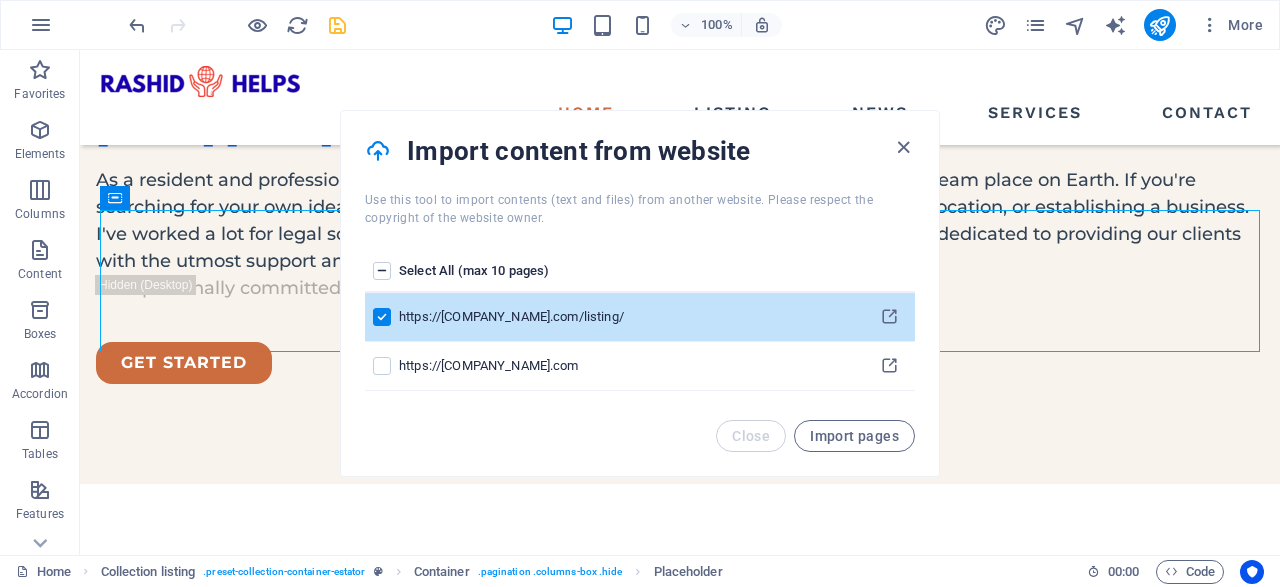 click at bounding box center [382, 271] 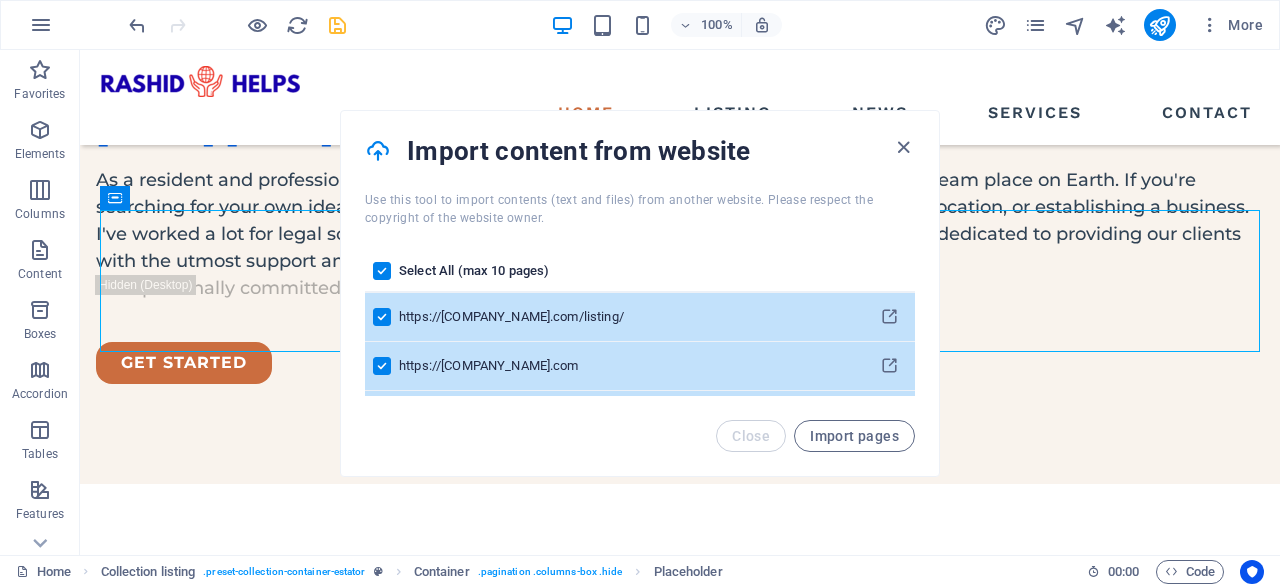 click at bounding box center [382, 271] 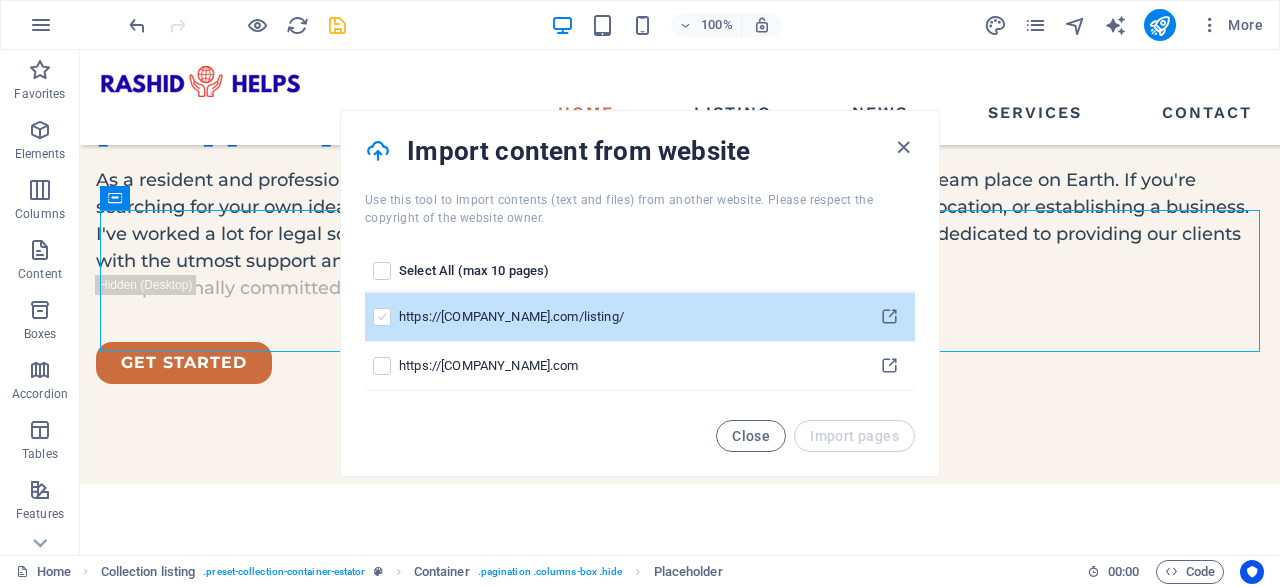 click at bounding box center [382, 317] 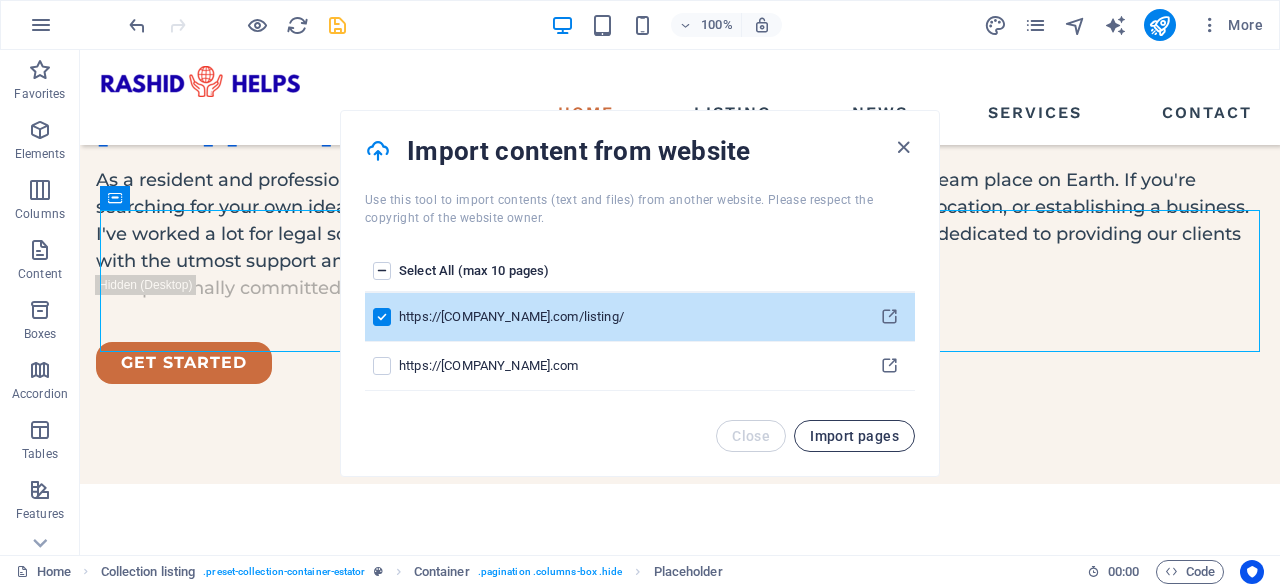 click on "Import pages" at bounding box center (854, 436) 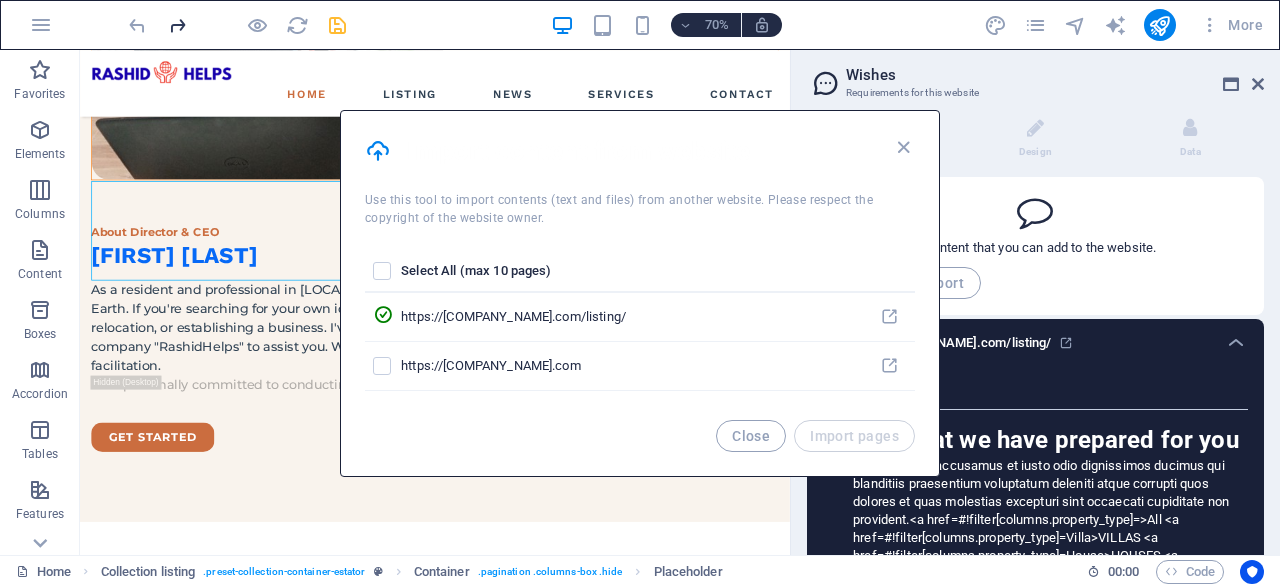 scroll, scrollTop: 2652, scrollLeft: 0, axis: vertical 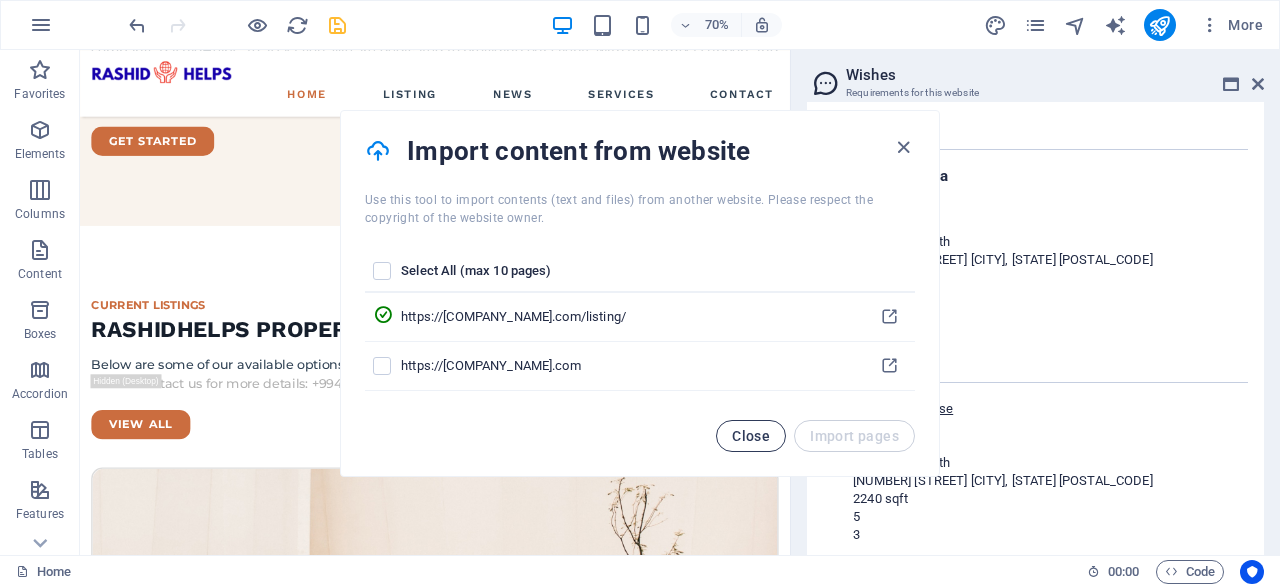 click on "Close" at bounding box center (751, 436) 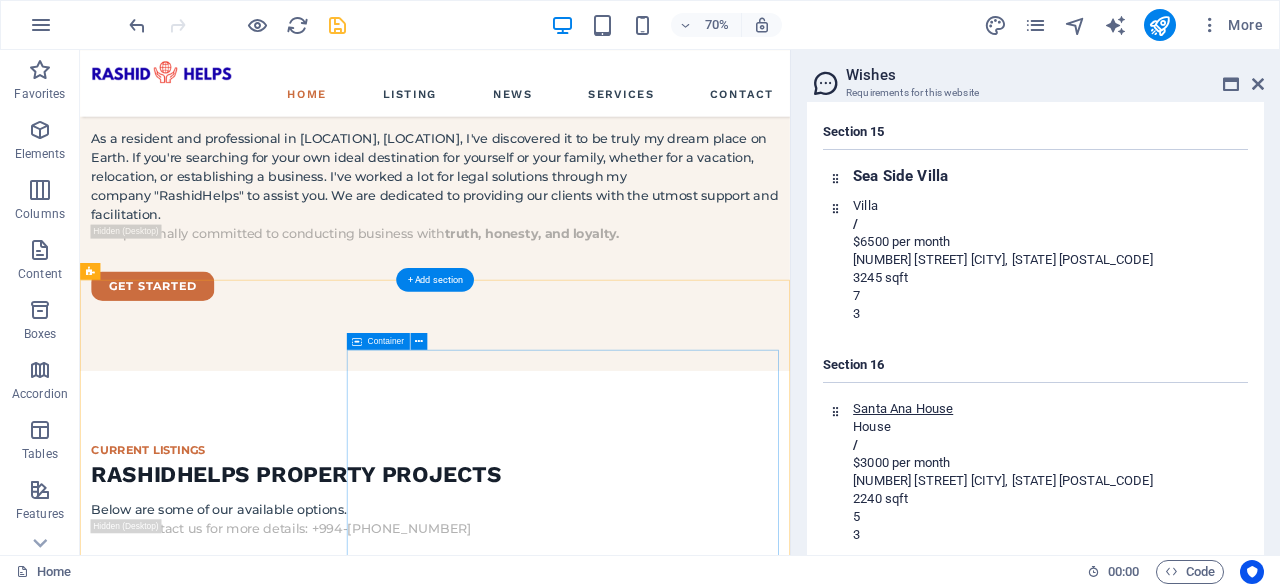 scroll, scrollTop: 2548, scrollLeft: 0, axis: vertical 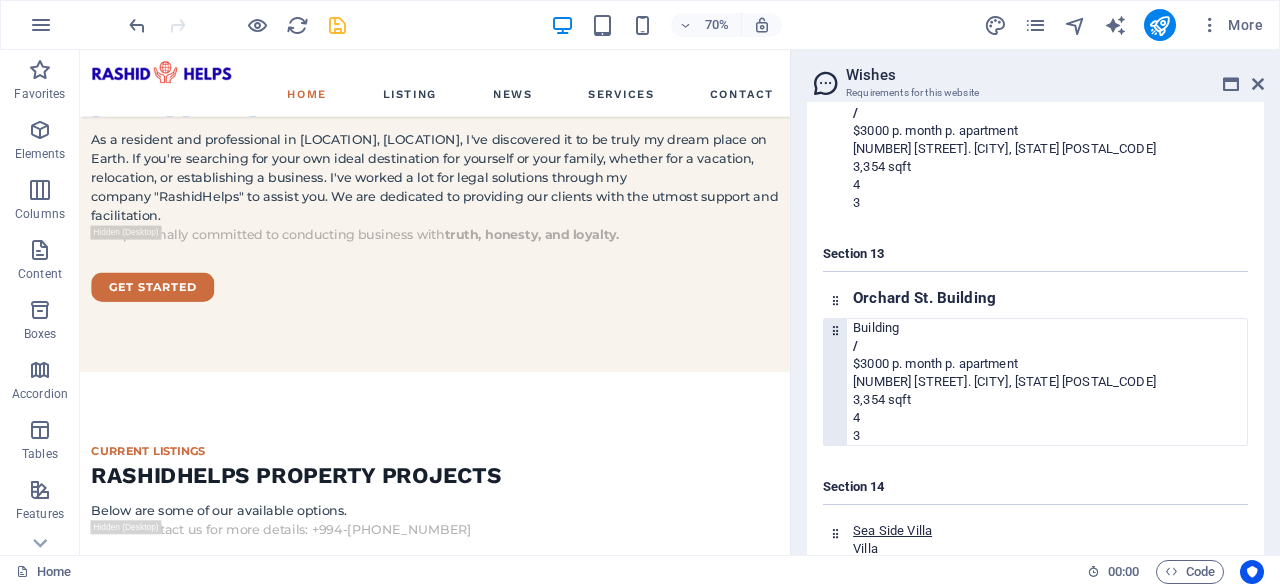 click on "[NUMBER] [STREET]. [CITY], [STATE] [POSTAL_CODE]" at bounding box center [1050, 382] 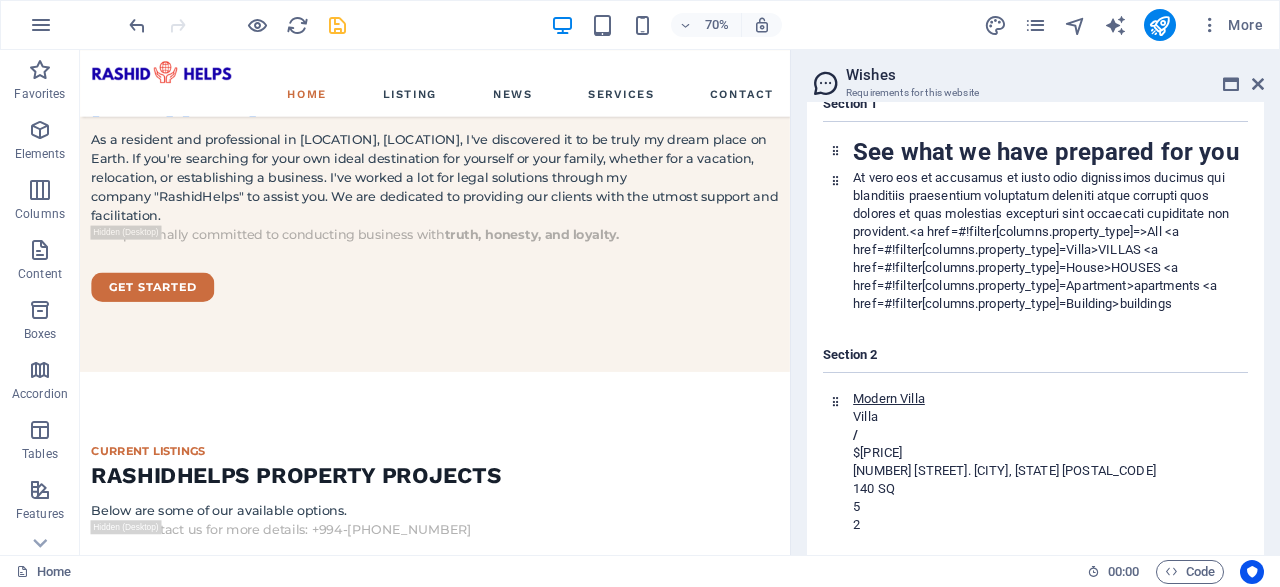 scroll, scrollTop: 0, scrollLeft: 0, axis: both 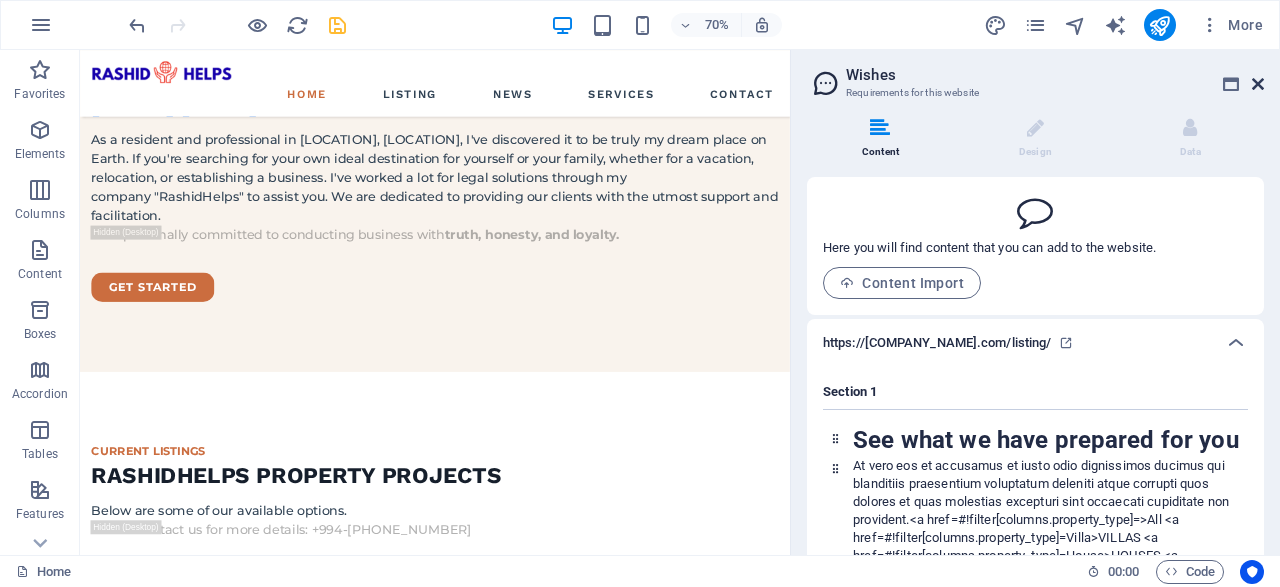 click at bounding box center (1258, 84) 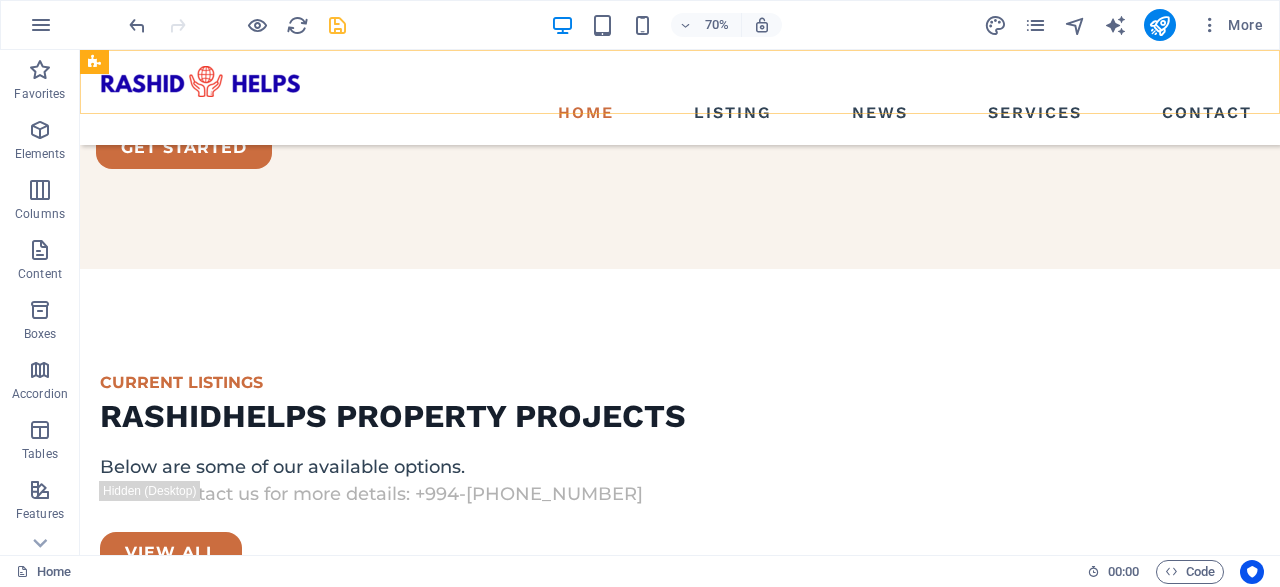 scroll, scrollTop: 2259, scrollLeft: 0, axis: vertical 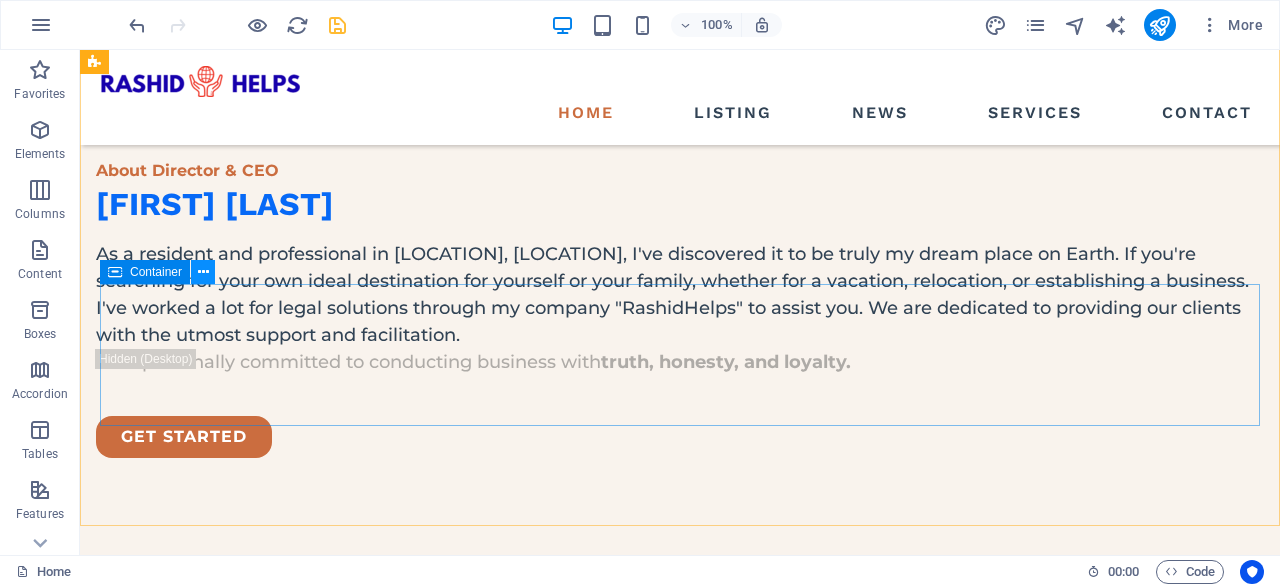 click at bounding box center (203, 272) 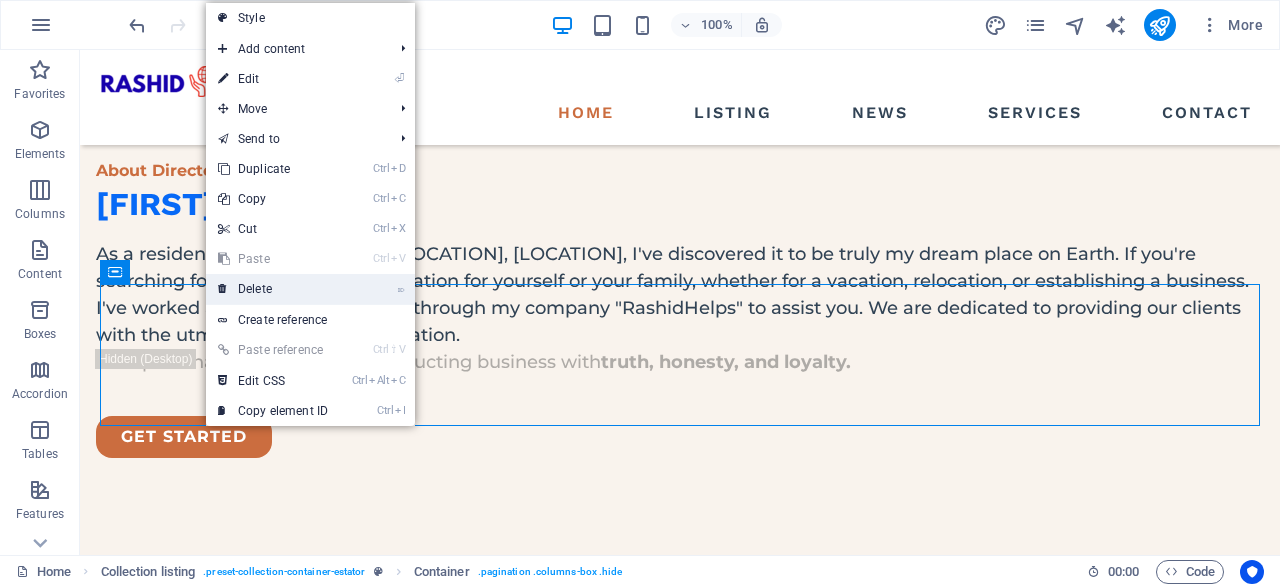 click on "⌦  Delete" at bounding box center (273, 289) 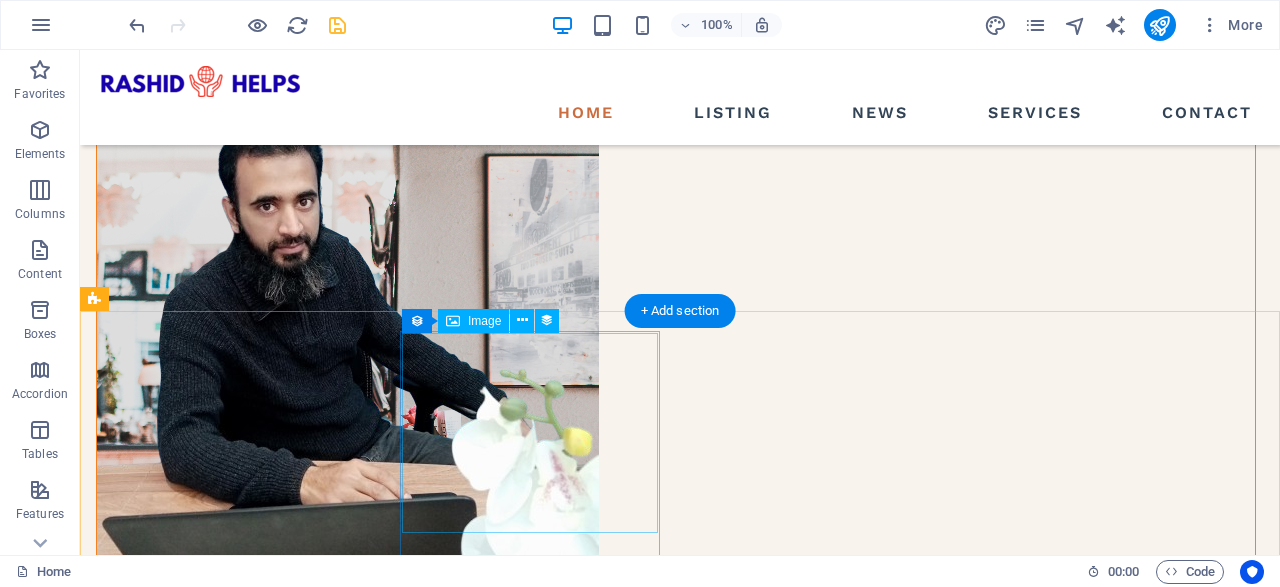 scroll, scrollTop: 1739, scrollLeft: 0, axis: vertical 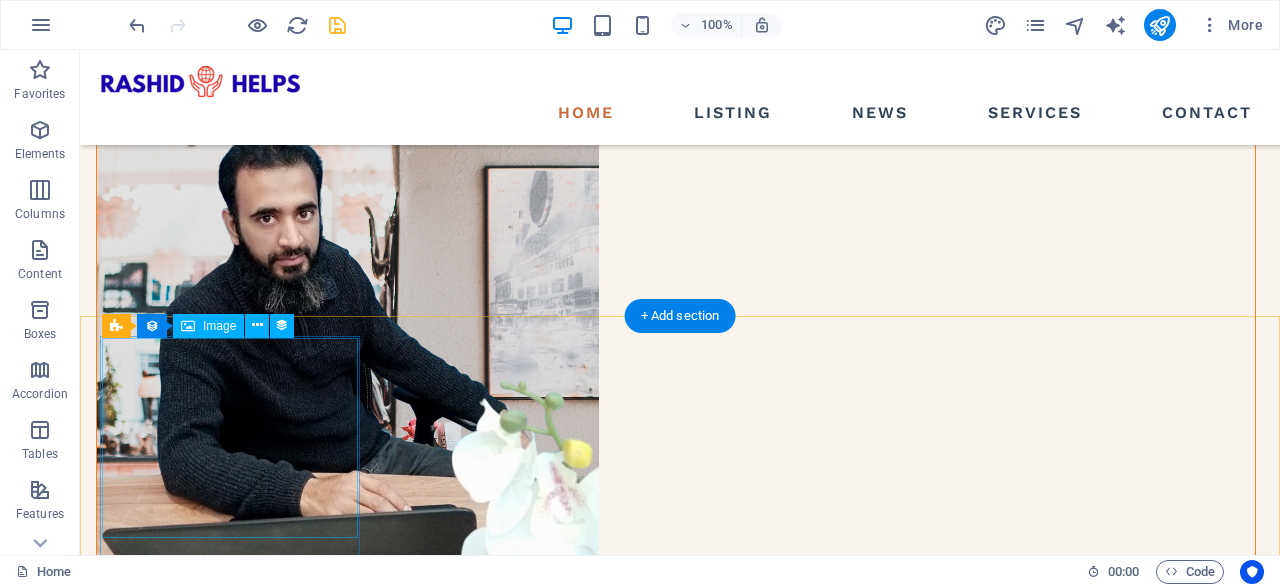 click at bounding box center (676, 1525) 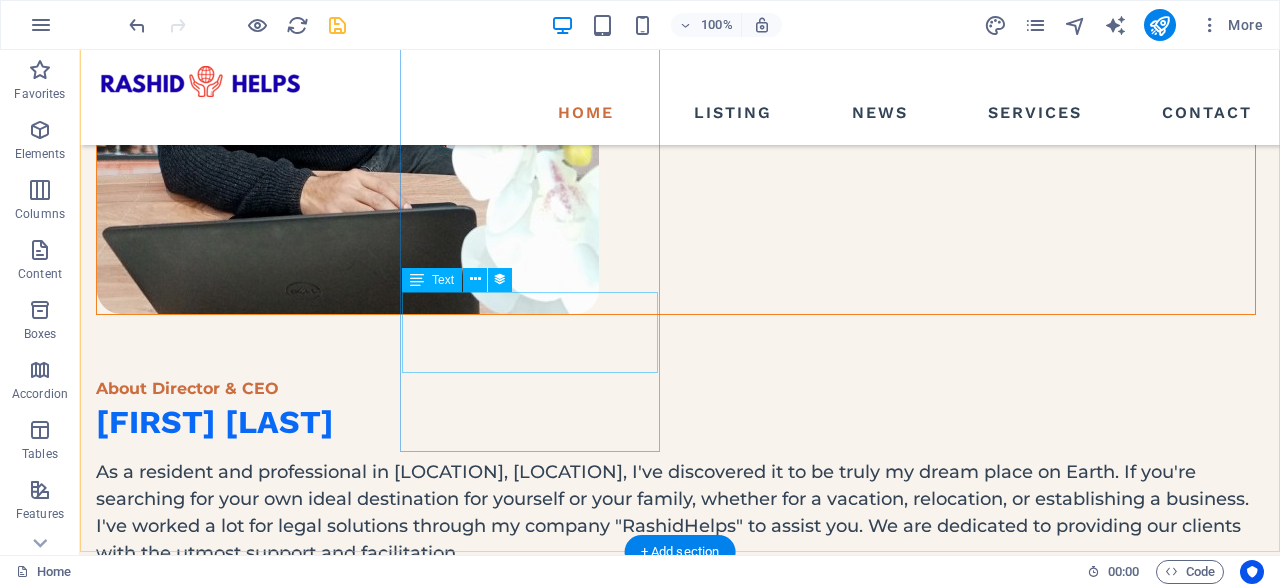 scroll, scrollTop: 2051, scrollLeft: 0, axis: vertical 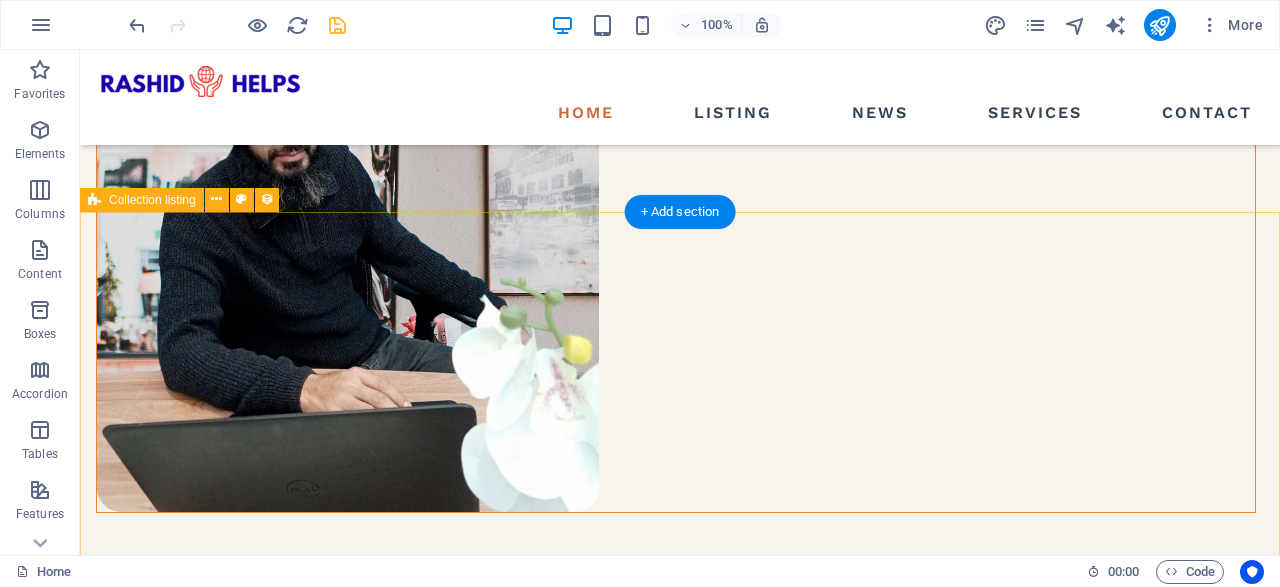 click on "[TEXT] At vero eos et accdmus et iusto odio et divimos et qui. Read more [TEXT] At vero eos et accdmus et iusto odio et divimos et qui. Read more [TEXT] At vero eos et accdmus et iusto odio et divimos et qui. Read more [TEXT] At vero eos et accdmus et iusto odio et divimos et qui. Read more" at bounding box center [680, 2139] 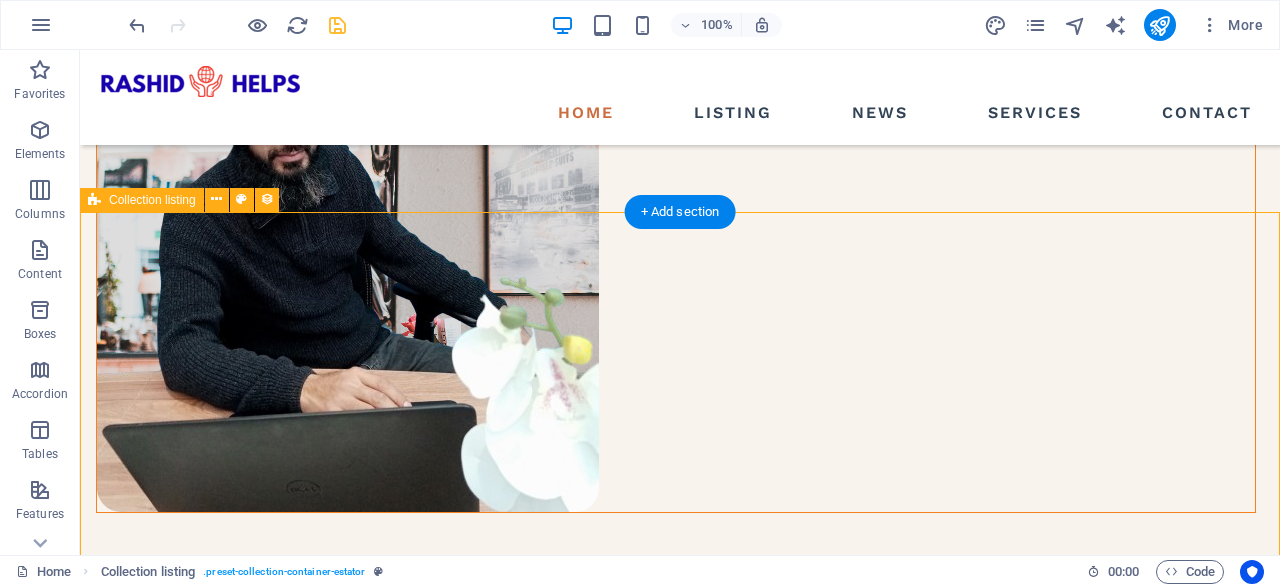 click on "[TEXT] At vero eos et accdmus et iusto odio et divimos et qui. Read more [TEXT] At vero eos et accdmus et iusto odio et divimos et qui. Read more [TEXT] At vero eos et accdmus et iusto odio et divimos et qui. Read more [TEXT] At vero eos et accdmus et iusto odio et divimos et qui. Read more" at bounding box center (680, 2139) 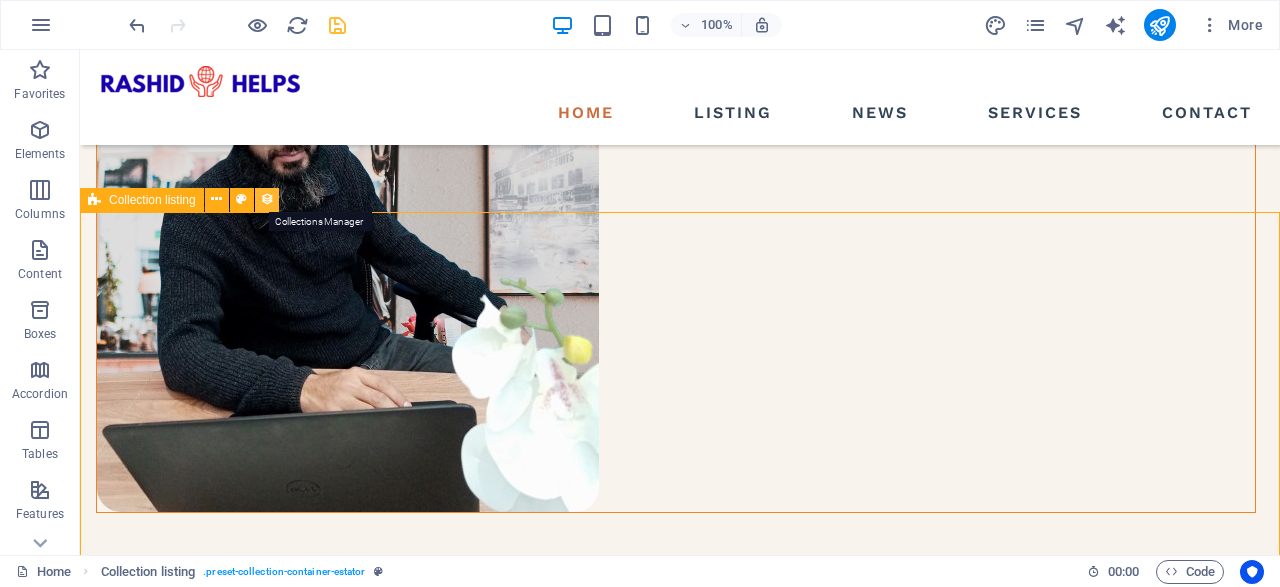 click at bounding box center [267, 199] 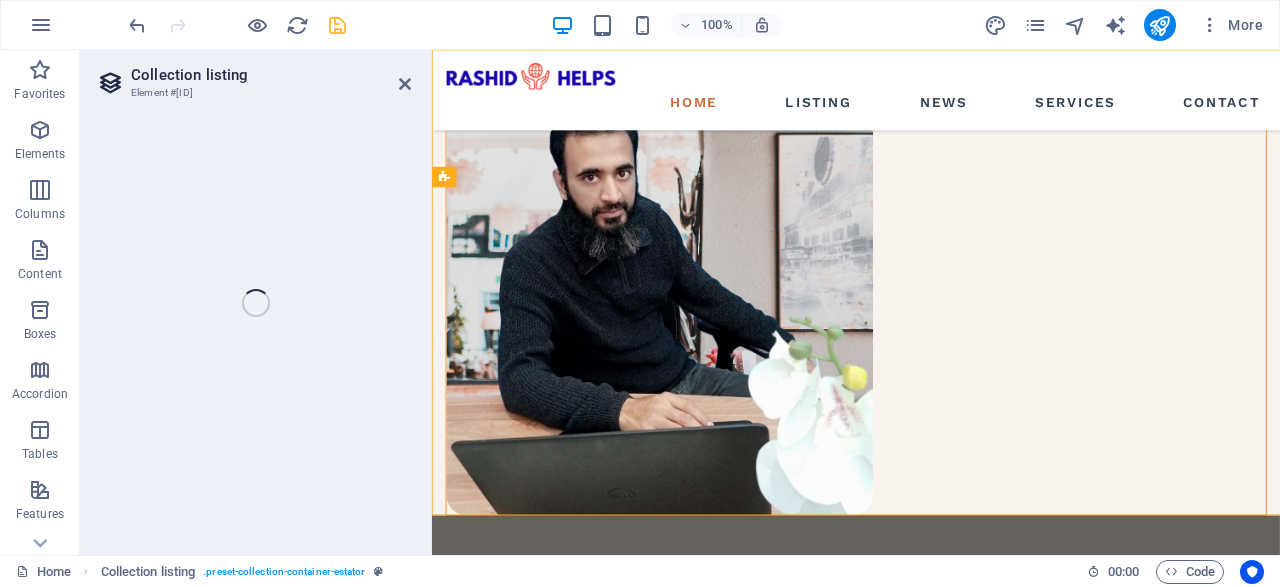scroll, scrollTop: 2005, scrollLeft: 0, axis: vertical 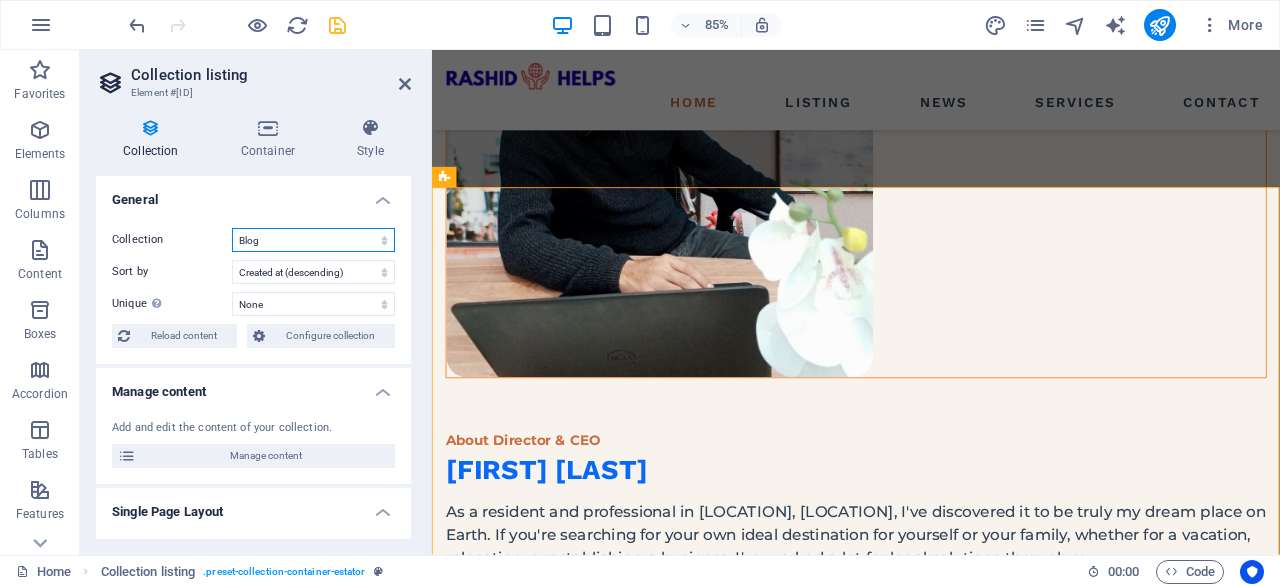 click on "Listing" at bounding box center [0, 0] 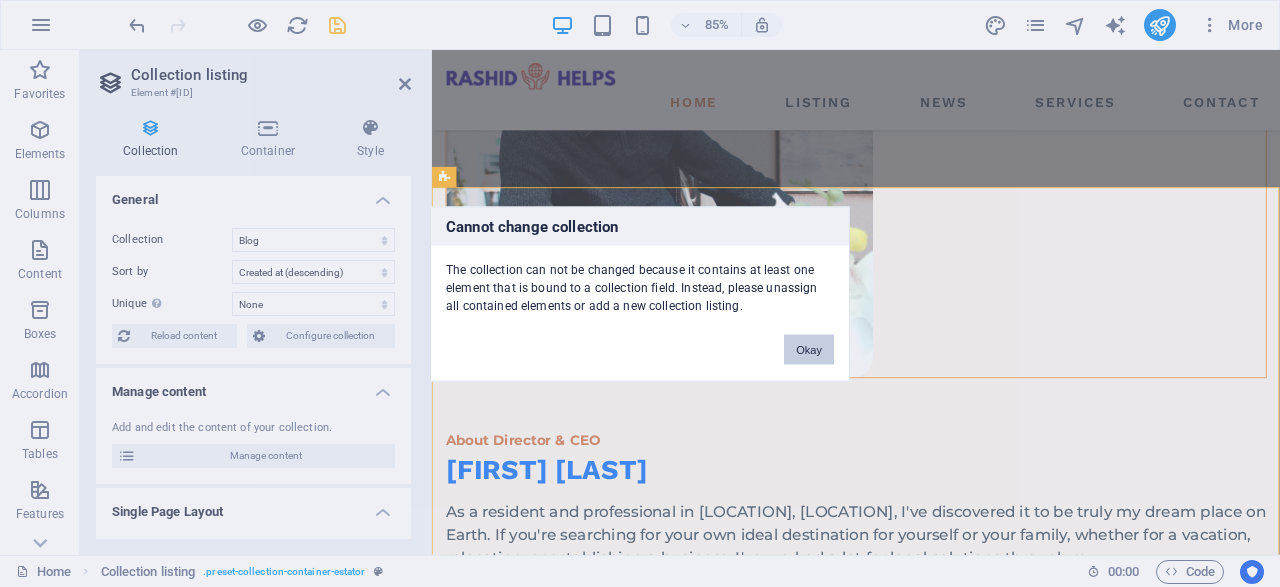 click on "Okay" at bounding box center (809, 349) 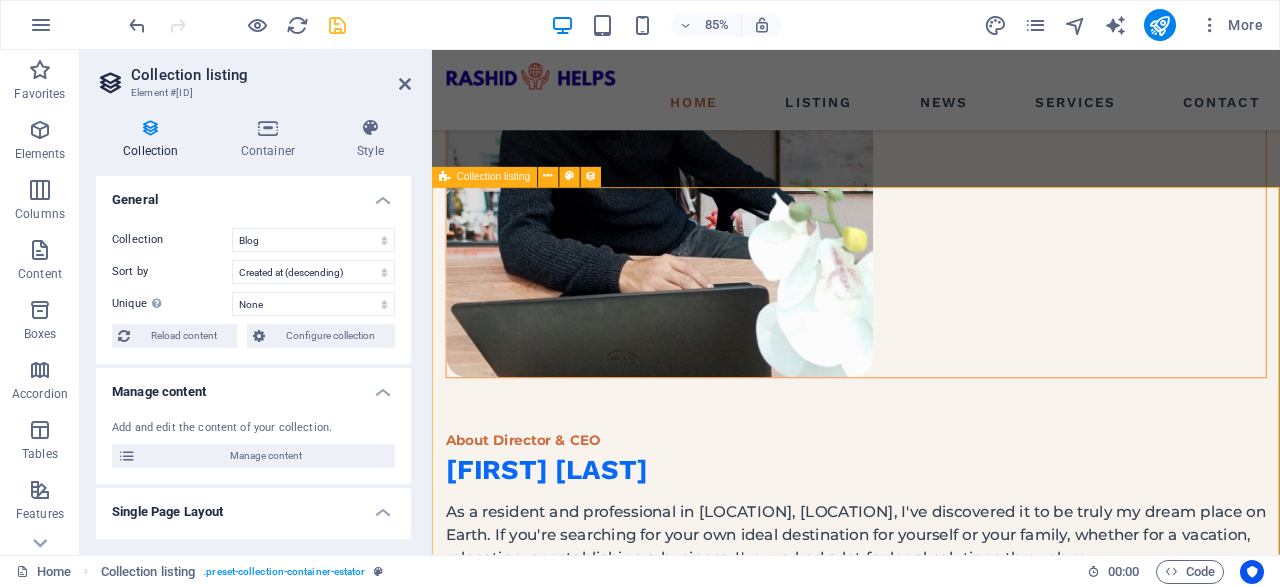 click on "[TEXT] At vero eos et accdmus et iusto odio et divimos et qui. Read more [TEXT] At vero eos et accdmus et iusto odio et divimos et qui. Read more [TEXT] At vero eos et accdmus et iusto odio et divimos et qui. Read more [TEXT] At vero eos et accdmus et iusto odio et divimos et qui. Read more" at bounding box center (931, 2090) 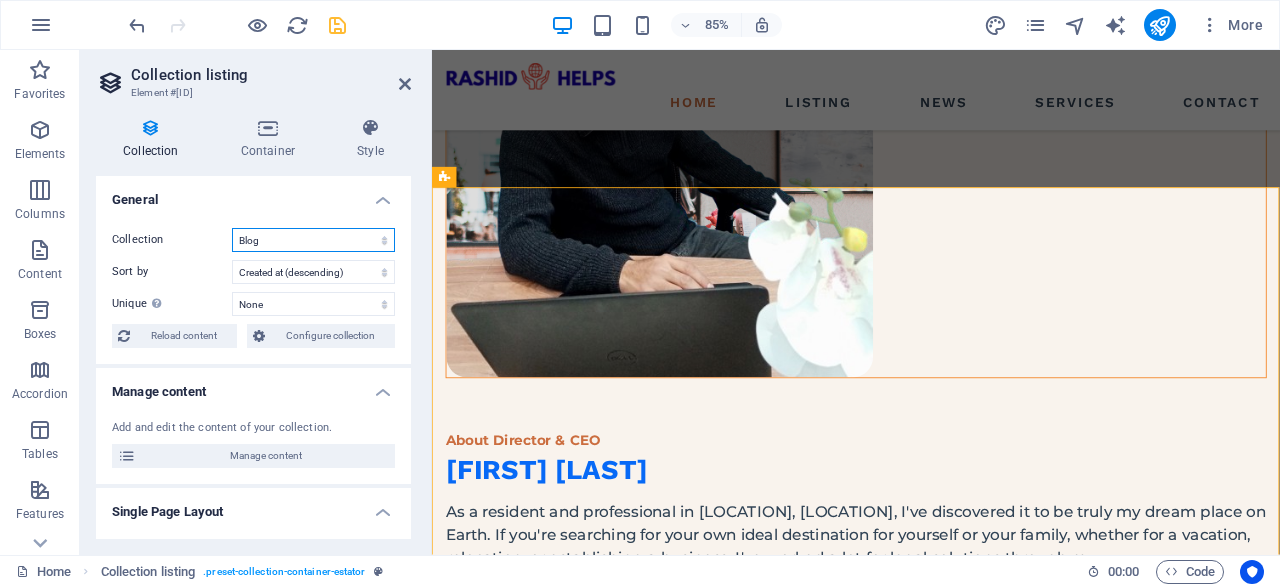 click on "Listing" at bounding box center [0, 0] 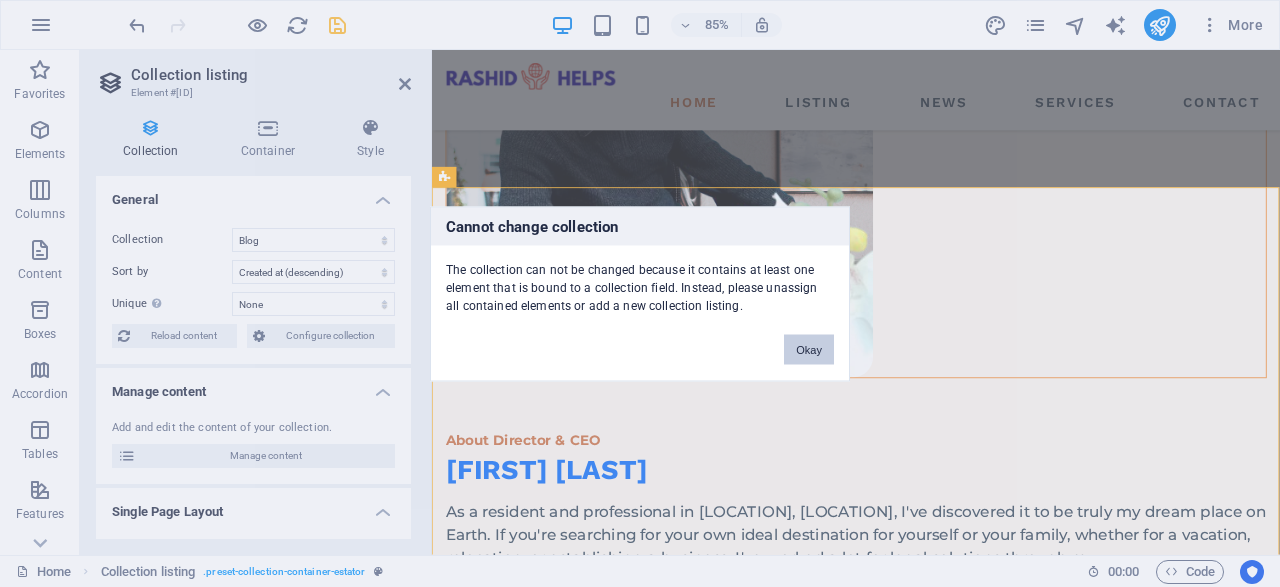click on "Okay" at bounding box center (809, 349) 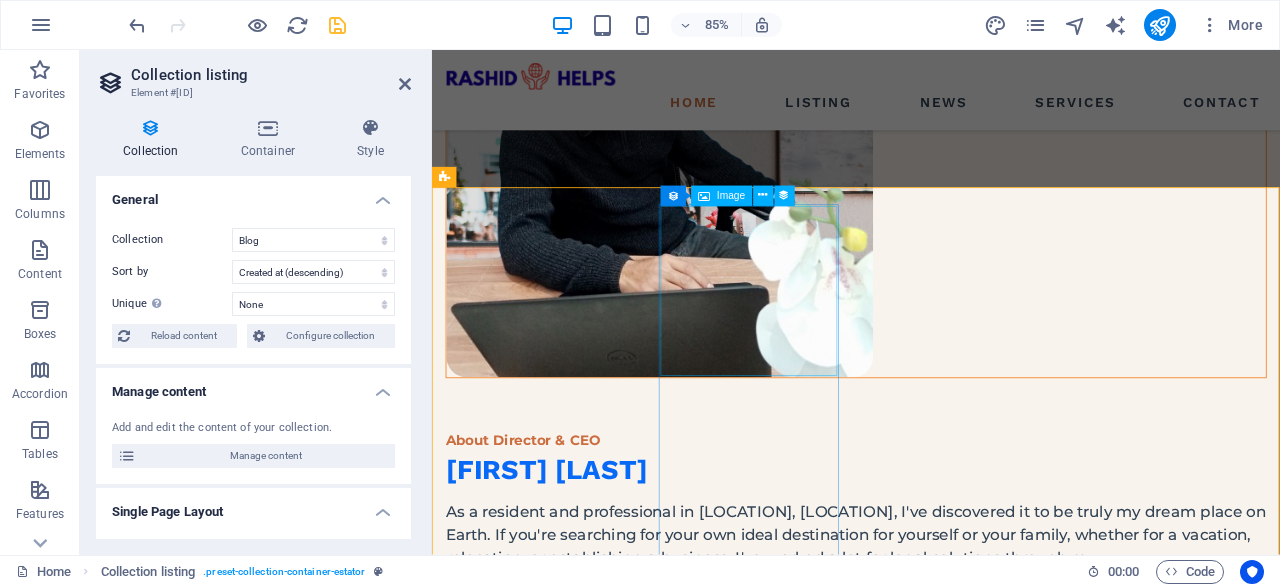 click at bounding box center [931, 1767] 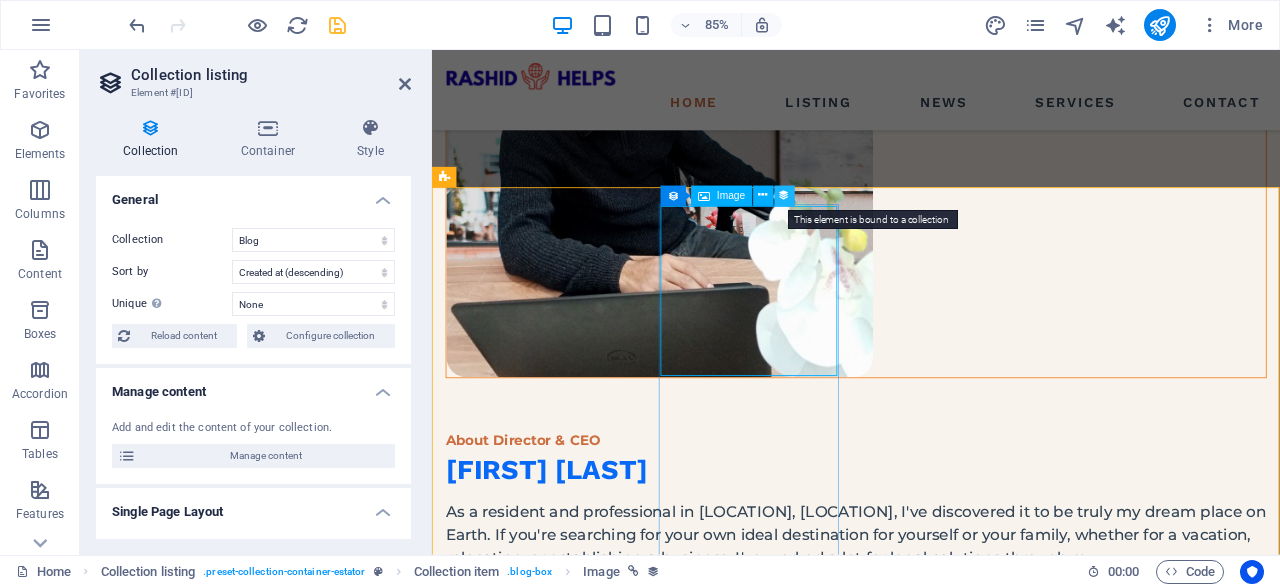 click at bounding box center (785, 196) 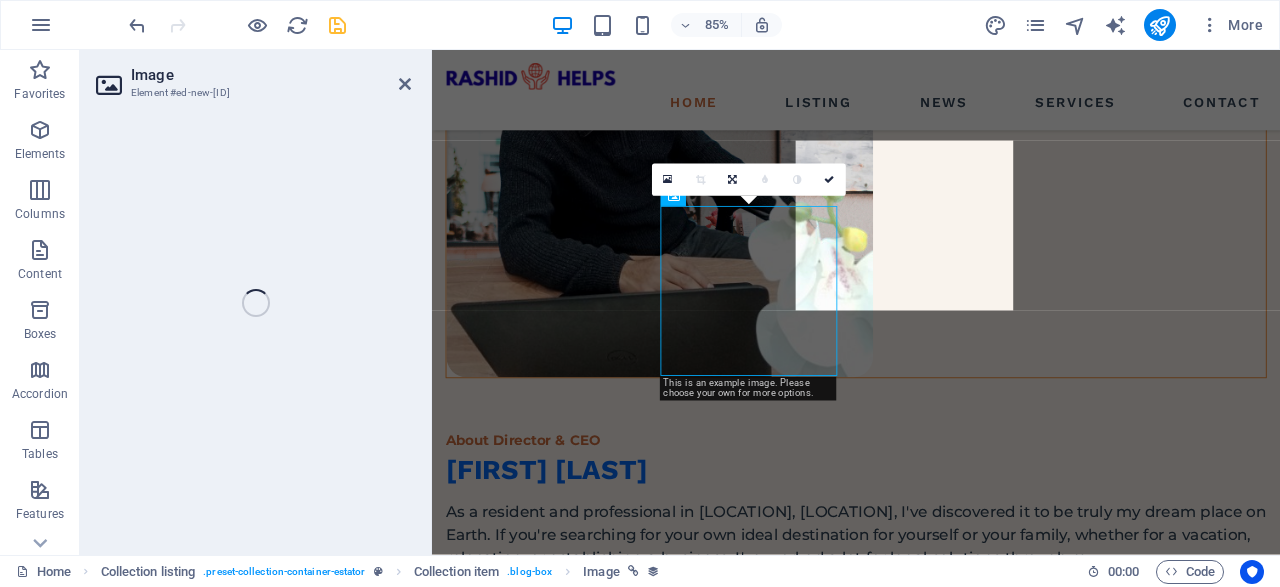 select on "%" 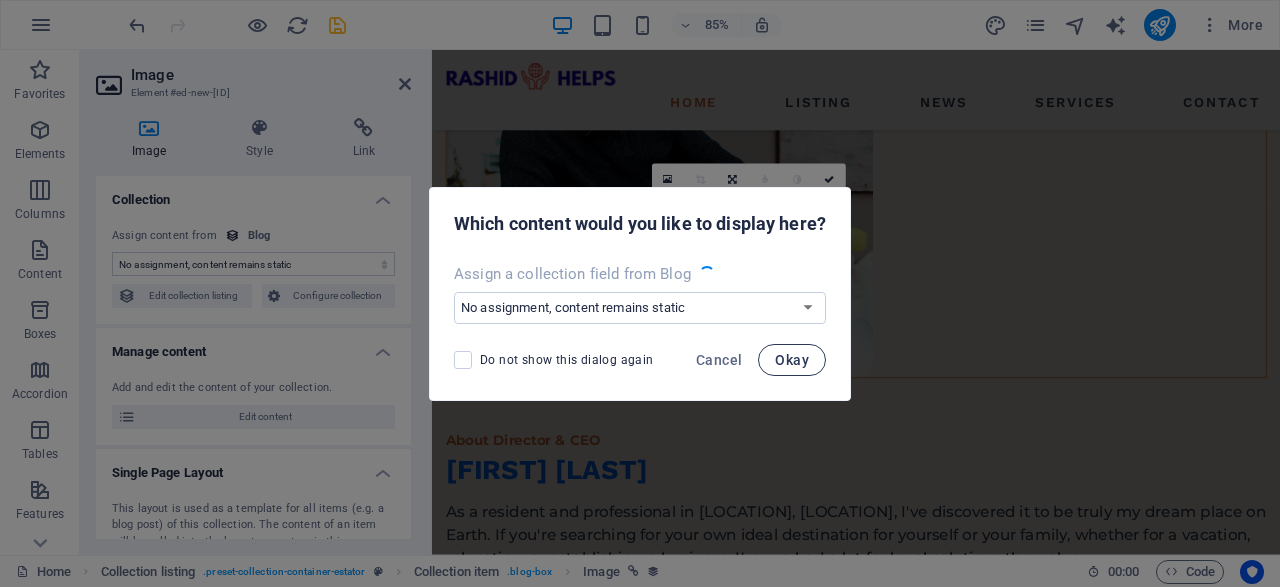 select on "image" 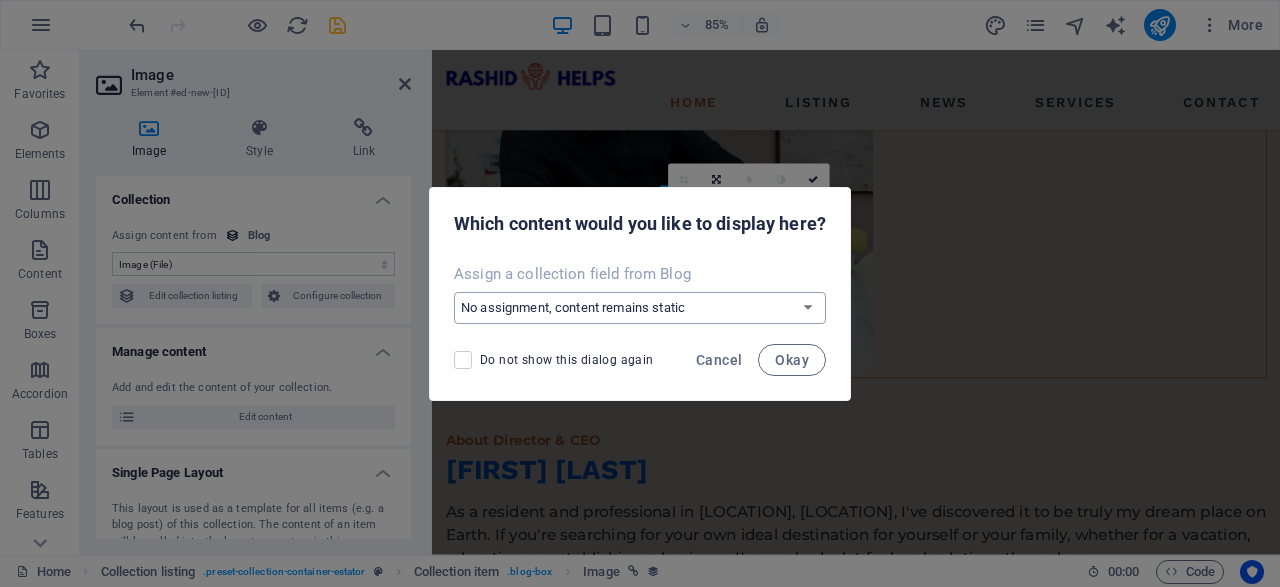 click on "Do not show this dialog again Cancel Okay" at bounding box center [640, 366] 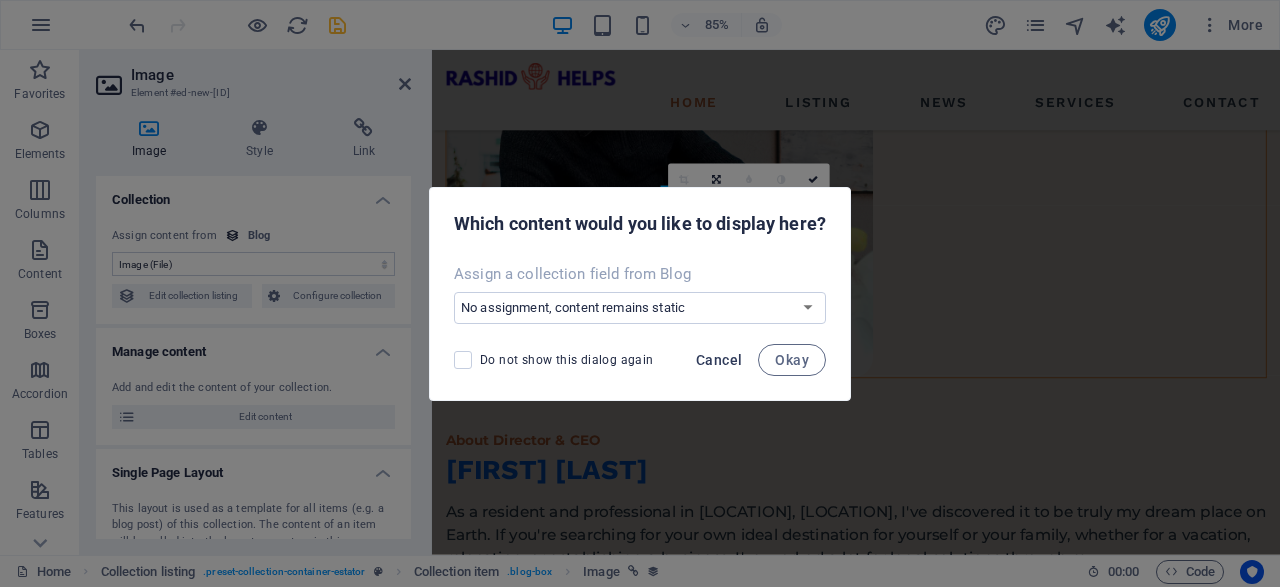click on "Cancel" at bounding box center (719, 360) 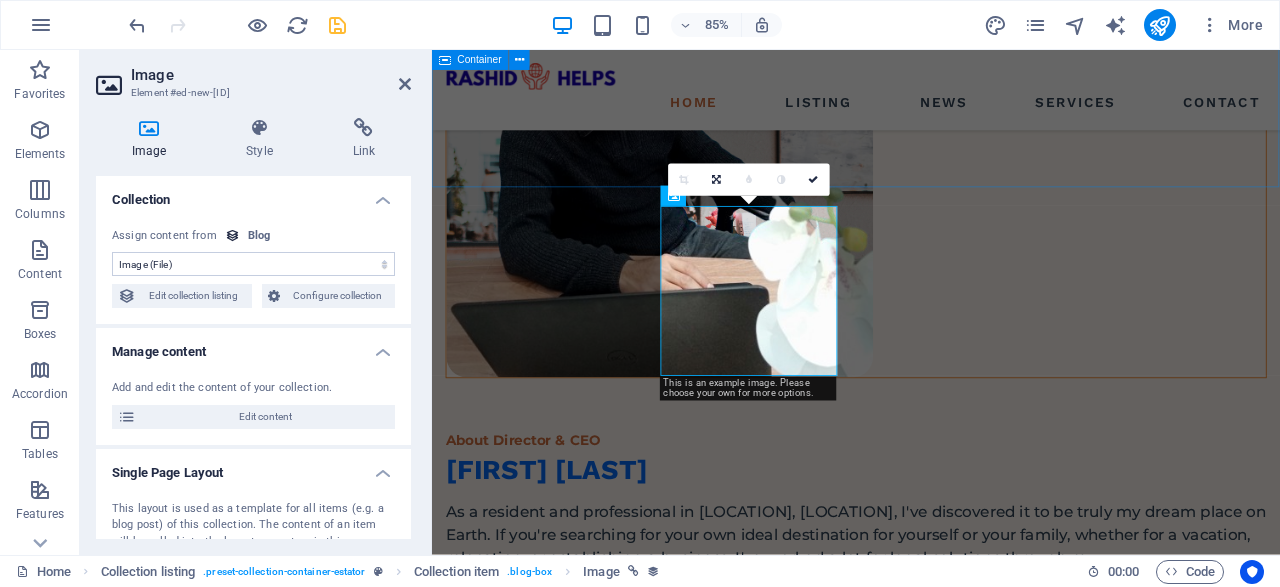 click on "CURRENT LISTINGS
[COMPANY_NAME] property Projects Below are some of our available options. Please contact us for more details: +994-[PHONE_NUMBER] view all" at bounding box center [931, 1087] 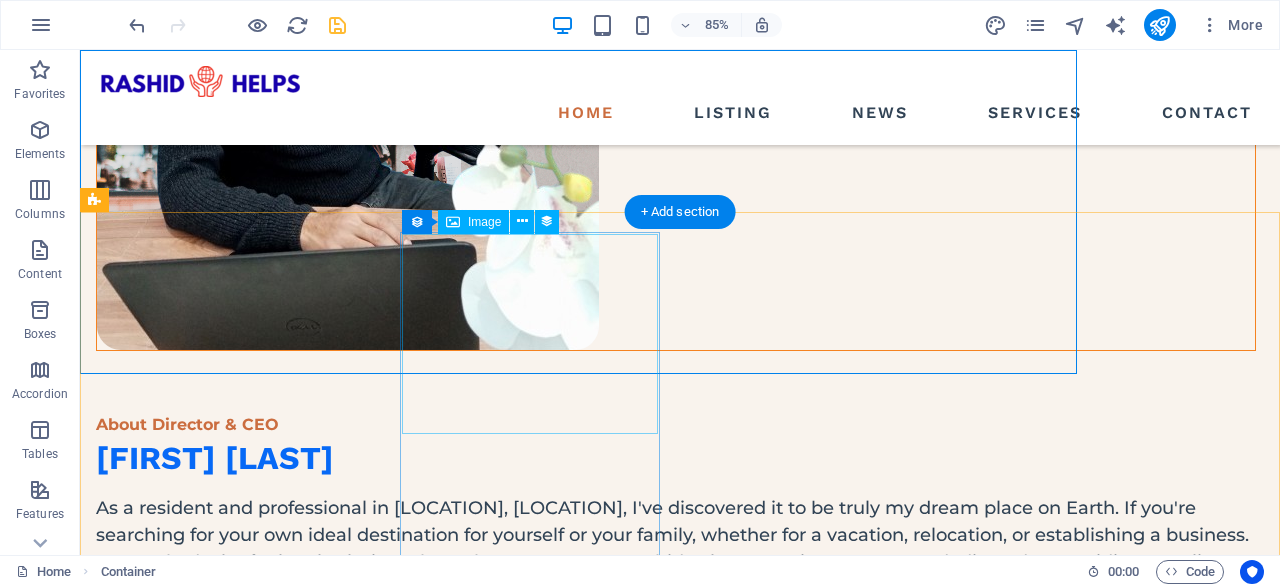 scroll, scrollTop: 1843, scrollLeft: 0, axis: vertical 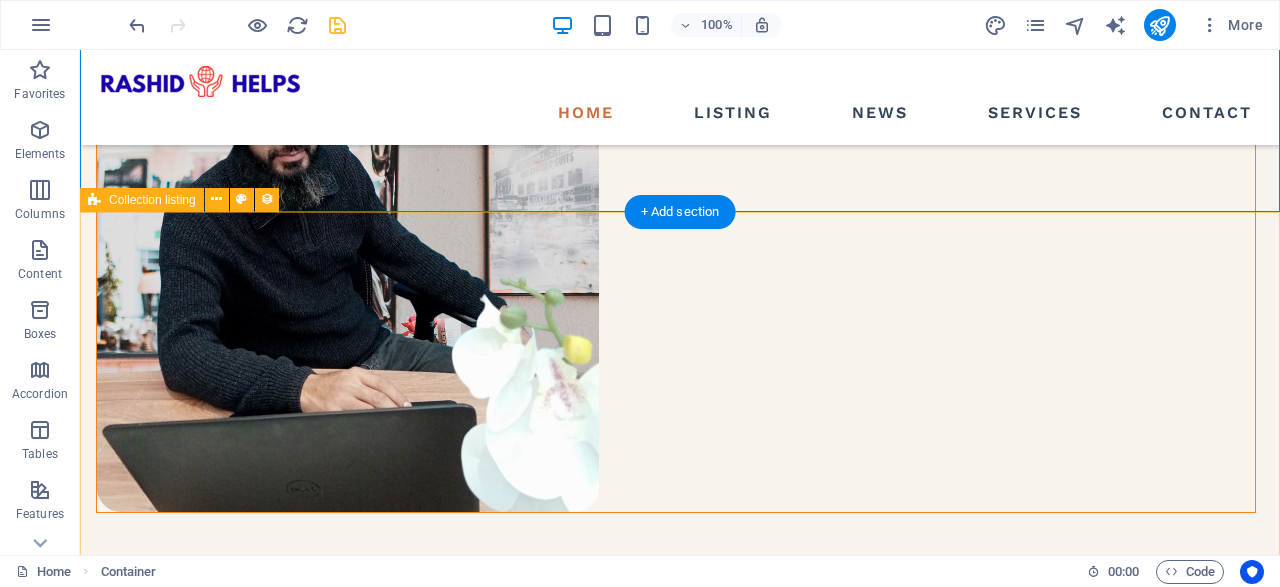 click on "[TEXT] At vero eos et accdmus et iusto odio et divimos et qui. Read more [TEXT] At vero eos et accdmus et iusto odio et divimos et qui. Read more [TEXT] At vero eos et accdmus et iusto odio et divimos et qui. Read more [TEXT] At vero eos et accdmus et iusto odio et divimos et qui. Read more" at bounding box center (680, 2139) 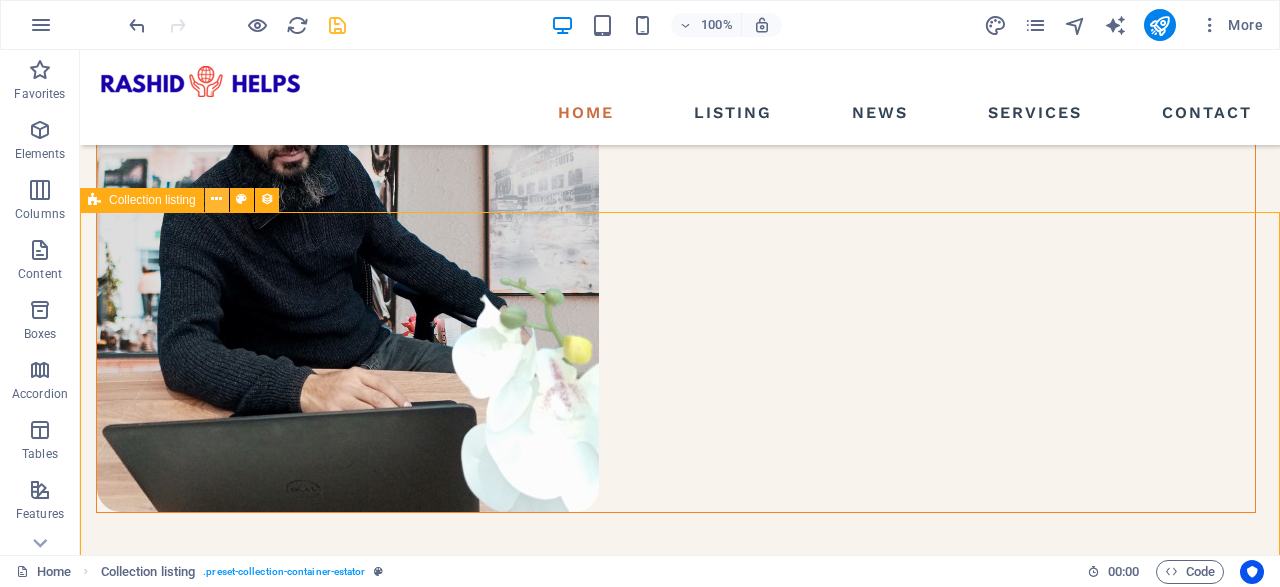 click at bounding box center (216, 199) 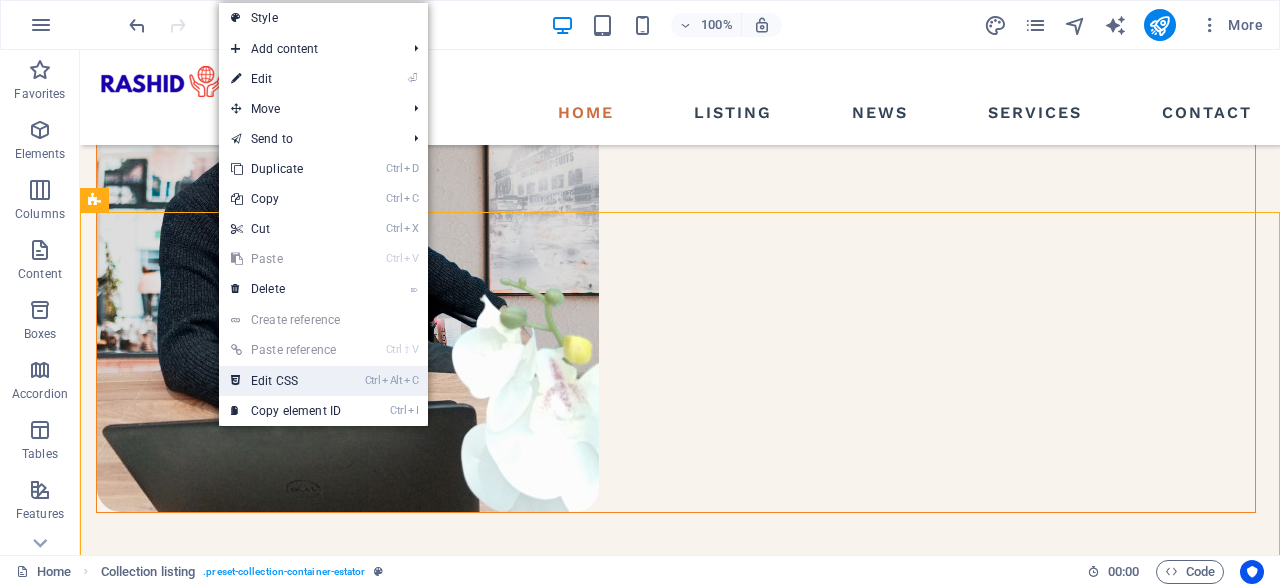 click on "Ctrl Alt C  Edit CSS" at bounding box center [286, 381] 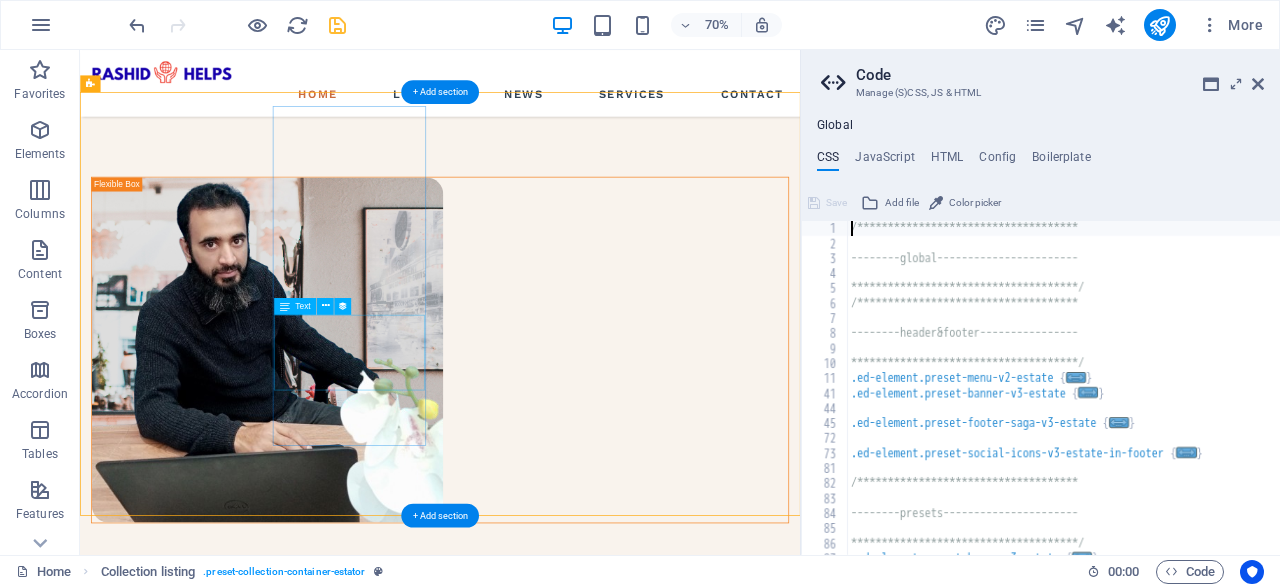 type on "@include collection-container(" 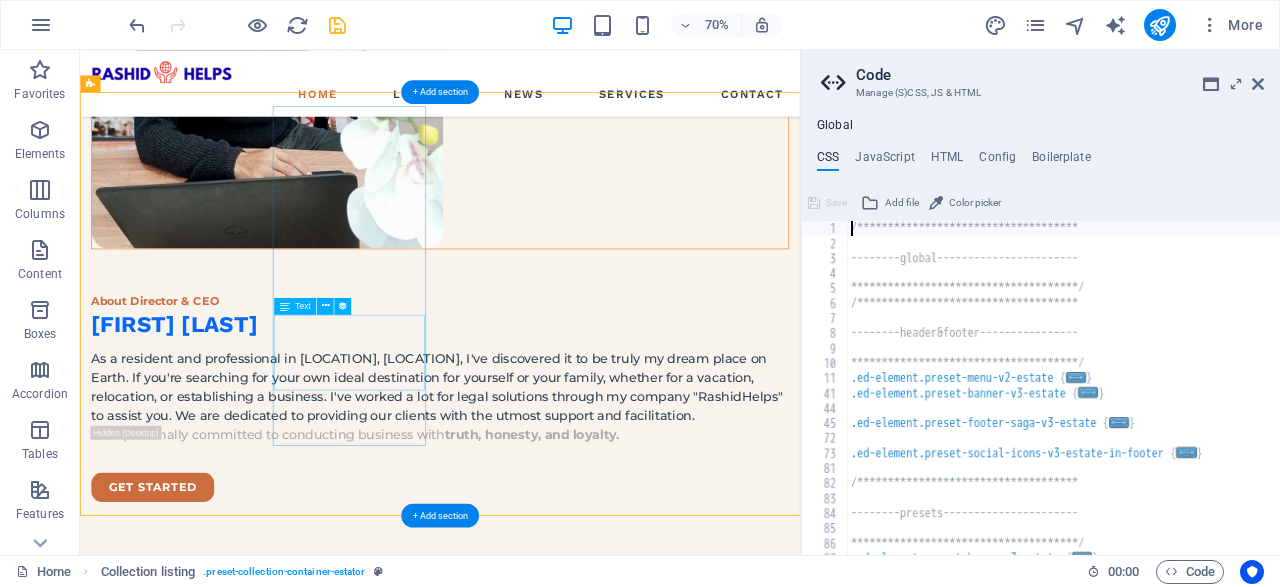 scroll, scrollTop: 943, scrollLeft: 0, axis: vertical 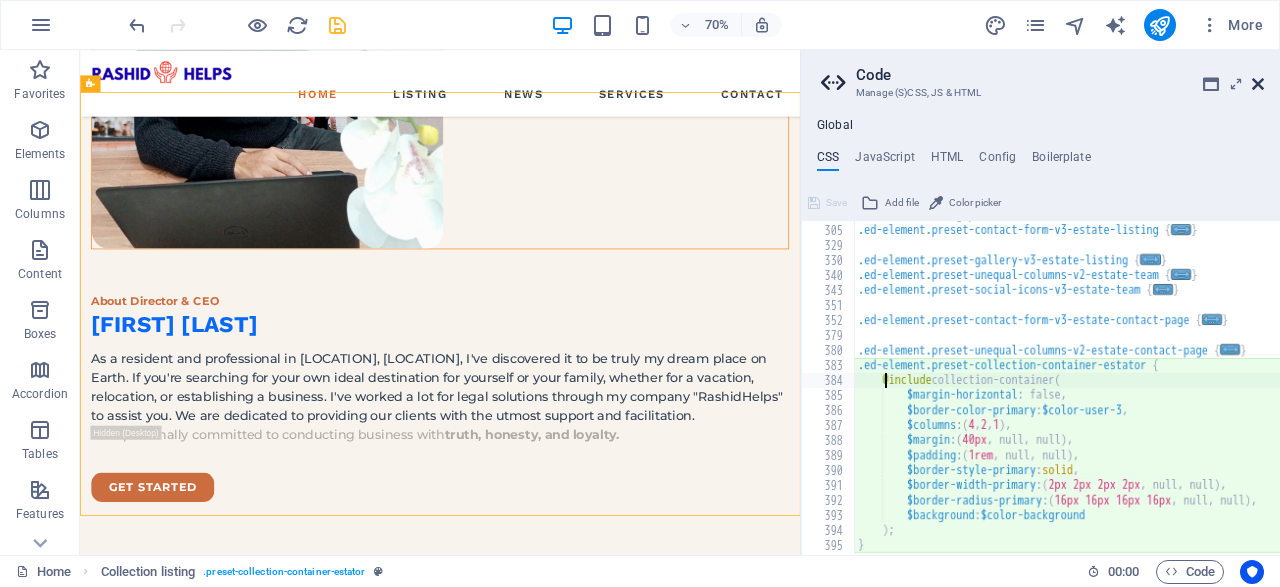 click at bounding box center [1258, 84] 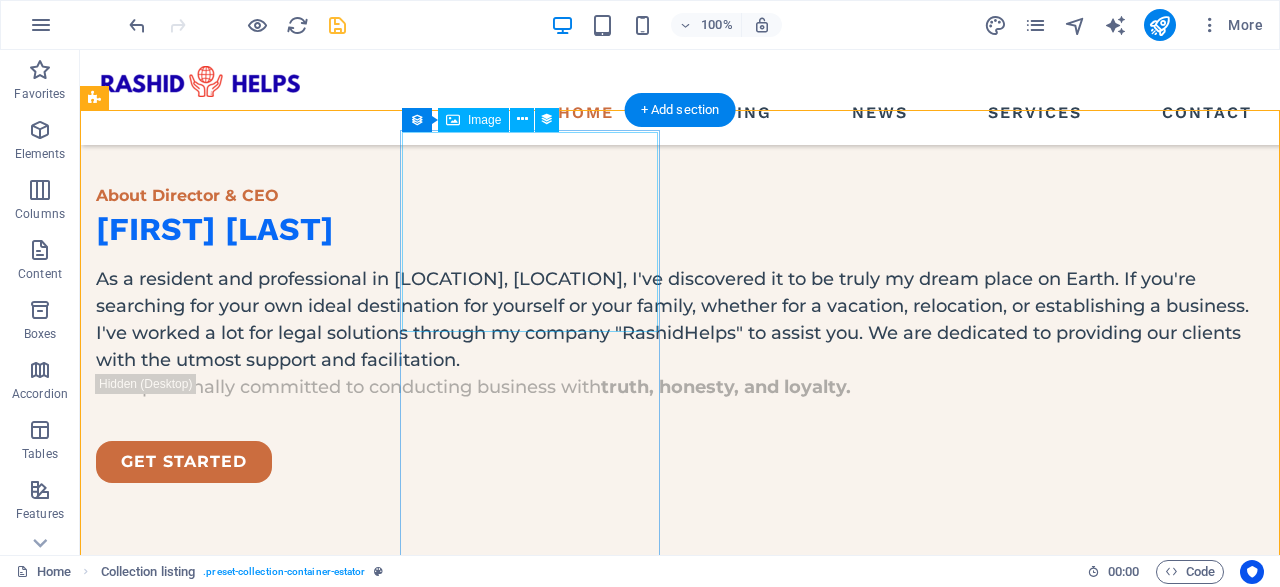 scroll, scrollTop: 1945, scrollLeft: 0, axis: vertical 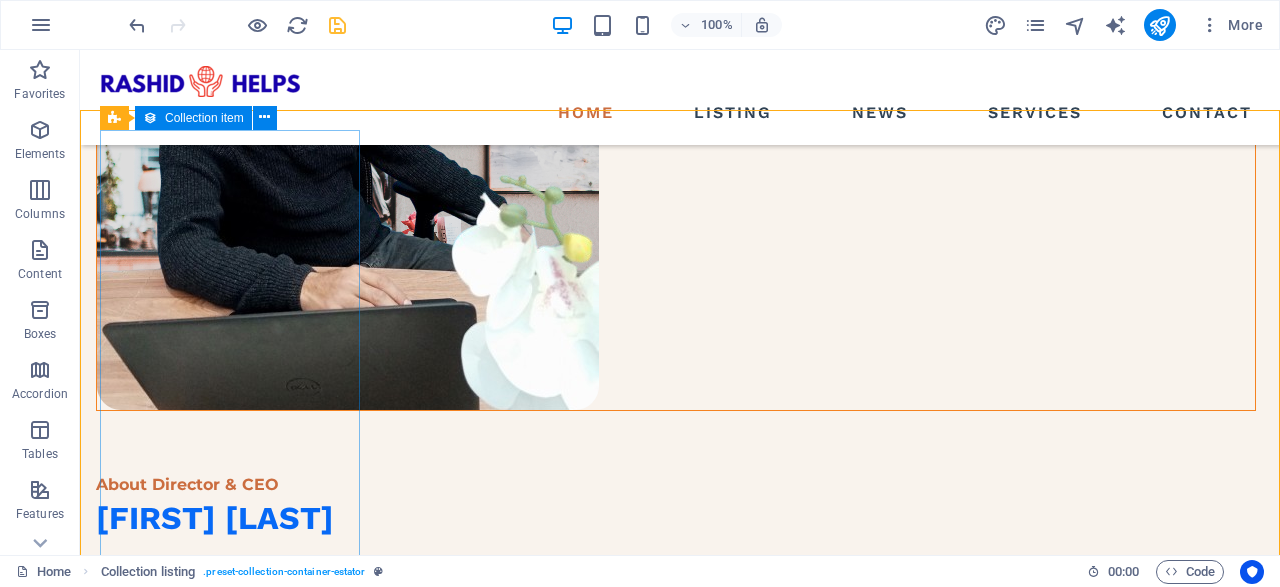 click at bounding box center [150, 118] 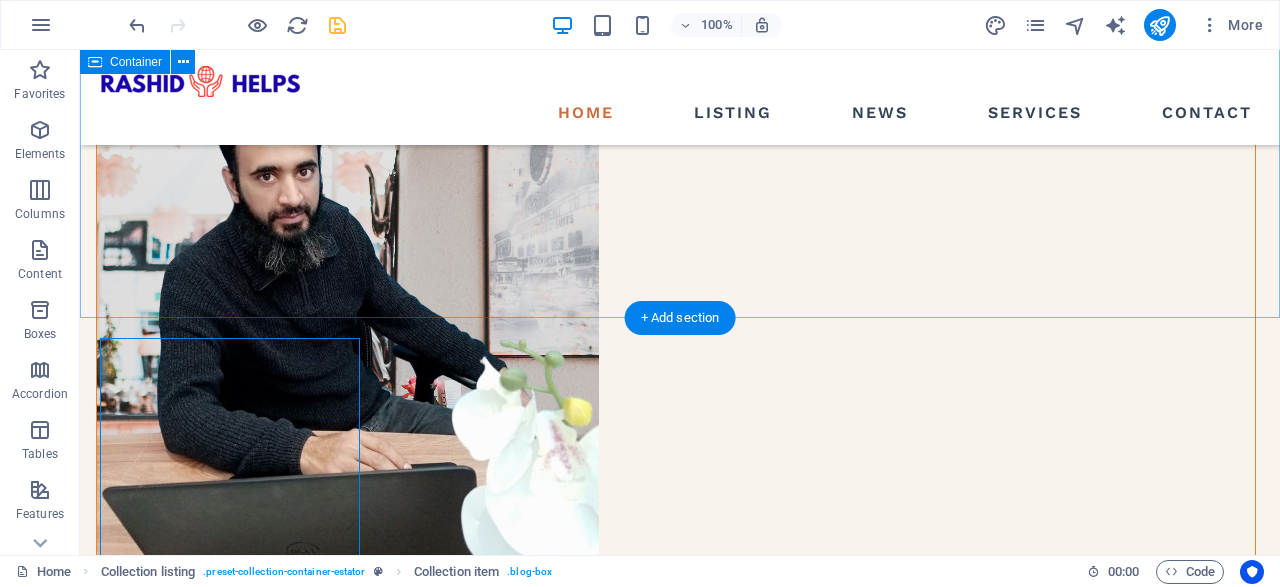 scroll, scrollTop: 1737, scrollLeft: 0, axis: vertical 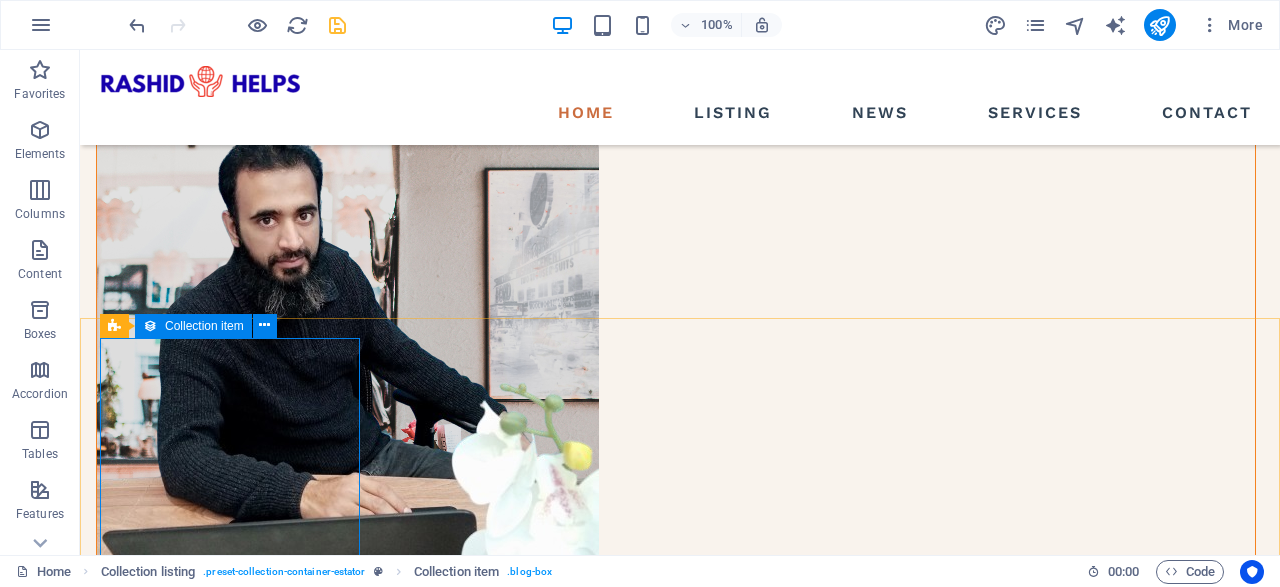 click on "Collection item" at bounding box center [204, 326] 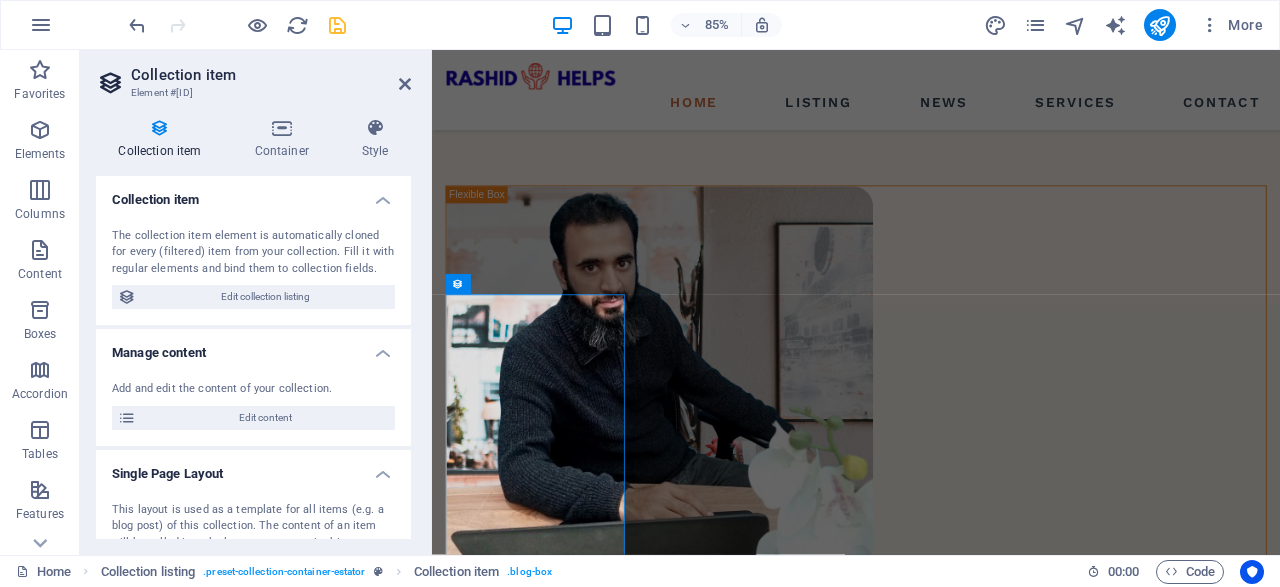 scroll, scrollTop: 1899, scrollLeft: 0, axis: vertical 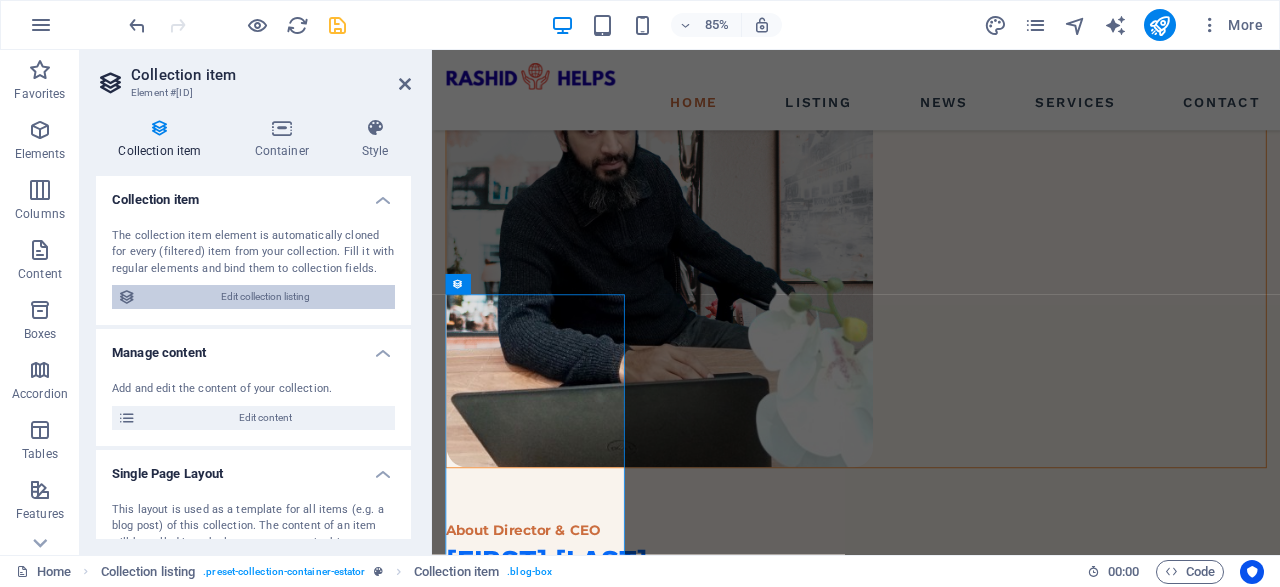 click on "Edit collection listing" at bounding box center [265, 297] 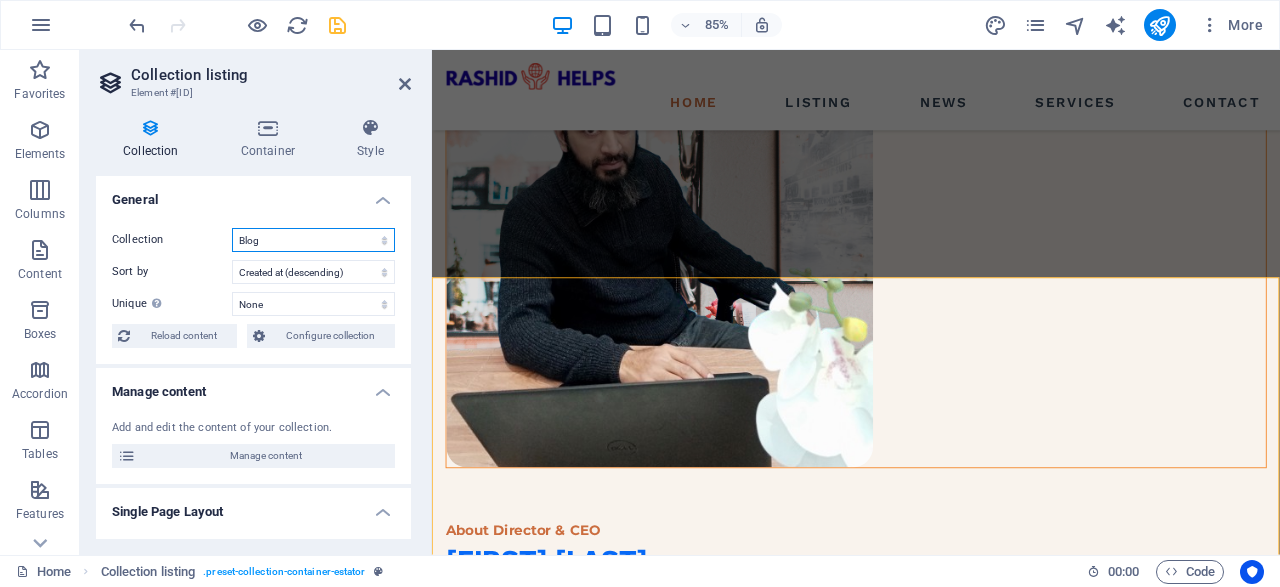 click on "Blog Listing" at bounding box center (313, 240) 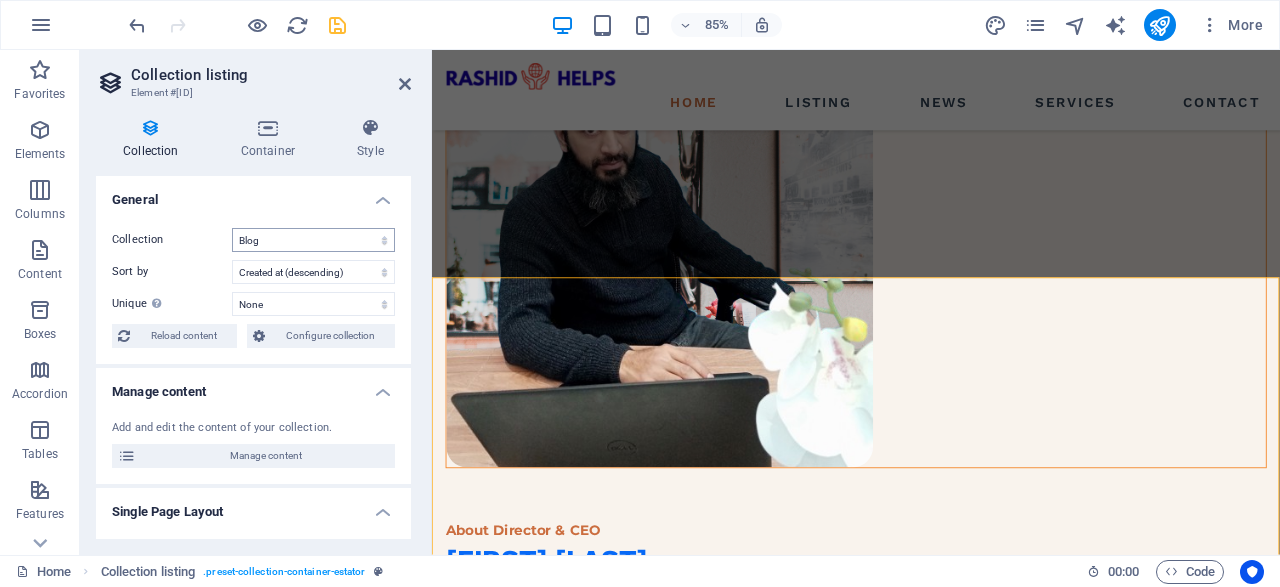click on "General" at bounding box center [253, 194] 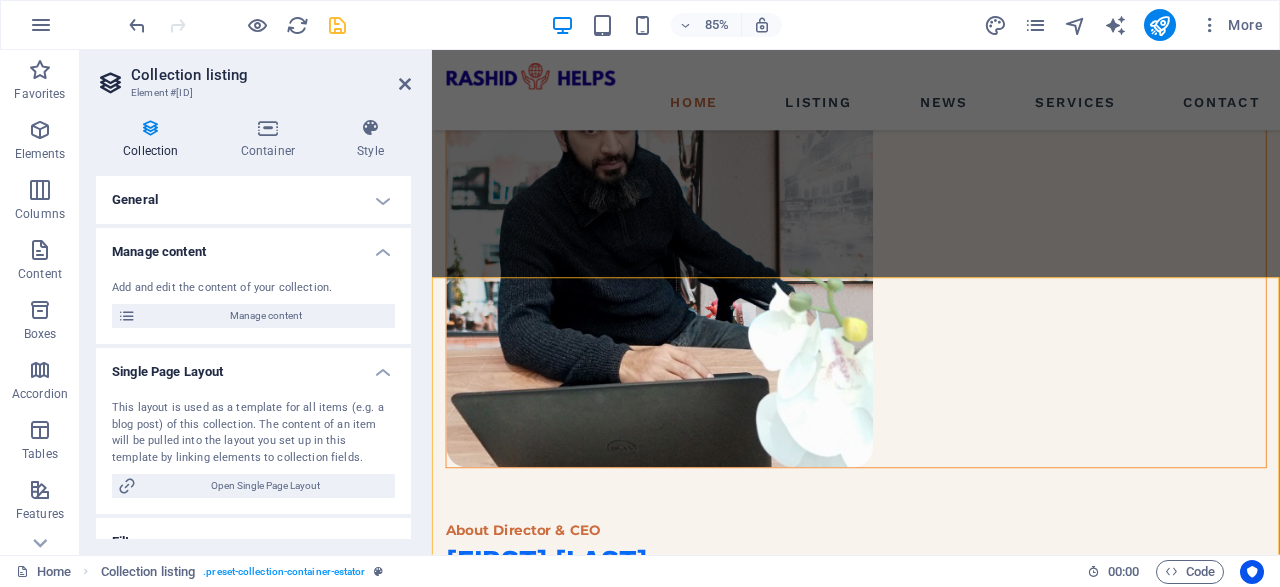 click on "General" at bounding box center [253, 200] 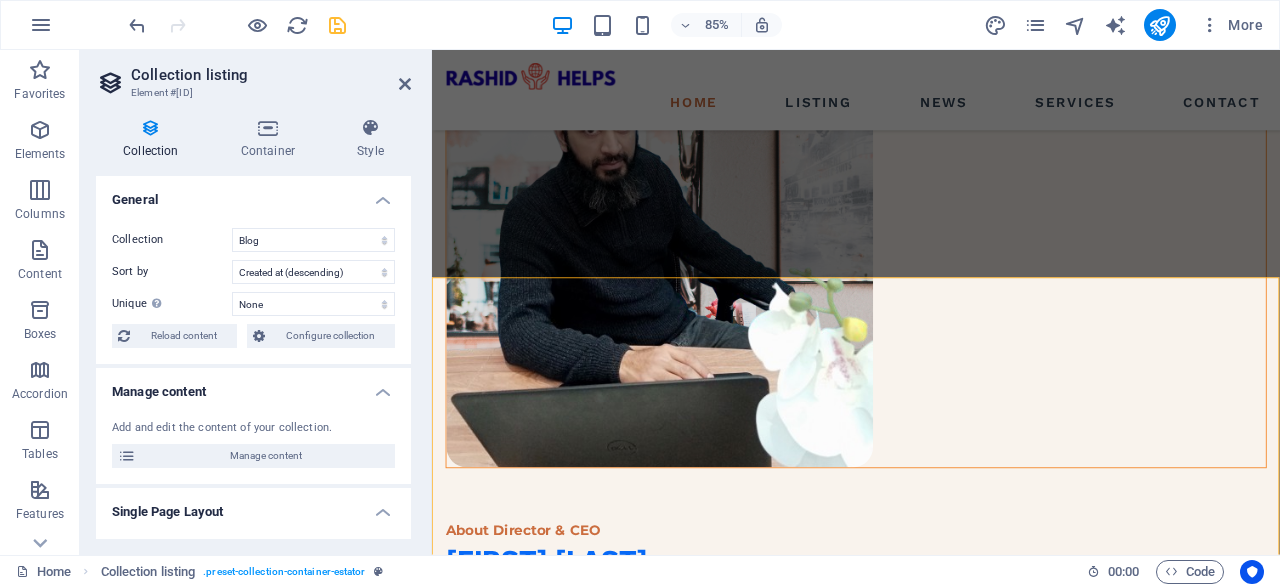 scroll, scrollTop: 96, scrollLeft: 0, axis: vertical 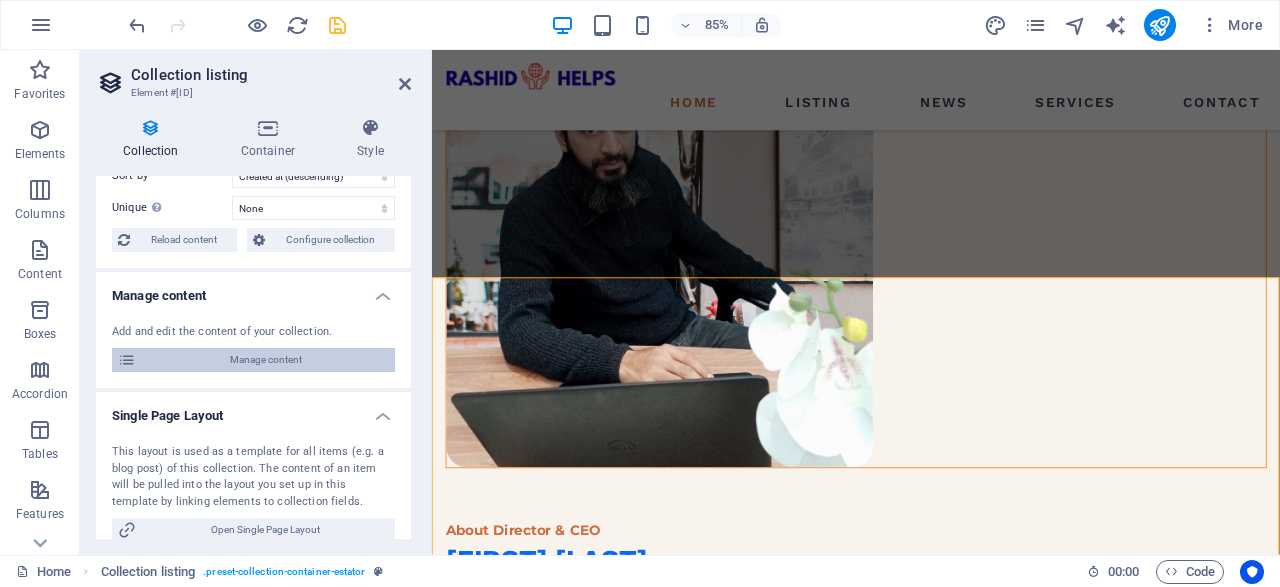 click on "Manage content" at bounding box center [265, 360] 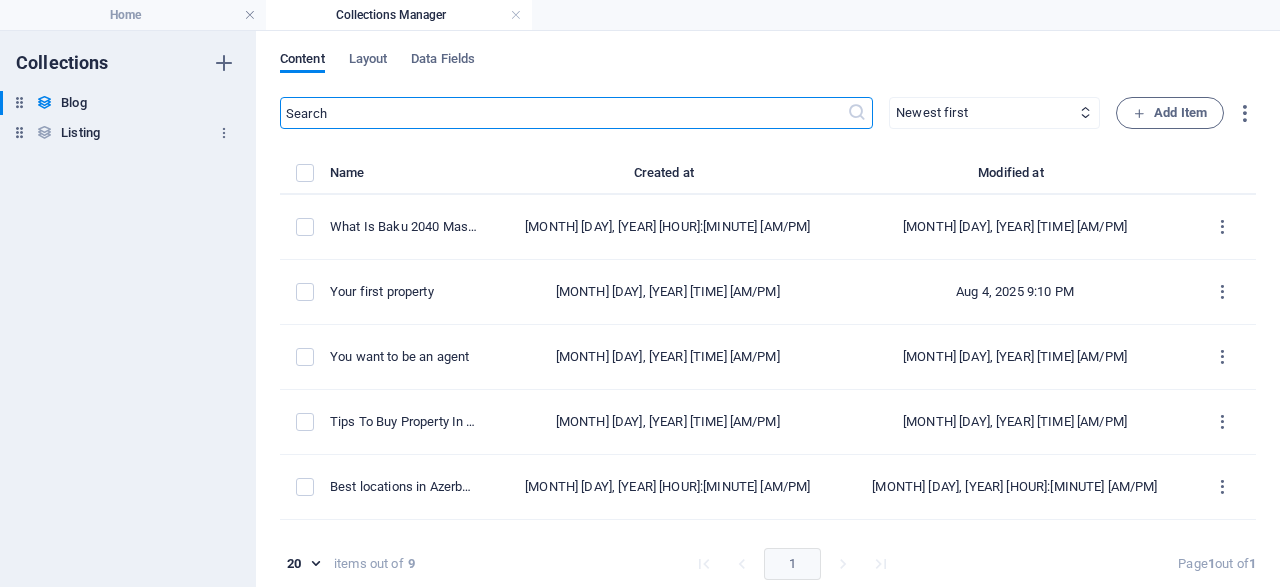 click at bounding box center [44, 132] 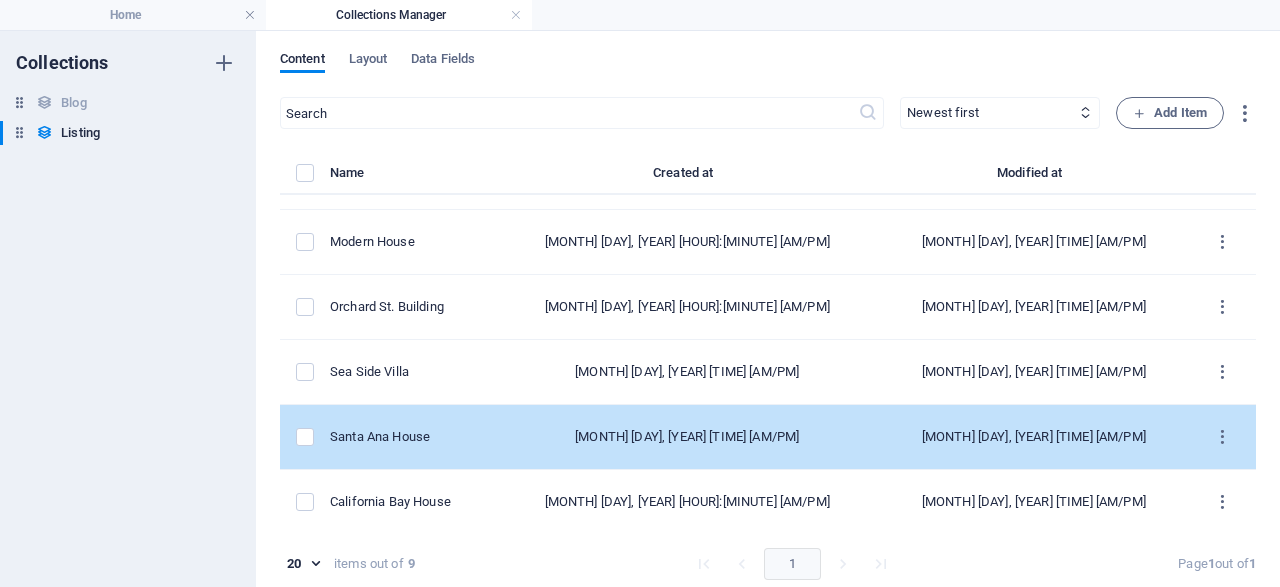 scroll, scrollTop: 0, scrollLeft: 0, axis: both 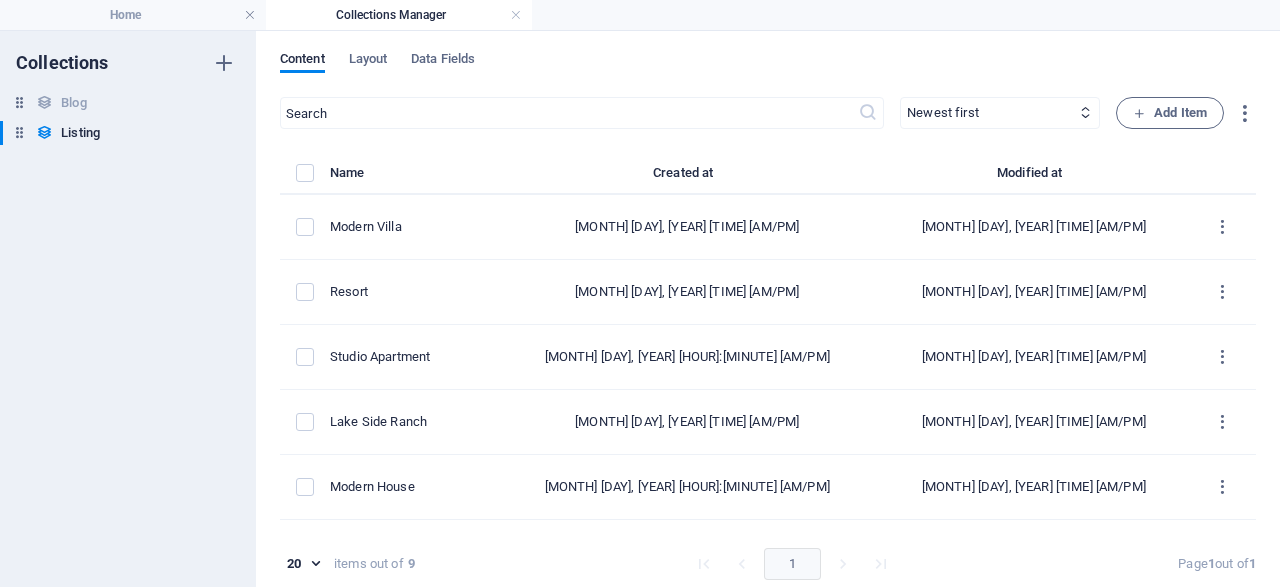 click on "Content Layout Data Fields" at bounding box center [768, 70] 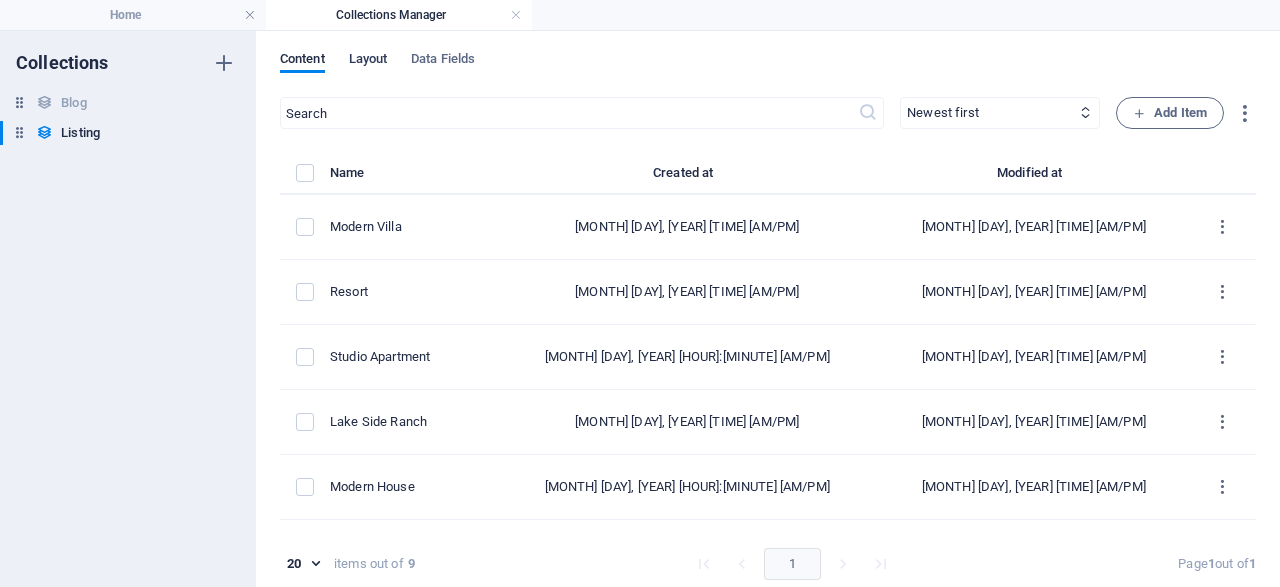 click on "Layout" at bounding box center (368, 61) 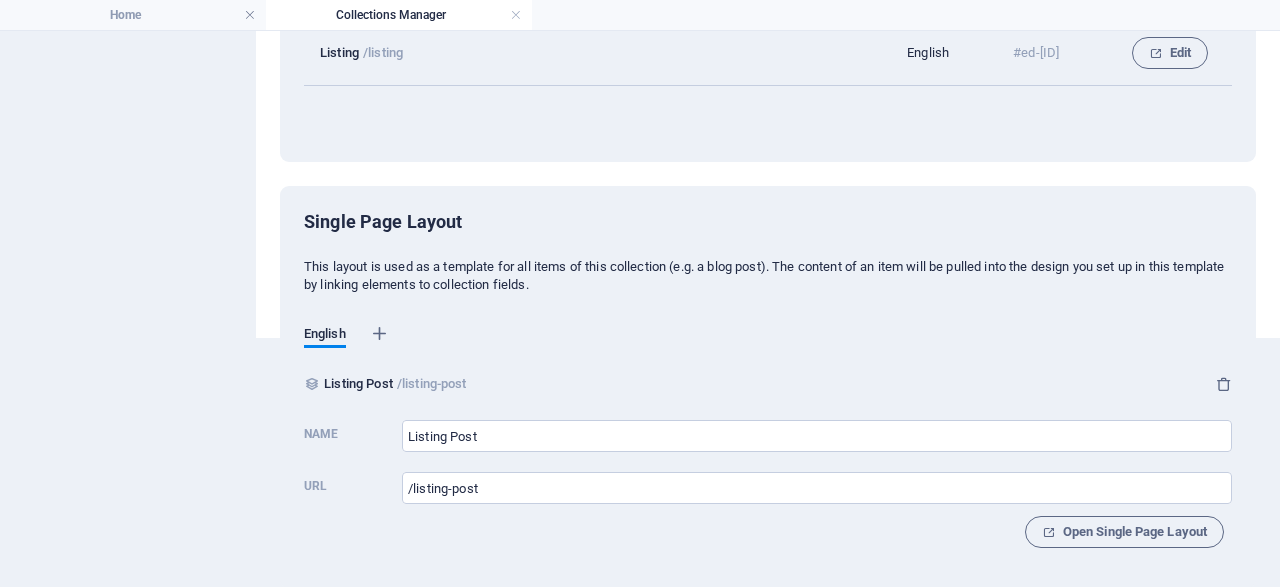 scroll, scrollTop: 0, scrollLeft: 0, axis: both 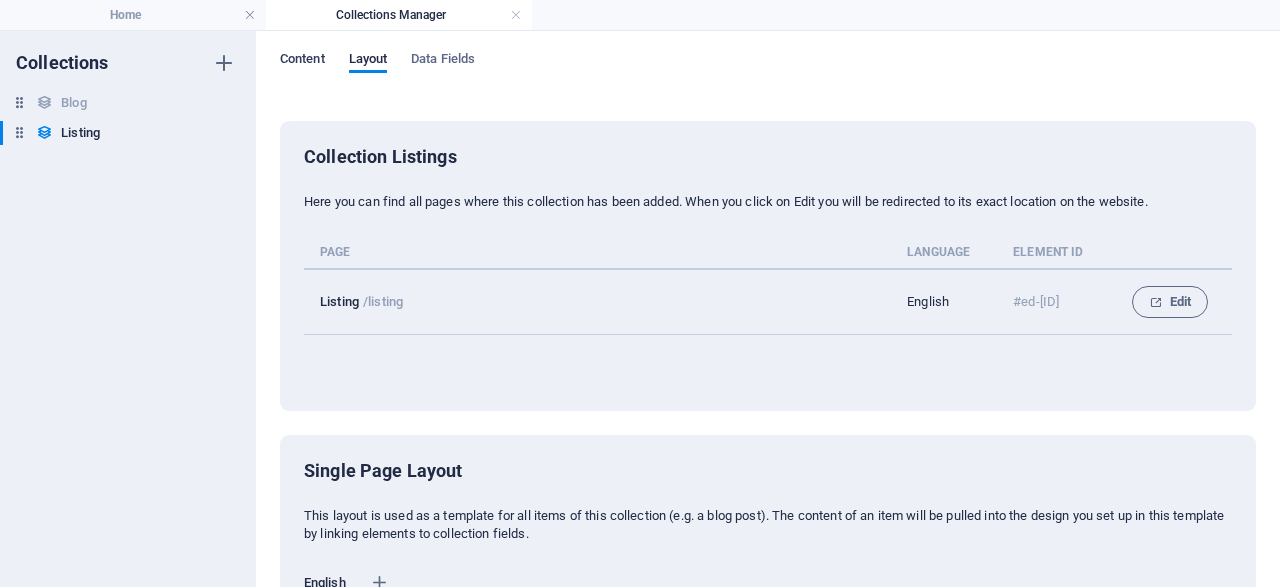 click on "Content" at bounding box center (302, 61) 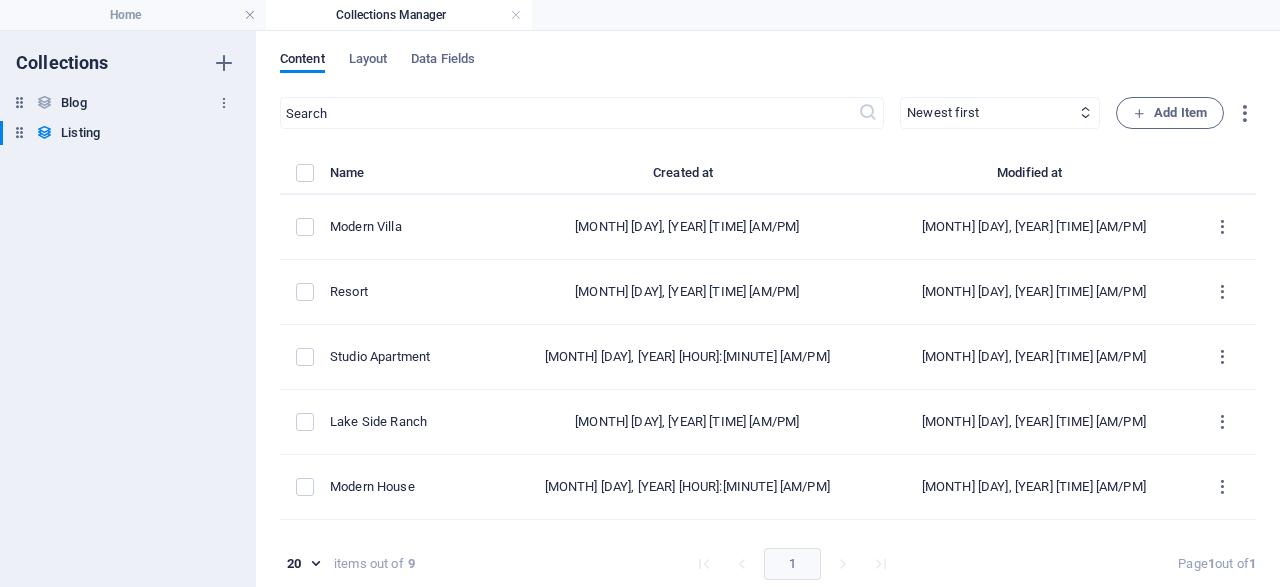 click on "Blog" at bounding box center [73, 103] 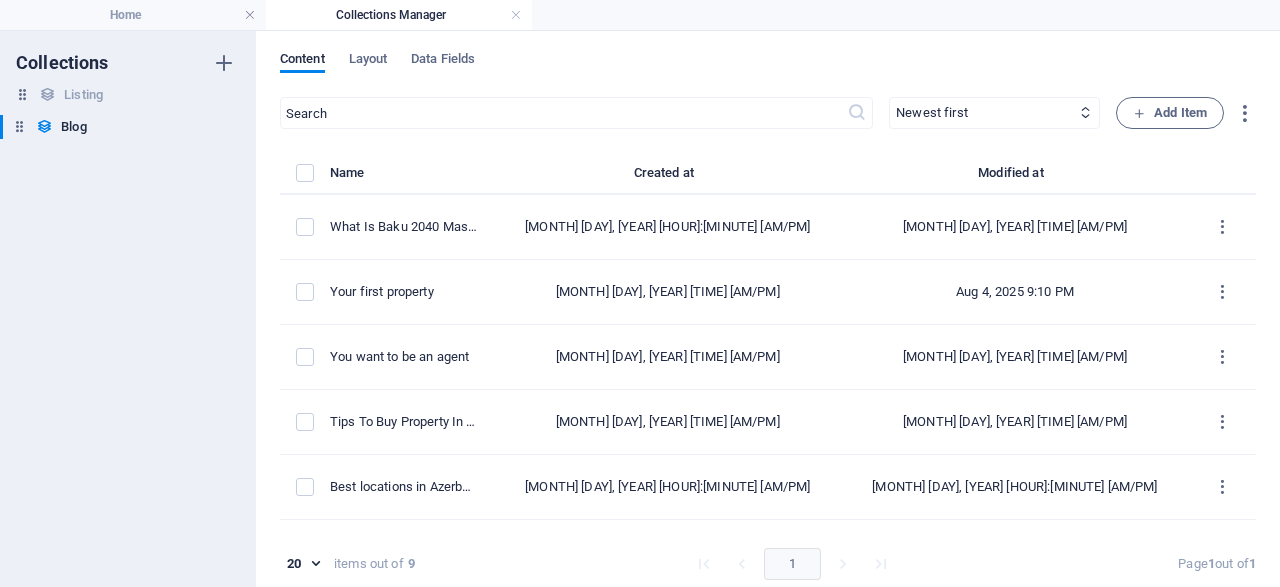 drag, startPoint x: 17, startPoint y: 136, endPoint x: 20, endPoint y: 93, distance: 43.104523 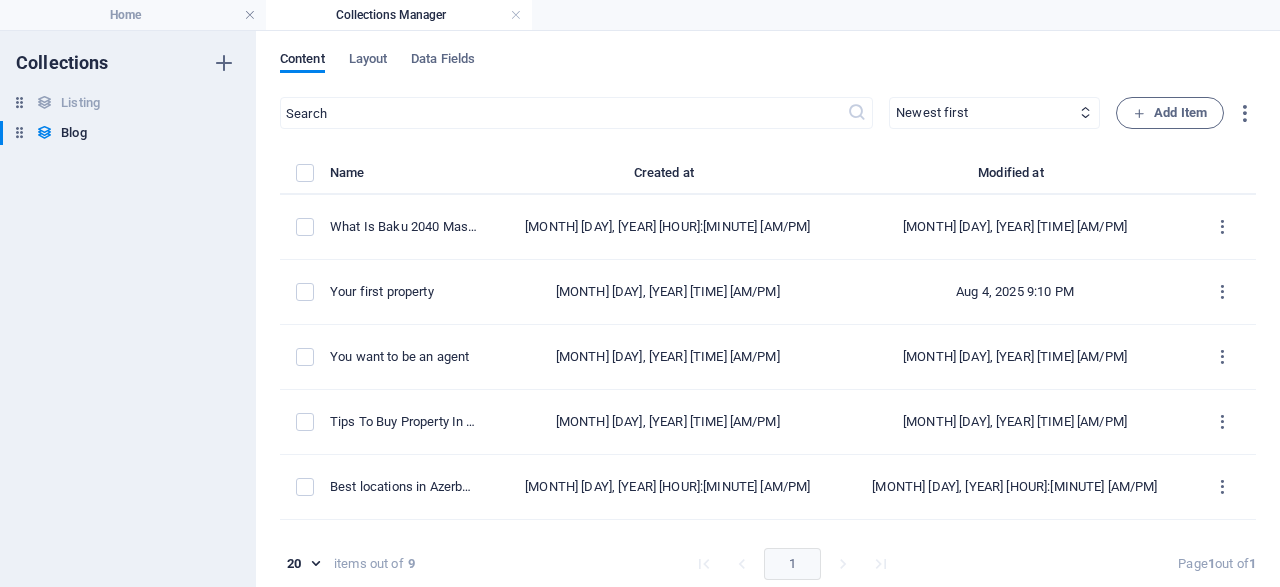 click on "Collections Listing Listing Blog Blog" at bounding box center (128, 309) 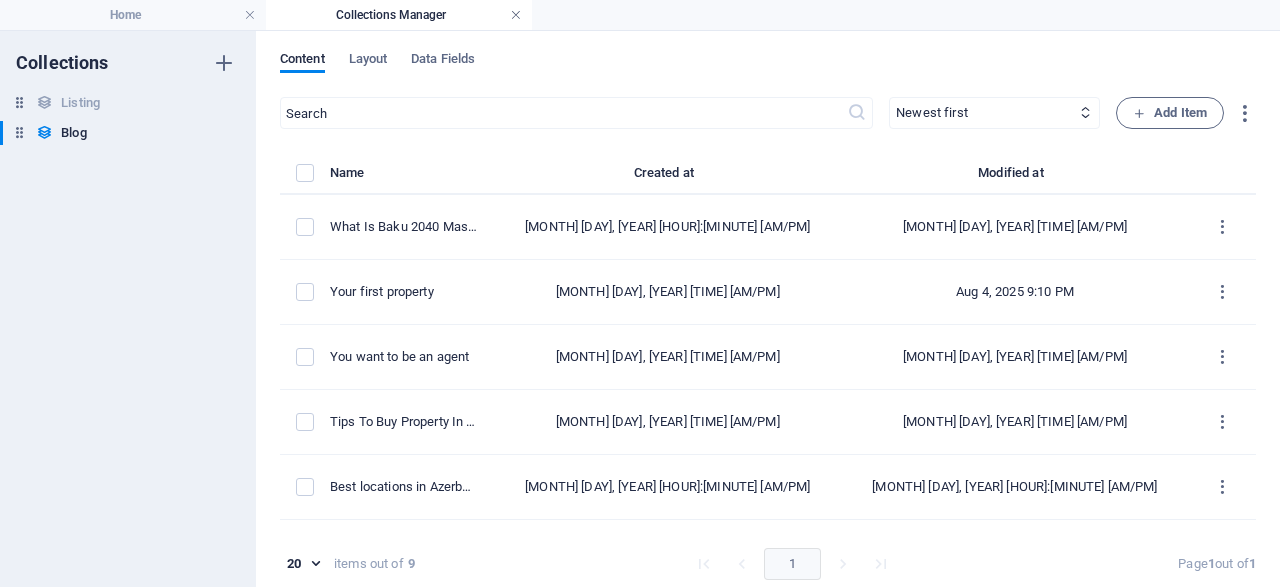 click at bounding box center (516, 15) 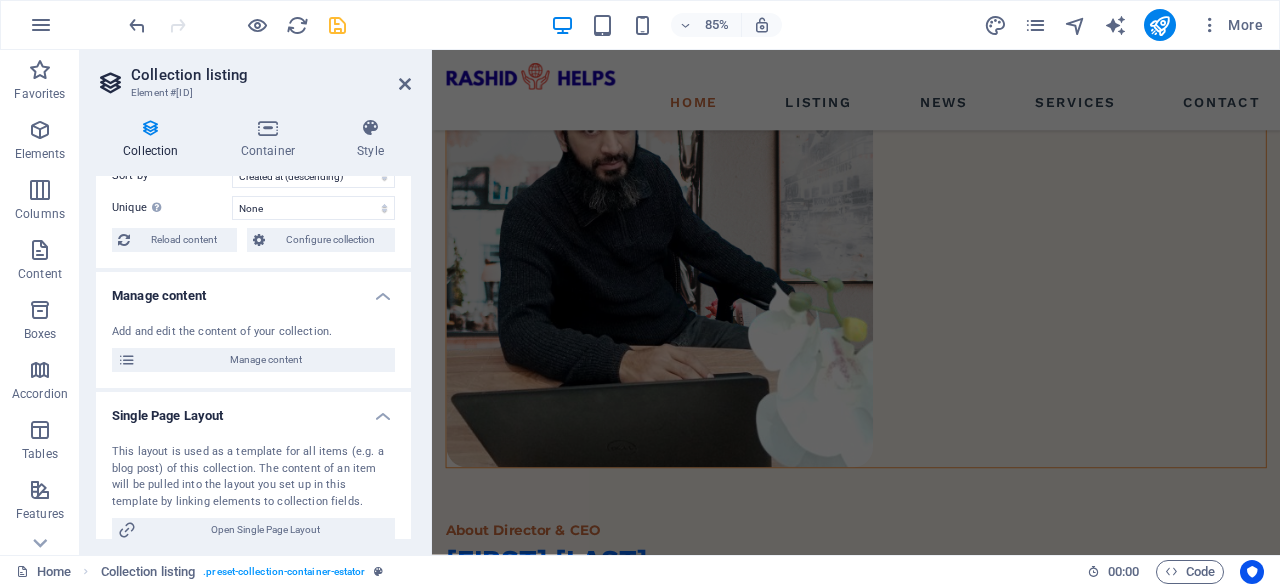 scroll, scrollTop: 96, scrollLeft: 0, axis: vertical 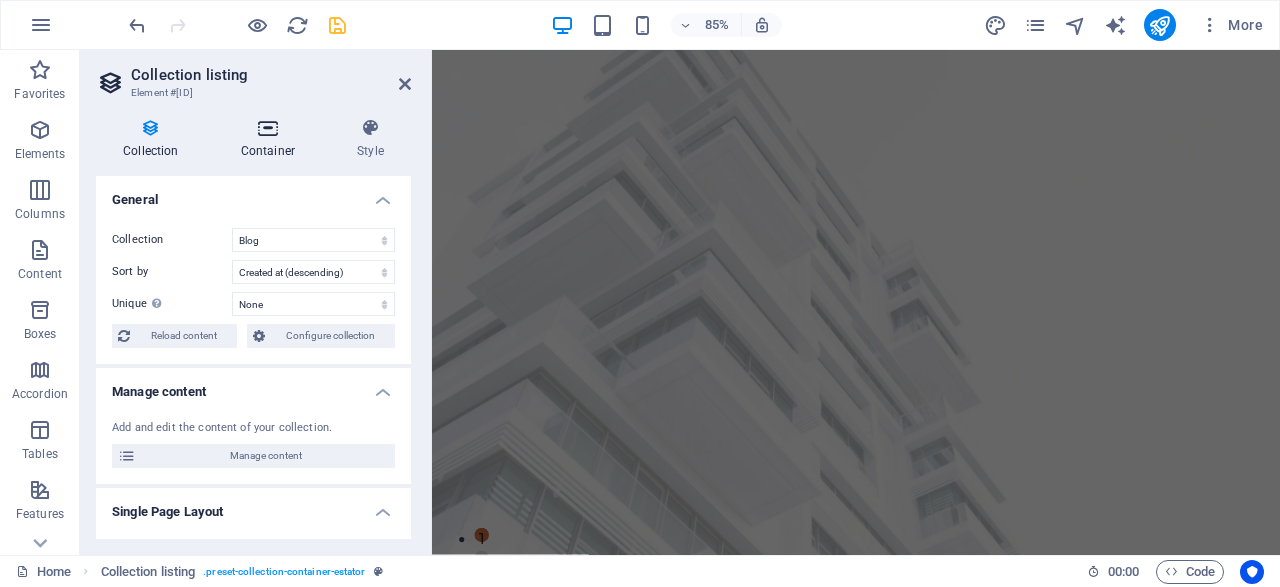 click on "Container" at bounding box center [272, 139] 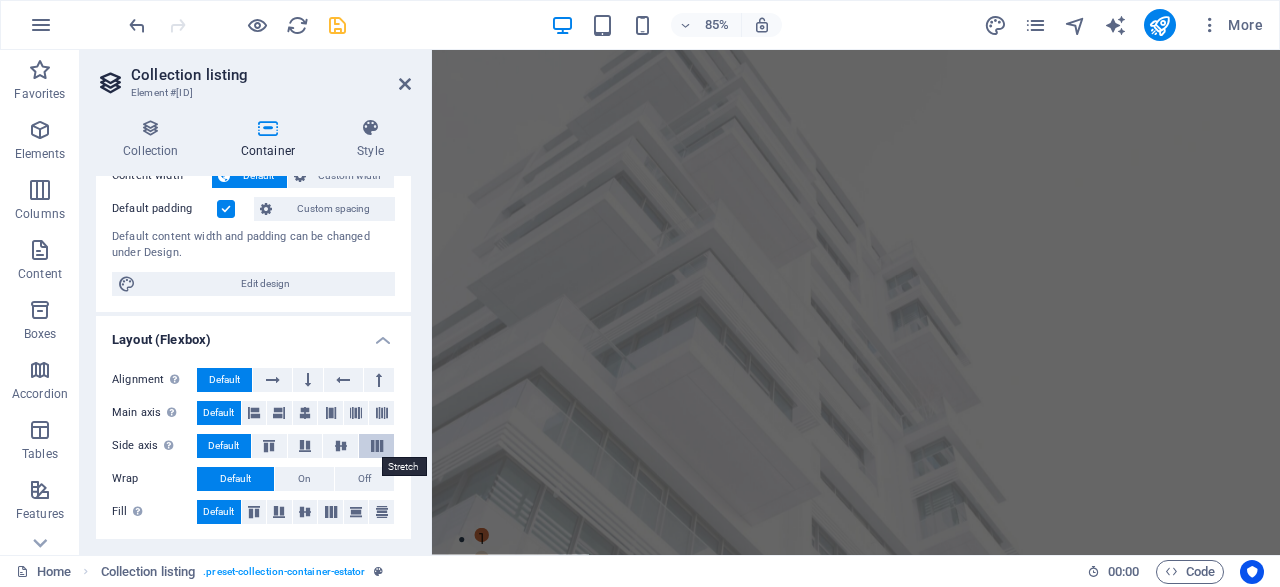 scroll, scrollTop: 0, scrollLeft: 0, axis: both 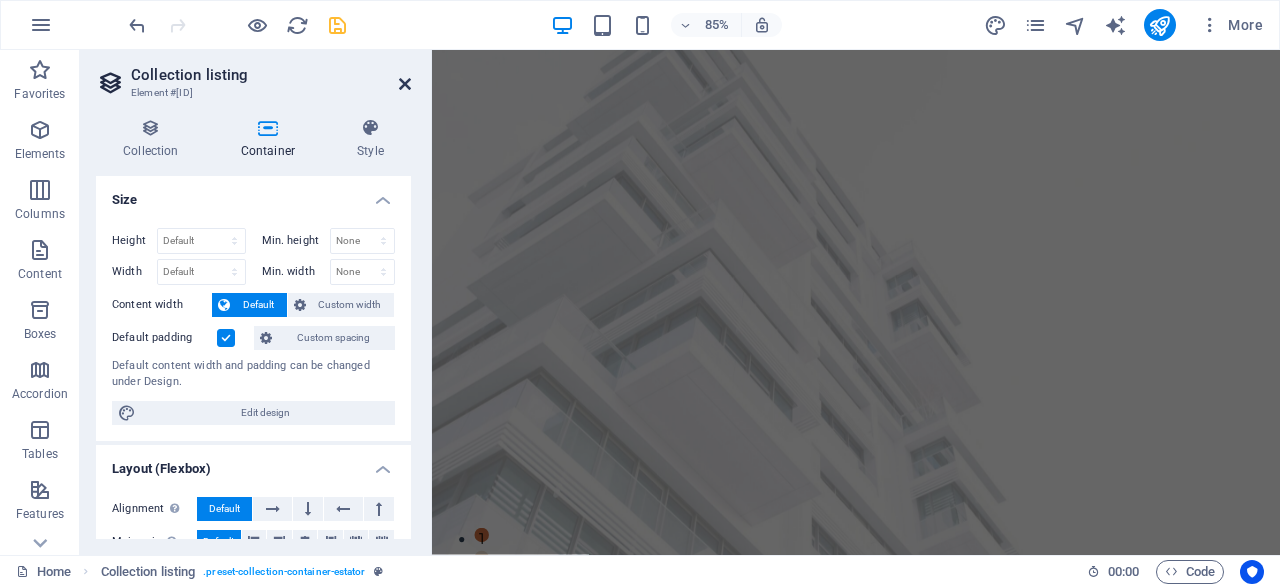 click at bounding box center [405, 84] 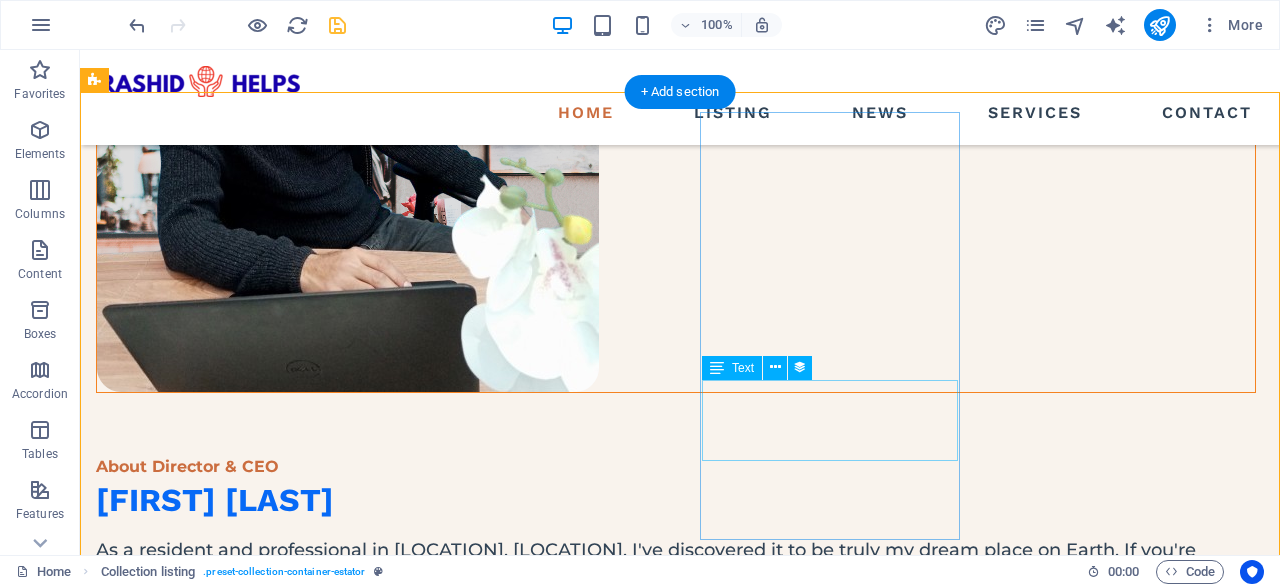 scroll, scrollTop: 1755, scrollLeft: 0, axis: vertical 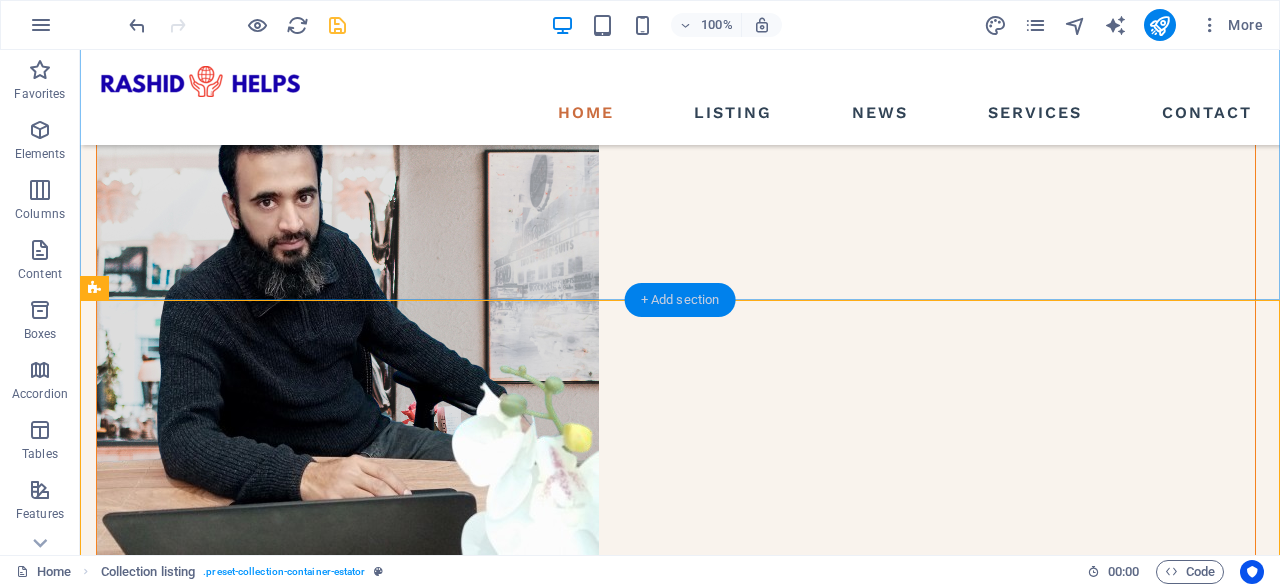 click on "+ Add section" at bounding box center (680, 300) 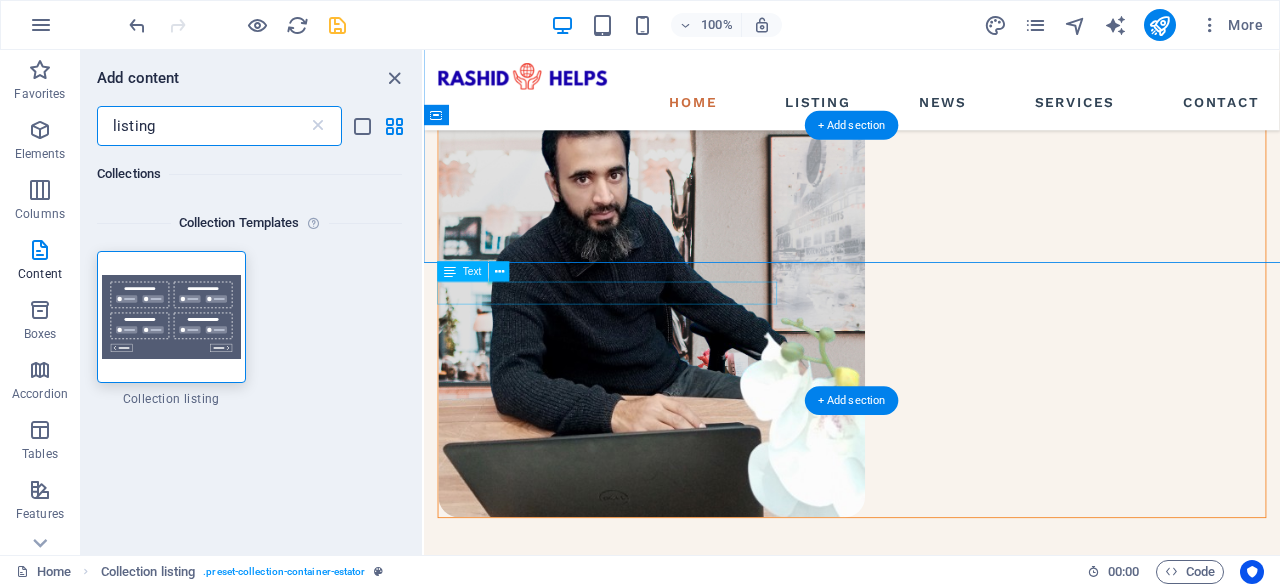 scroll, scrollTop: 1754, scrollLeft: 0, axis: vertical 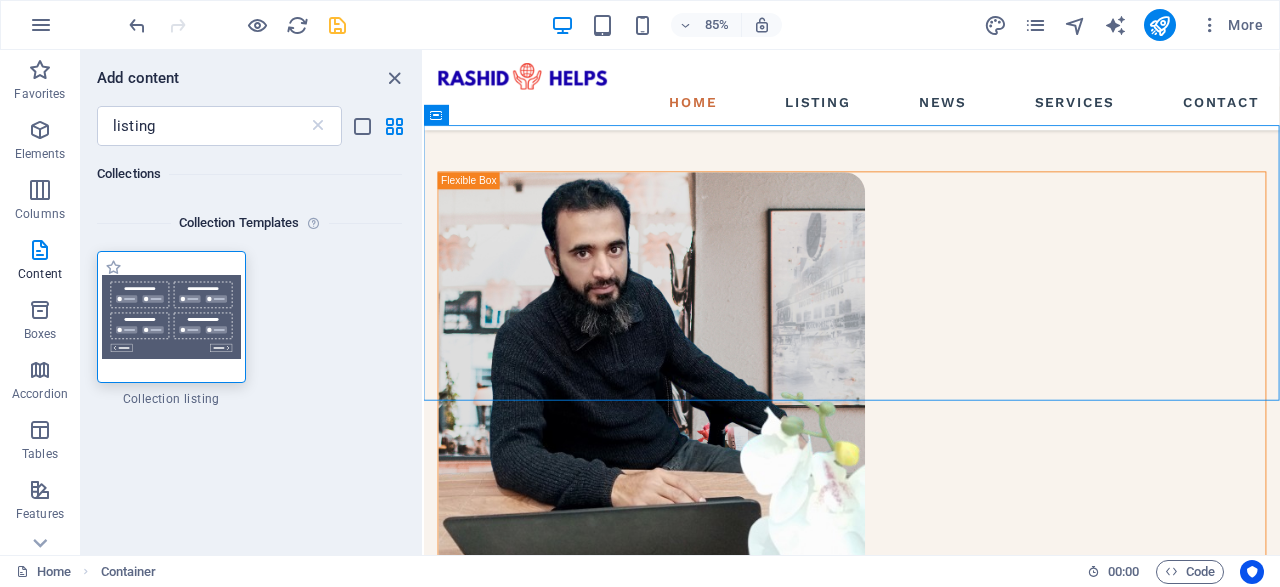 click at bounding box center (171, 317) 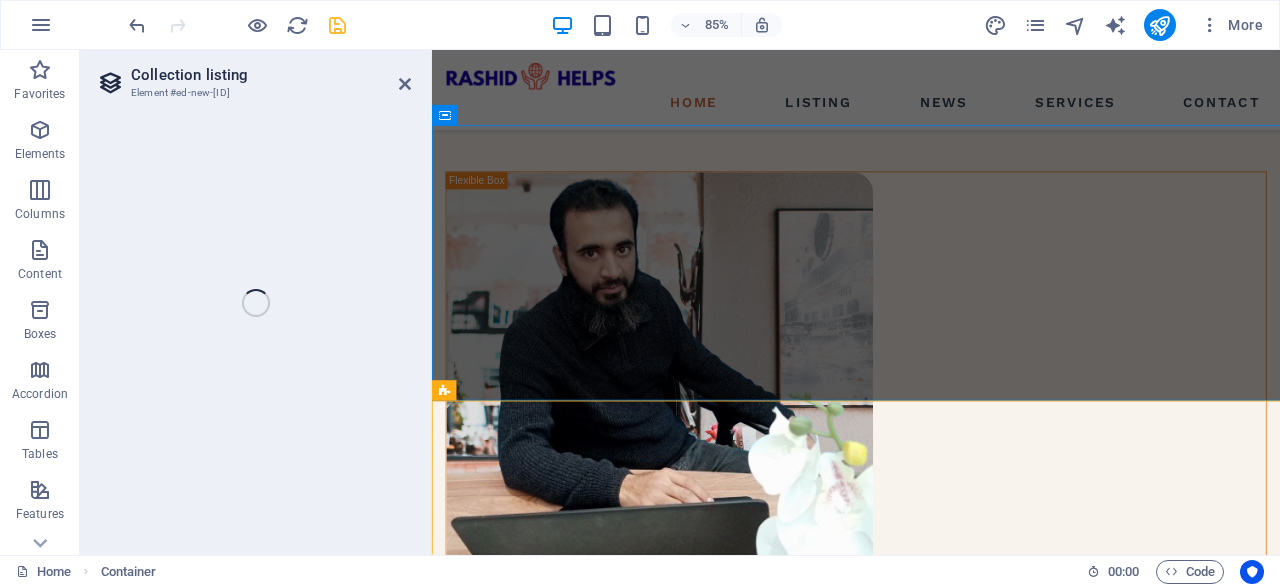 select 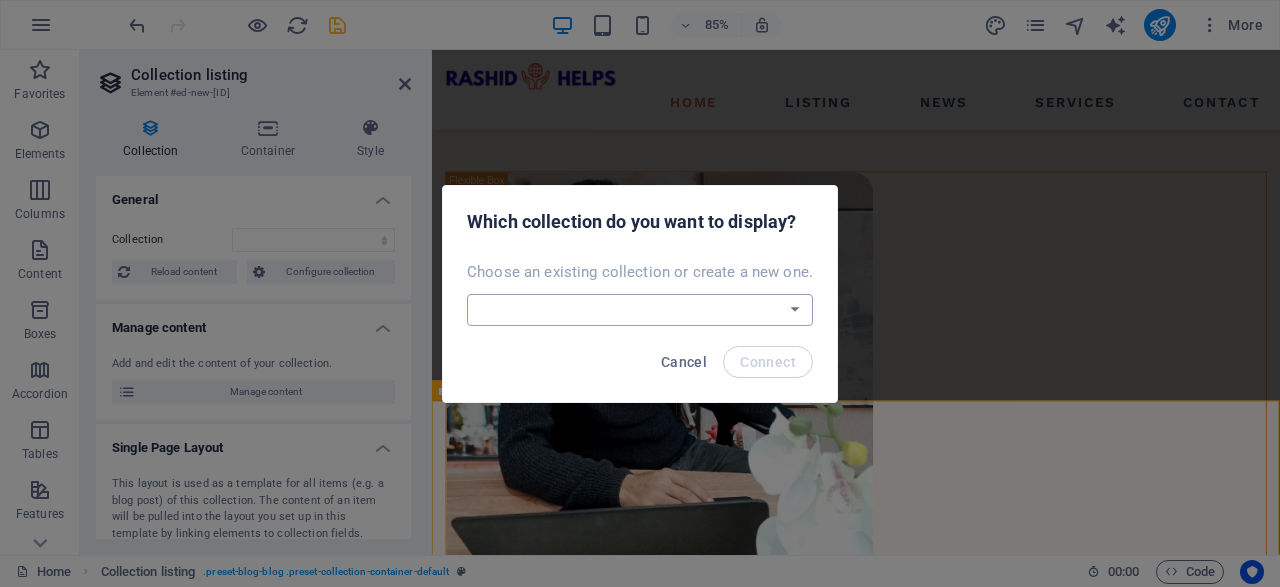 select on "[HASH]" 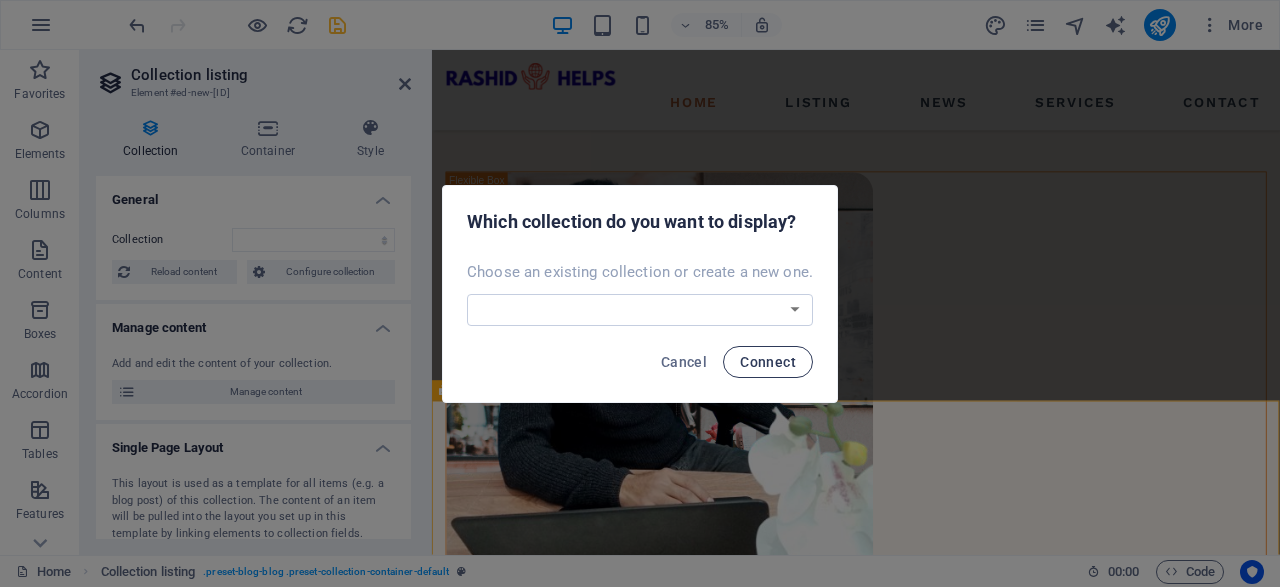 click on "Connect" at bounding box center [768, 362] 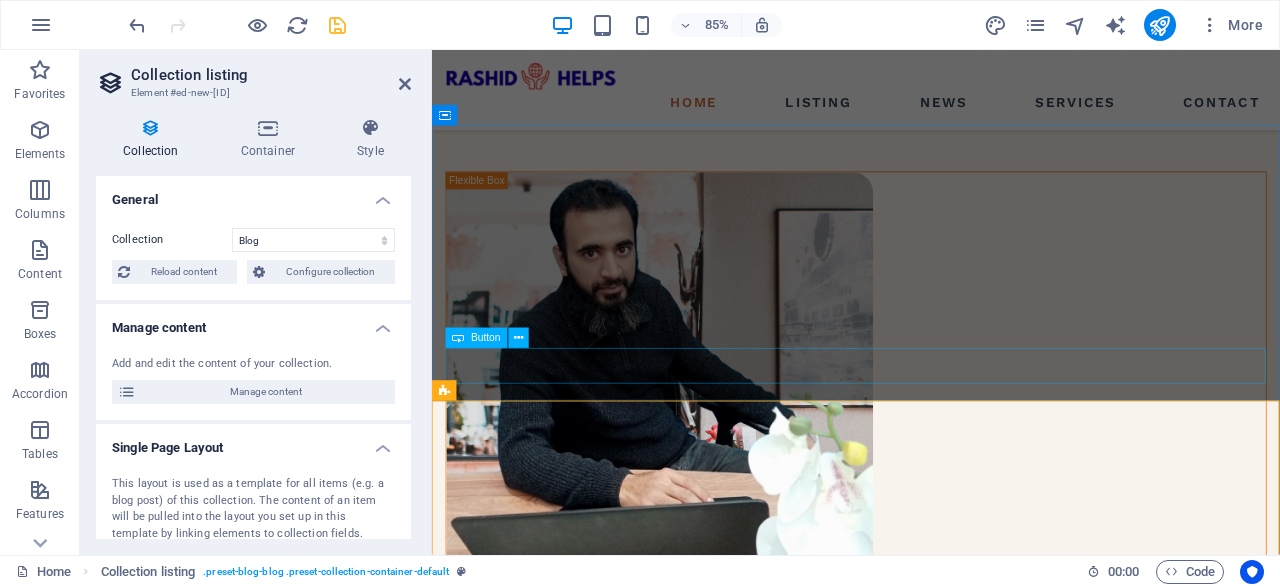 select on "createdAt_DESC" 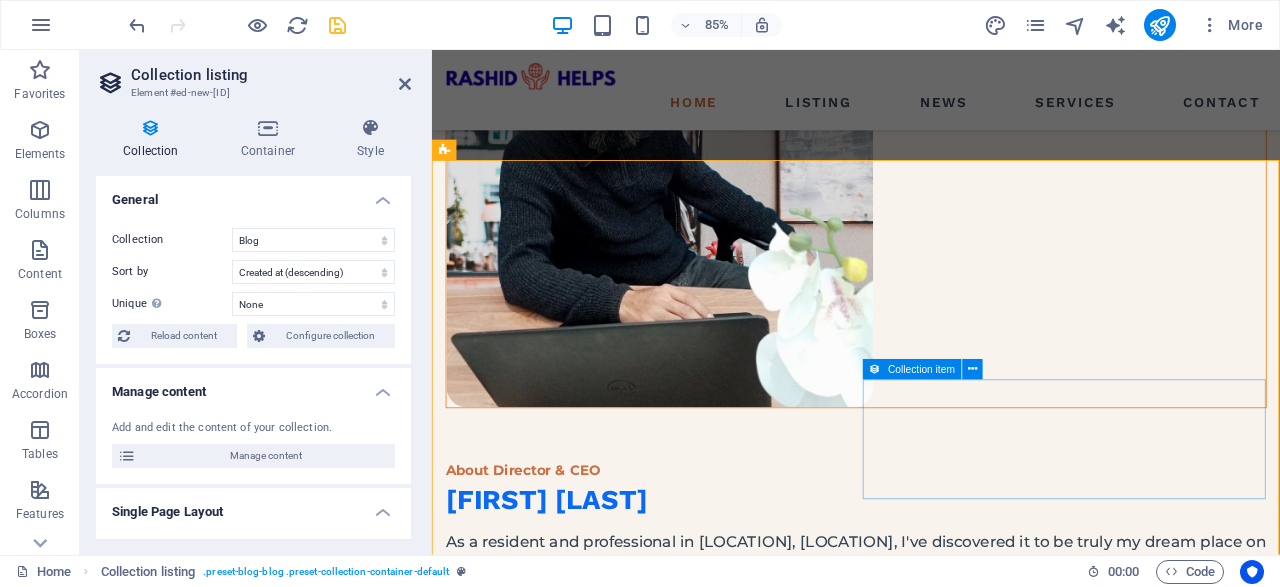 scroll, scrollTop: 1962, scrollLeft: 0, axis: vertical 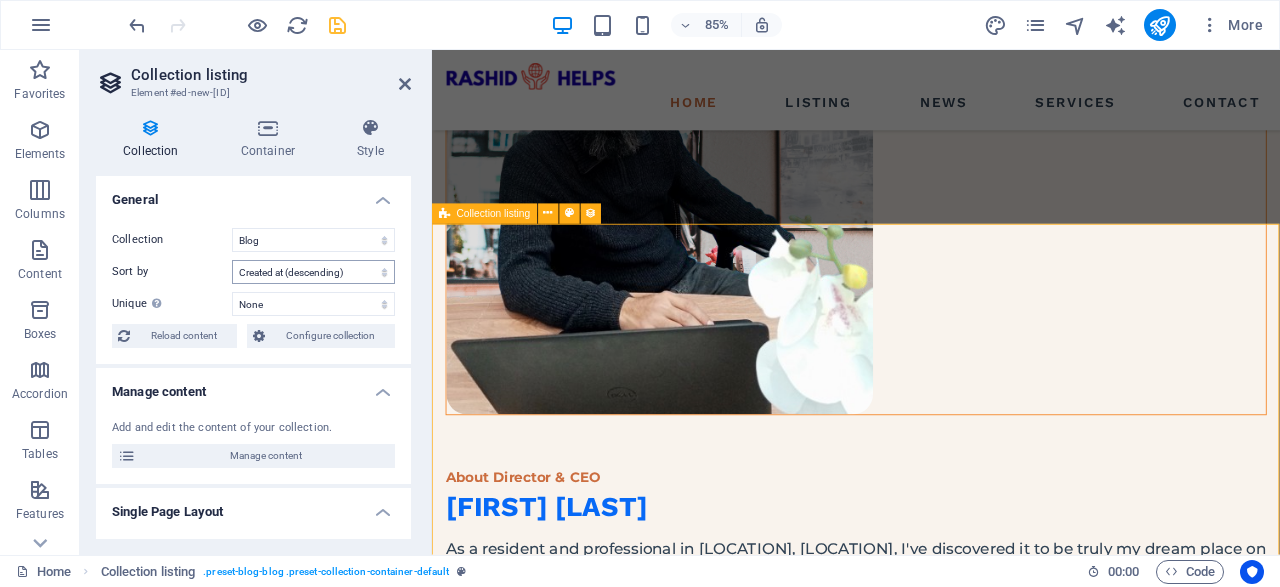 click on "Add elements and assign them to collection fields or  Add elements  Paste clipboard Add elements and assign them to collection fields or  Add elements  Paste clipboard Add elements and assign them to collection fields or  Add elements  Paste clipboard Add elements and assign them to collection fields or  Add elements  Paste clipboard Add elements and assign them to collection fields or  Add elements  Paste clipboard Add elements and assign them to collection fields or  Add elements  Paste clipboard Add elements and assign them to collection fields or  Add elements  Paste clipboard Add elements and assign them to collection fields or  Add elements  Paste clipboard Add elements and assign them to collection fields or  Add elements  Paste clipboard  Vorherige Nächste" at bounding box center [931, 2110] 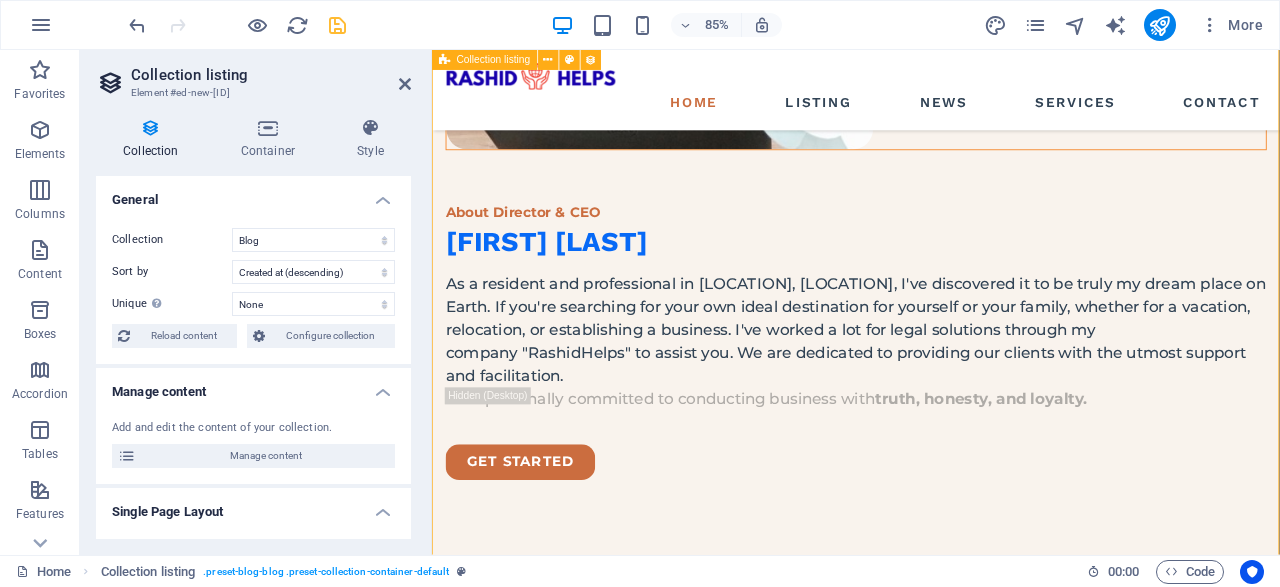scroll, scrollTop: 2586, scrollLeft: 0, axis: vertical 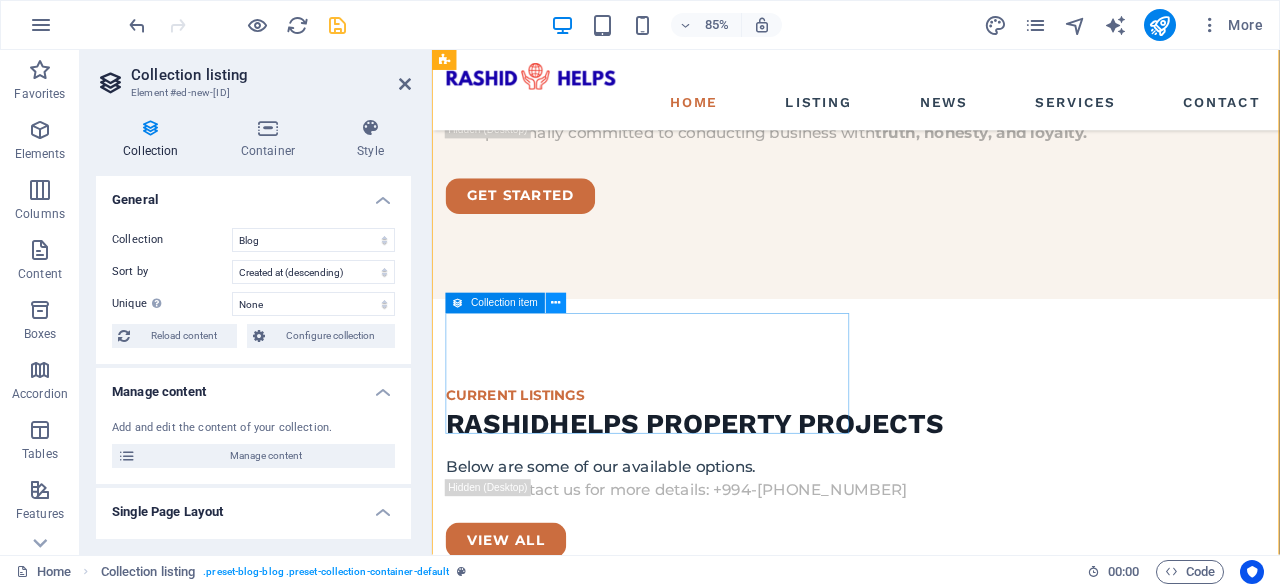 click at bounding box center [555, 304] 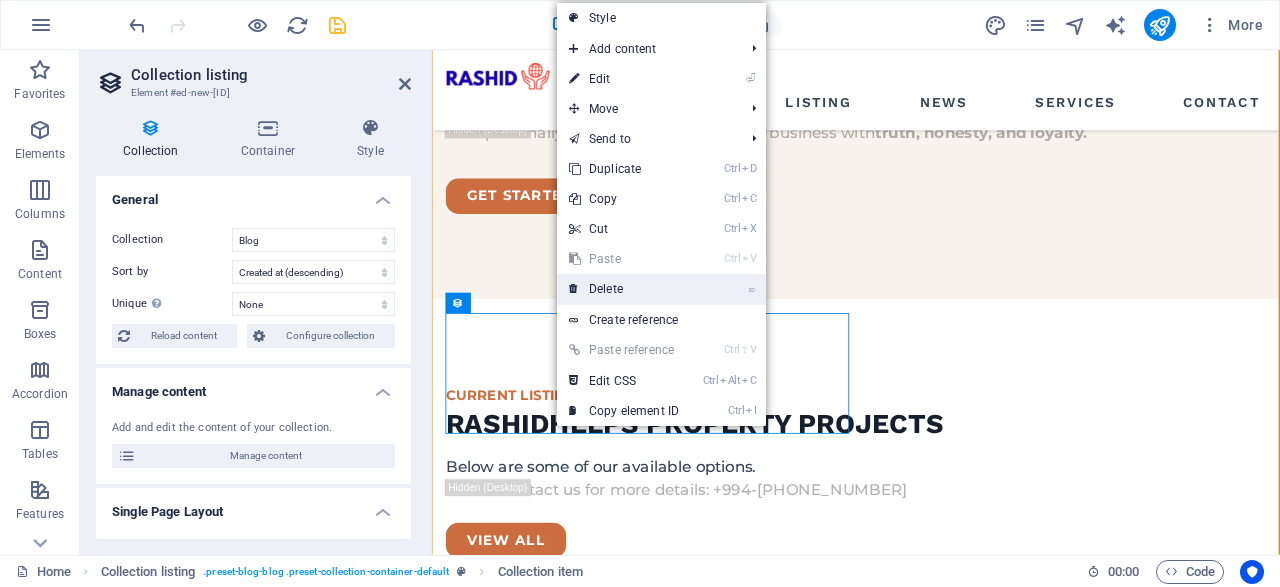click on "⌦  Delete" at bounding box center [624, 289] 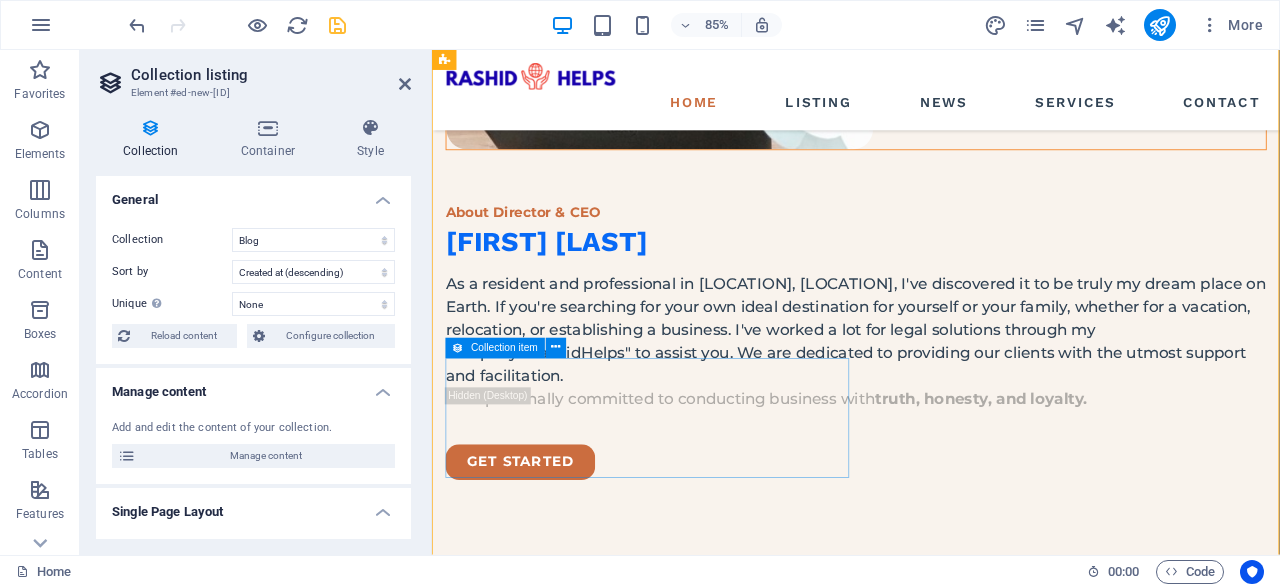 scroll, scrollTop: 2378, scrollLeft: 0, axis: vertical 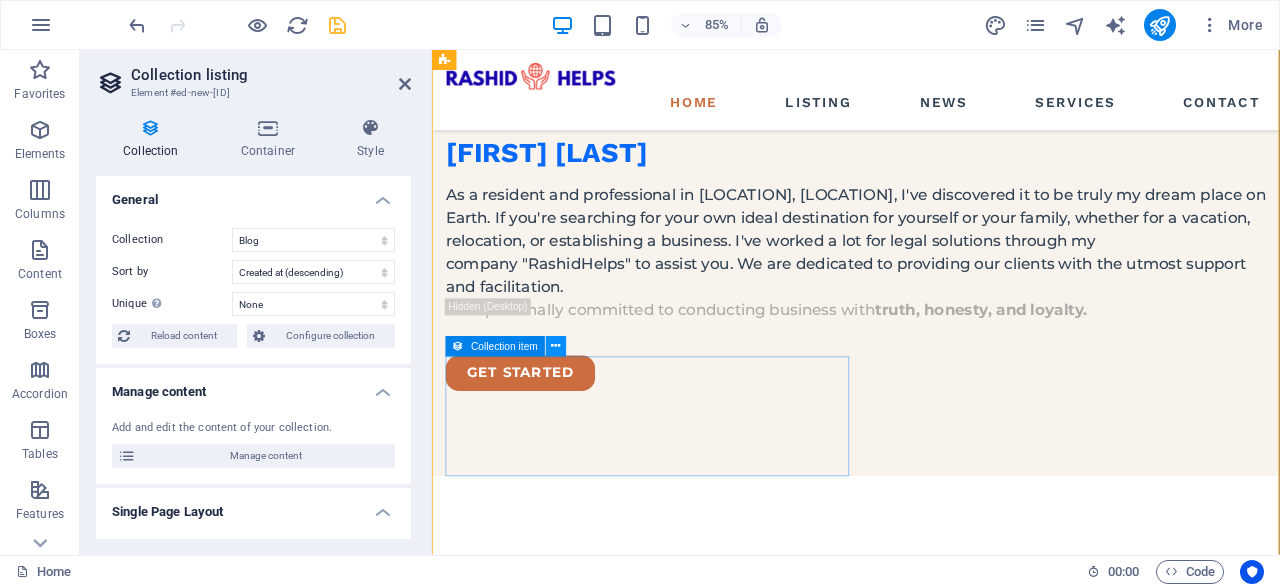 click at bounding box center [555, 347] 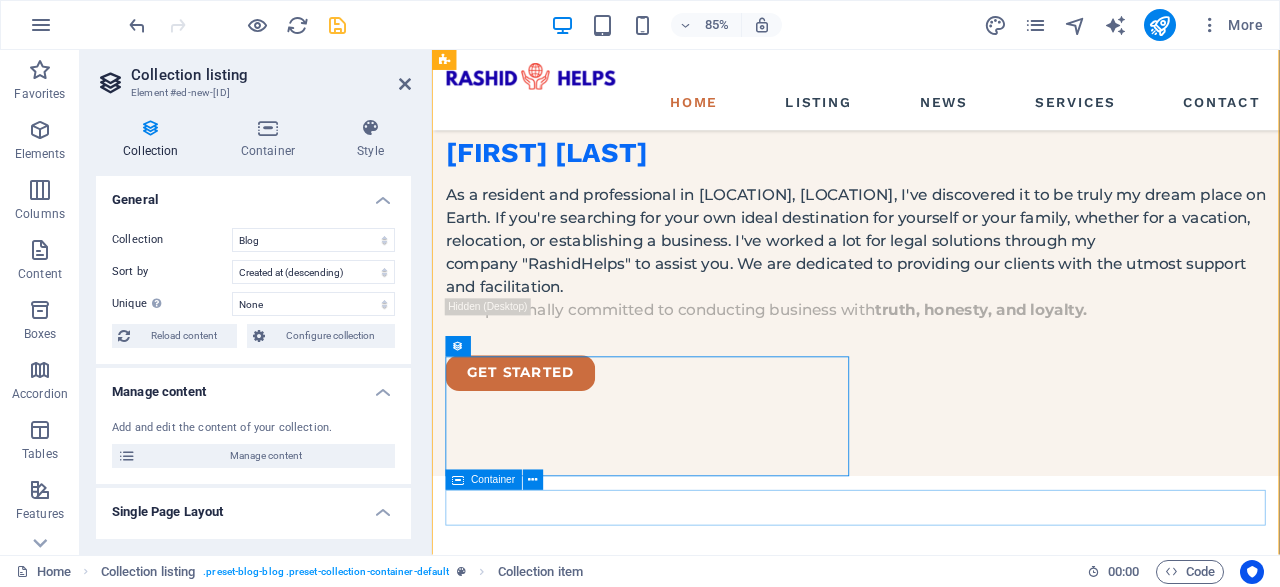 click on "Vorherige Nächste" at bounding box center [931, 2219] 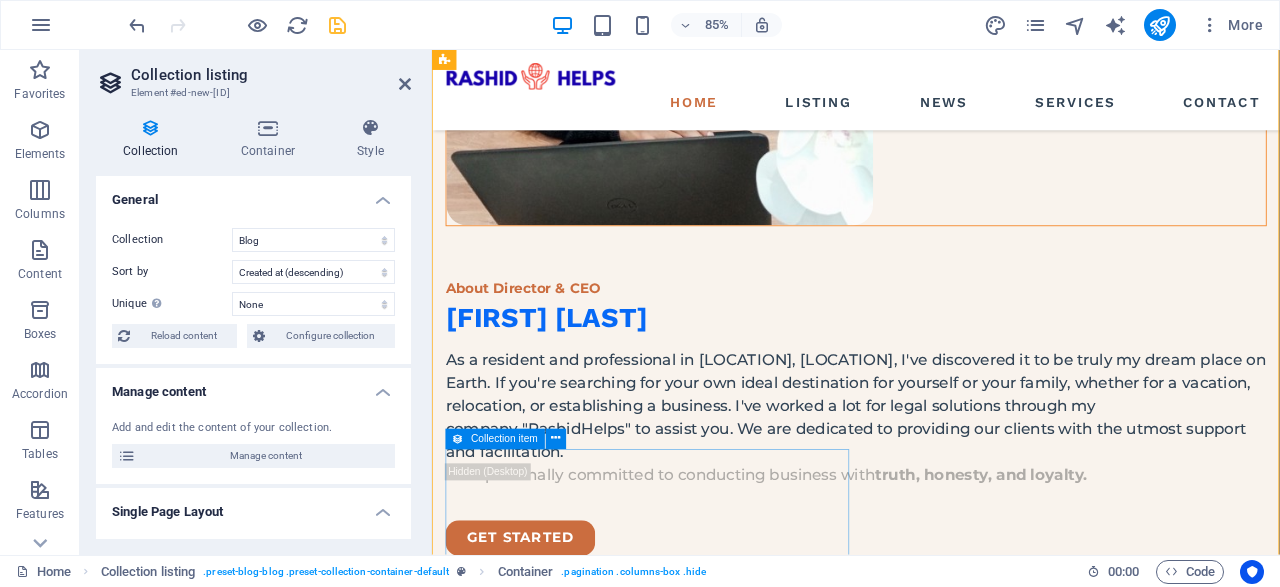scroll, scrollTop: 2170, scrollLeft: 0, axis: vertical 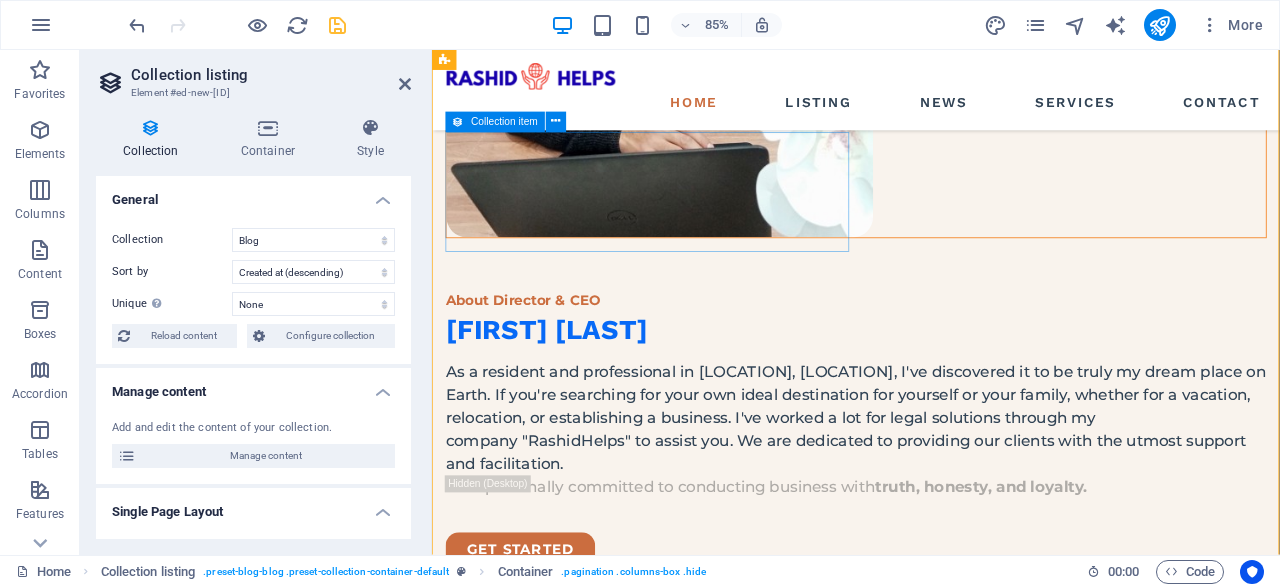 click on "Add elements" at bounding box center [872, 1286] 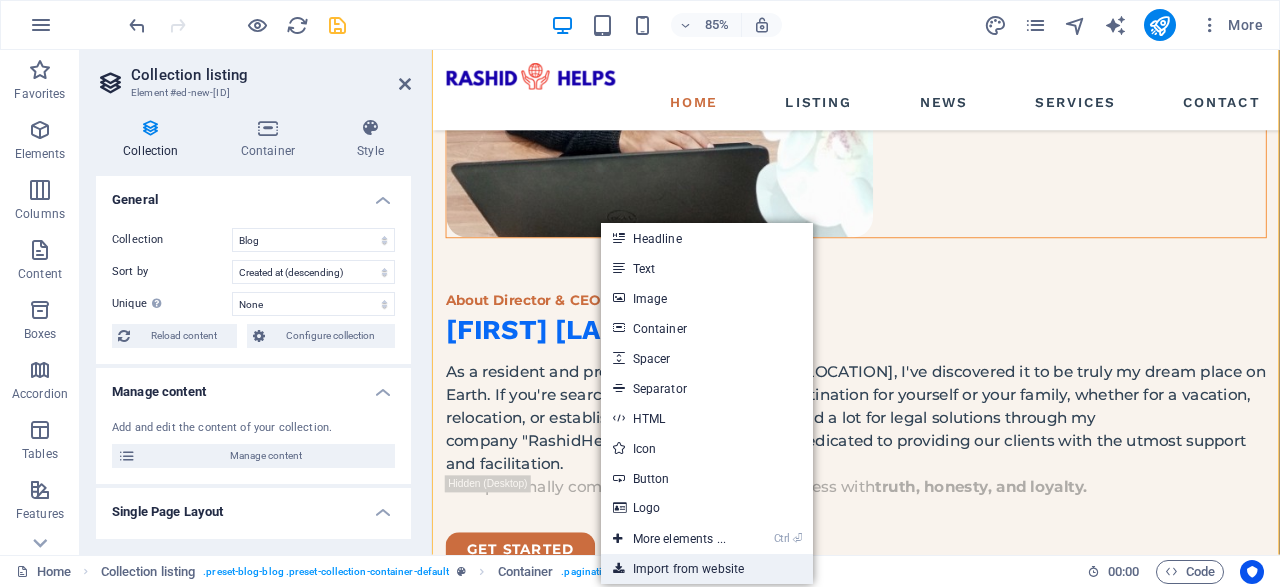 click on "Import from website" at bounding box center (707, 569) 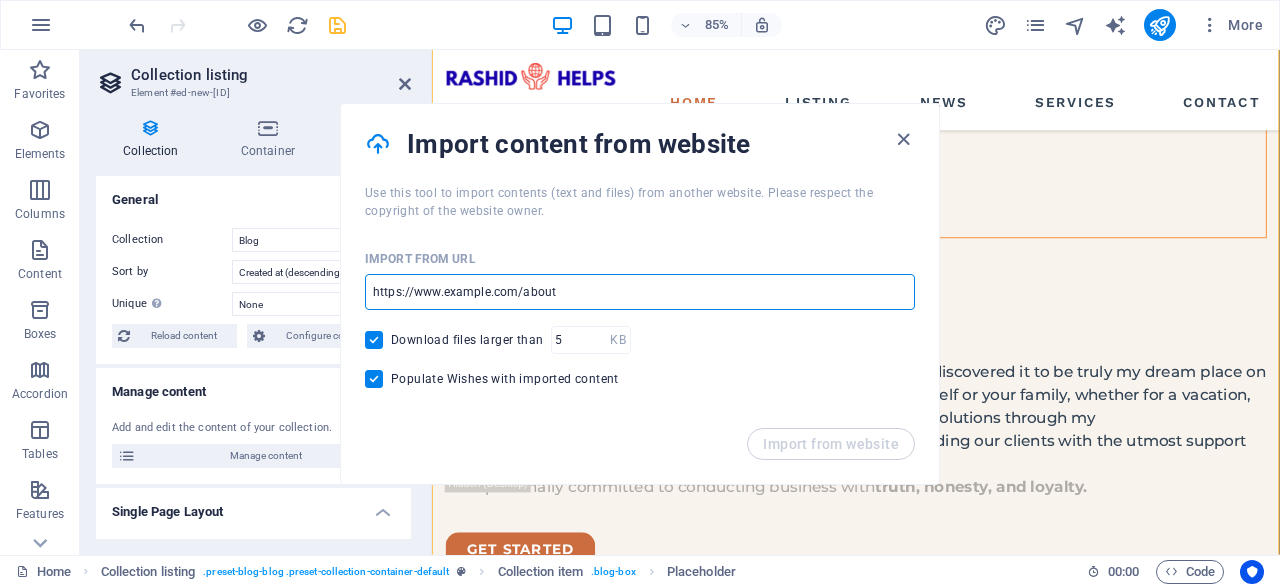 click at bounding box center [640, 292] 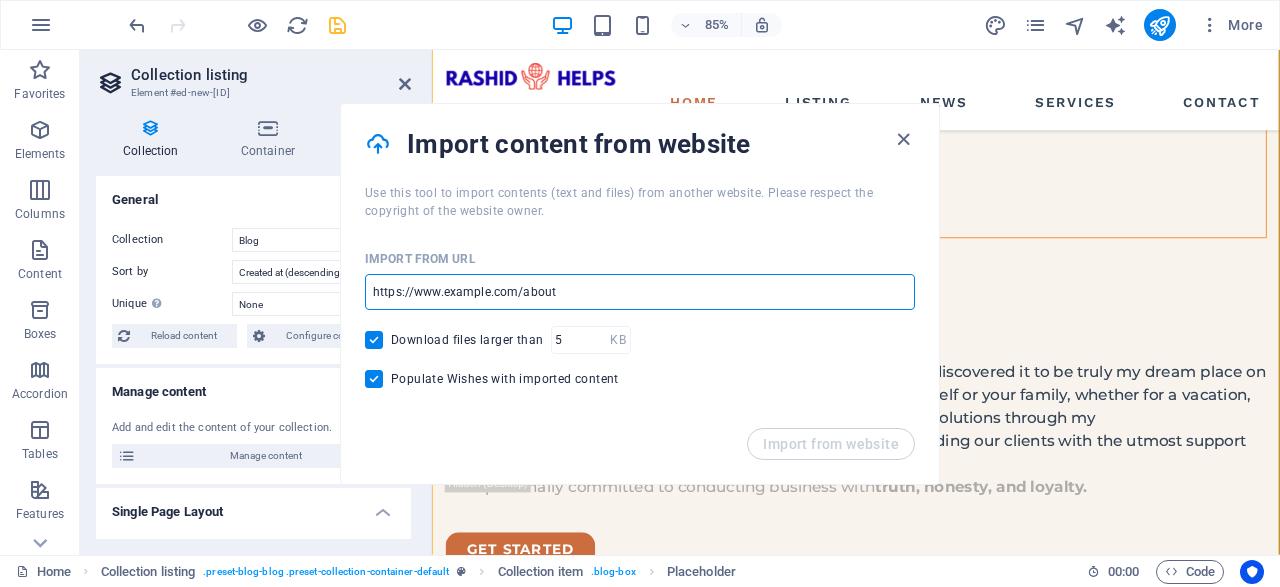 paste on "https://[COMPANY_NAME].com/listing/" 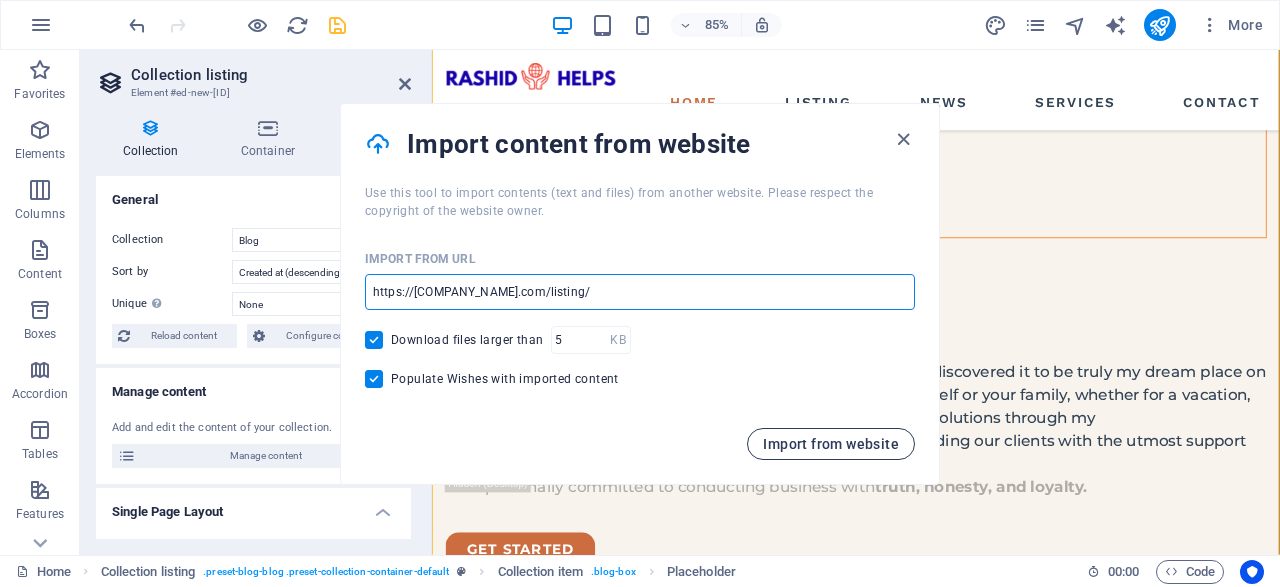 type on "https://[COMPANY_NAME].com/listing/" 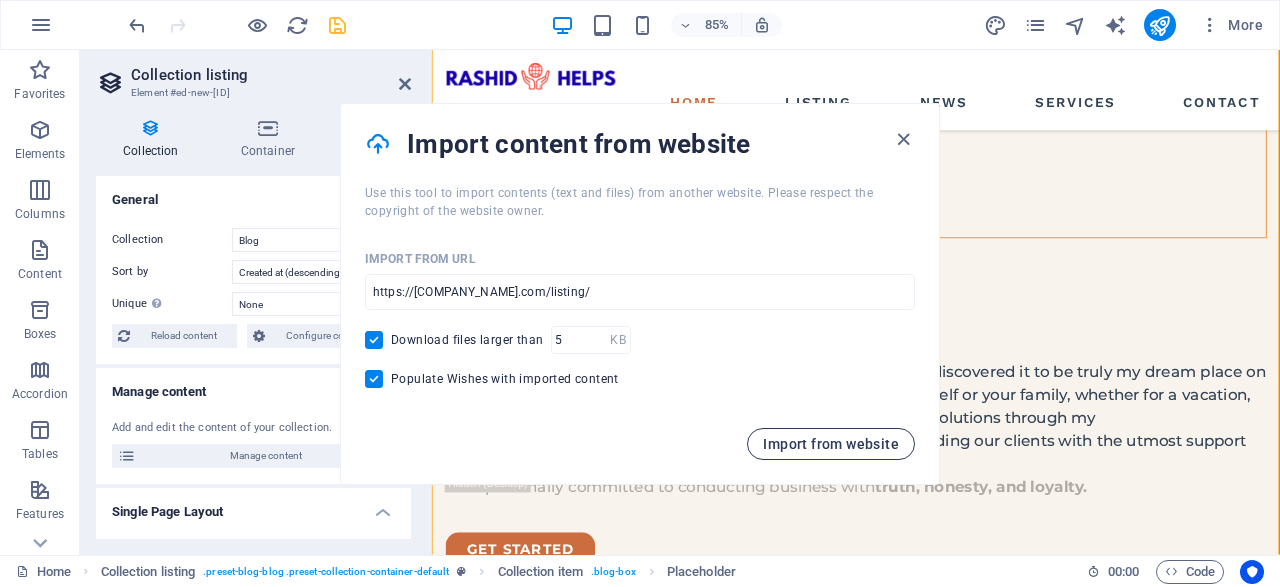 click on "Import from website" at bounding box center (831, 444) 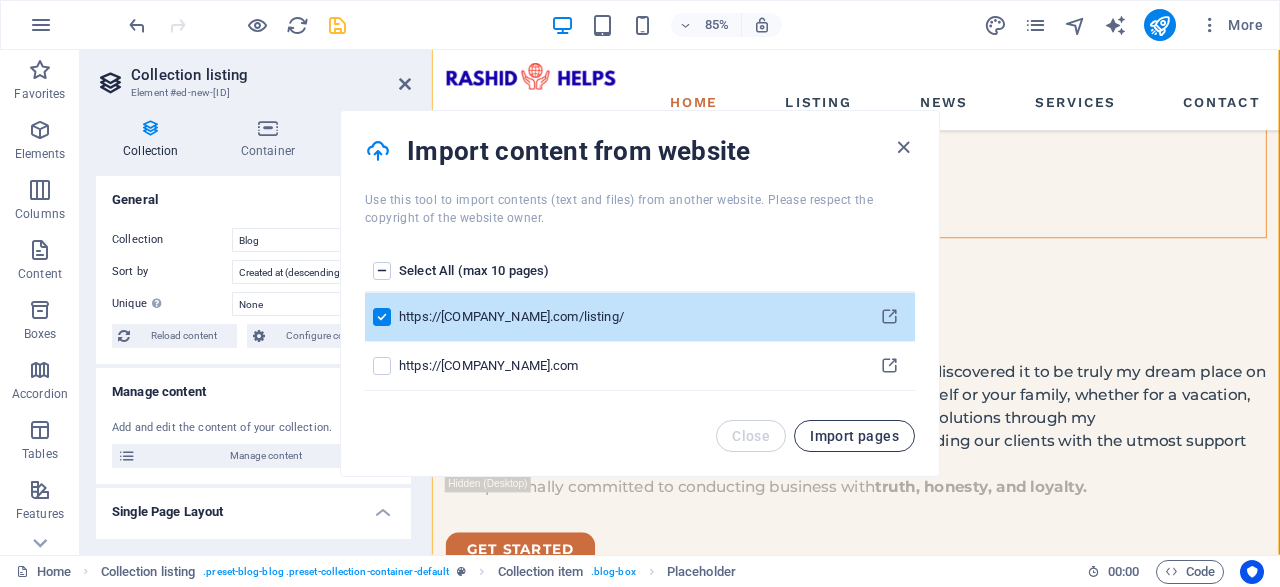 click on "Import pages" at bounding box center [854, 436] 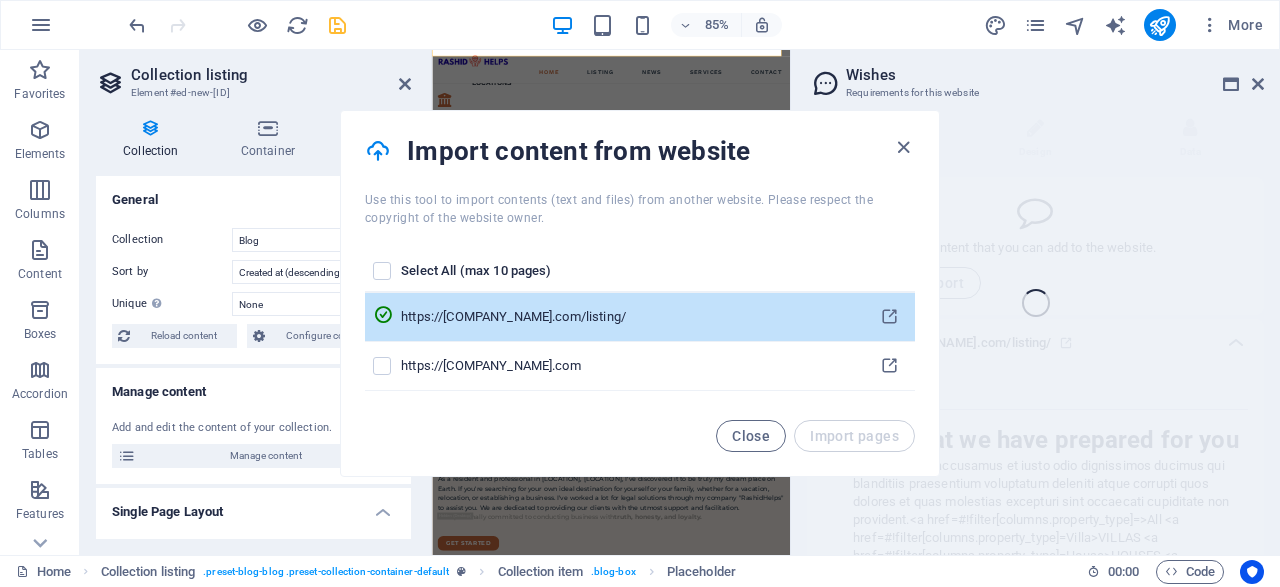 scroll, scrollTop: 3019, scrollLeft: 0, axis: vertical 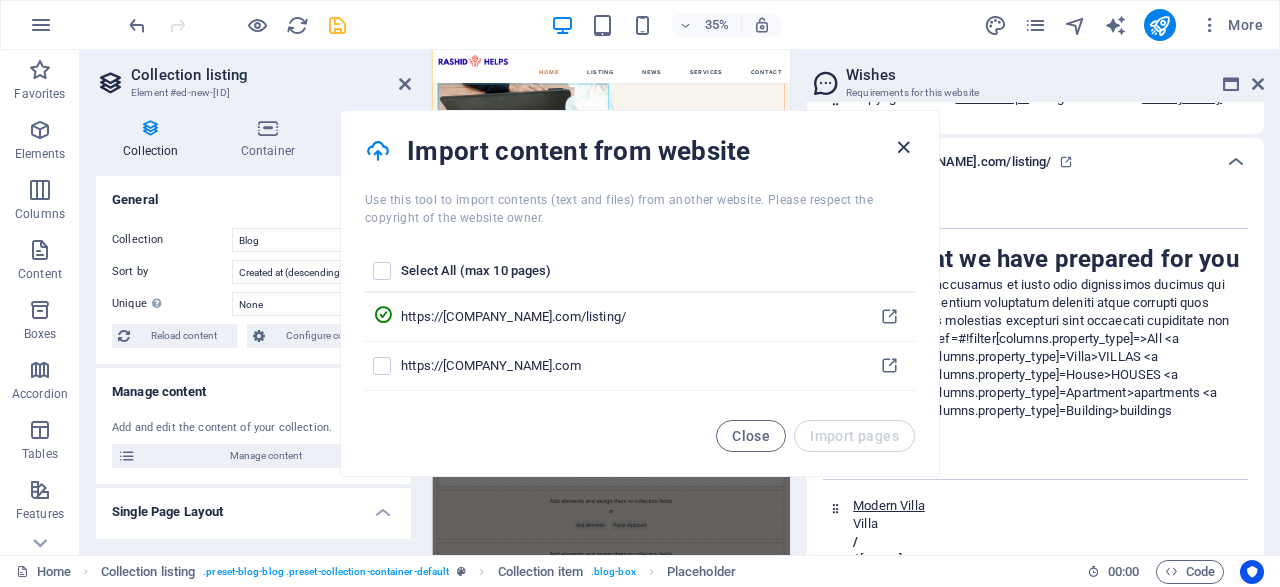 click at bounding box center [903, 147] 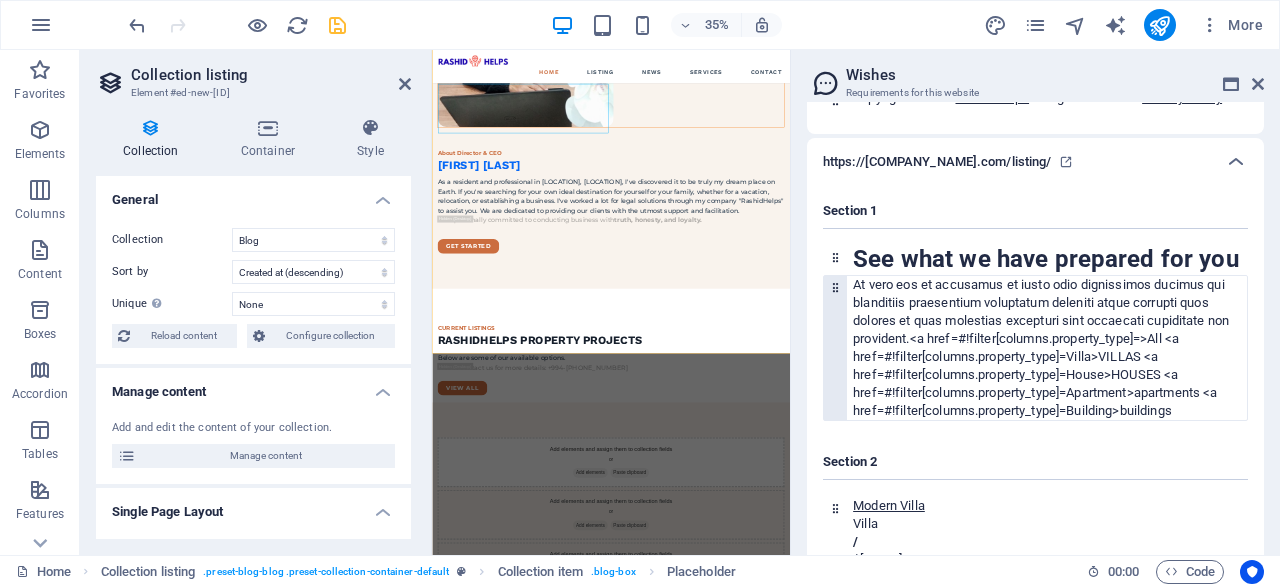 scroll, scrollTop: 5172, scrollLeft: 0, axis: vertical 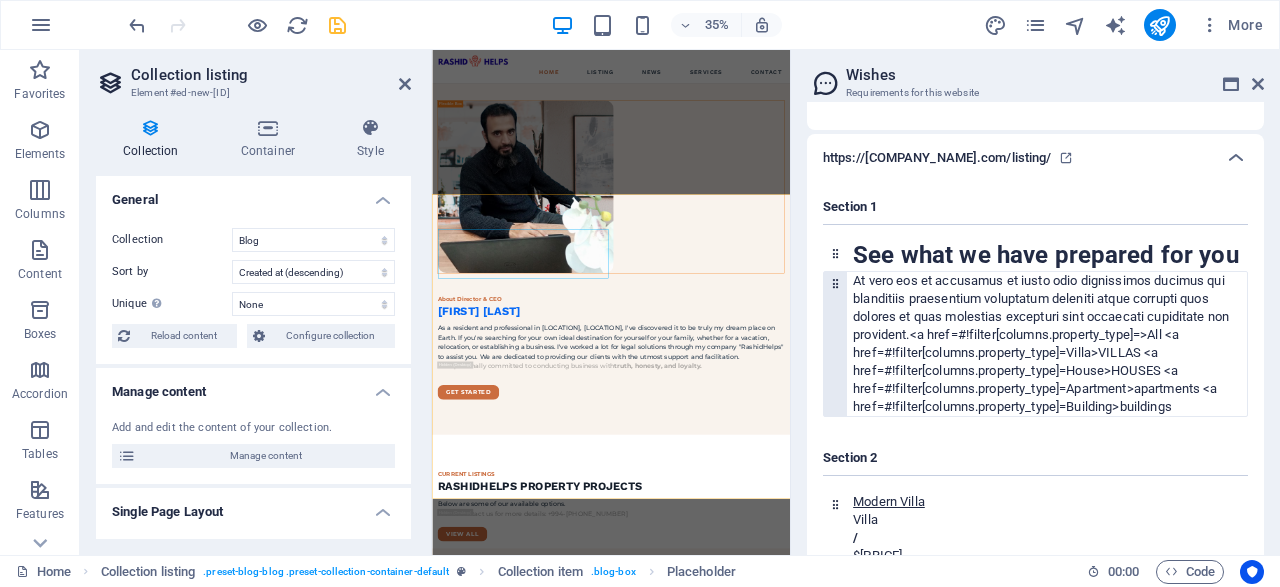 click on "At vero eos et accusamus et iusto odio dignissimos ducimus qui blanditiis praesentium voluptatum deleniti atque corrupti quos dolores et quas molestias excepturi sint occaecati cupiditate non provident.  <a href=#!filter[columns.property_type]=>All <a href=#!filter[columns.property_type]=Villa>VILLAS <a href=#!filter[columns.property_type]=House>HOUSES <a href=#!filter[columns.property_type]=Apartment>apartments <a href=#!filter[columns.property_type]=Building>buildings" at bounding box center (1050, 344) 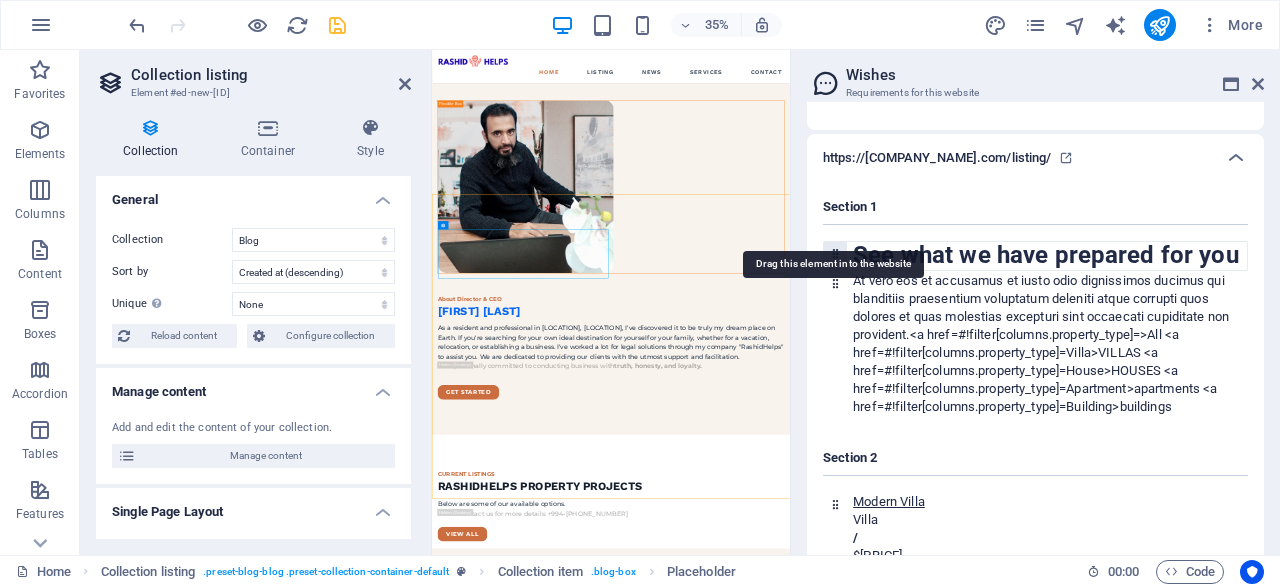 click at bounding box center [835, 253] 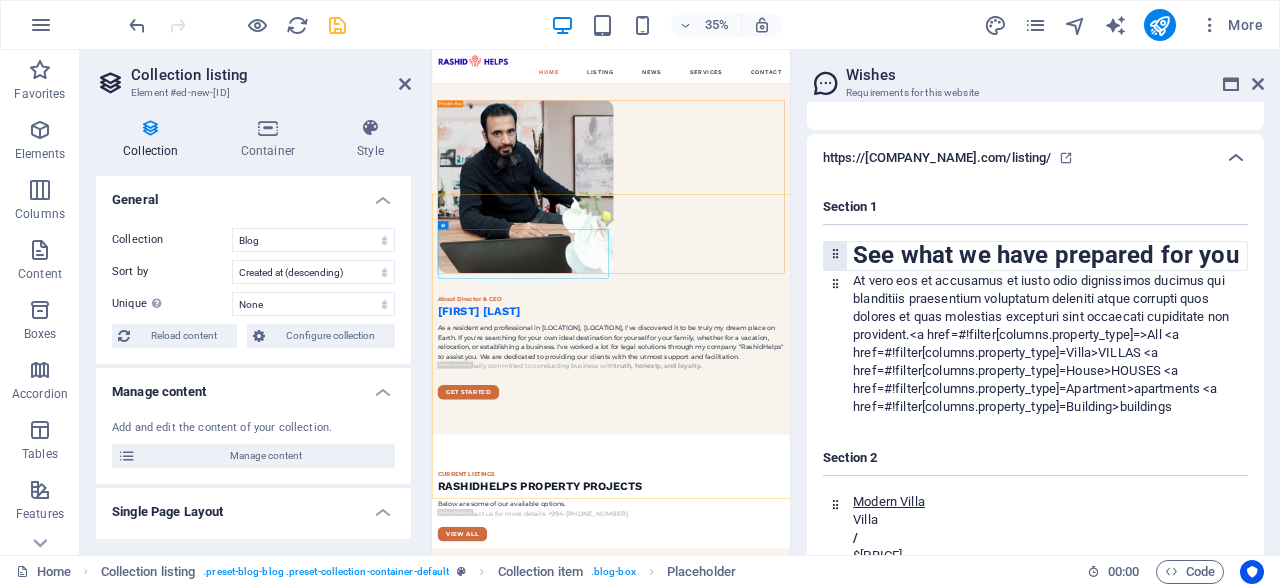 click at bounding box center [835, 253] 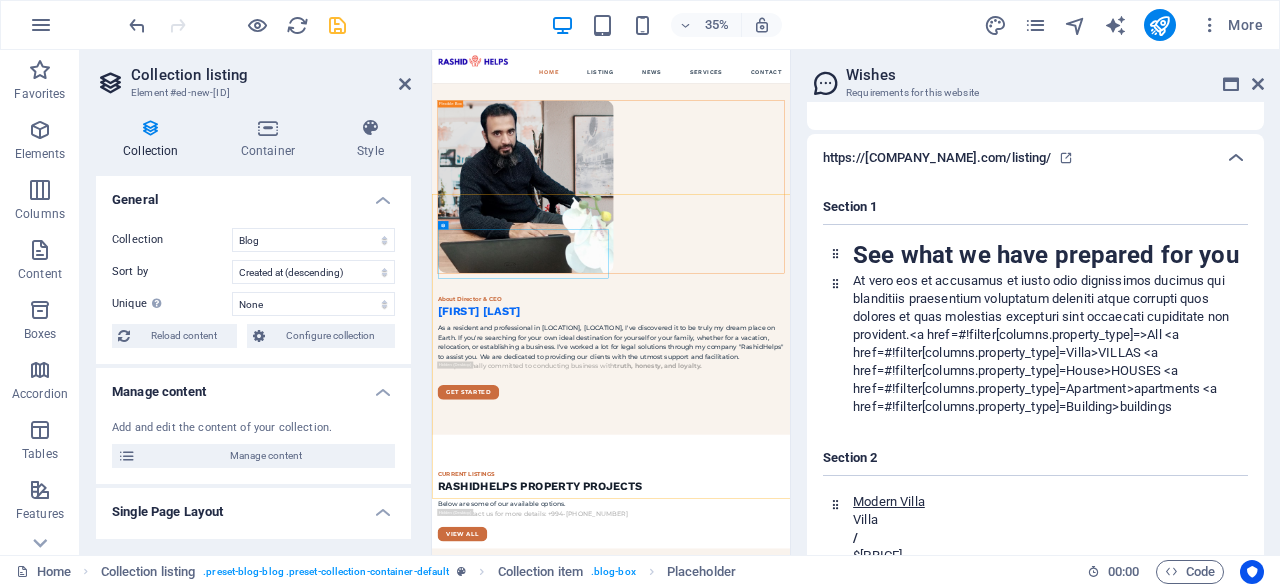 click on "Section 1" at bounding box center [1035, 211] 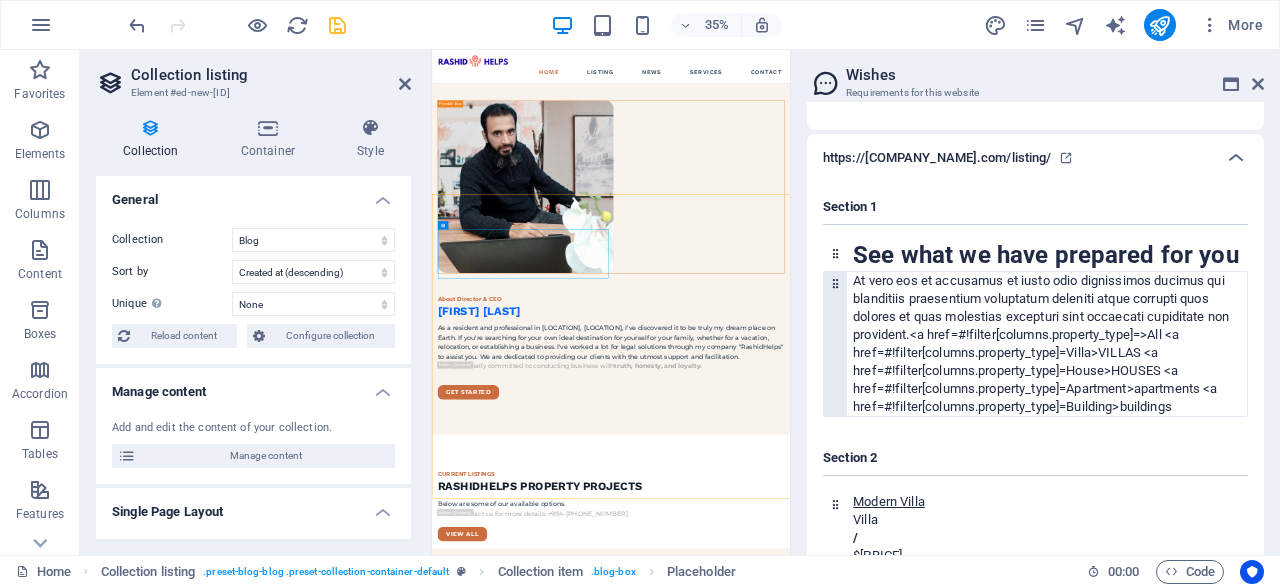 click at bounding box center (835, 283) 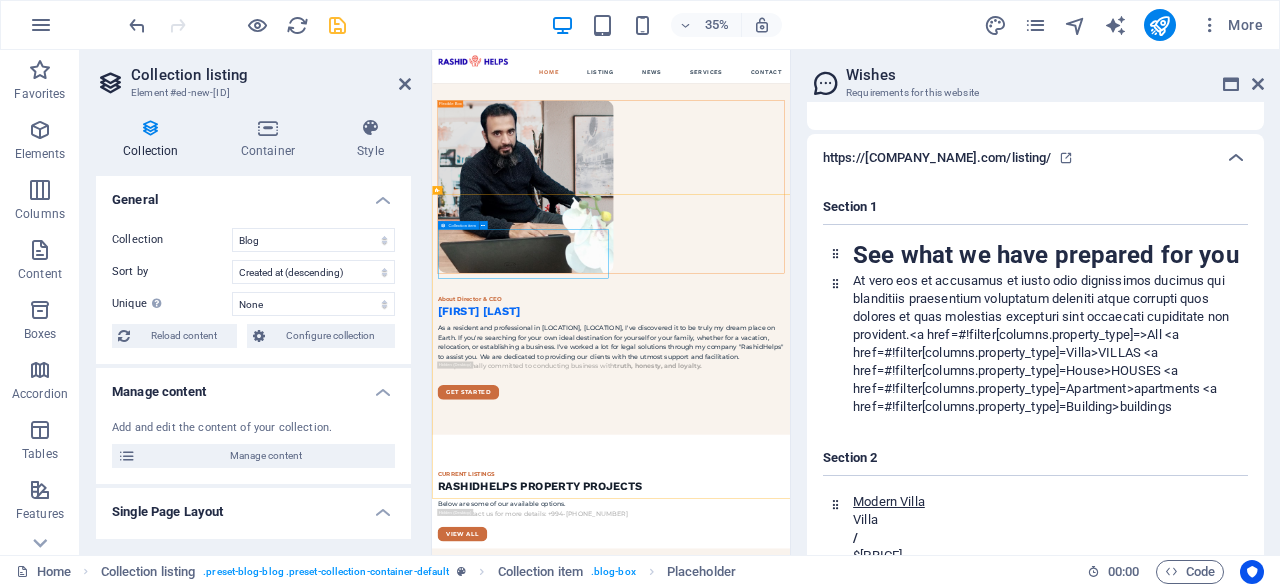 click on "Add elements" at bounding box center (884, 1674) 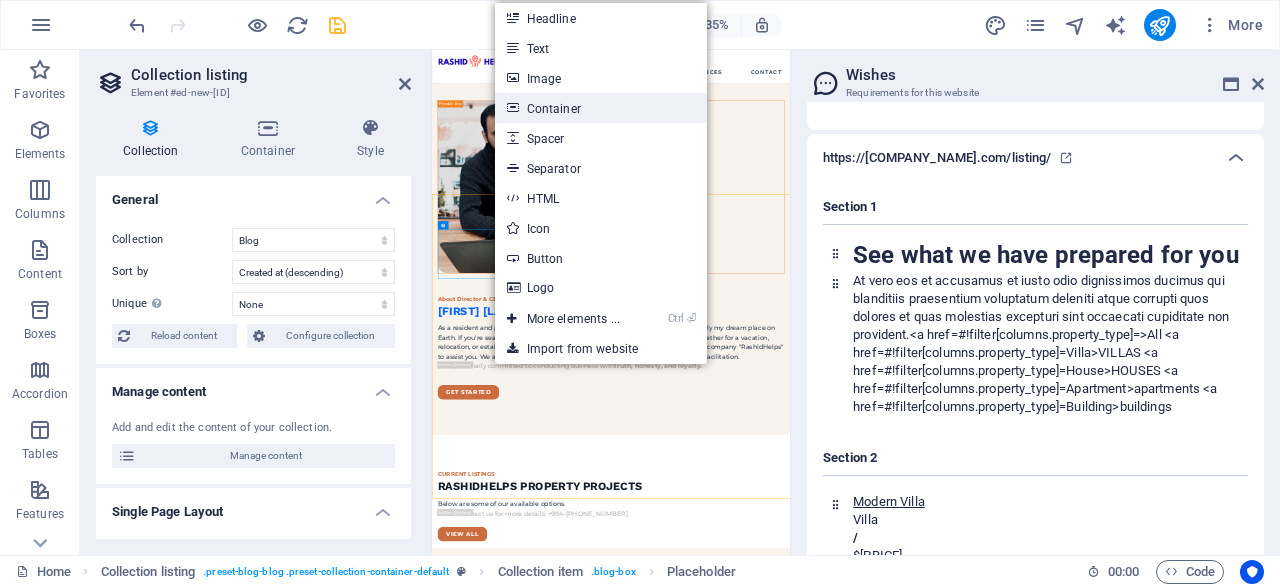 click on "Container" at bounding box center [601, 108] 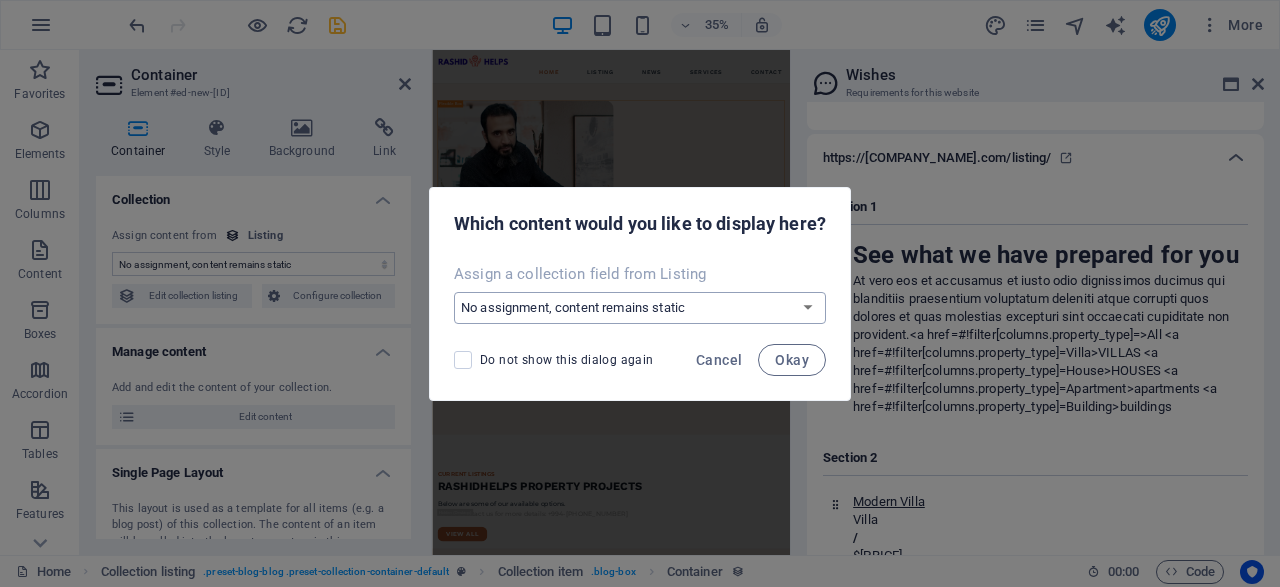 click on "Cancel" at bounding box center [719, 360] 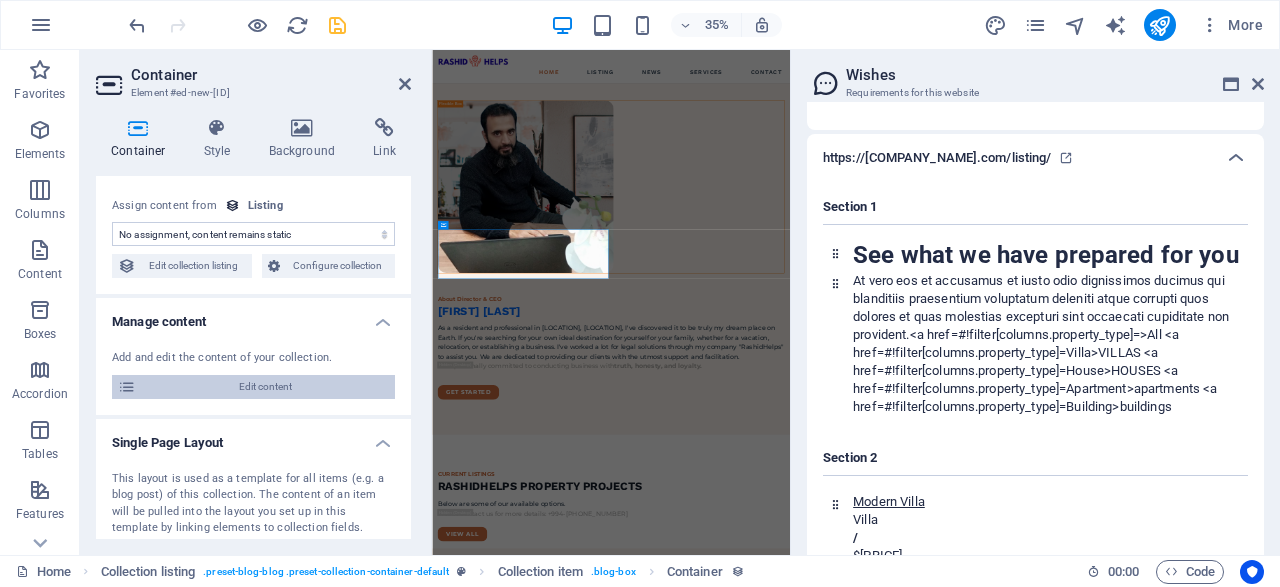 scroll, scrollTop: 0, scrollLeft: 0, axis: both 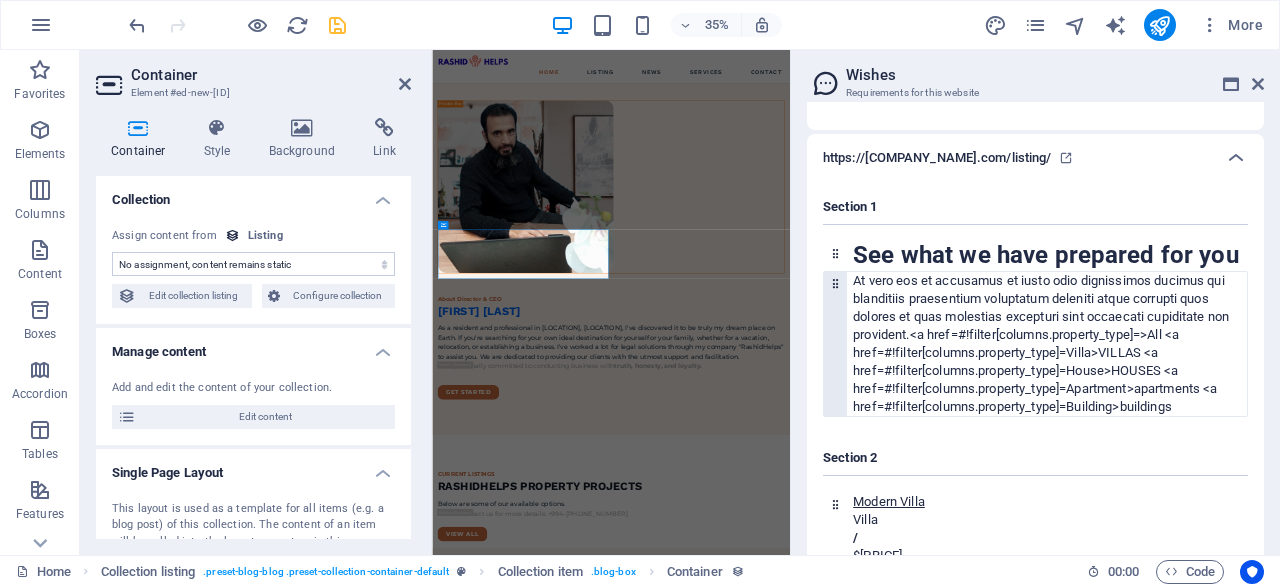 click on "At vero eos et accusamus et iusto odio dignissimos ducimus qui blanditiis praesentium voluptatum deleniti atque corrupti quos dolores et quas molestias excepturi sint occaecati cupiditate non provident." at bounding box center [1041, 307] 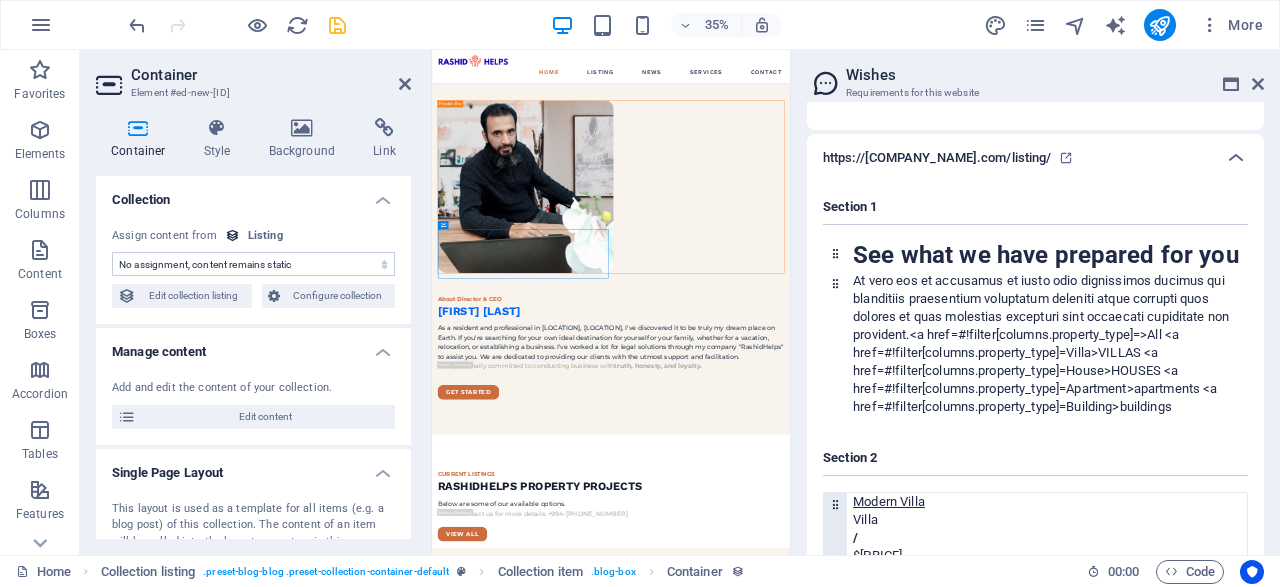 scroll, scrollTop: 5364, scrollLeft: 0, axis: vertical 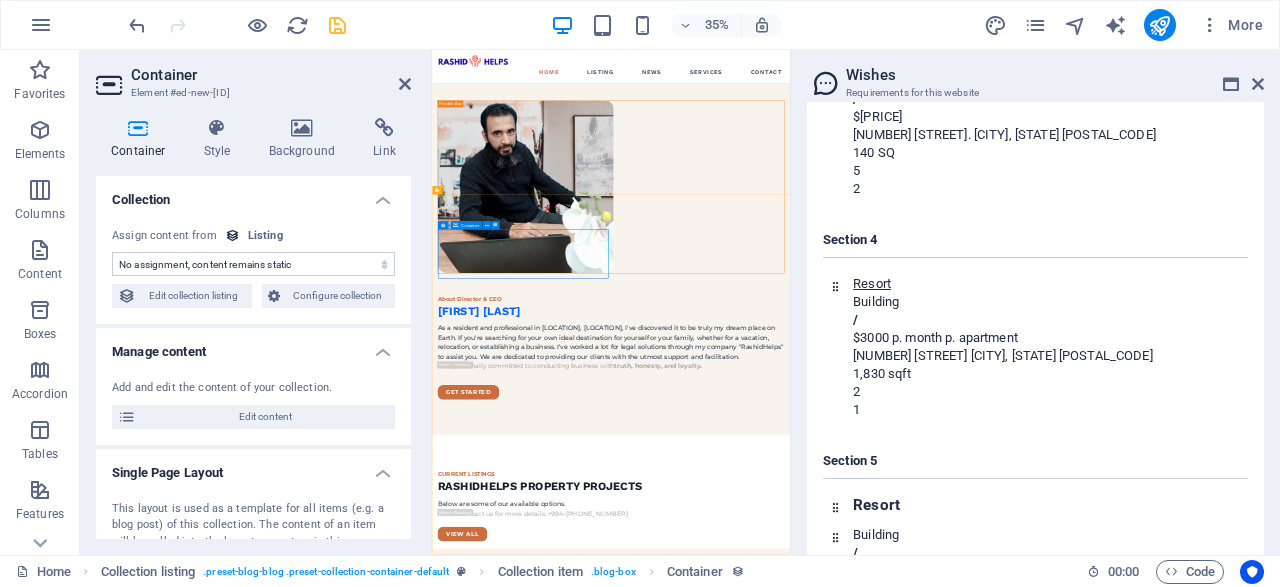 click on "Paste clipboard" at bounding box center [997, 1674] 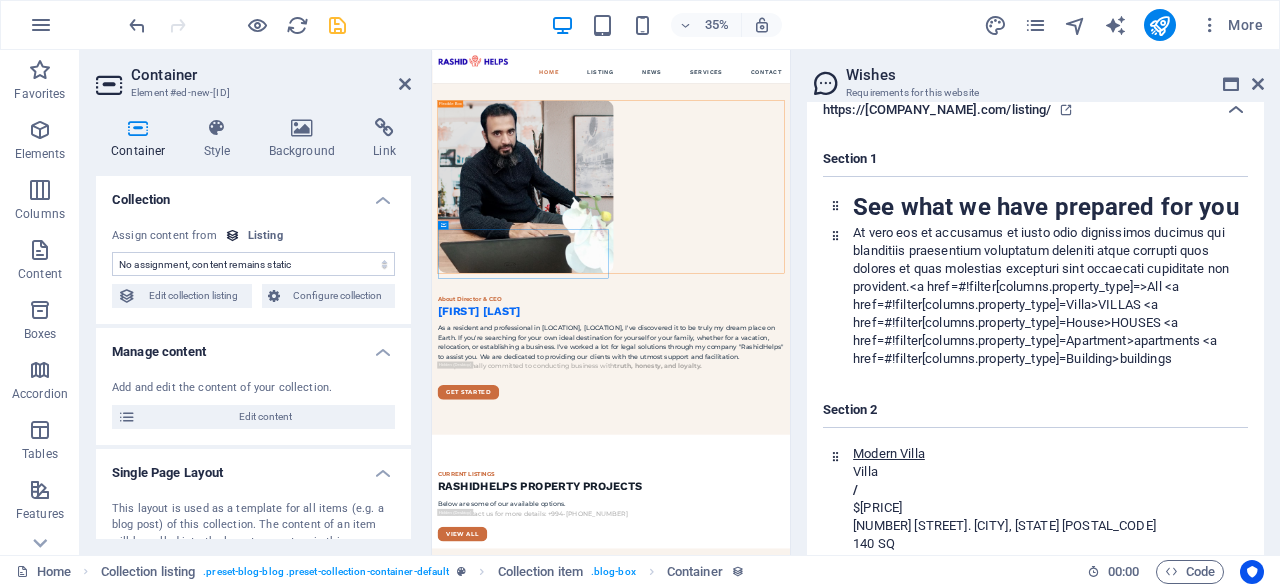 scroll, scrollTop: 5172, scrollLeft: 0, axis: vertical 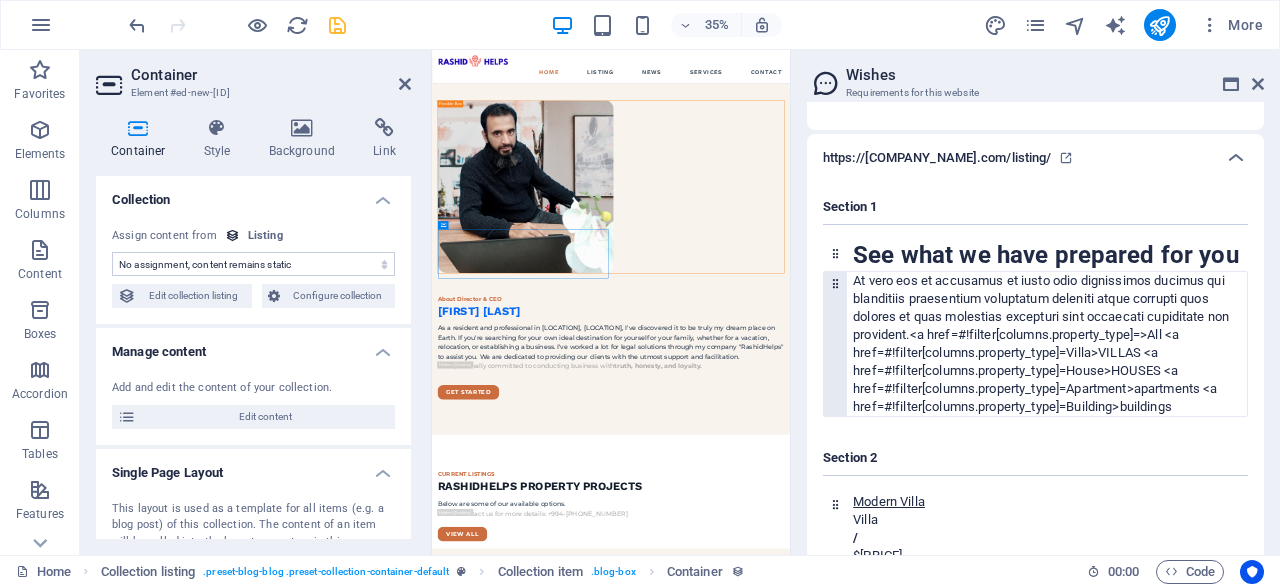 click on "At vero eos et accusamus et iusto odio dignissimos ducimus qui blanditiis praesentium voluptatum deleniti atque corrupti quos dolores et quas molestias excepturi sint occaecati cupiditate non provident.  <a href=#!filter[columns.property_type]=>All <a href=#!filter[columns.property_type]=Villa>VILLAS <a href=#!filter[columns.property_type]=House>HOUSES <a href=#!filter[columns.property_type]=Apartment>apartments <a href=#!filter[columns.property_type]=Building>buildings" at bounding box center [1050, 344] 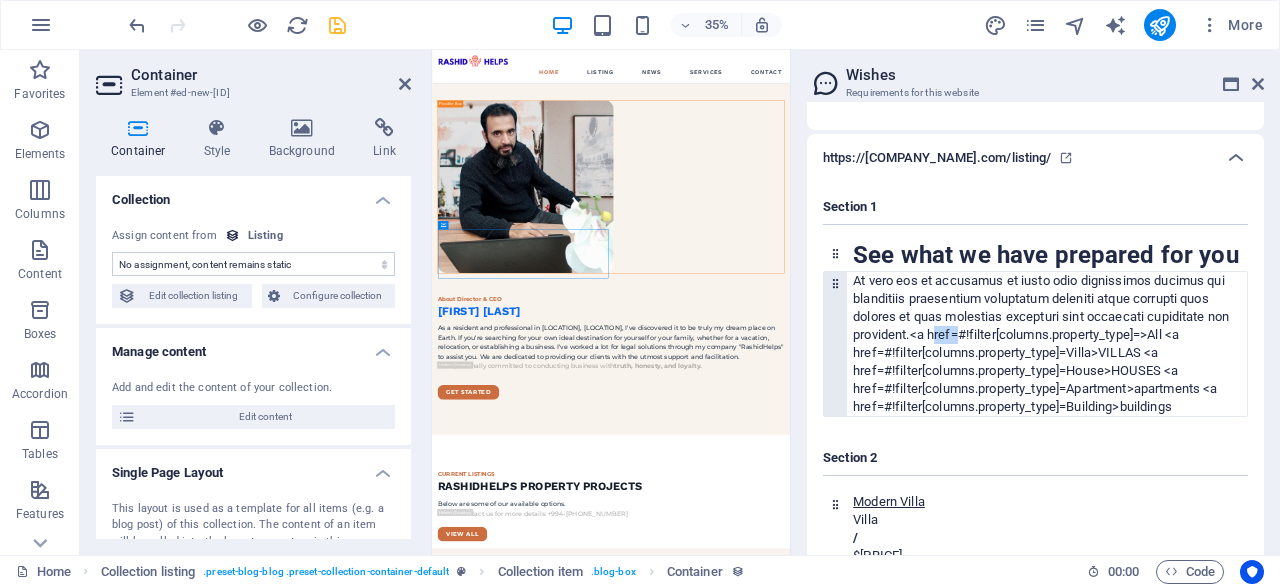 click on "At vero eos et accusamus et iusto odio dignissimos ducimus qui blanditiis praesentium voluptatum deleniti atque corrupti quos dolores et quas molestias excepturi sint occaecati cupiditate non provident.  <a href=#!filter[columns.property_type]=>All <a href=#!filter[columns.property_type]=Villa>VILLAS <a href=#!filter[columns.property_type]=House>HOUSES <a href=#!filter[columns.property_type]=Apartment>apartments <a href=#!filter[columns.property_type]=Building>buildings" at bounding box center [1050, 344] 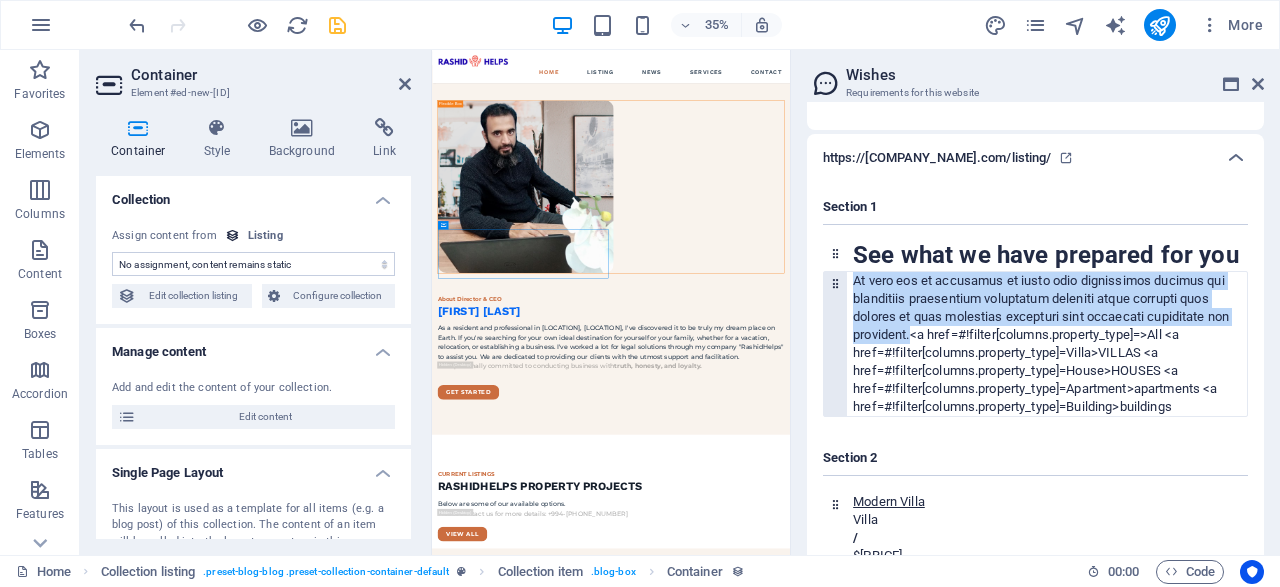 click on "At vero eos et accusamus et iusto odio dignissimos ducimus qui blanditiis praesentium voluptatum deleniti atque corrupti quos dolores et quas molestias excepturi sint occaecati cupiditate non provident.  <a href=#!filter[columns.property_type]=>All <a href=#!filter[columns.property_type]=Villa>VILLAS <a href=#!filter[columns.property_type]=House>HOUSES <a href=#!filter[columns.property_type]=Apartment>apartments <a href=#!filter[columns.property_type]=Building>buildings" at bounding box center [1050, 344] 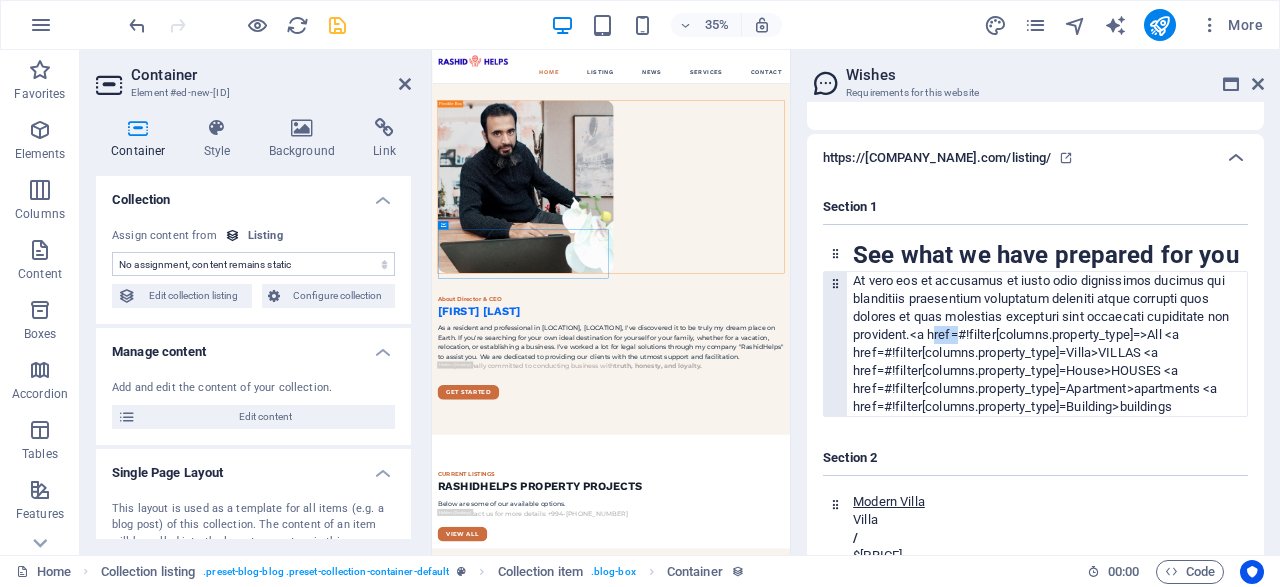 click on "At vero eos et accusamus et iusto odio dignissimos ducimus qui blanditiis praesentium voluptatum deleniti atque corrupti quos dolores et quas molestias excepturi sint occaecati cupiditate non provident.  <a href=#!filter[columns.property_type]=>All <a href=#!filter[columns.property_type]=Villa>VILLAS <a href=#!filter[columns.property_type]=House>HOUSES <a href=#!filter[columns.property_type]=Apartment>apartments <a href=#!filter[columns.property_type]=Building>buildings" at bounding box center (1050, 344) 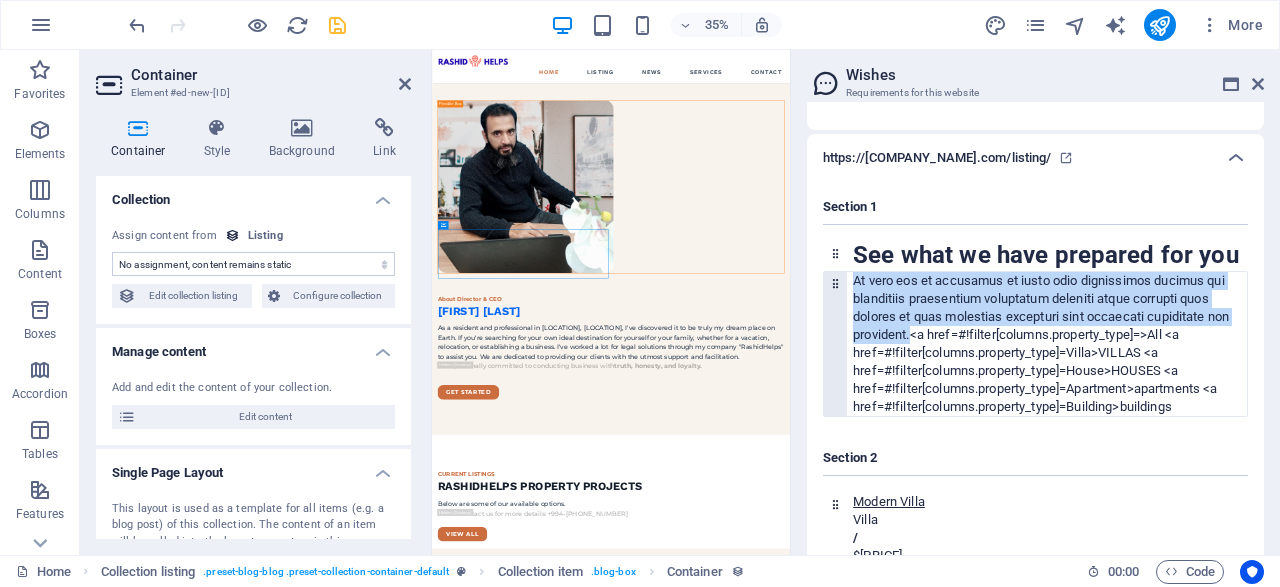 click on "At vero eos et accusamus et iusto odio dignissimos ducimus qui blanditiis praesentium voluptatum deleniti atque corrupti quos dolores et quas molestias excepturi sint occaecati cupiditate non provident.  <a href=#!filter[columns.property_type]=>All <a href=#!filter[columns.property_type]=Villa>VILLAS <a href=#!filter[columns.property_type]=House>HOUSES <a href=#!filter[columns.property_type]=Apartment>apartments <a href=#!filter[columns.property_type]=Building>buildings" at bounding box center (1050, 344) 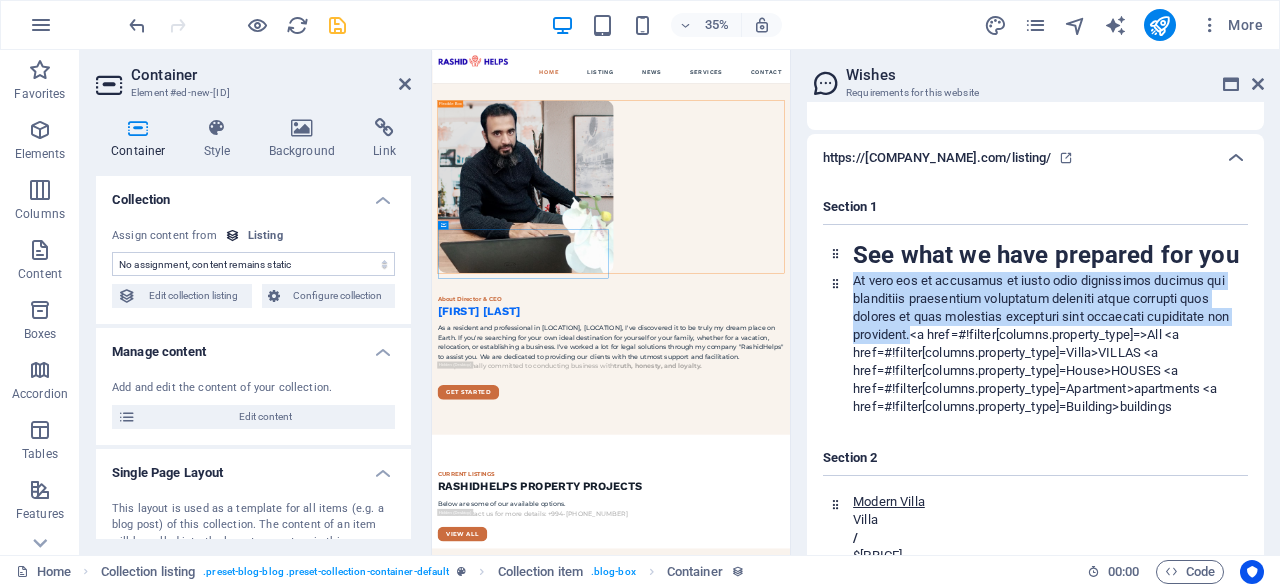 scroll, scrollTop: 5364, scrollLeft: 0, axis: vertical 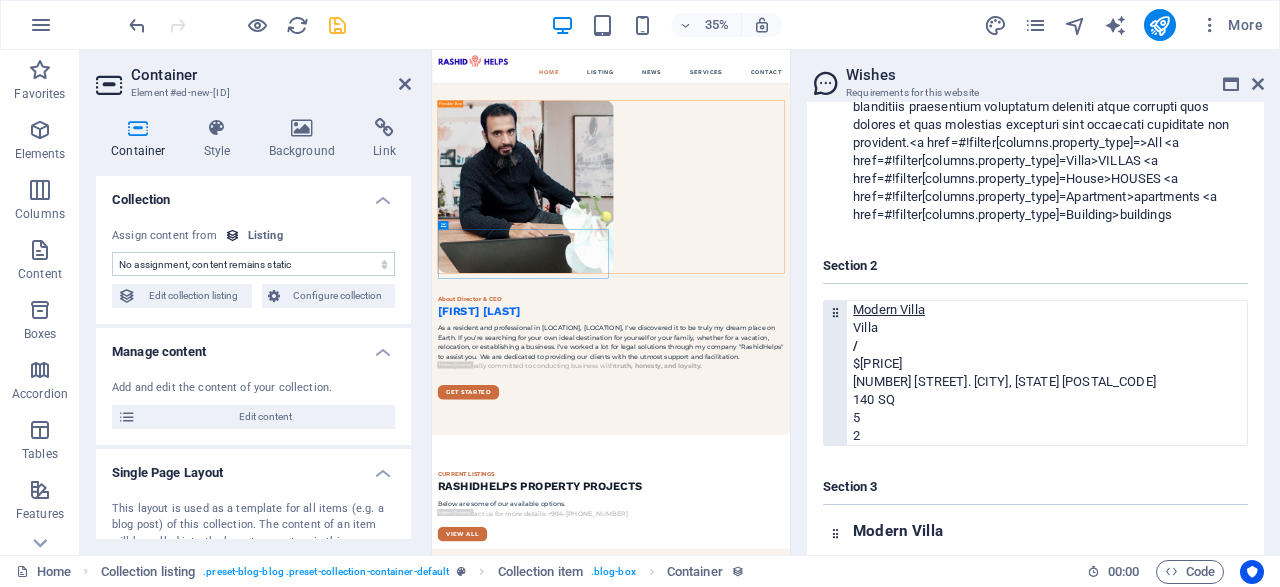 click on "140 SQ" at bounding box center [1050, 400] 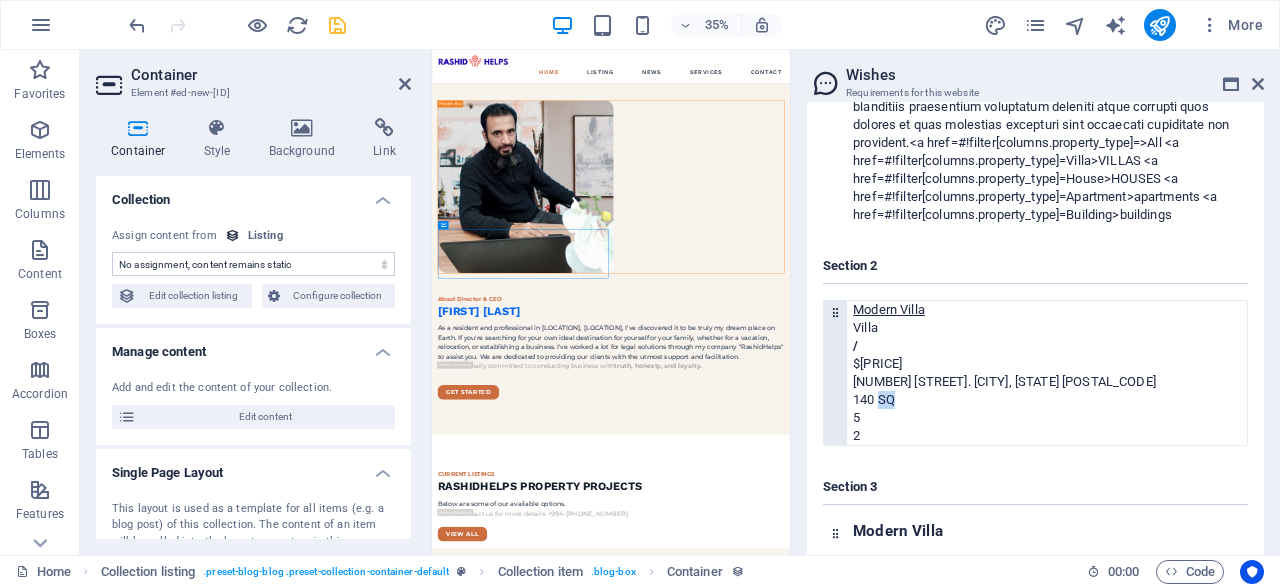 click on "140 SQ" at bounding box center [1050, 400] 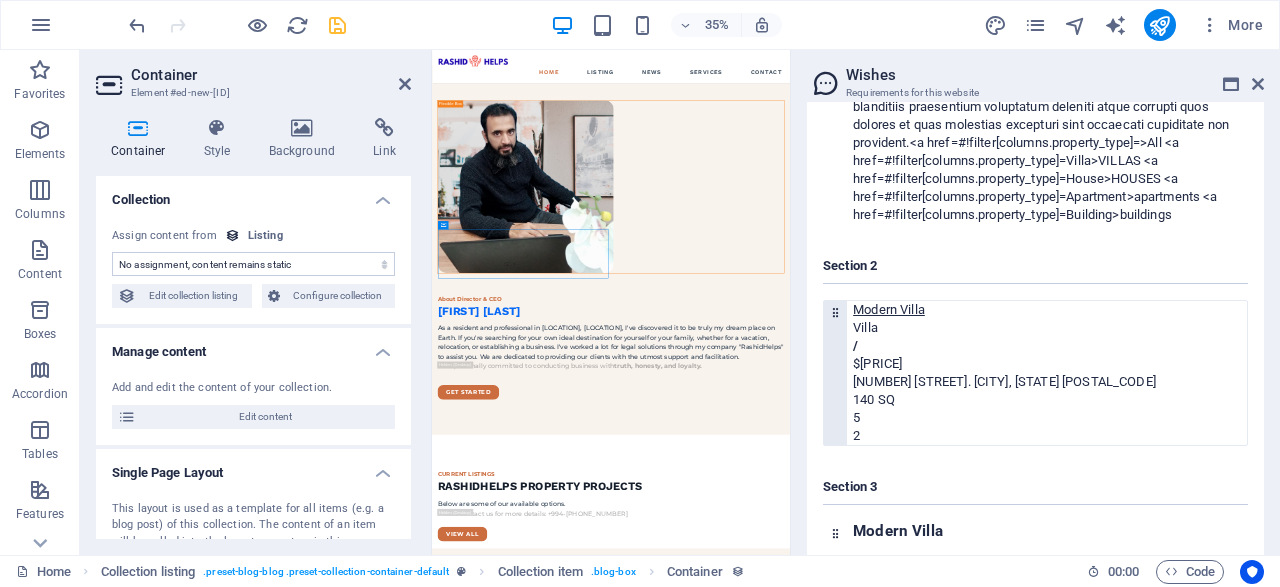 click on "140 SQ" at bounding box center [1050, 400] 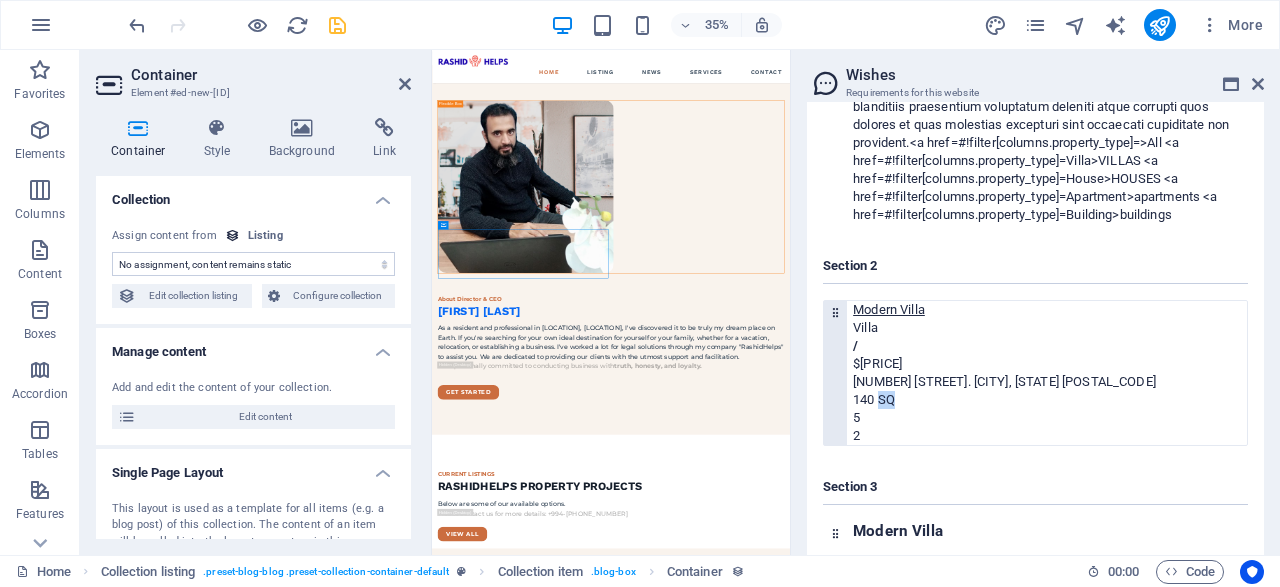 click on "140 SQ" at bounding box center [1050, 400] 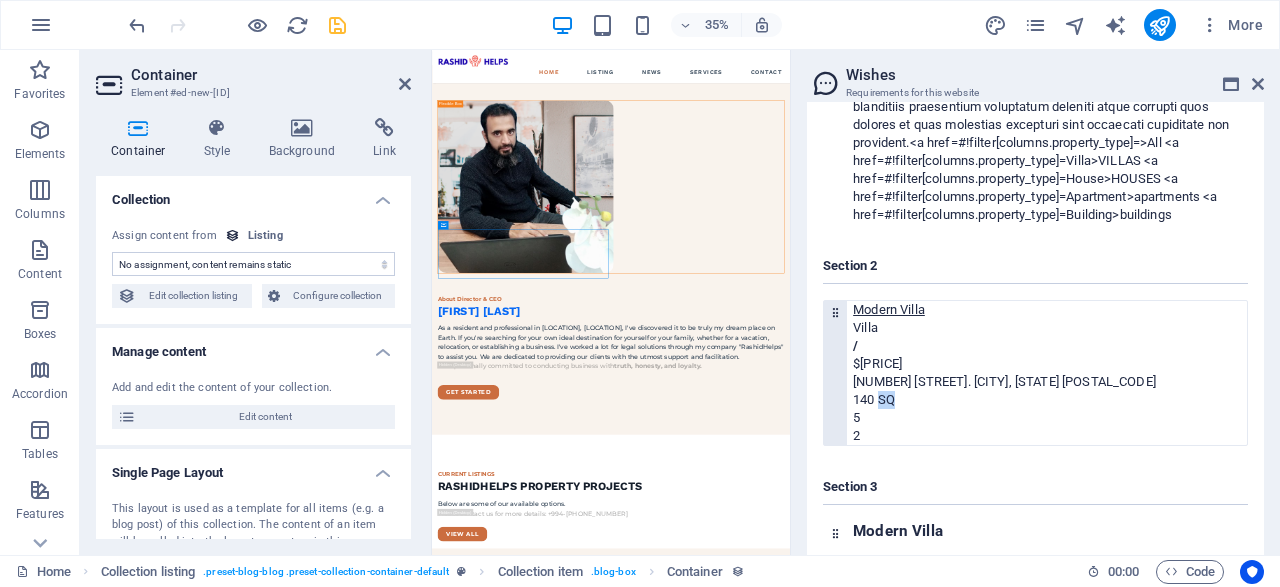 click at bounding box center (835, 312) 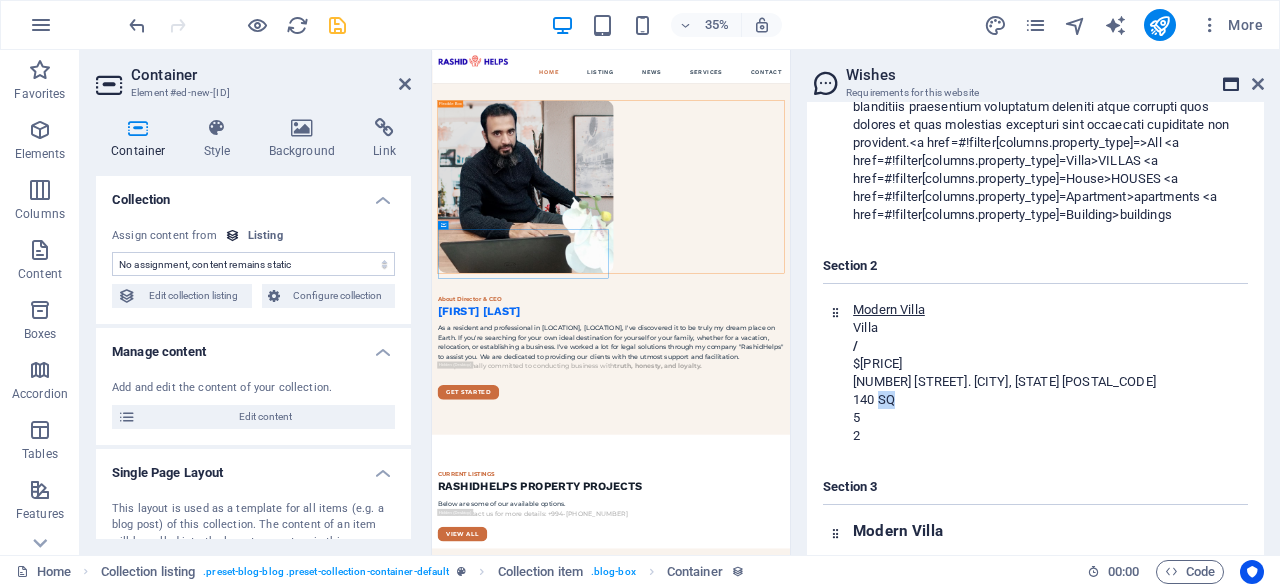 click at bounding box center [1231, 84] 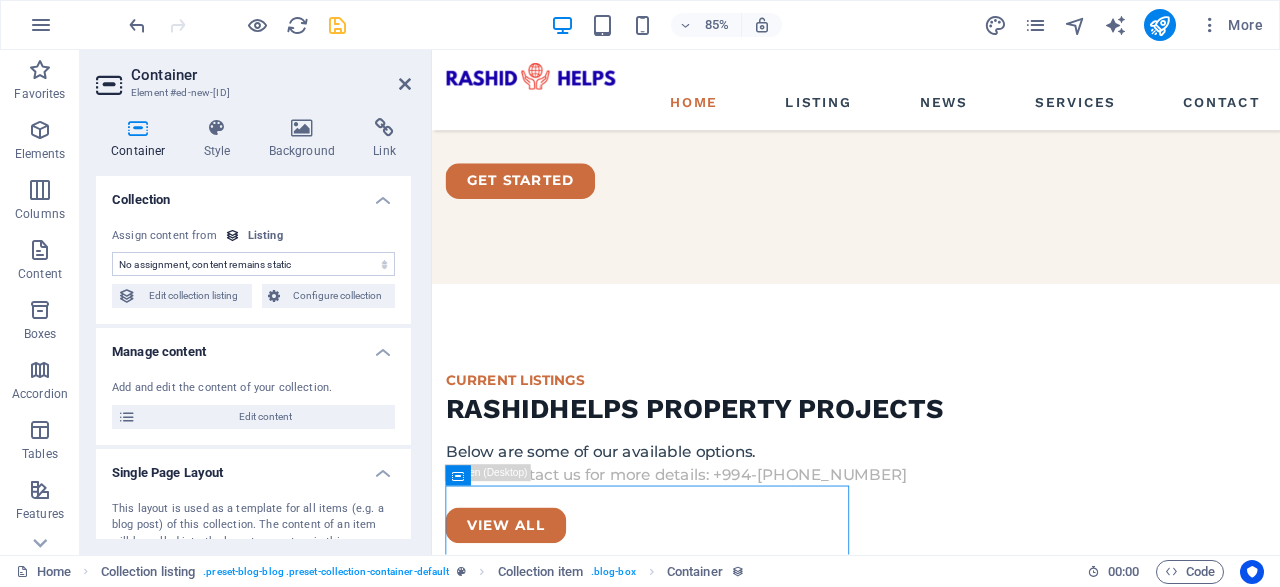 scroll, scrollTop: 1753, scrollLeft: 0, axis: vertical 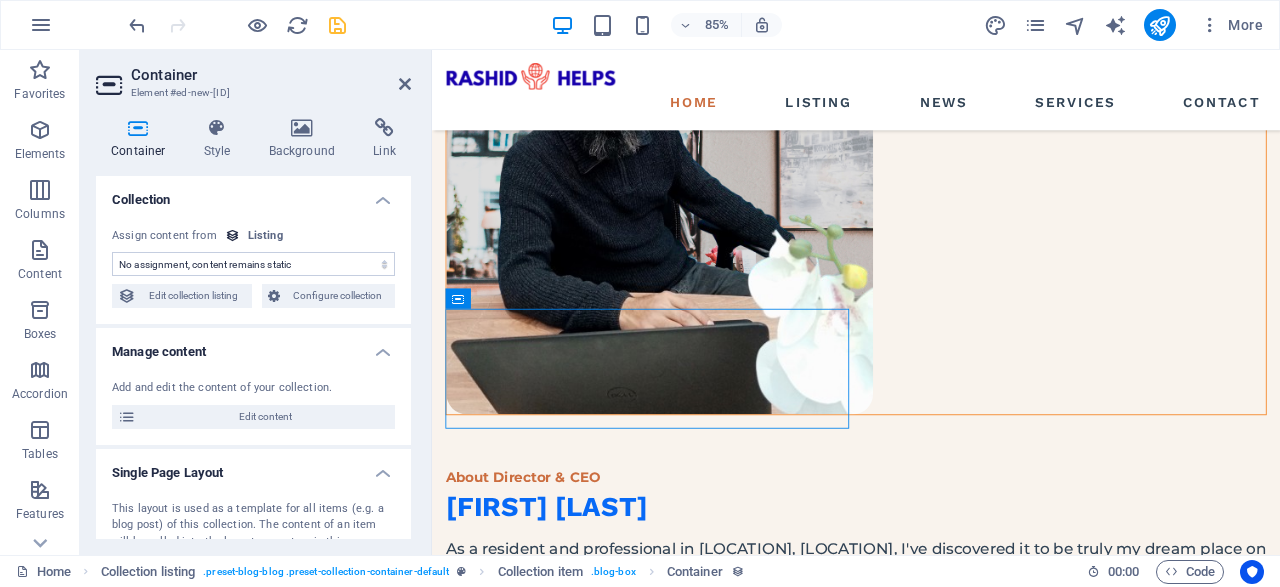 click on "No assignment, content remains static Created at (Date) Updated at (Date) Name (Plain Text) Slug (Plain Text) Image (File) Short description (Rich Text) Property Type (Choice) Price (Plain Text) Address (Plain Text) Size (Plain Text) Bedrooms (Number) Bathrooms (Number) Listed (Checkbox) Description (CMS) Assign content from Listing [DATE] (l) [DATE] (L) [DATE] (ll) [DATE] (LL) [DATE] [HOUR]:[MINUTE] [AM/PM] (lll) [DATE] [HOUR]:[MINUTE] [AM/PM] (LLL) [DAY_OF_WEEK], [DATE] [HOUR]:[MINUTE] [AM/PM] (llll) [DAY_OF_WEEK], [DATE] [HOUR]:[MINUTE] [AM/PM] (LLLL) [D].[M].[YYYY] (D.M.YYYY) [D]. [MMM] [YYYY] (D. MMM YYYY) [D]. [MMMM] [YYYY] (D. MMMM YYYY) [dd], [D].[M].[YYYY] (dd, D.M.YYYY) [dd], [D]. [MMM] [YYYY] (dd, D. MMM YYYY) [dddd], [D]. [MMMM] [YYYY] (dddd, D. MMMM YYYY) [HOUR]:[MINUTE] (LT) [D] (D) [DD] (DD) [Do] (Do) [M] (M) [MM] (MM) [MMM] (MMM) [MMMM] (MMMM) [YY] (YY) [YYYY] (YYYY) a few seconds ago Edit collection listing Configure collection" at bounding box center (253, 268) 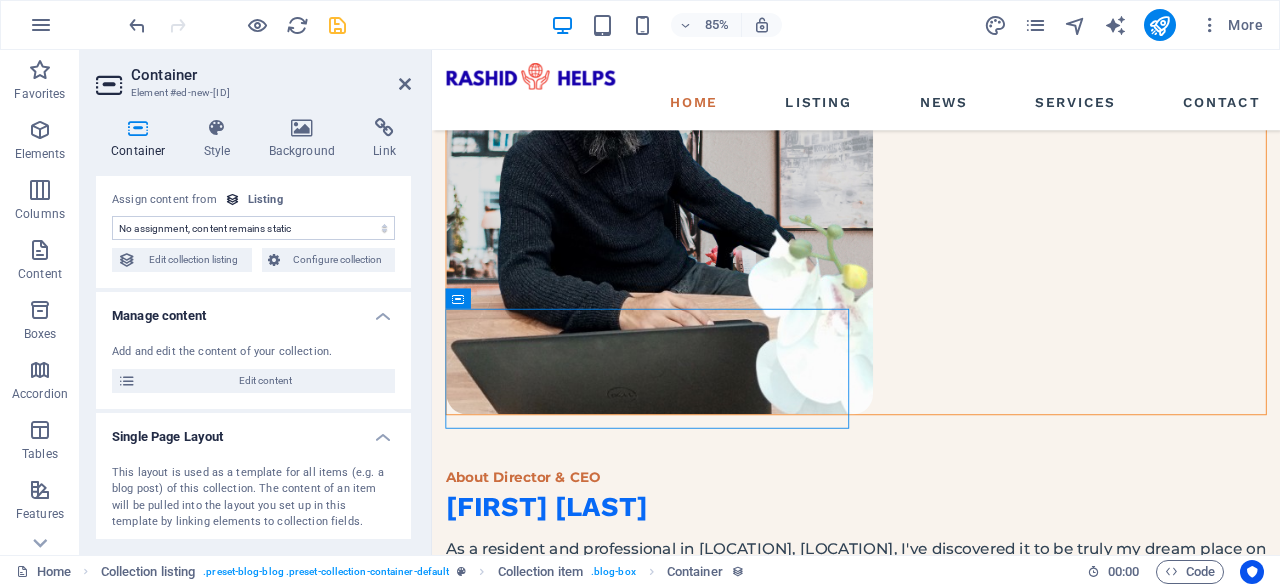 scroll, scrollTop: 0, scrollLeft: 0, axis: both 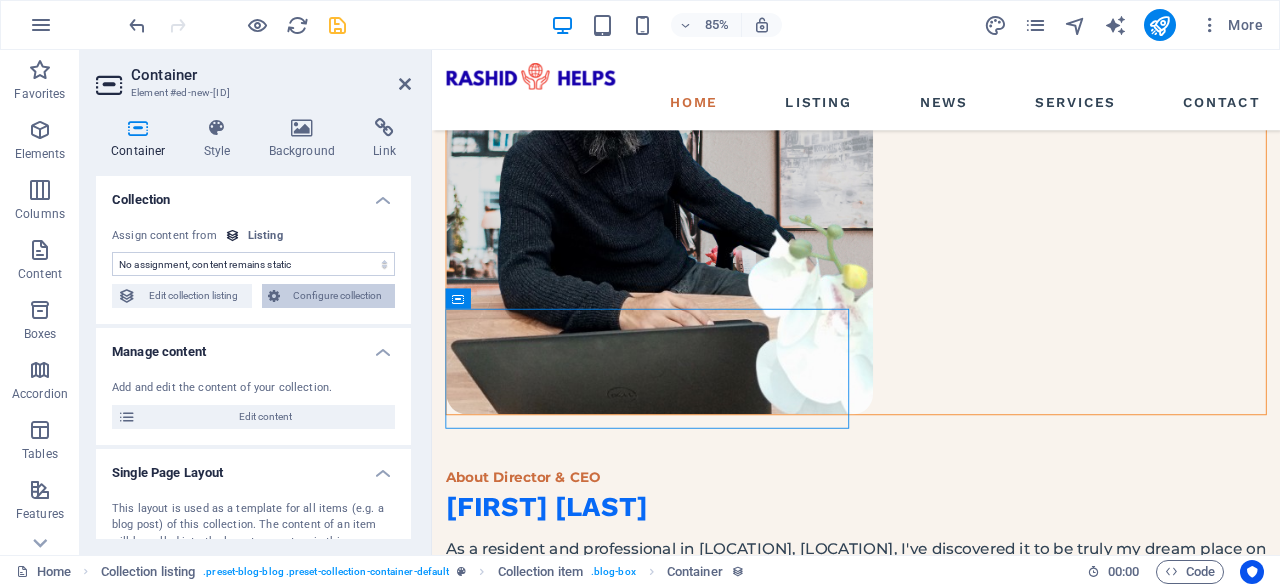 click on "Configure collection" at bounding box center (338, 296) 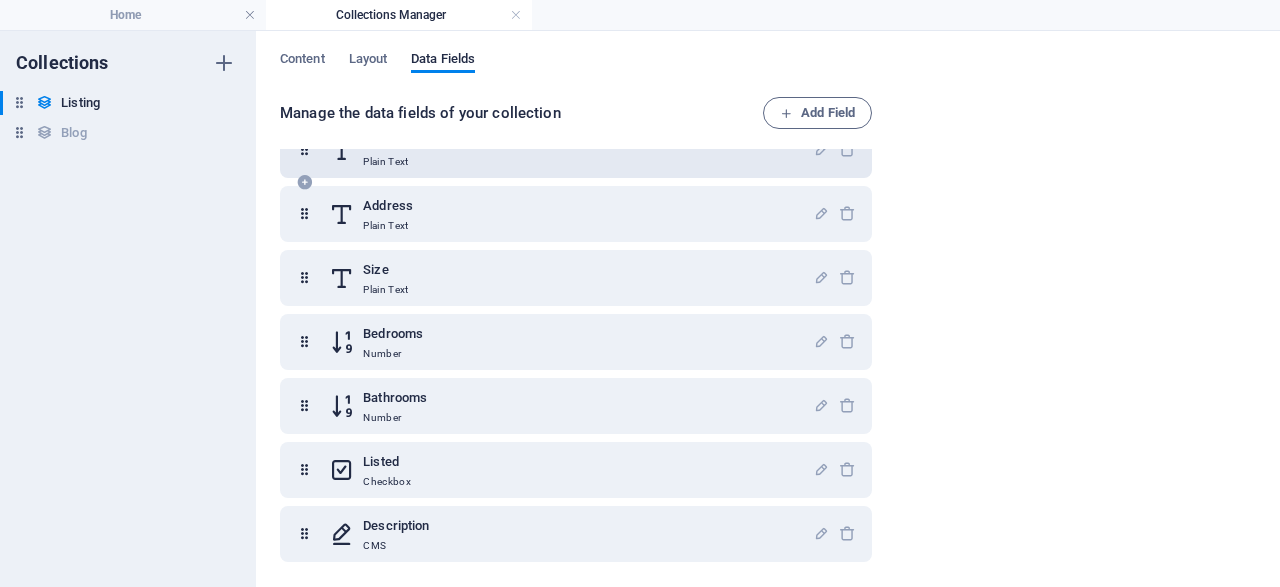 scroll, scrollTop: 0, scrollLeft: 0, axis: both 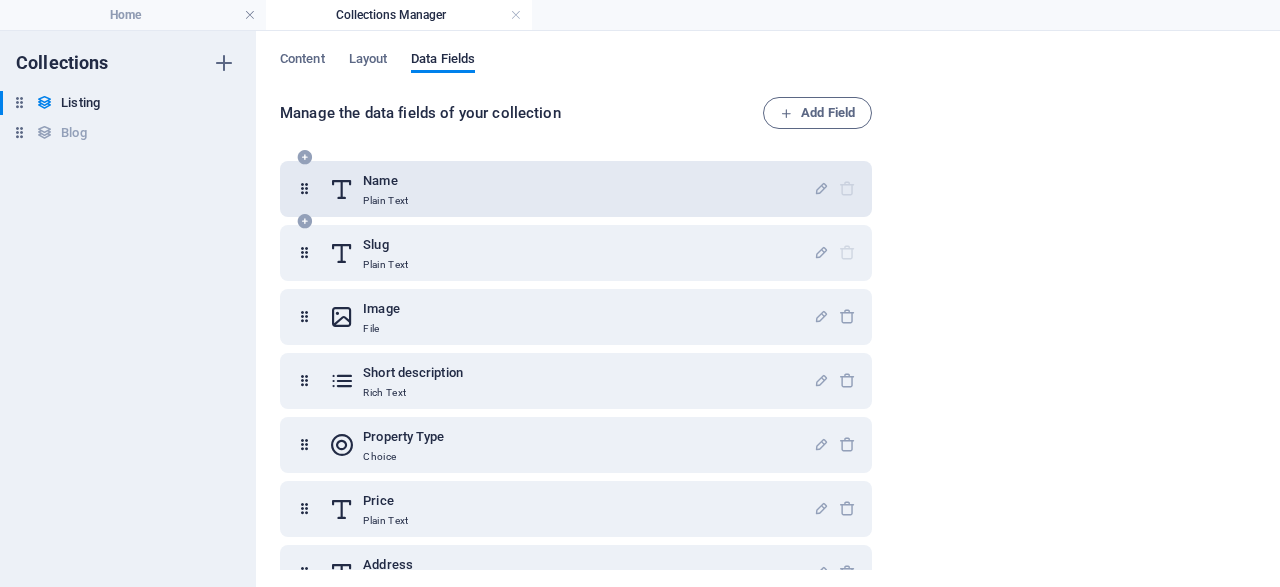 click on "Name Plain Text" at bounding box center (571, 189) 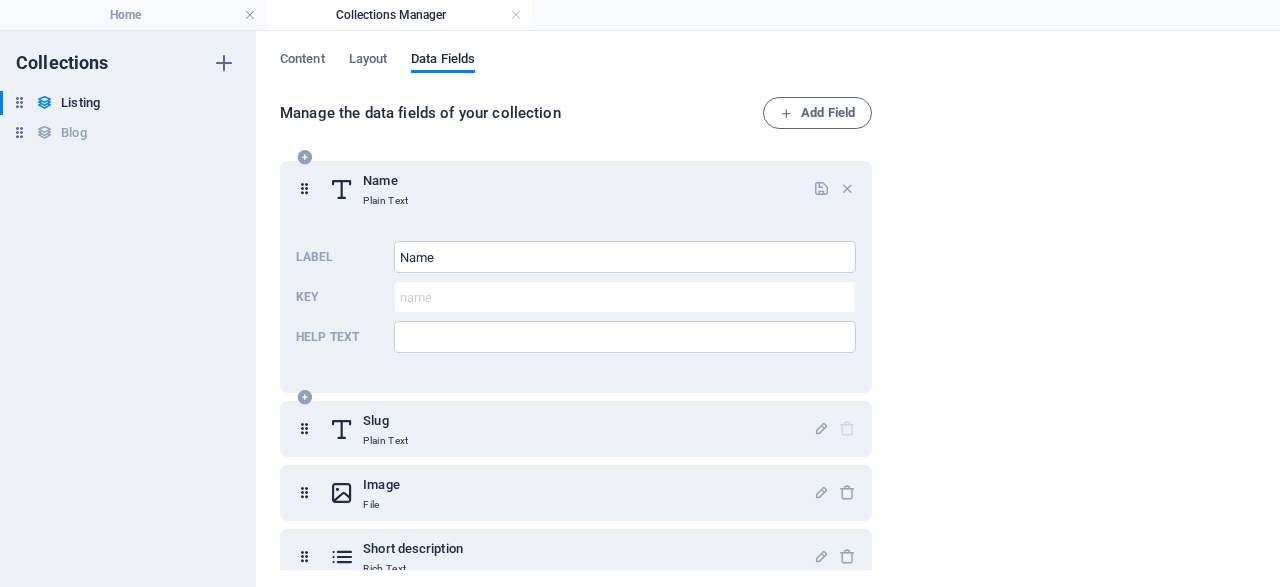 click on "Name Plain Text" at bounding box center (571, 189) 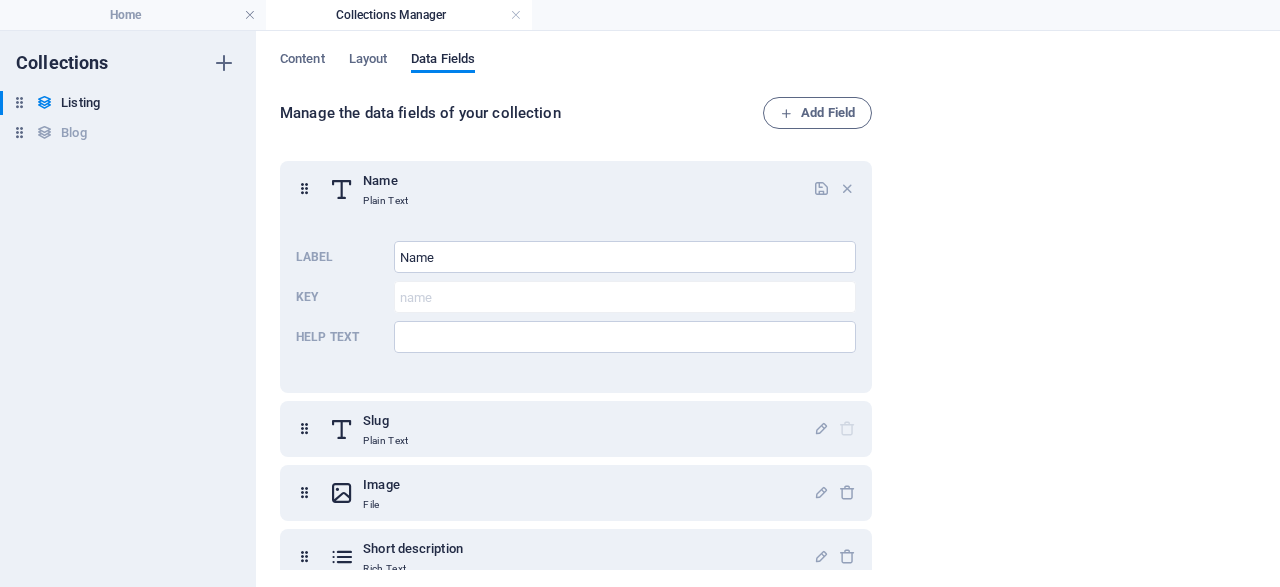 click on "Manage the data fields of your collection" at bounding box center [521, 113] 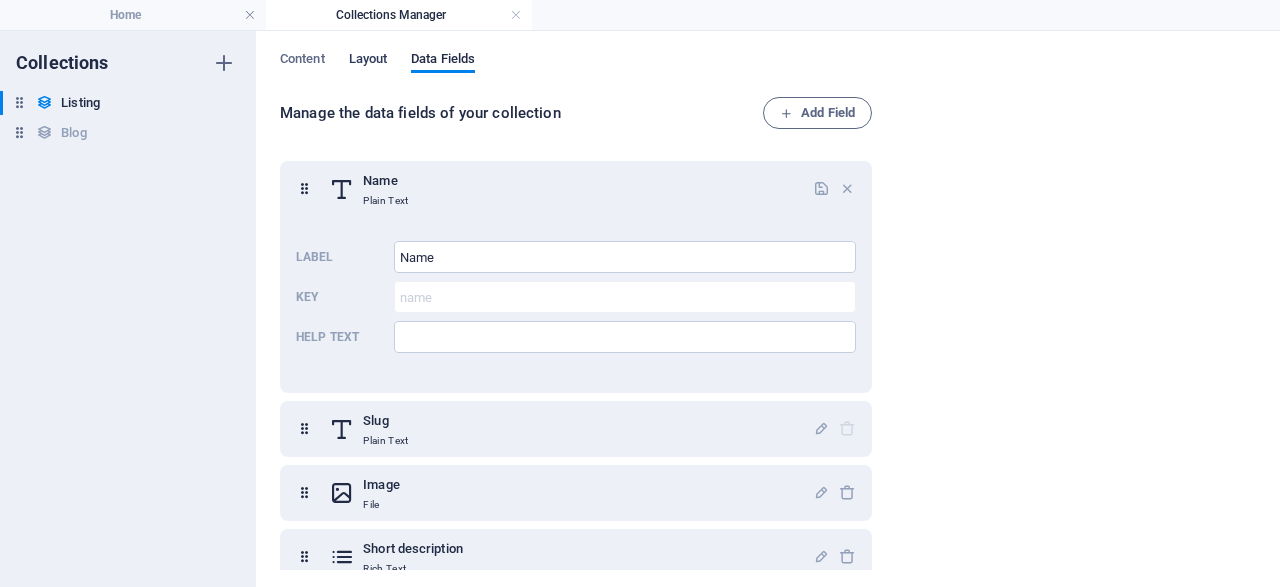 click on "Layout" at bounding box center [368, 61] 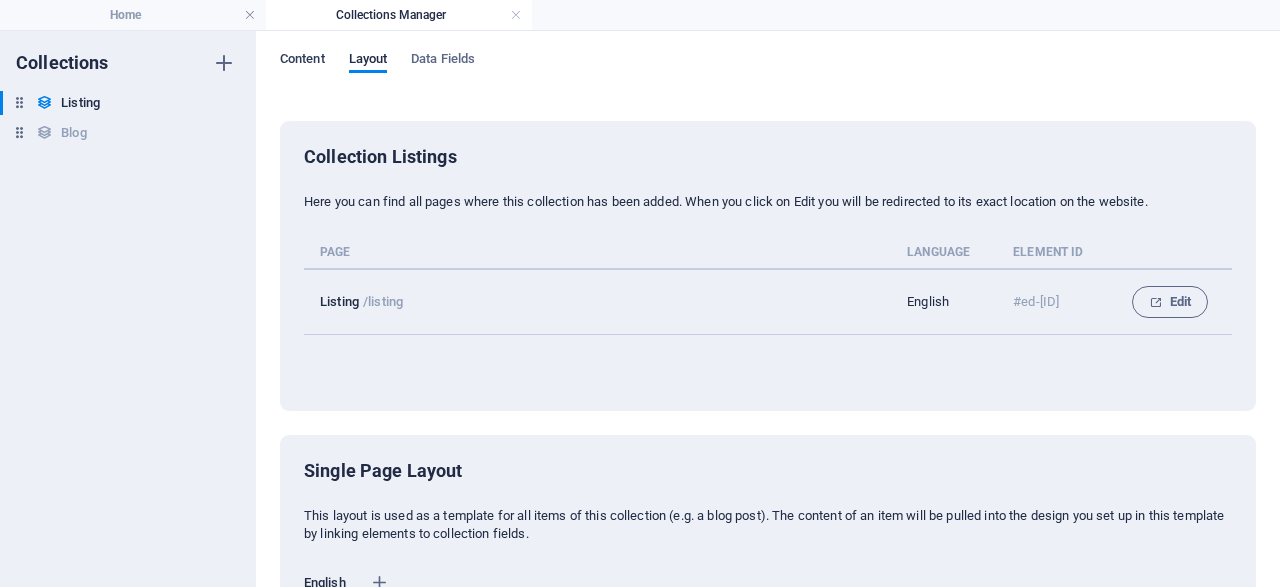 click on "Content" at bounding box center [302, 61] 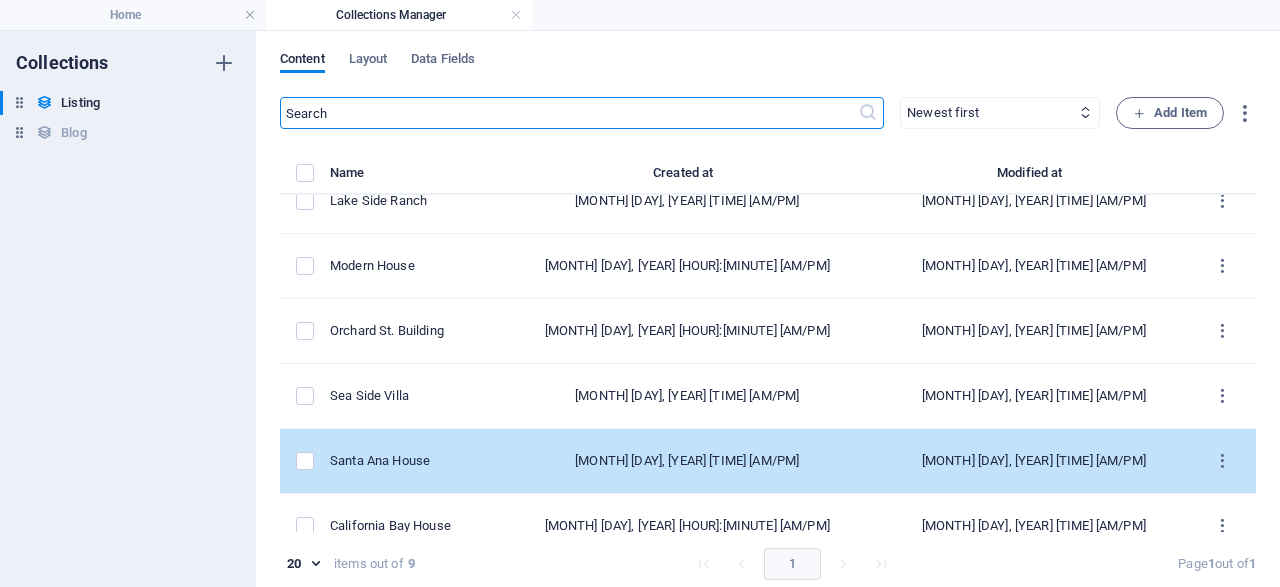 scroll, scrollTop: 245, scrollLeft: 0, axis: vertical 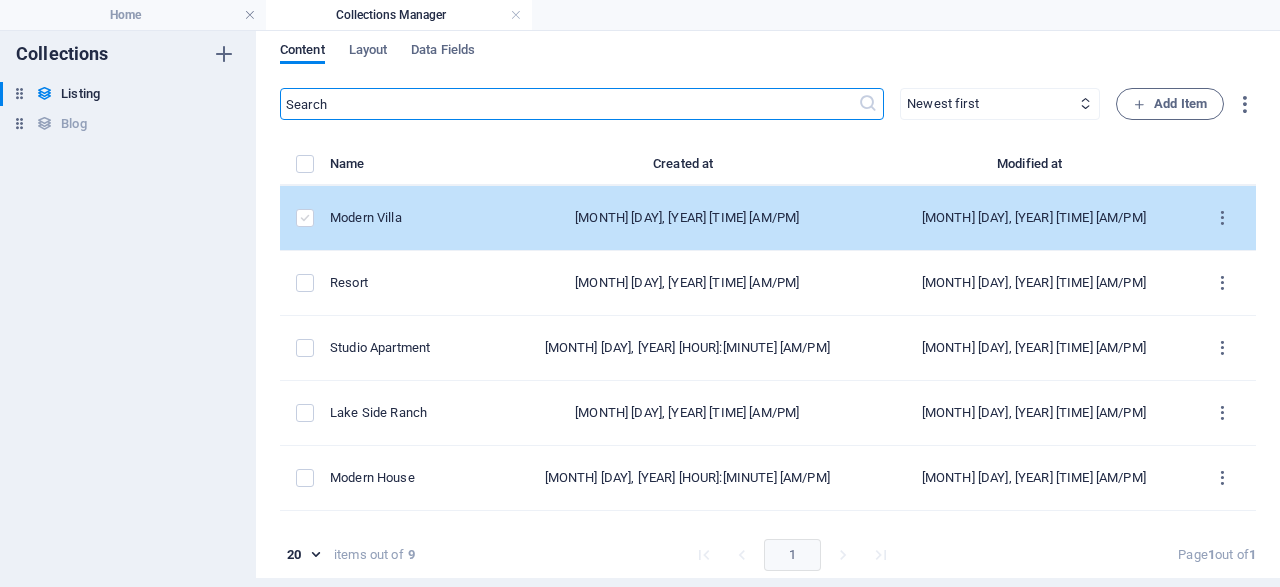 click at bounding box center (305, 218) 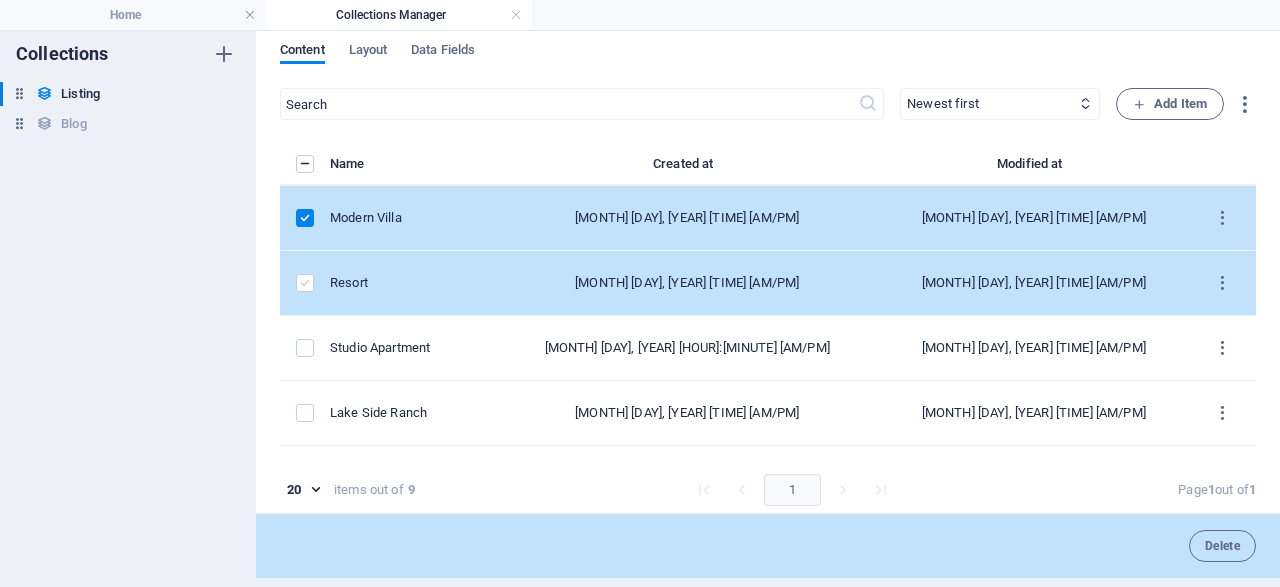 click at bounding box center (305, 283) 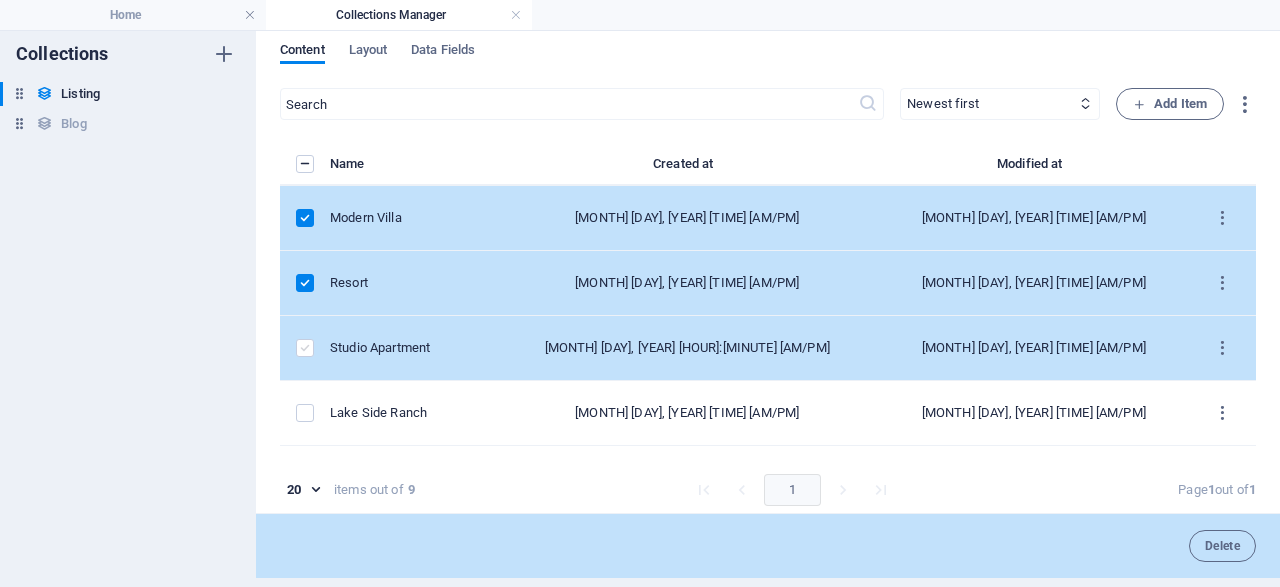 click at bounding box center (305, 348) 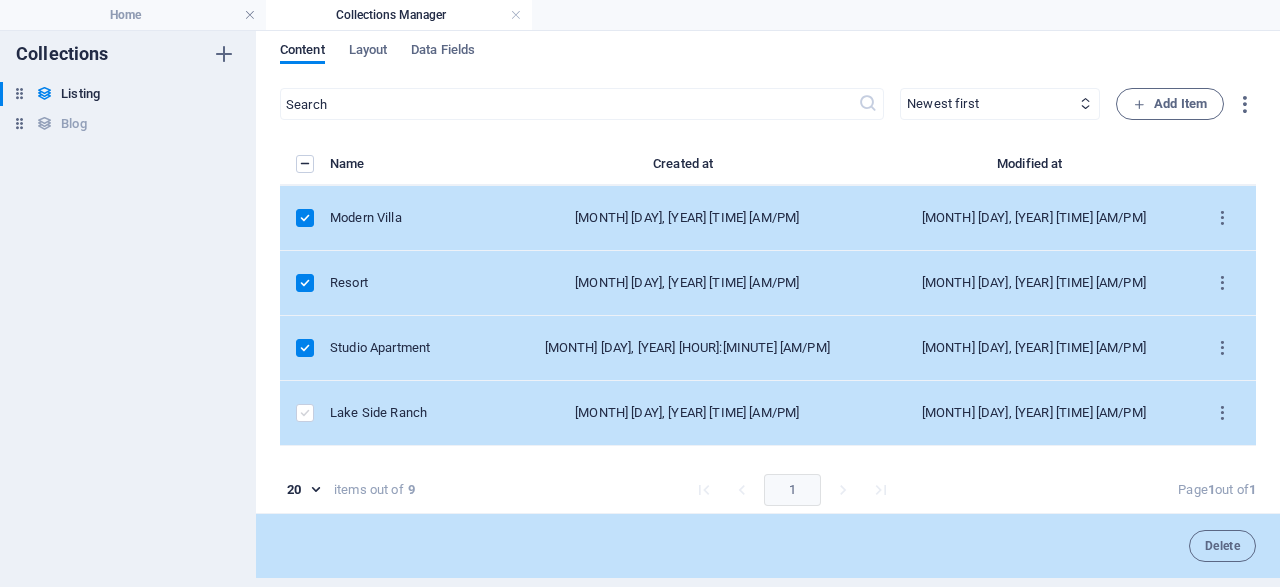 click at bounding box center (305, 413) 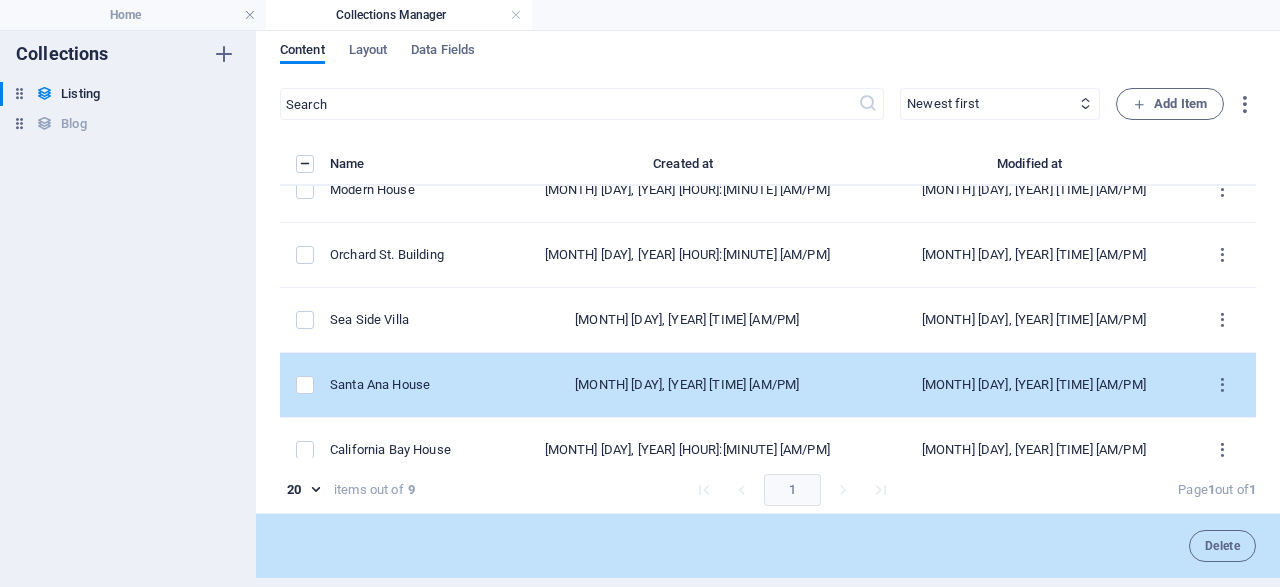 scroll, scrollTop: 192, scrollLeft: 0, axis: vertical 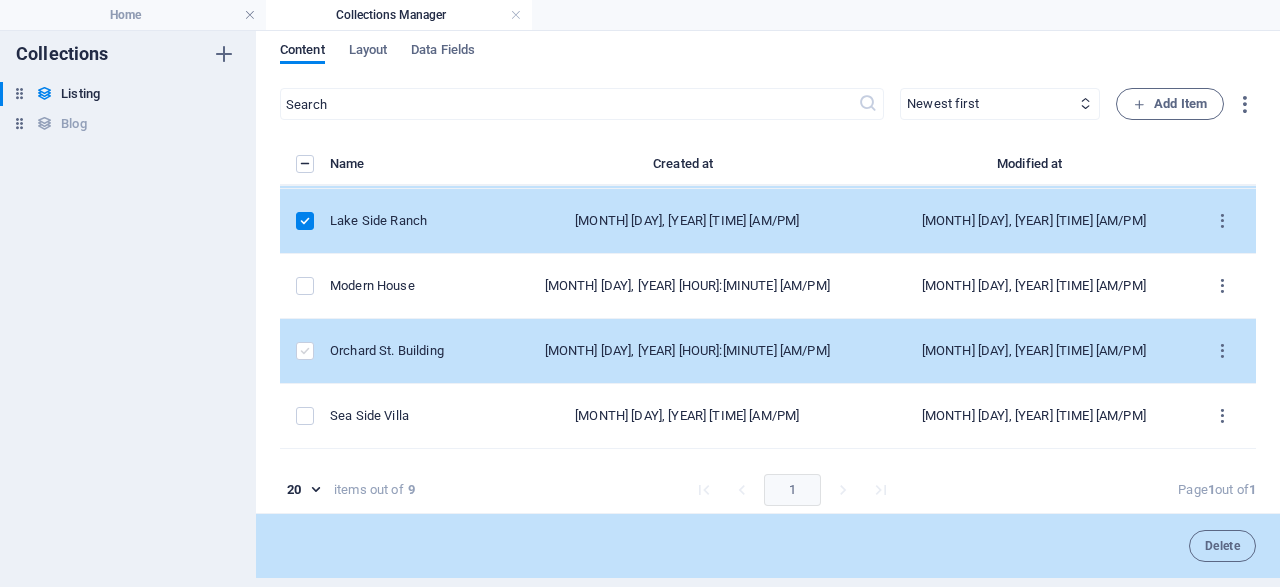 click at bounding box center (305, 351) 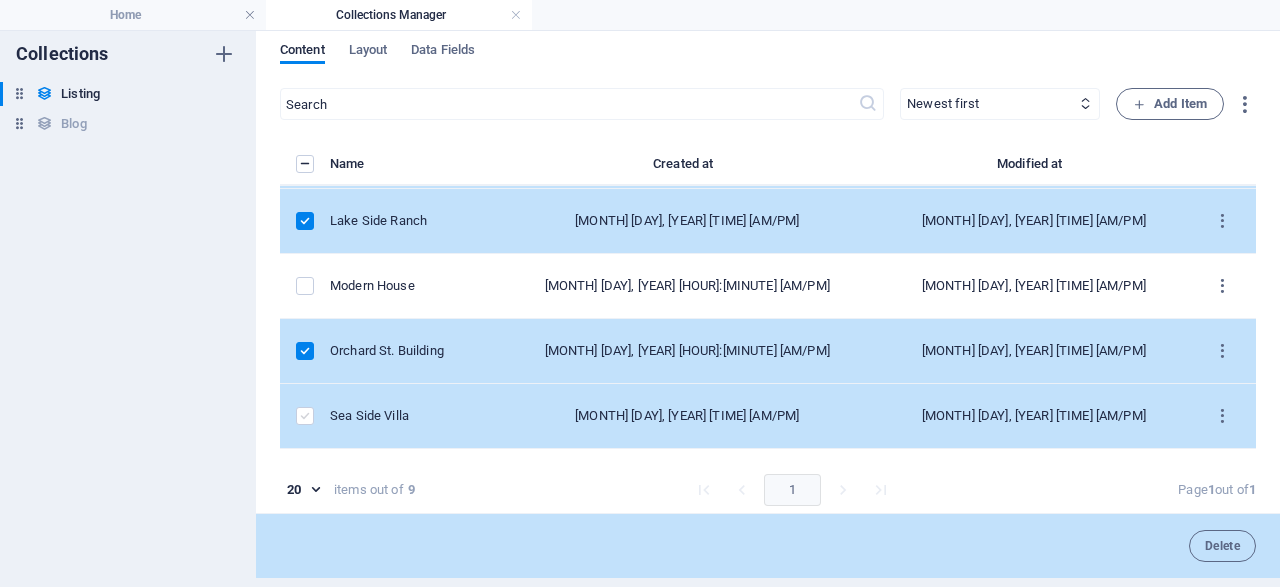 click at bounding box center (305, 416) 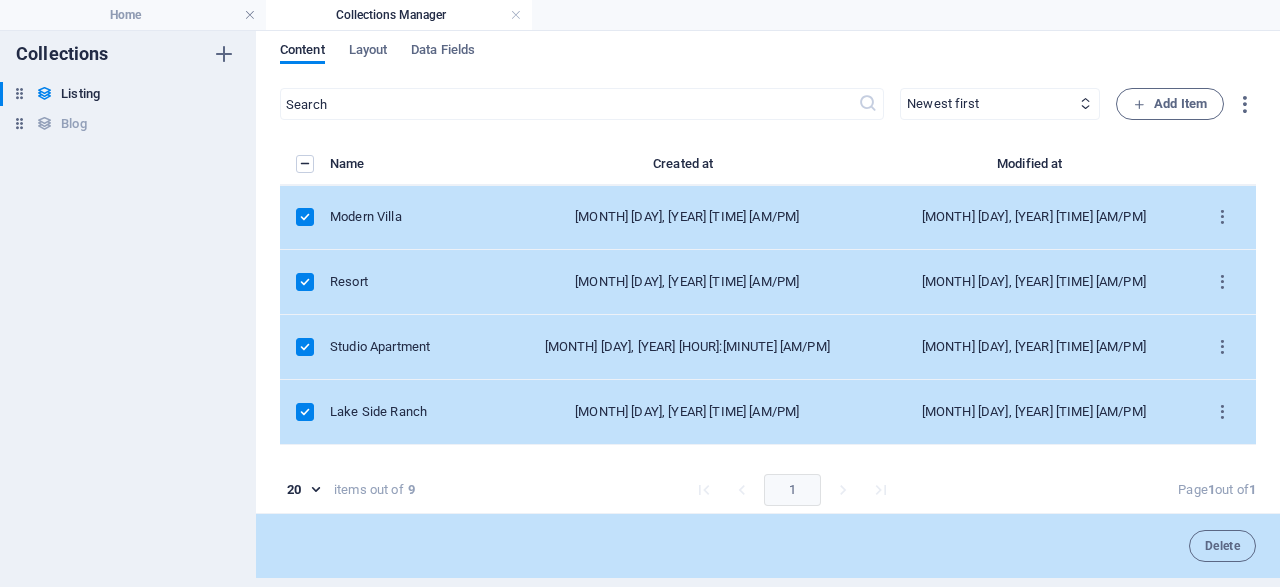 scroll, scrollTop: 0, scrollLeft: 0, axis: both 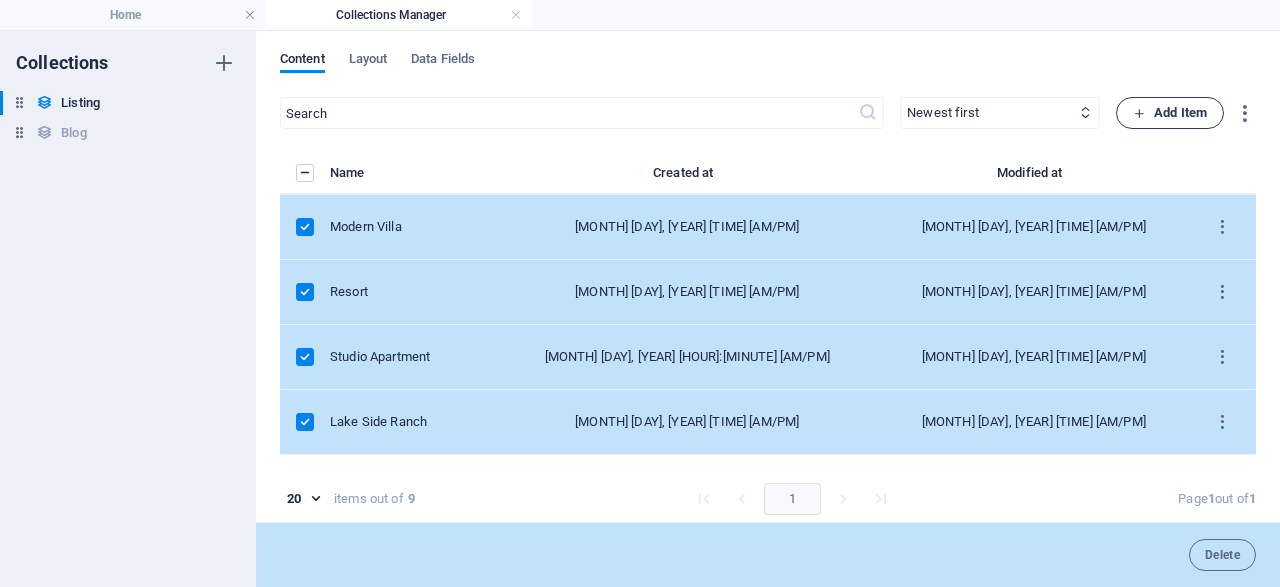 click on "Add Item" at bounding box center (1170, 113) 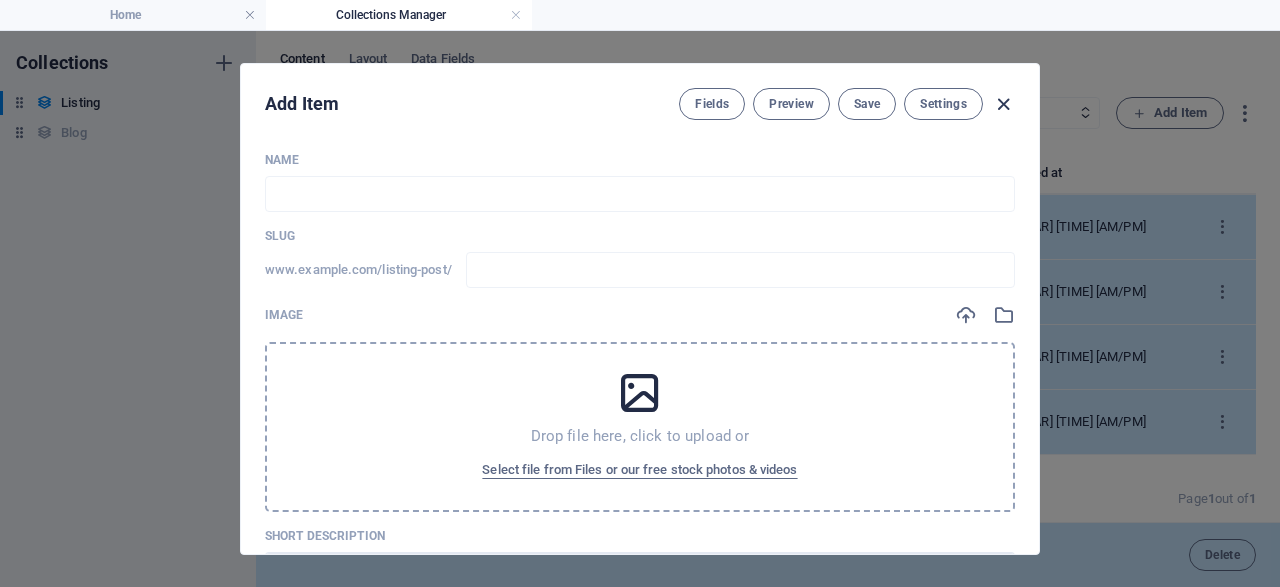 click at bounding box center [1003, 104] 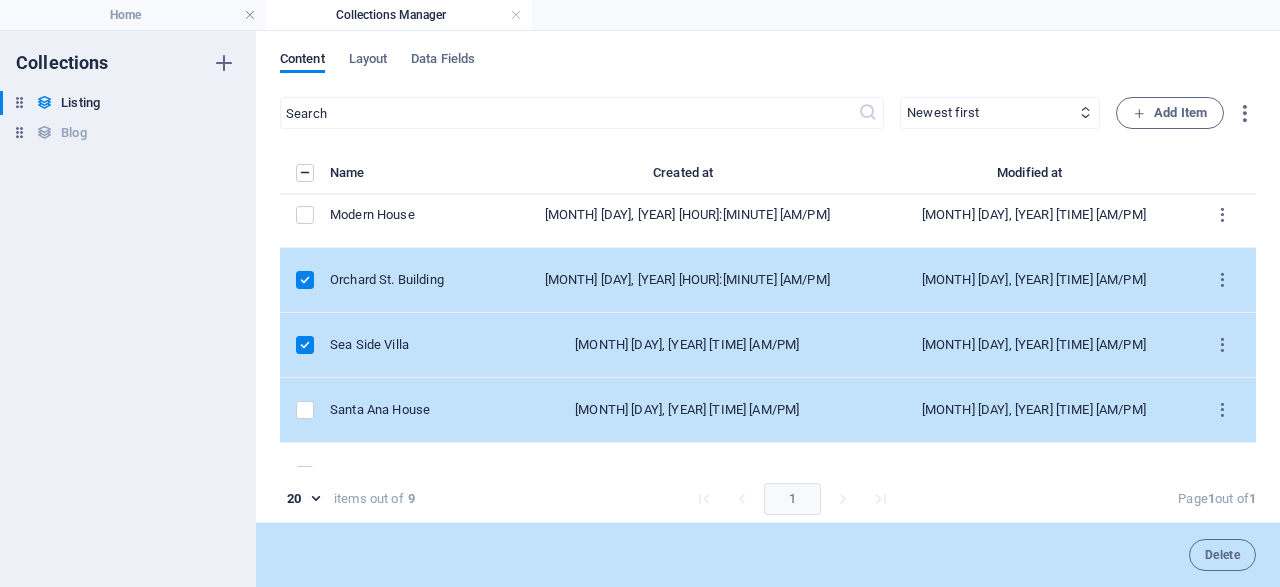 scroll, scrollTop: 288, scrollLeft: 0, axis: vertical 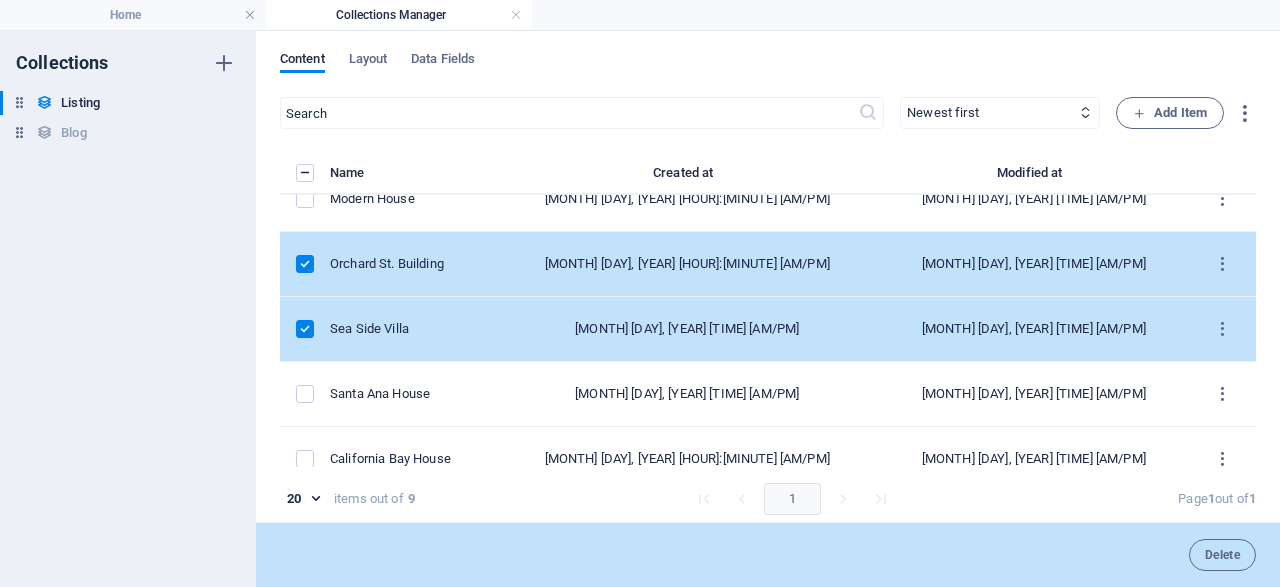 click at bounding box center (305, 329) 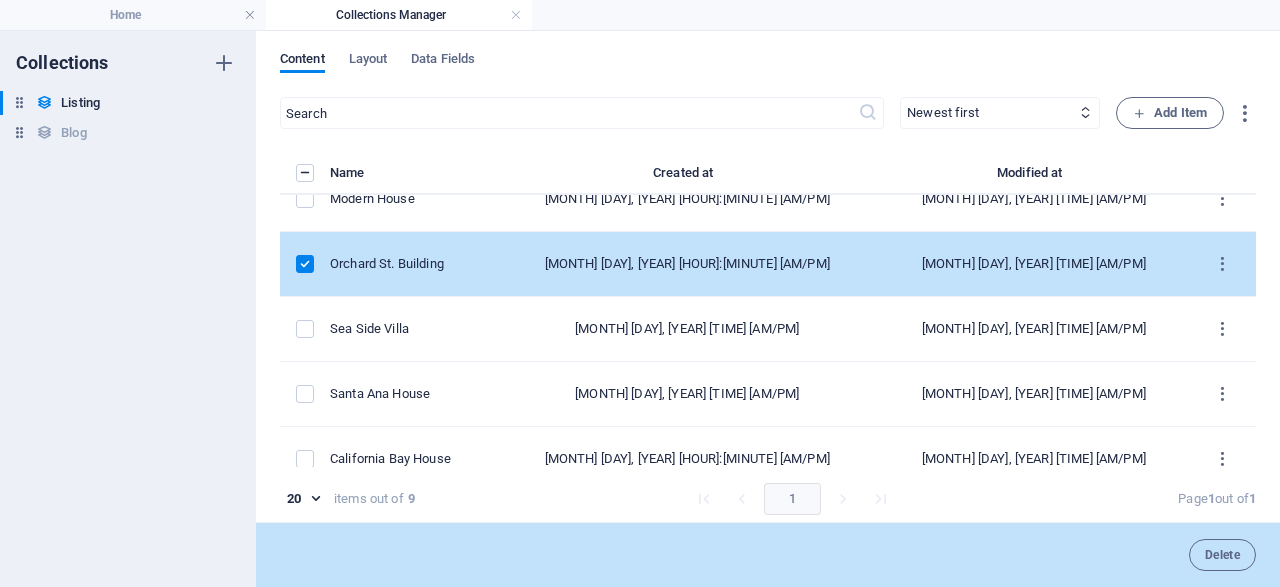 click at bounding box center (305, 264) 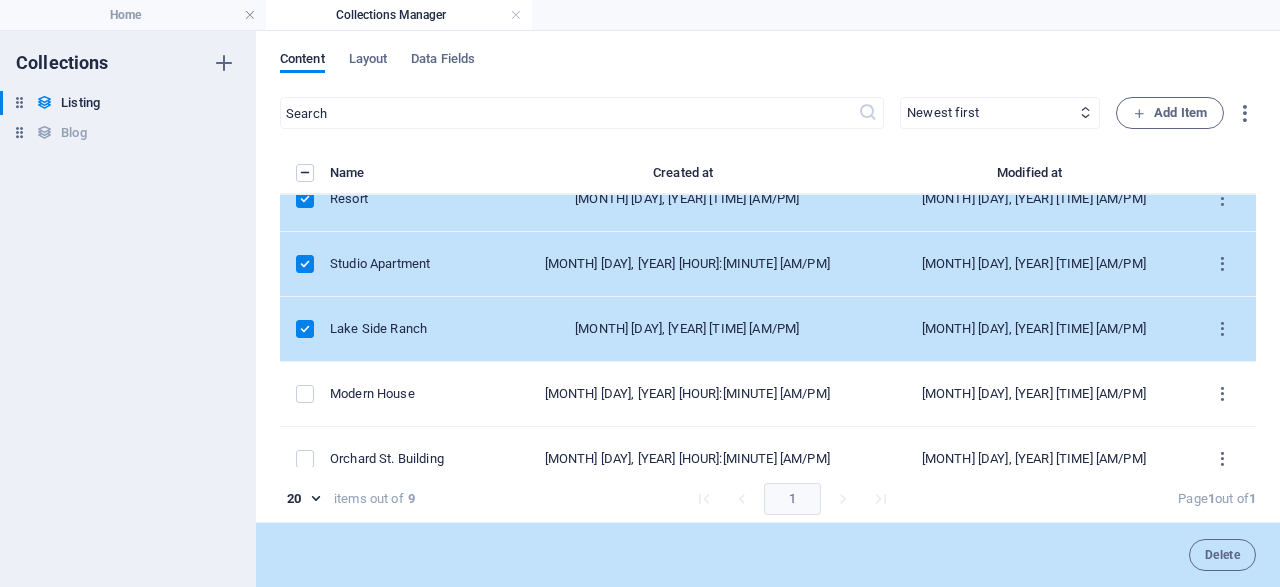 scroll, scrollTop: 0, scrollLeft: 0, axis: both 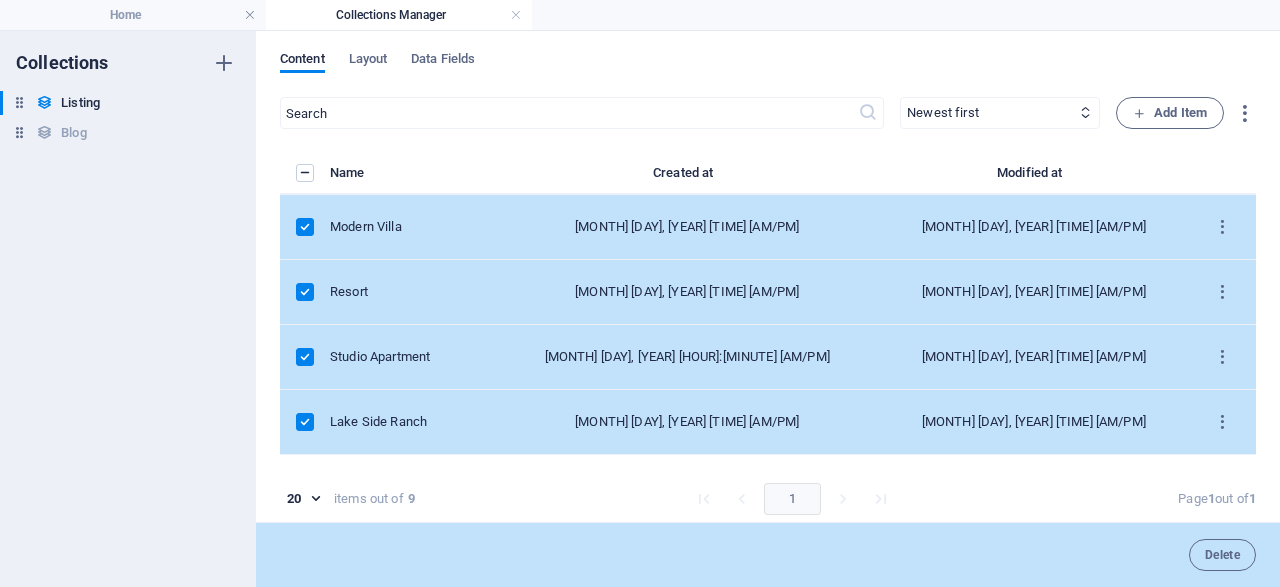 click at bounding box center (305, 422) 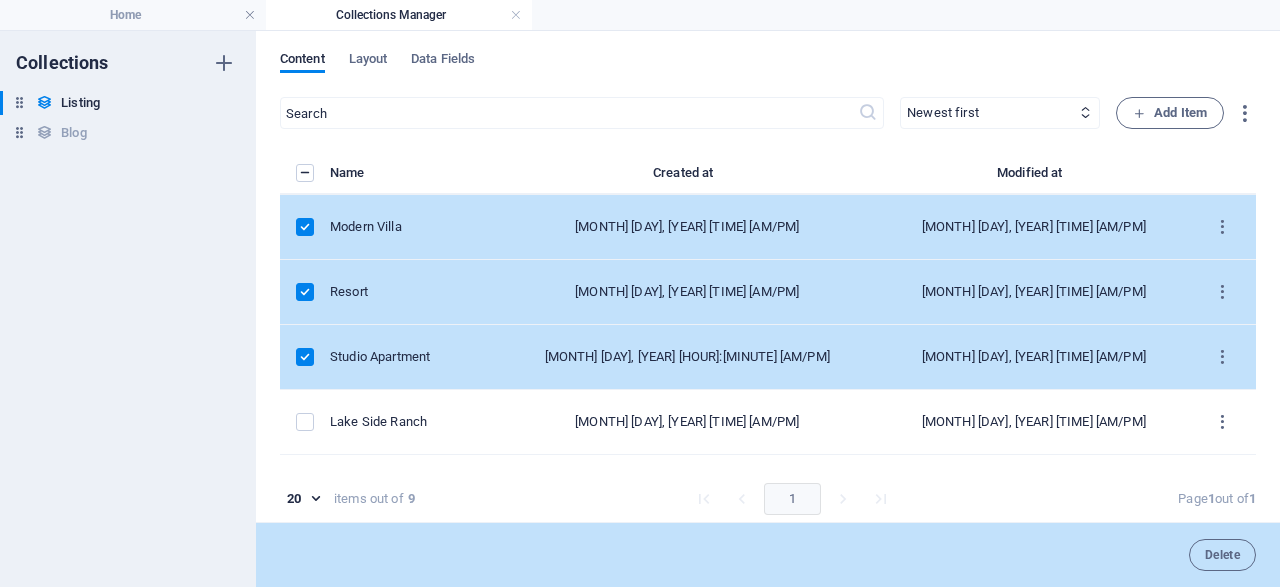 click at bounding box center (305, 357) 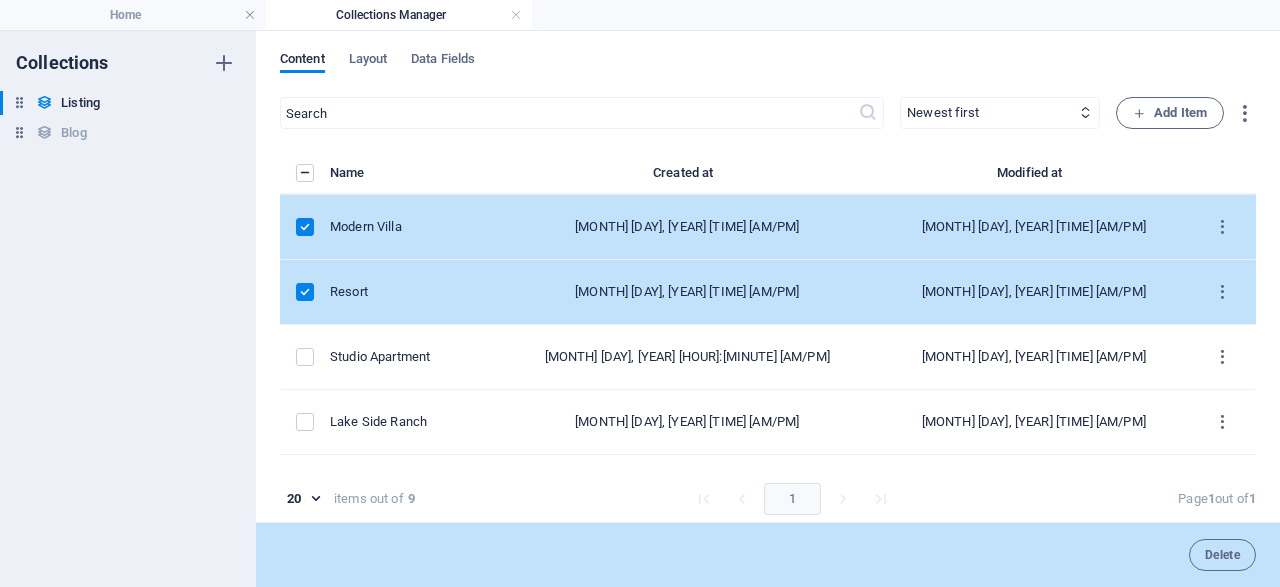 click at bounding box center [305, 292] 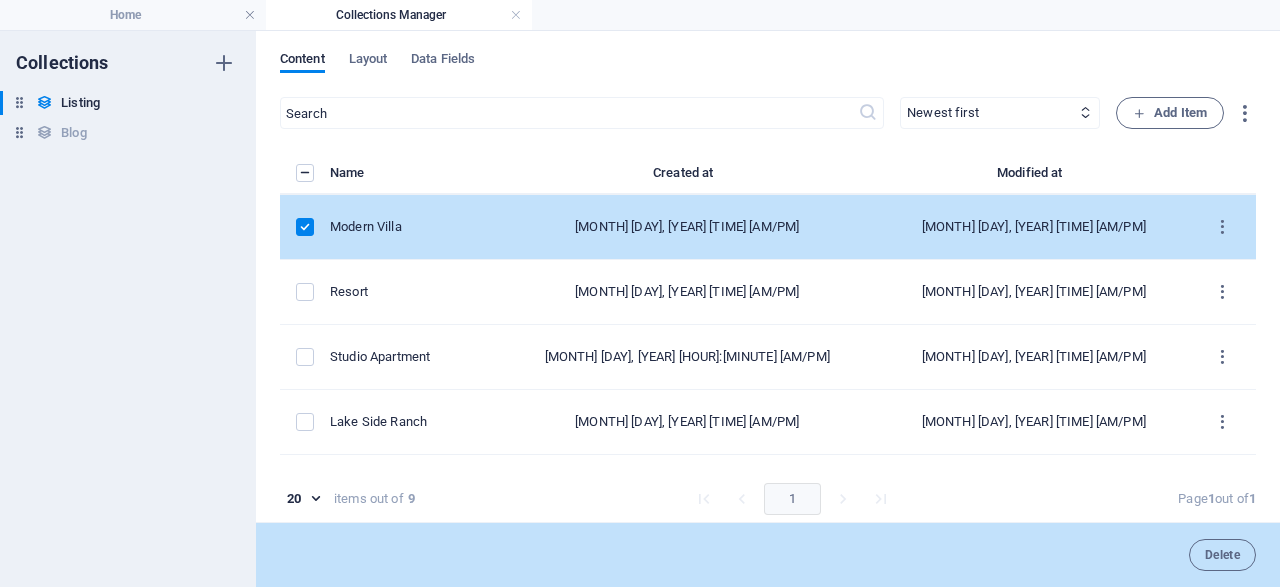 click at bounding box center (305, 227) 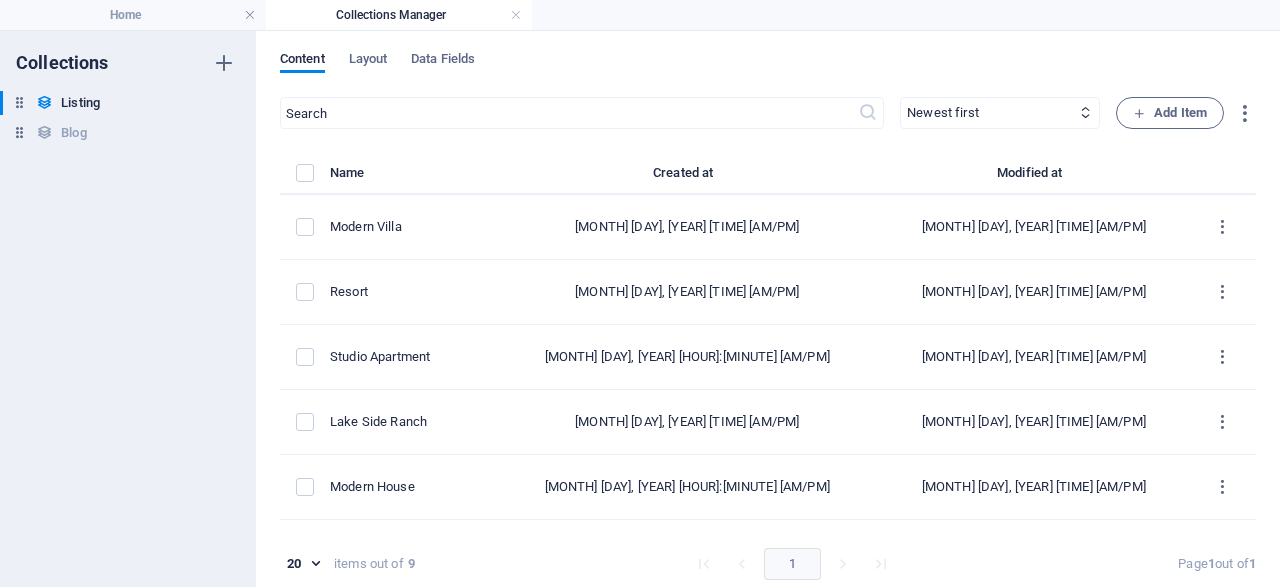 click on "Collections Listing Listing Blog Blog" at bounding box center (128, 309) 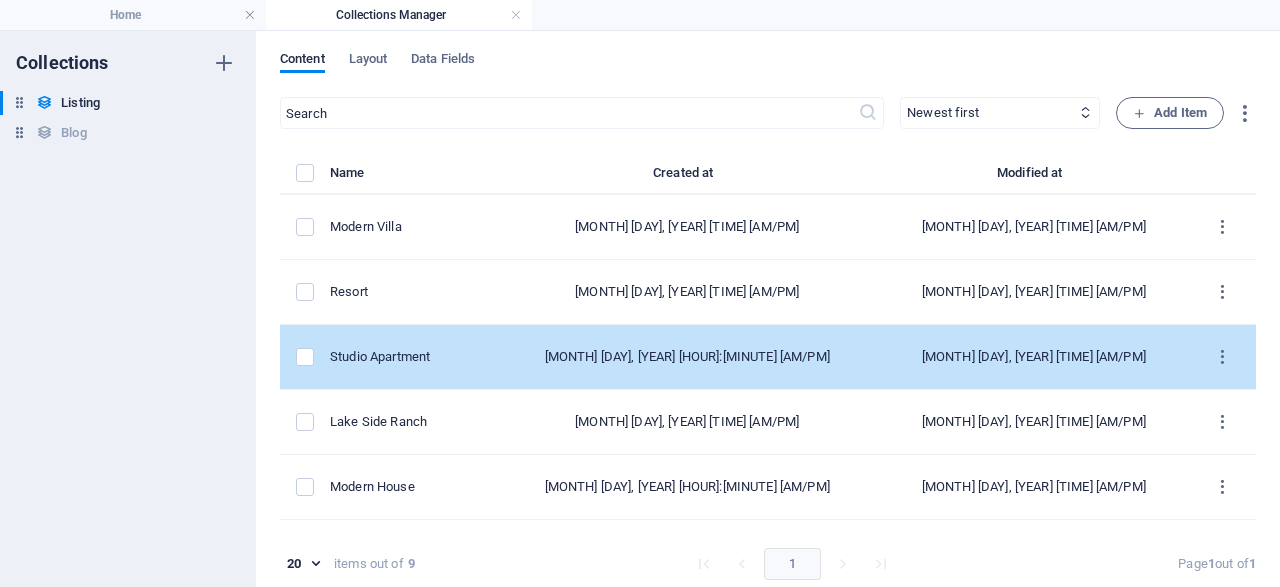 click on "Studio Apartment" at bounding box center (404, 357) 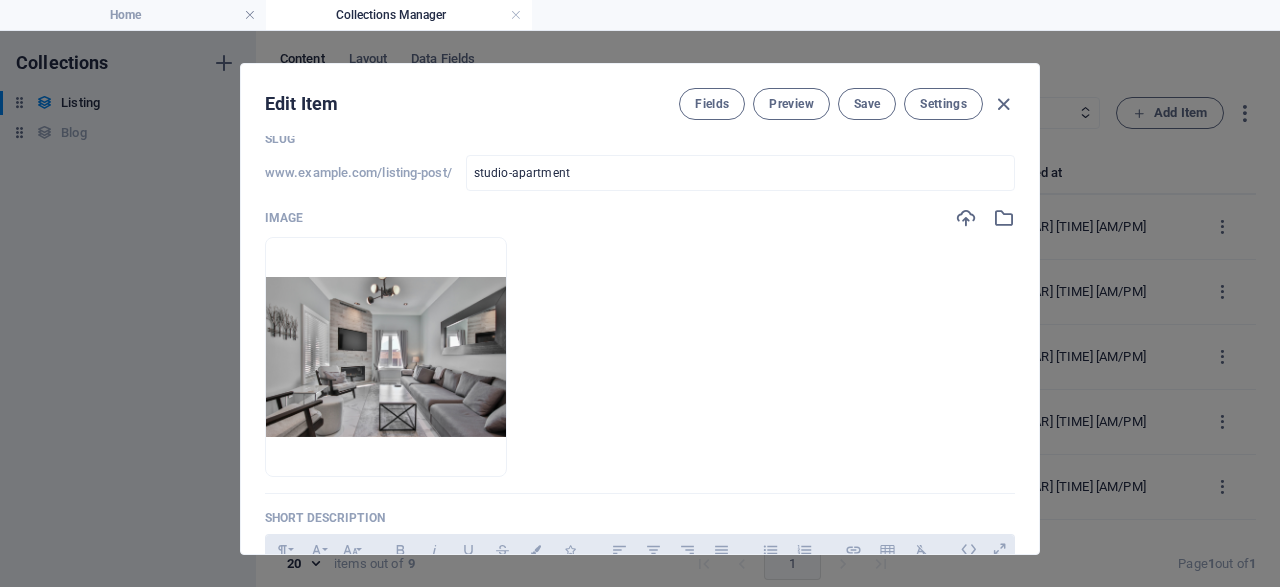 scroll, scrollTop: 0, scrollLeft: 0, axis: both 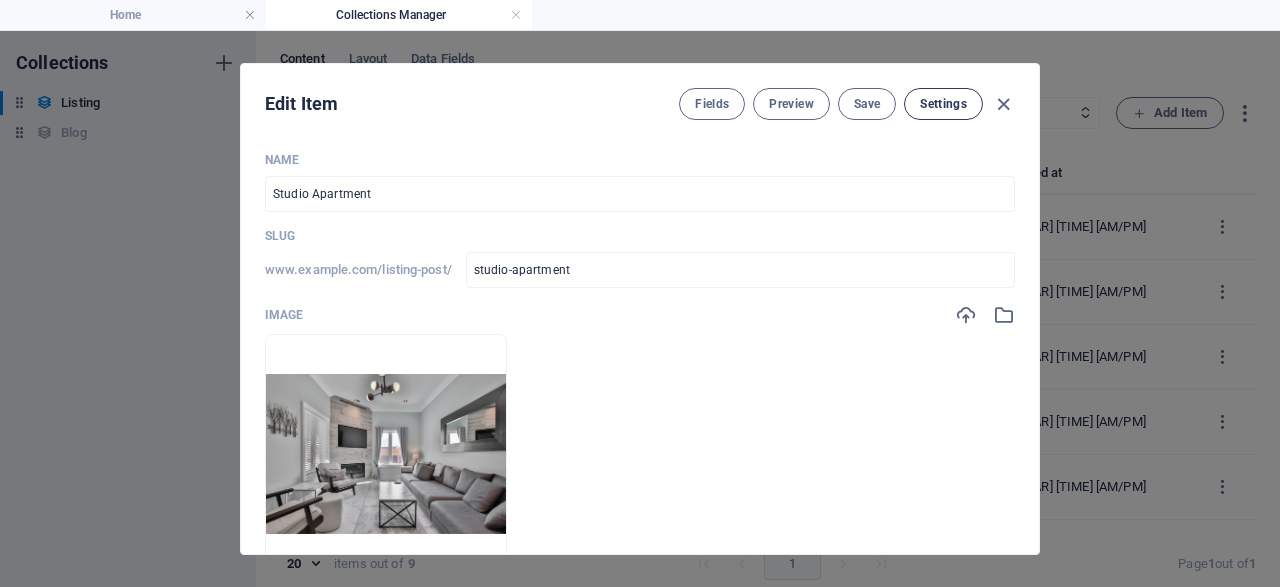 click on "Settings" at bounding box center [943, 104] 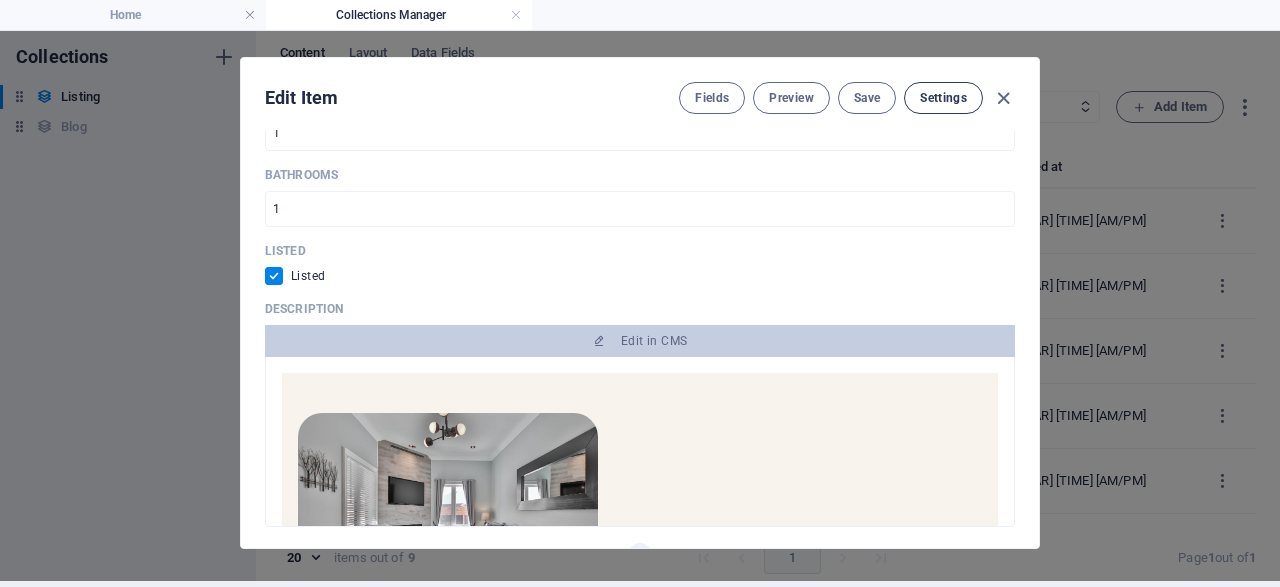 scroll, scrollTop: 1429, scrollLeft: 0, axis: vertical 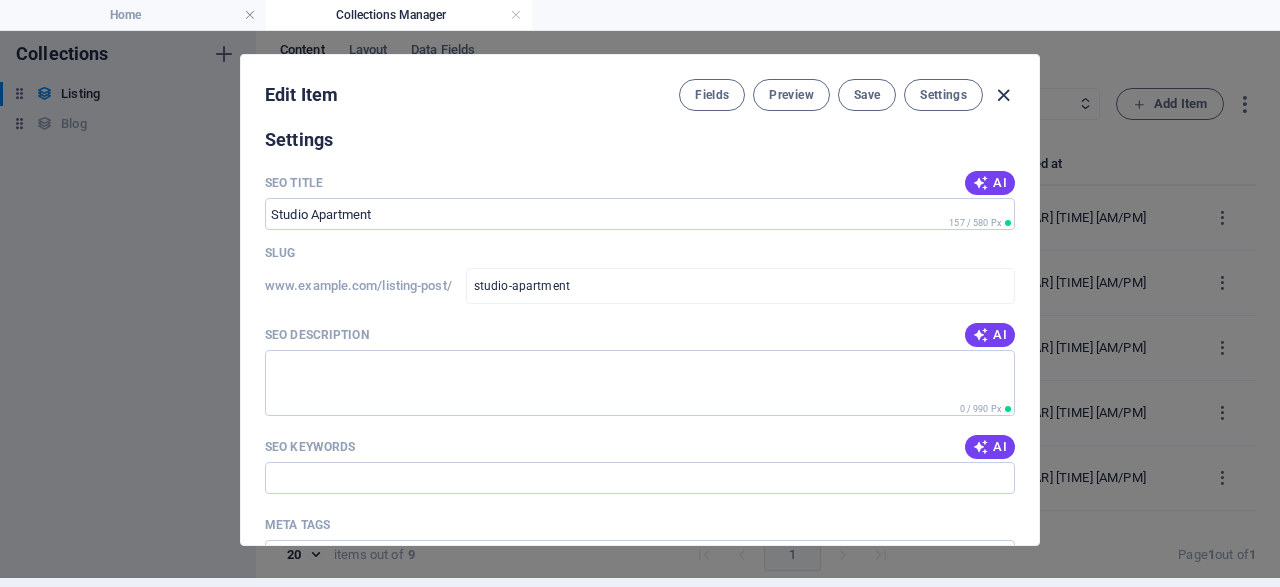 click at bounding box center [1003, 95] 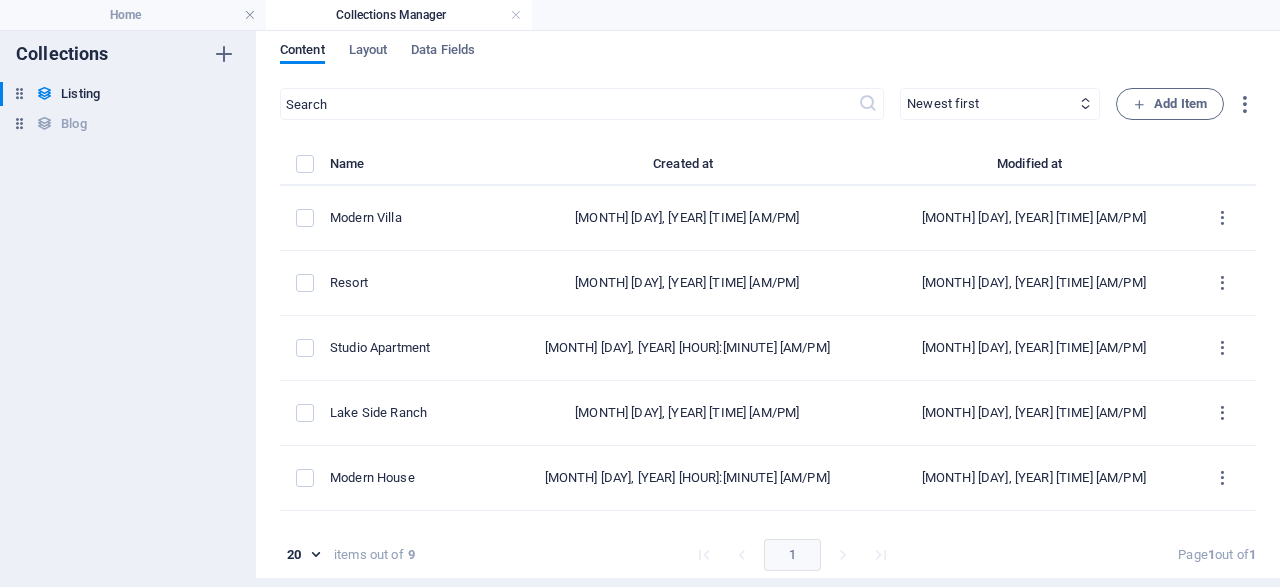 scroll, scrollTop: 0, scrollLeft: 0, axis: both 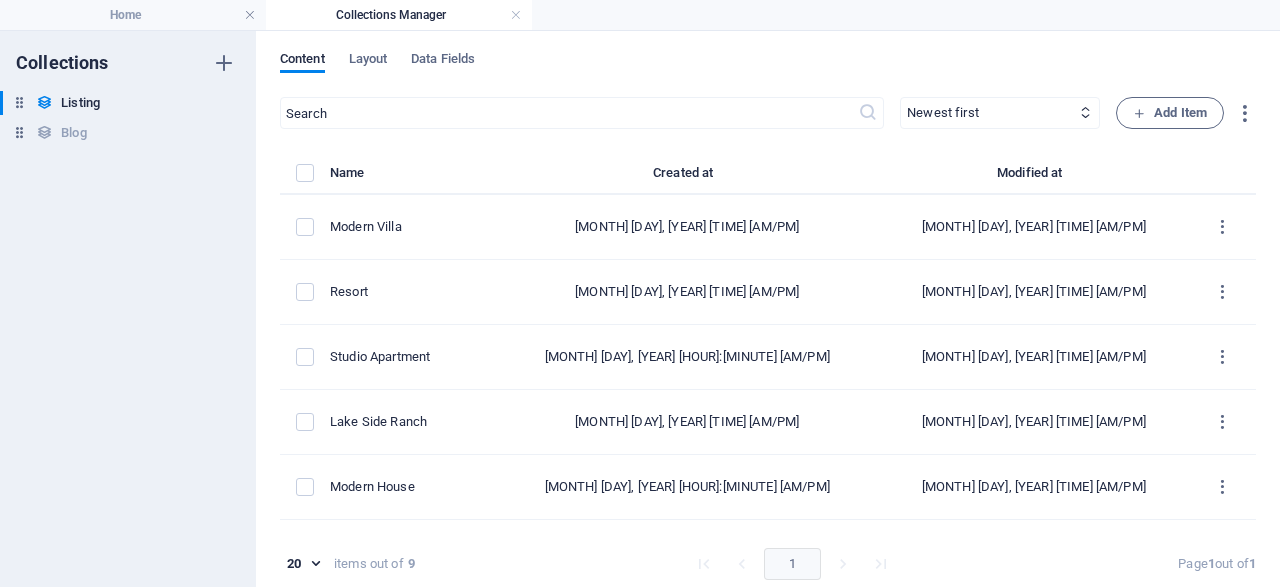 click on "Content Layout Data Fields" at bounding box center [768, 70] 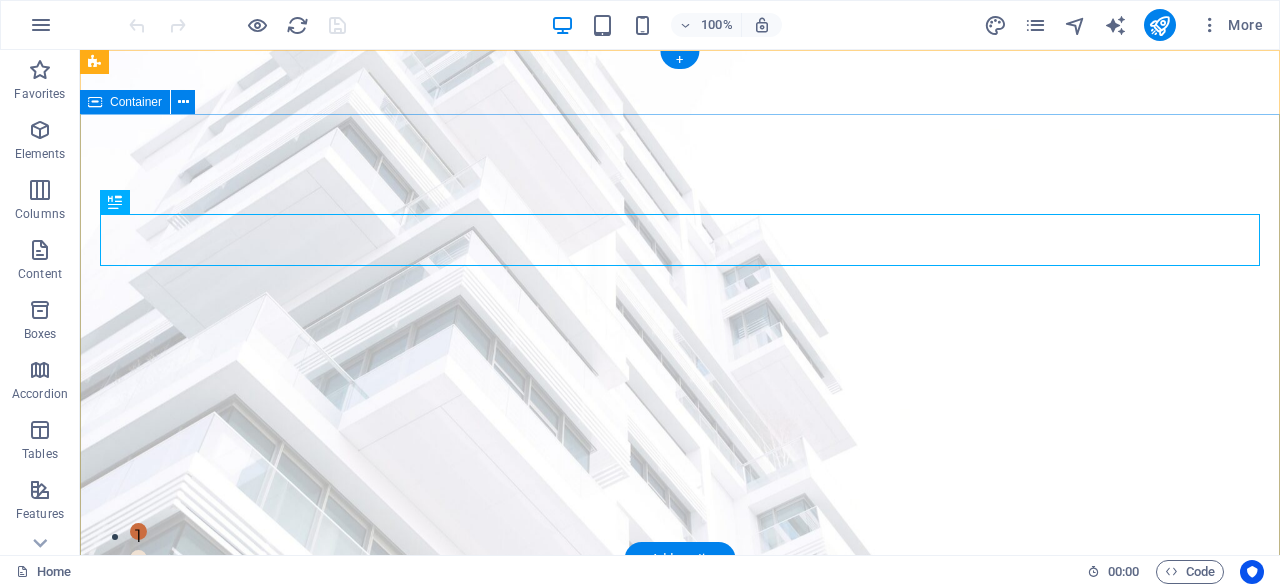 scroll, scrollTop: 0, scrollLeft: 0, axis: both 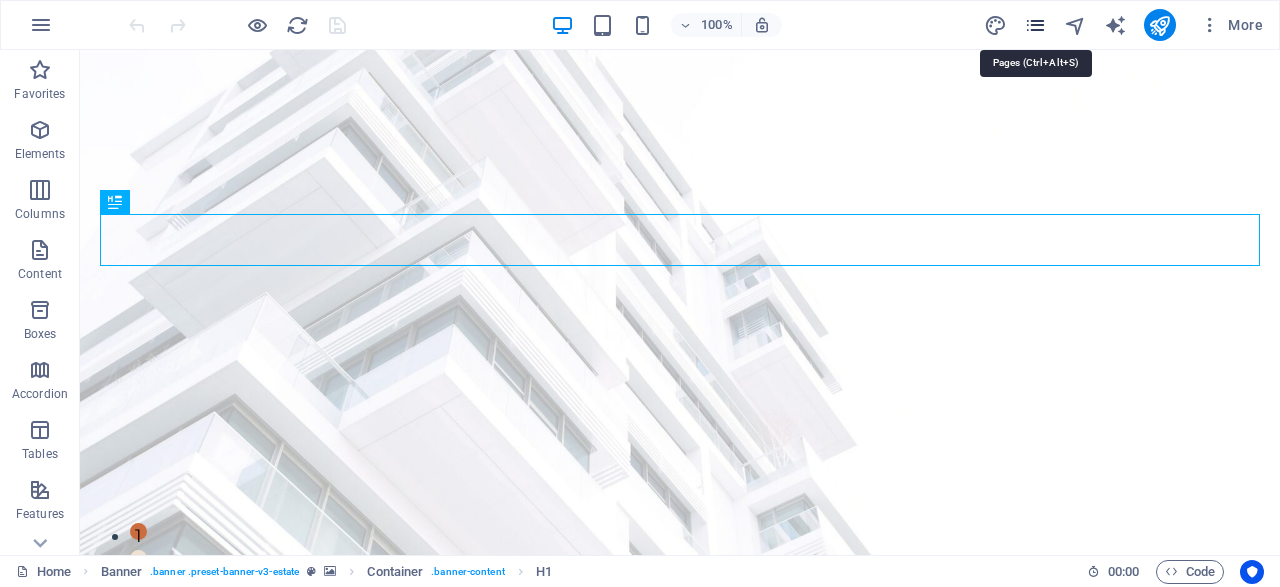 click at bounding box center (1035, 25) 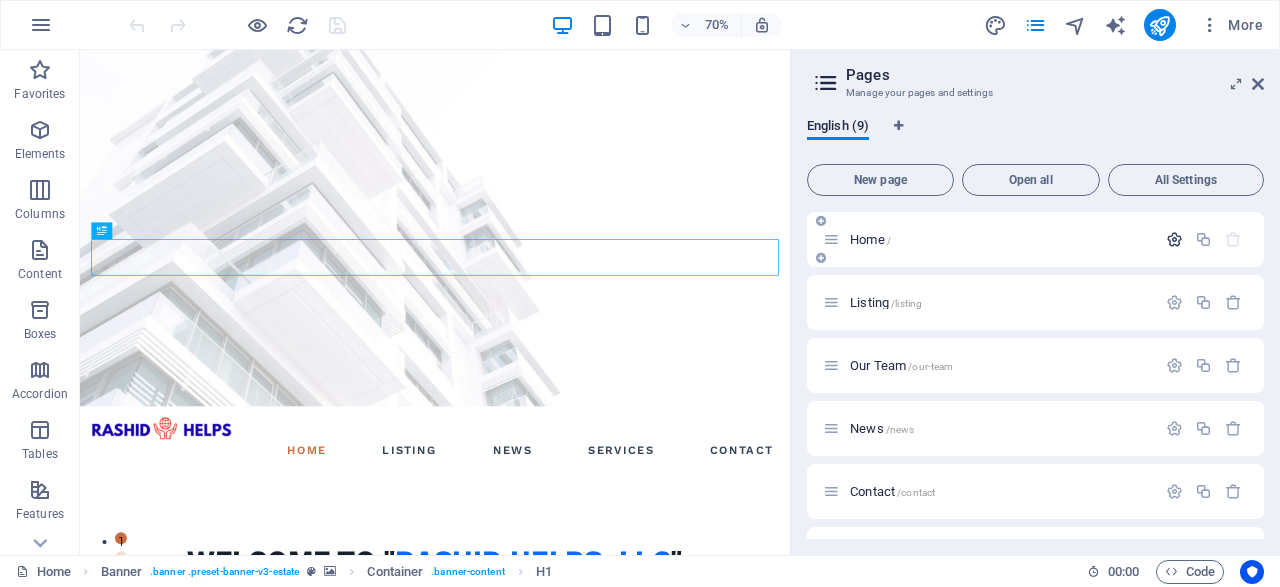 click at bounding box center (1174, 239) 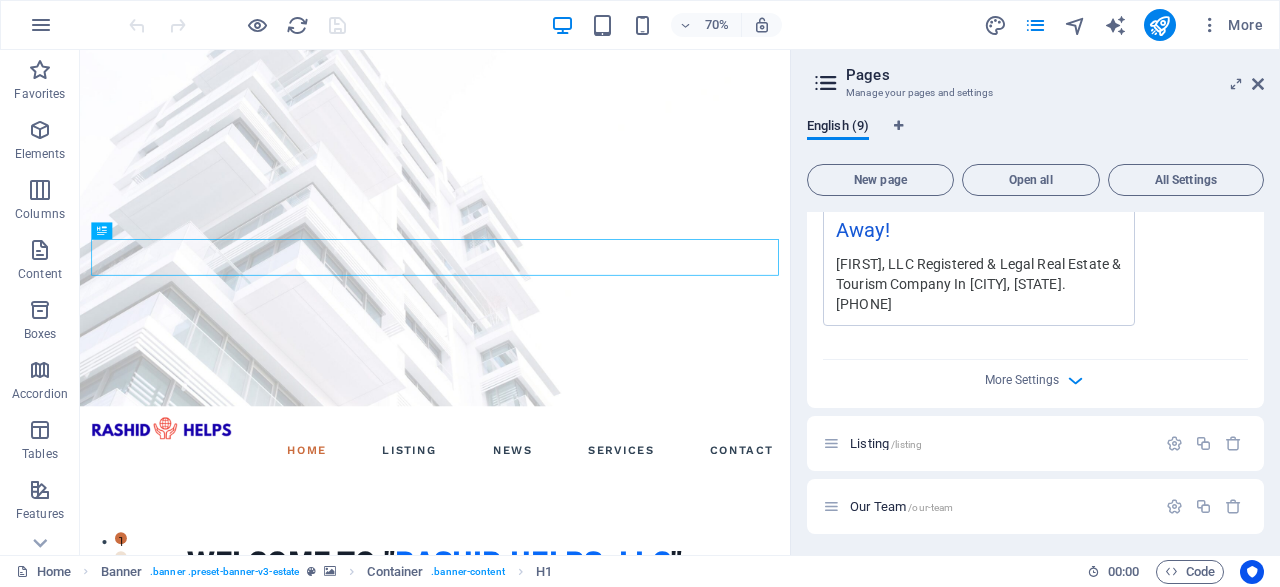 scroll, scrollTop: 864, scrollLeft: 0, axis: vertical 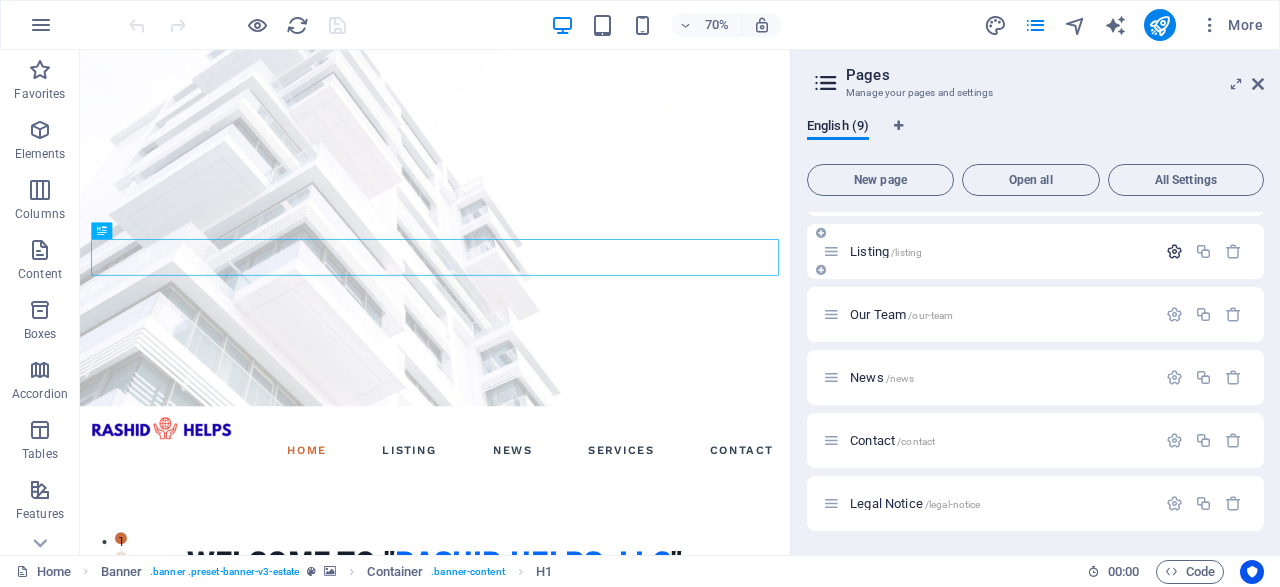 click at bounding box center (1174, 251) 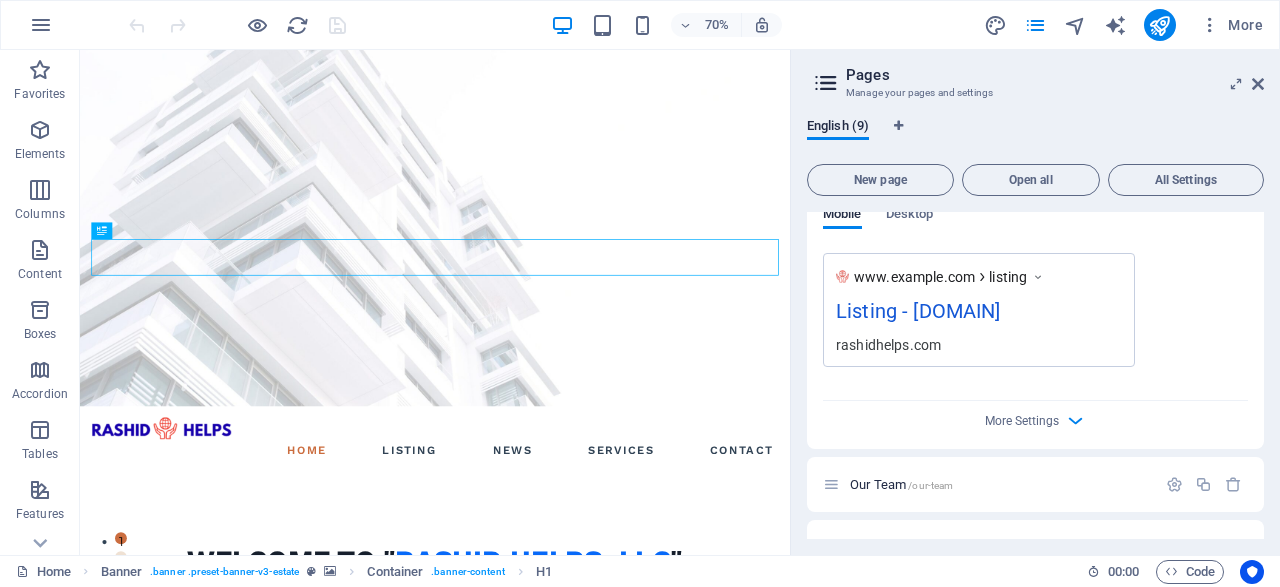 scroll, scrollTop: 1632, scrollLeft: 0, axis: vertical 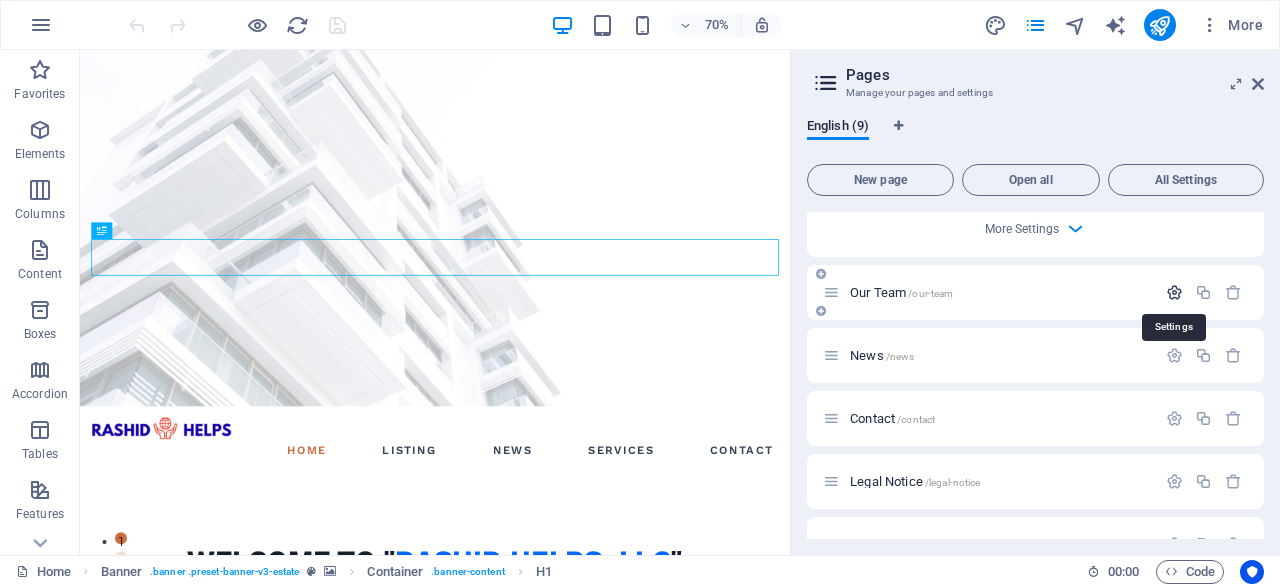 click at bounding box center (1174, 292) 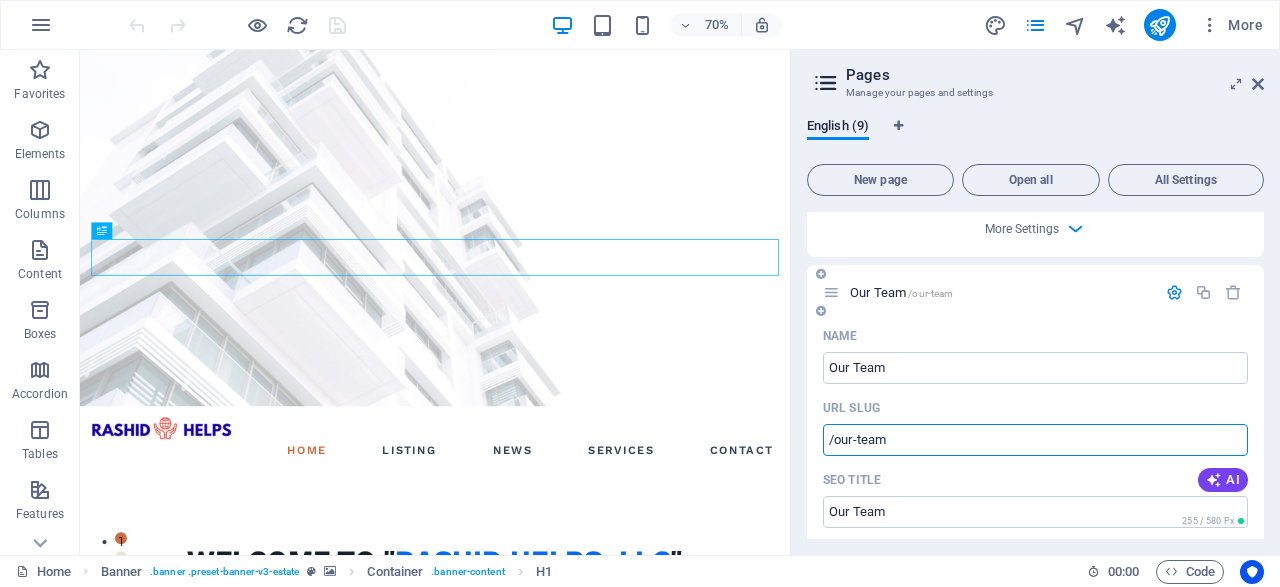 drag, startPoint x: 899, startPoint y: 435, endPoint x: 847, endPoint y: 433, distance: 52.03845 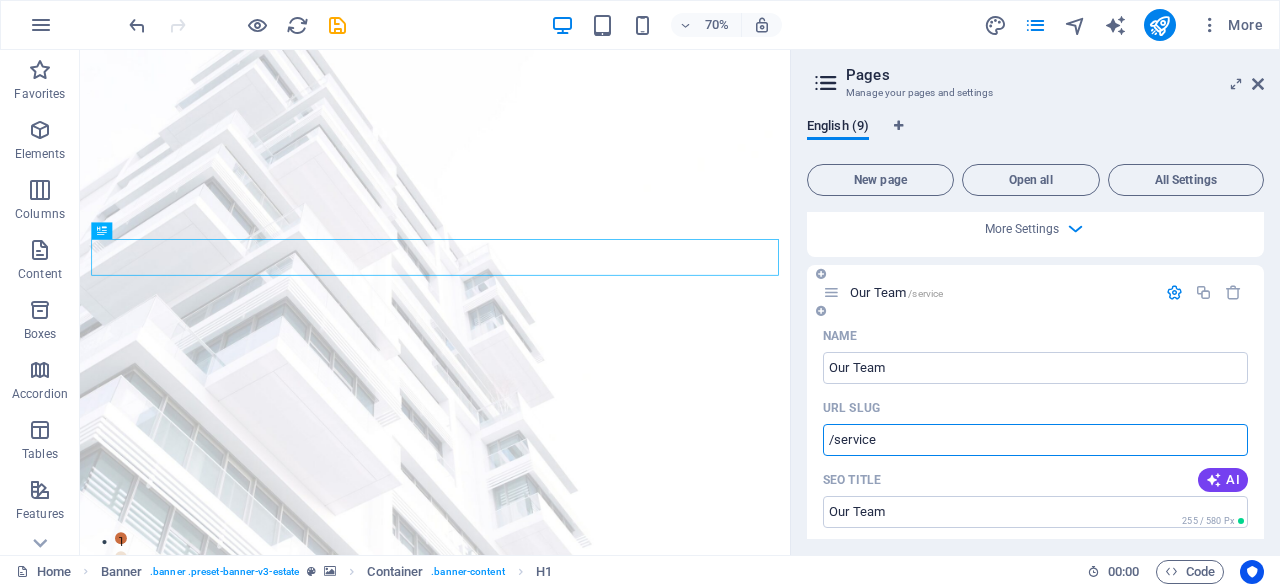 type on "/service" 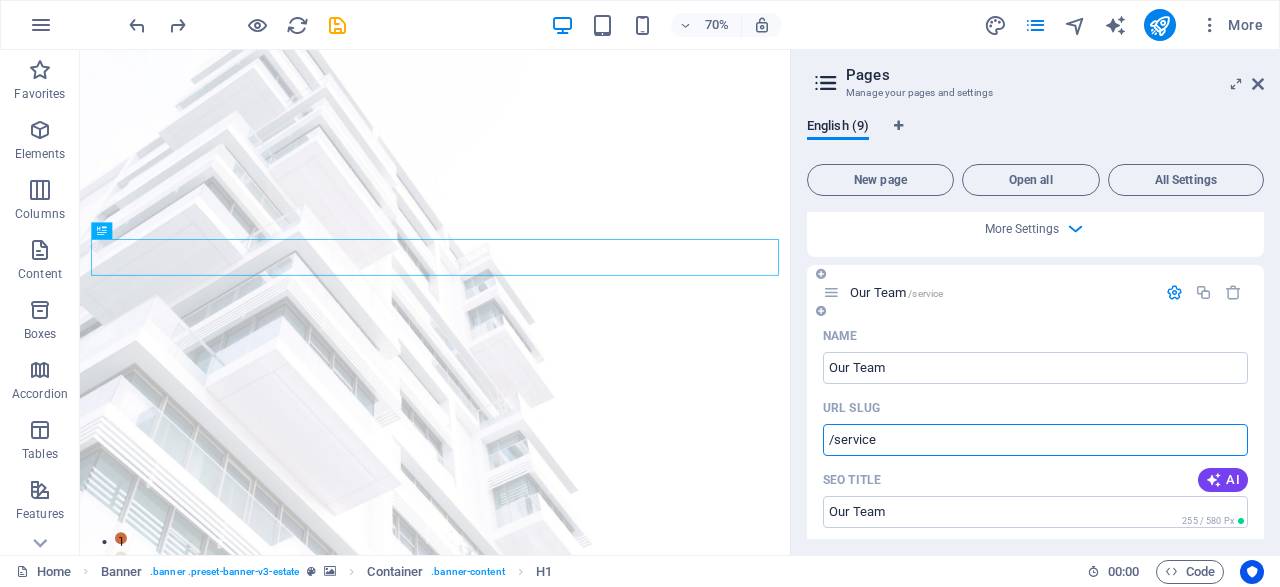 click on "/service" at bounding box center [1035, 440] 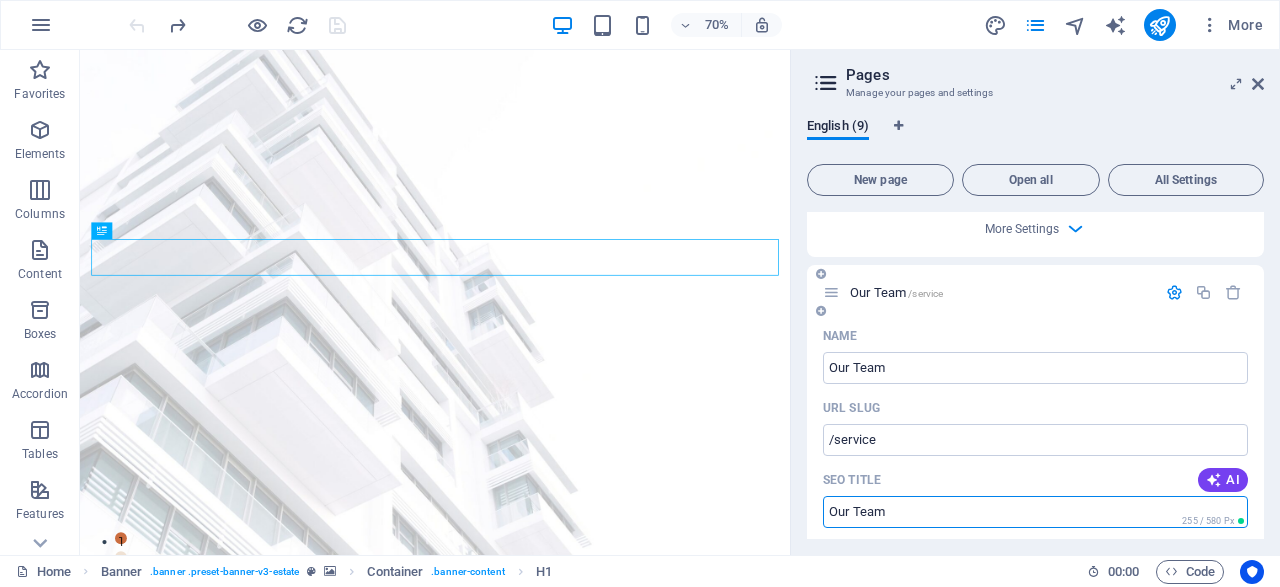 drag, startPoint x: 908, startPoint y: 513, endPoint x: 755, endPoint y: 517, distance: 153.05228 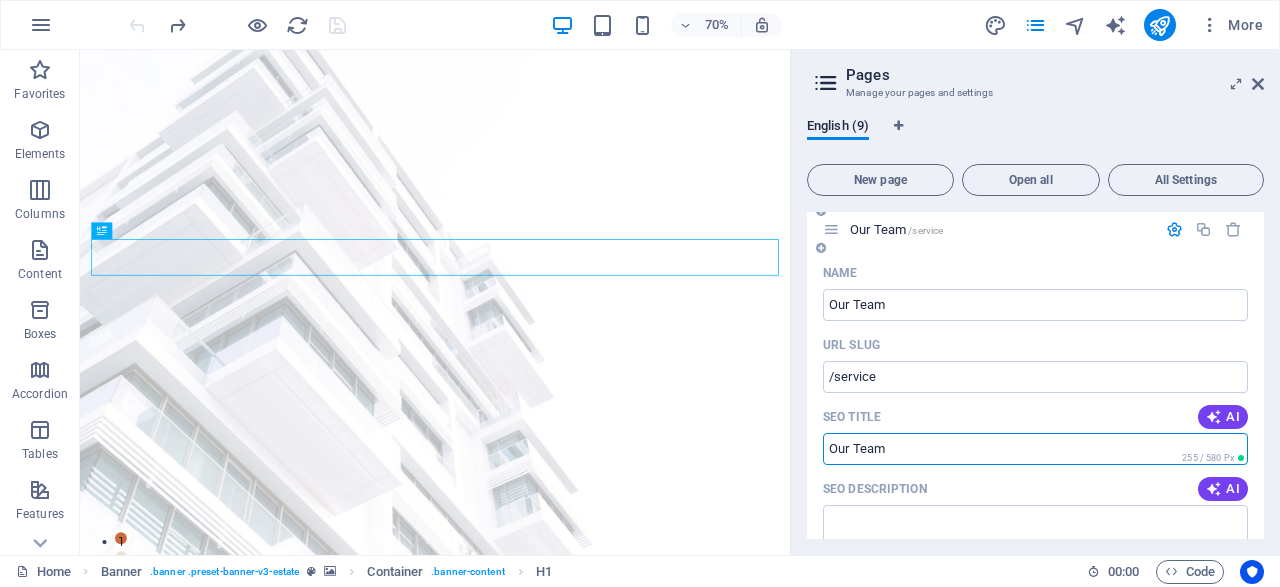 scroll, scrollTop: 1824, scrollLeft: 0, axis: vertical 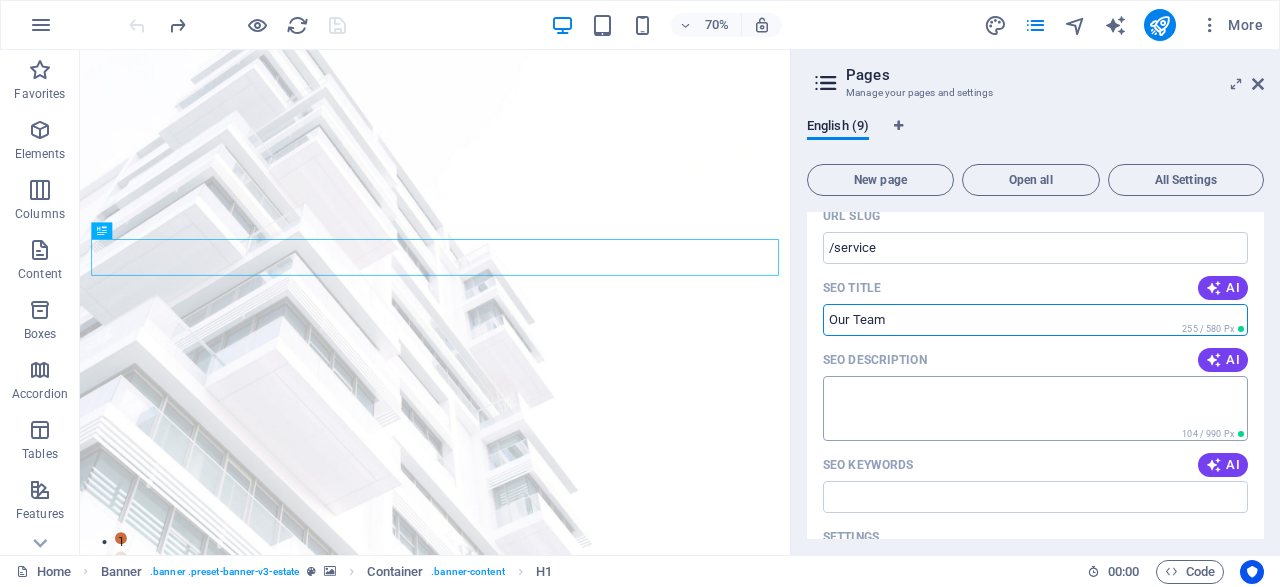 click on "SEO Description" at bounding box center [1035, 408] 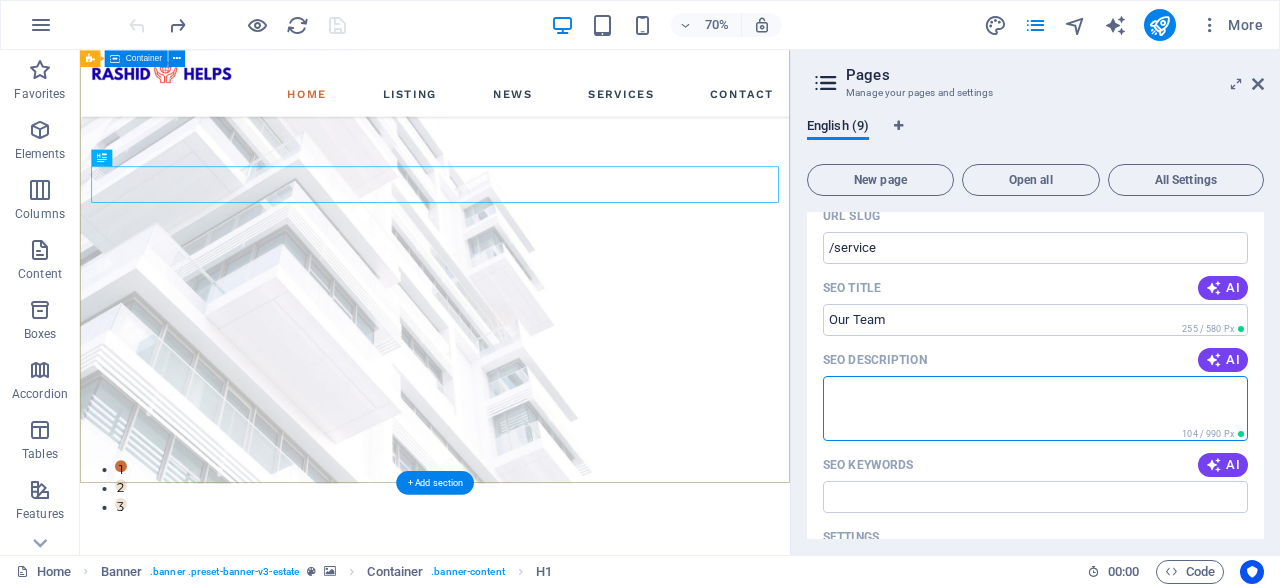 scroll, scrollTop: 0, scrollLeft: 0, axis: both 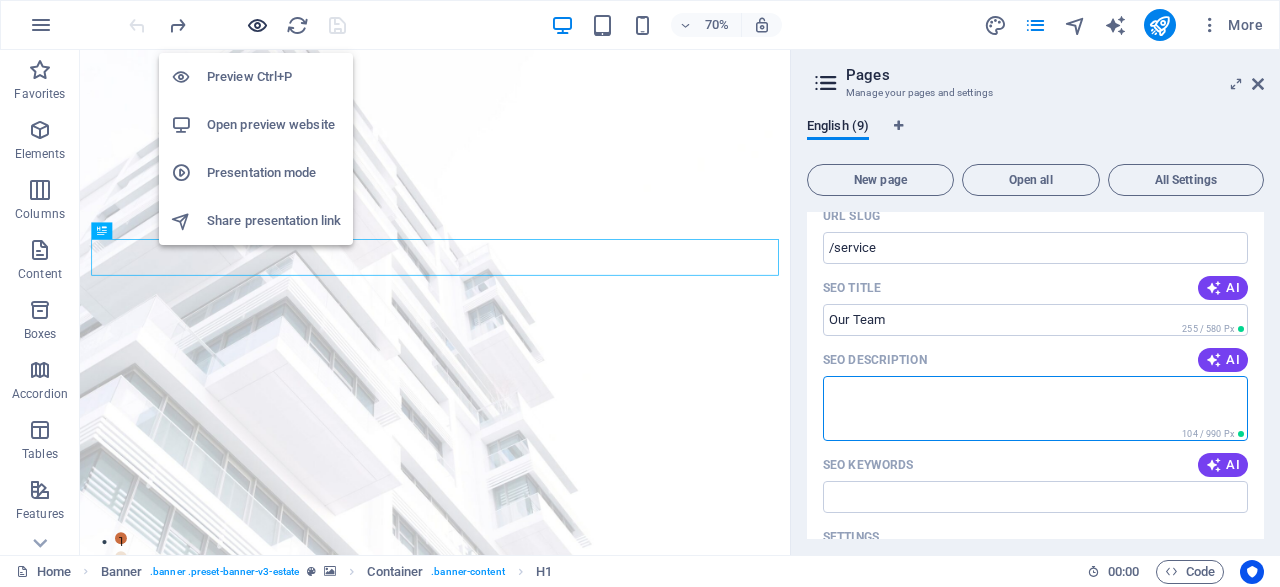 click at bounding box center [257, 25] 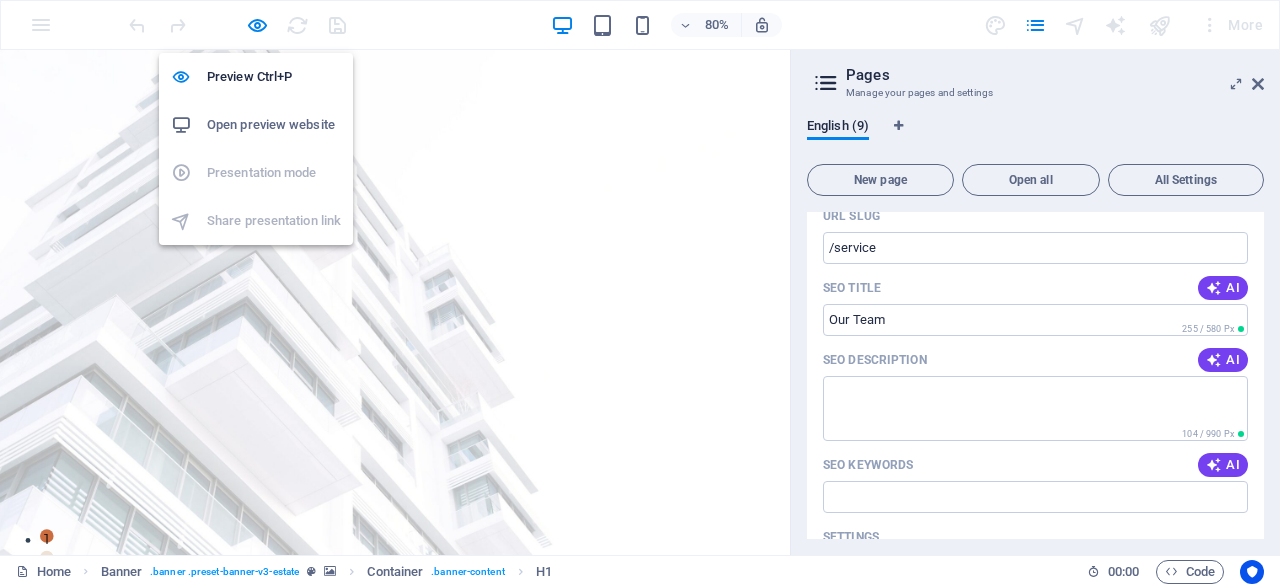 click on "Open preview website" at bounding box center [274, 125] 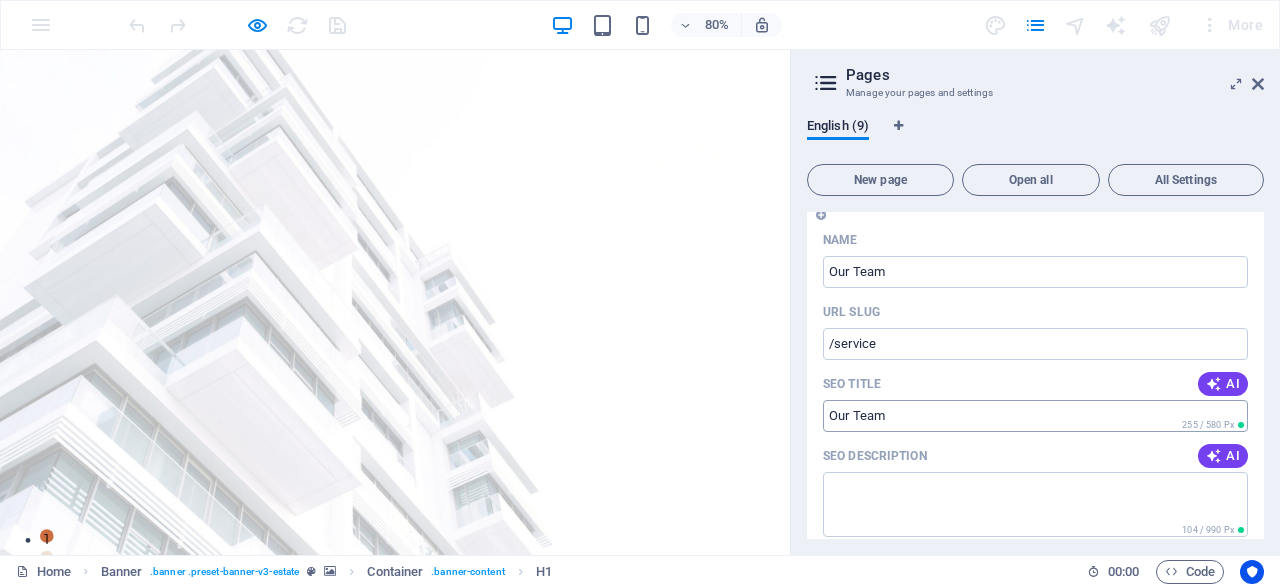 scroll, scrollTop: 1632, scrollLeft: 0, axis: vertical 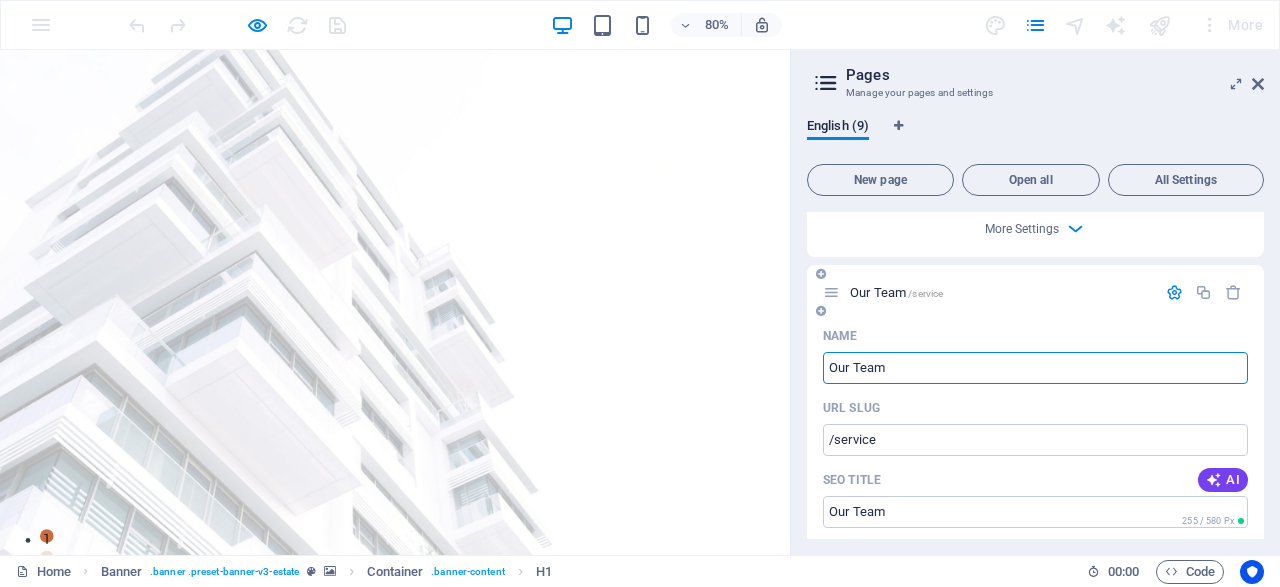 drag, startPoint x: 904, startPoint y: 369, endPoint x: 791, endPoint y: 371, distance: 113.0177 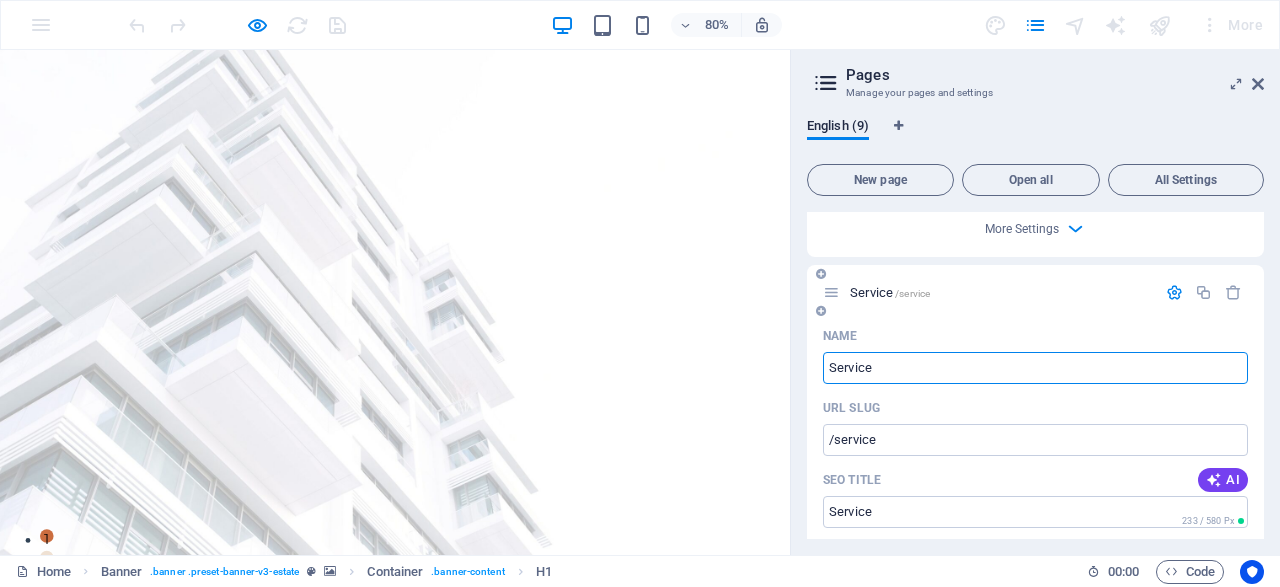 type on "Service" 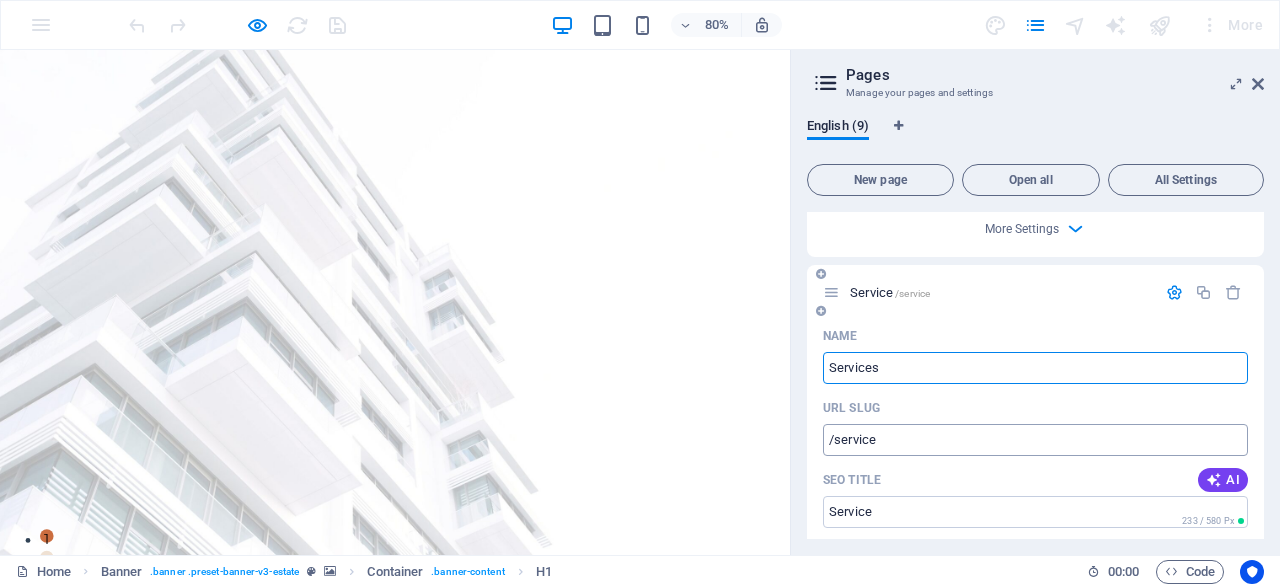 click on "/service" at bounding box center [1035, 440] 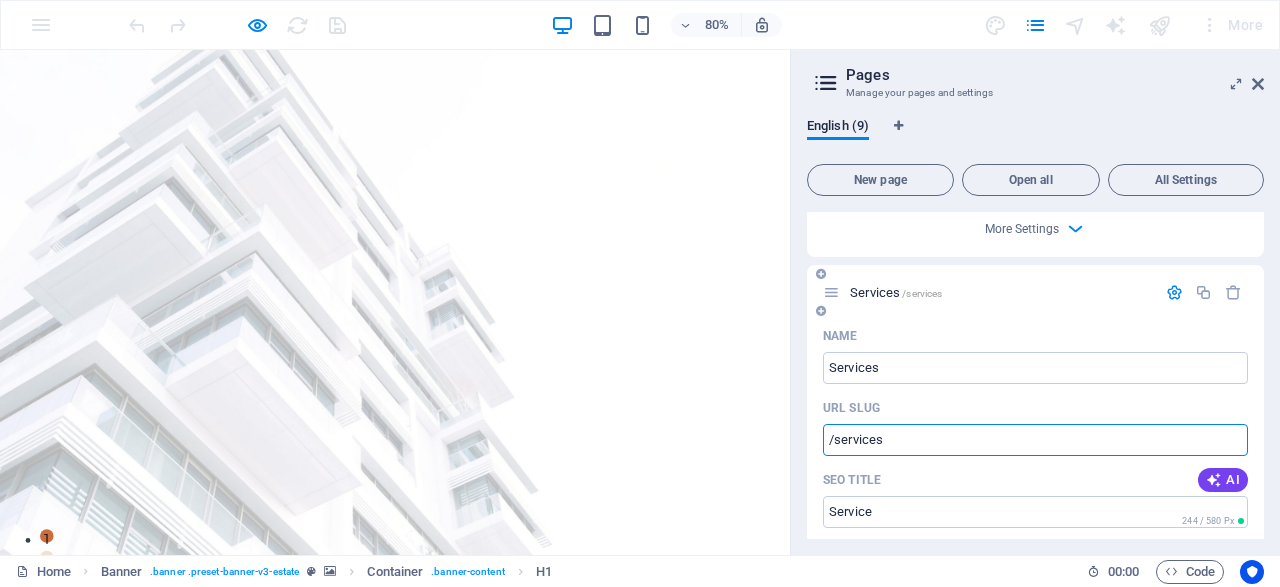 type on "Services" 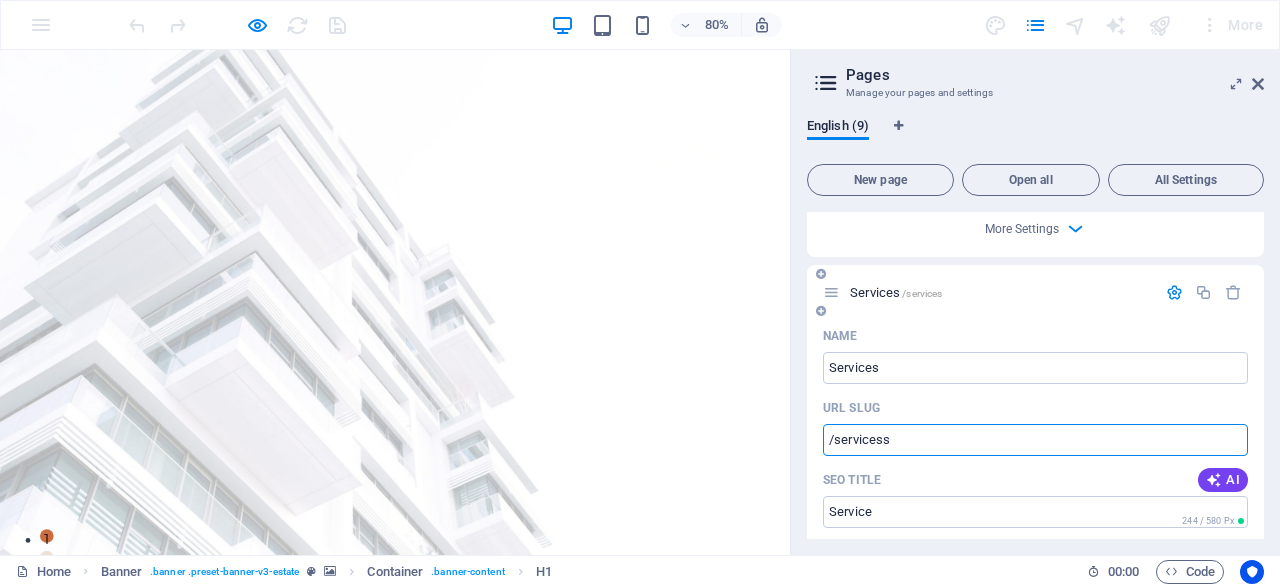 type on "Services" 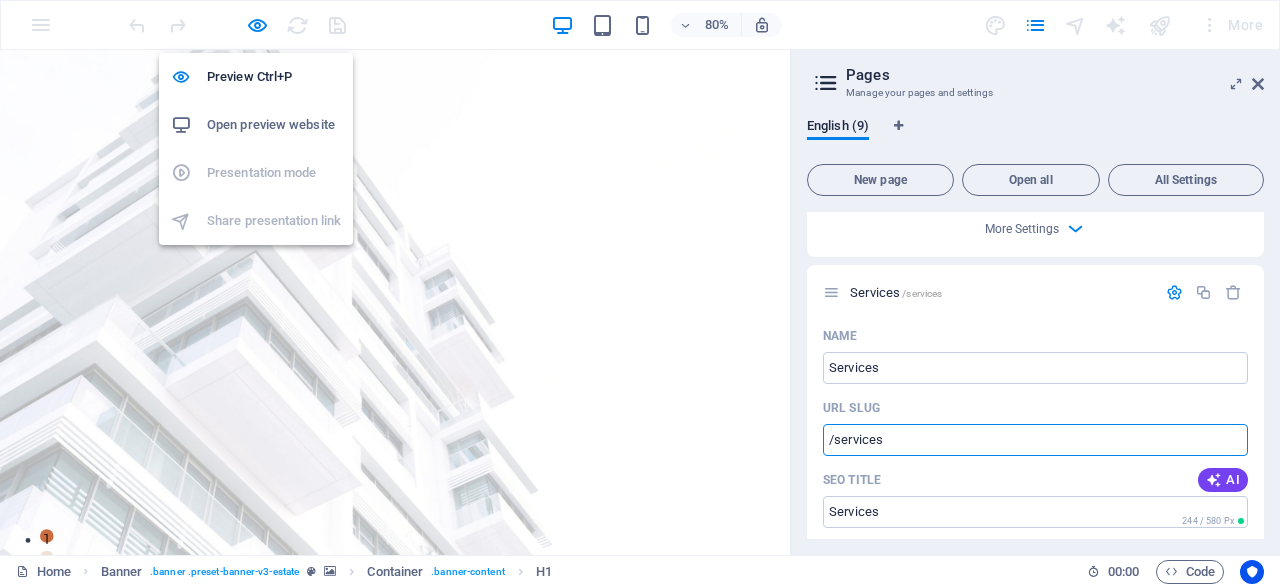 click on "Open preview website" at bounding box center [274, 125] 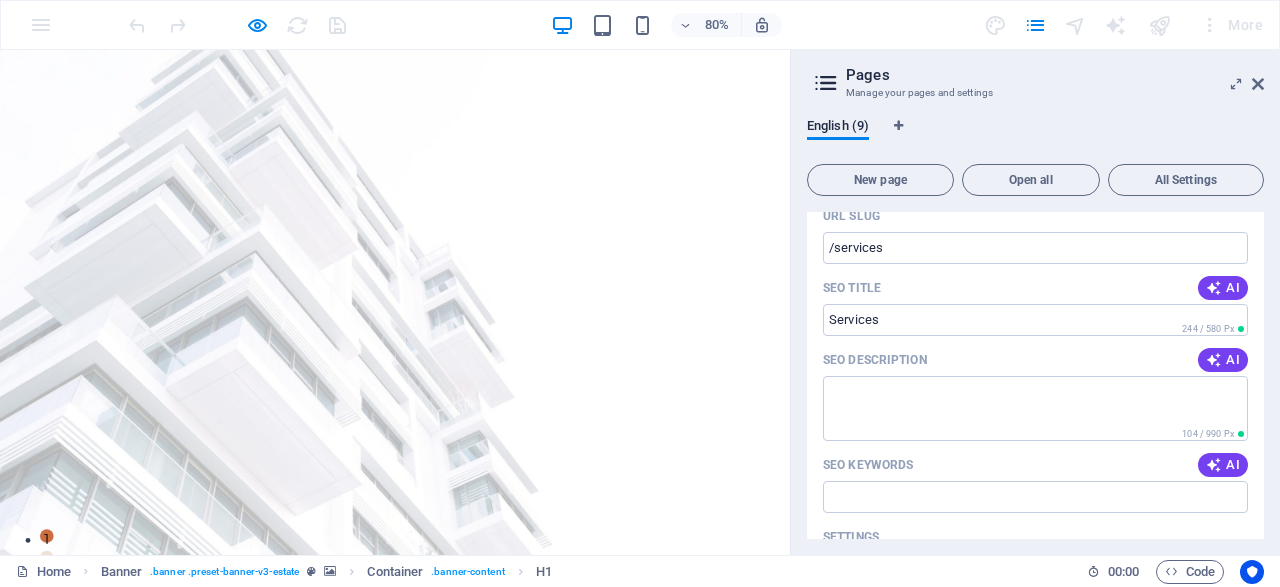 scroll, scrollTop: 1632, scrollLeft: 0, axis: vertical 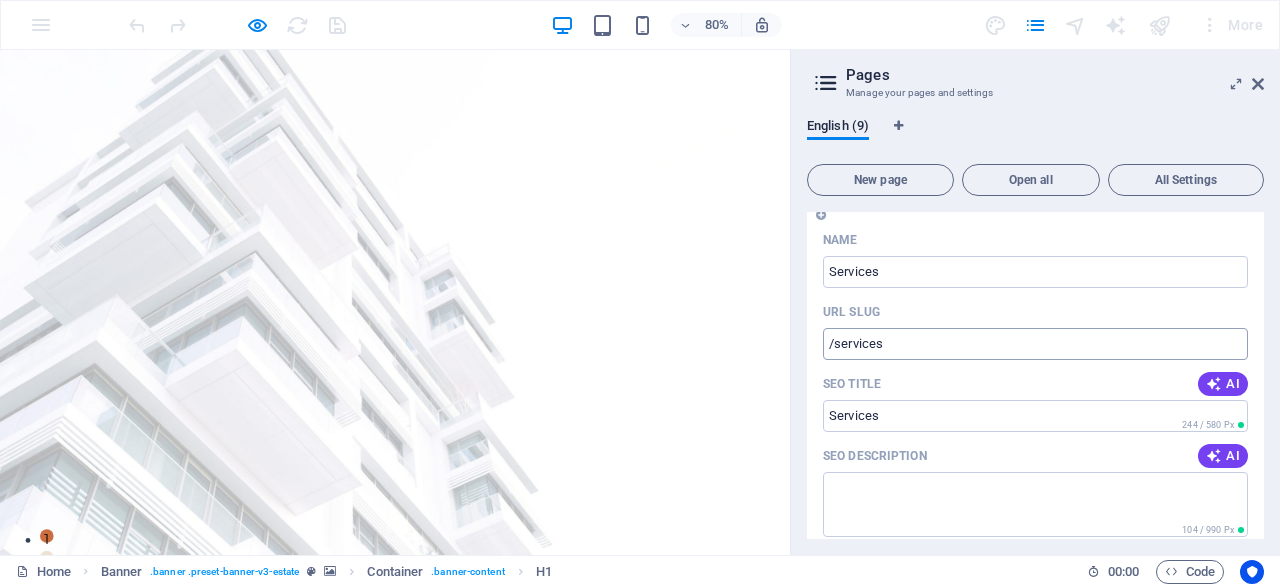 click on "/services" at bounding box center (1035, 344) 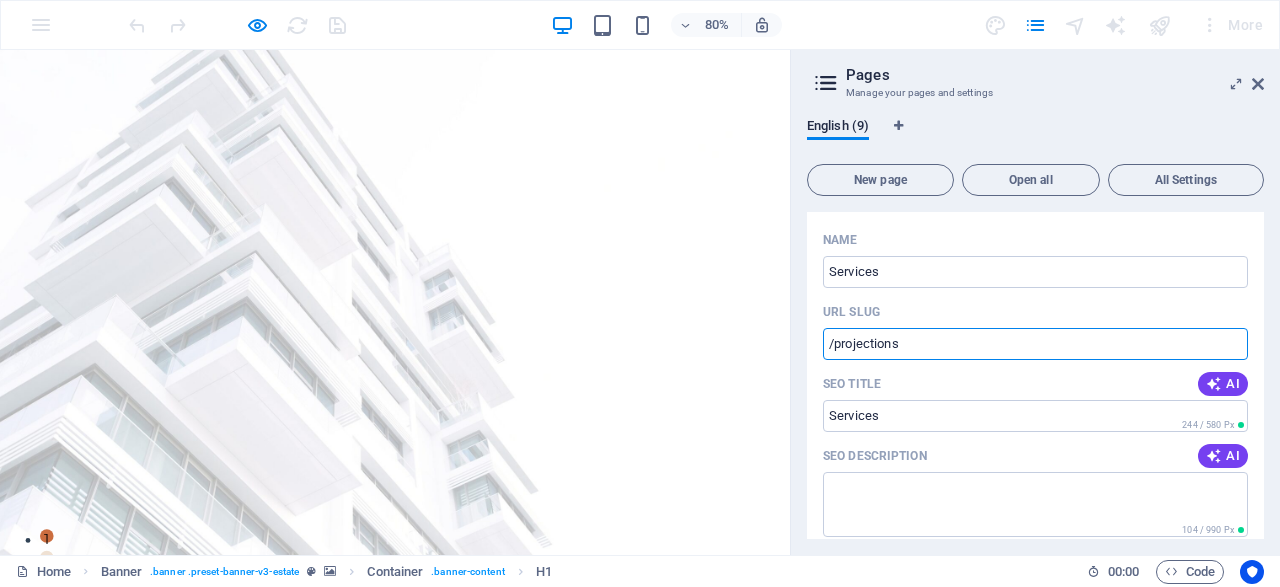 type on "/projections" 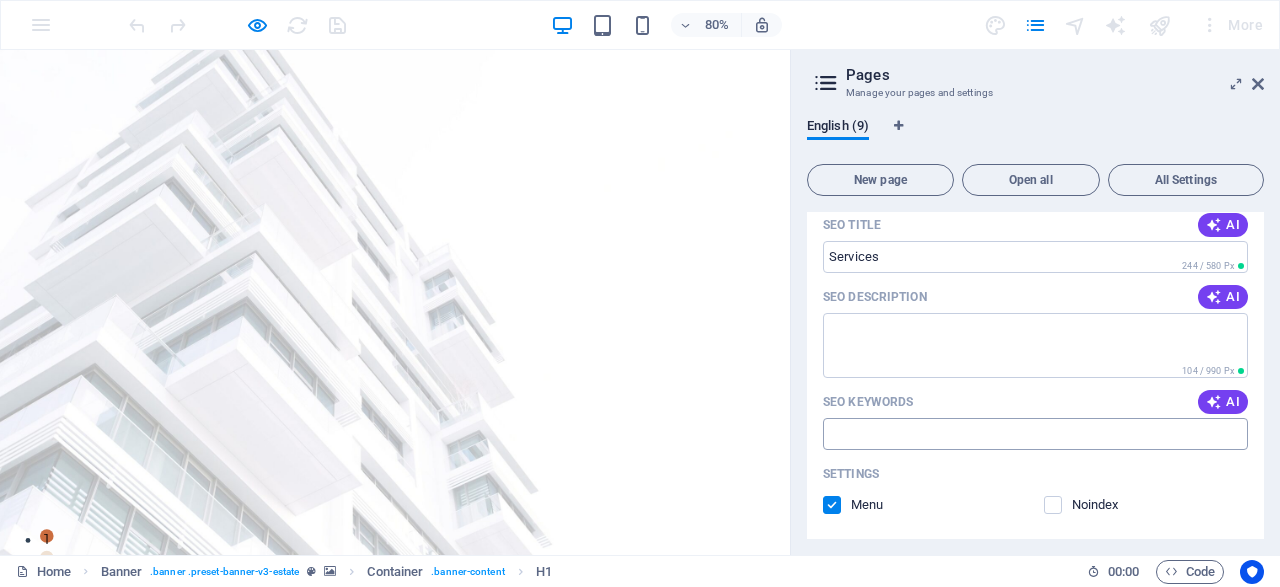 scroll, scrollTop: 1920, scrollLeft: 0, axis: vertical 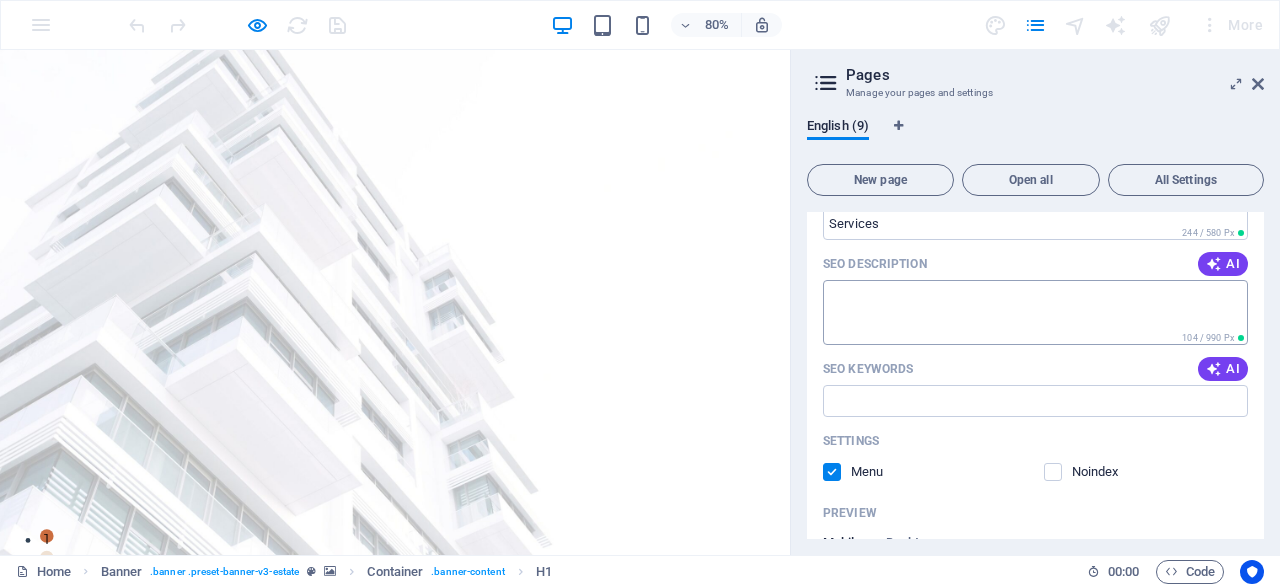 click on "SEO Description" at bounding box center [1035, 312] 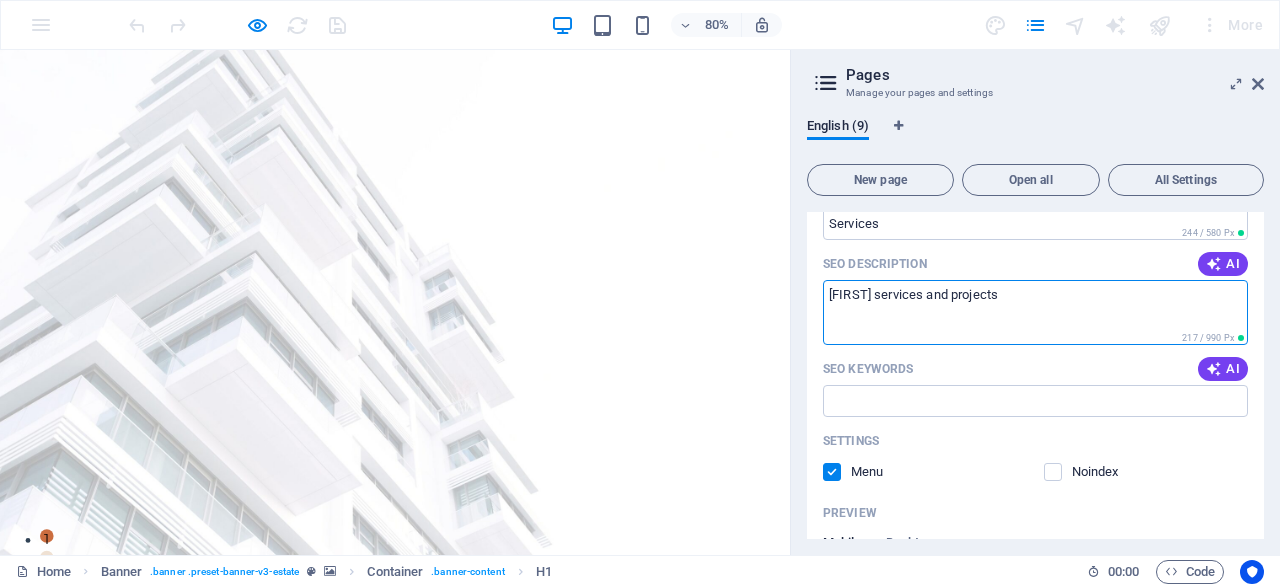 click on "Welcome to " rashid helps, LLC " Rashidhelps is a registered and trusted Real Estate, Tourism, and IT company operating in Baku, Azerbaijan. We are committed to helping in legal and authentic ways only. get started" at bounding box center (494, 986) 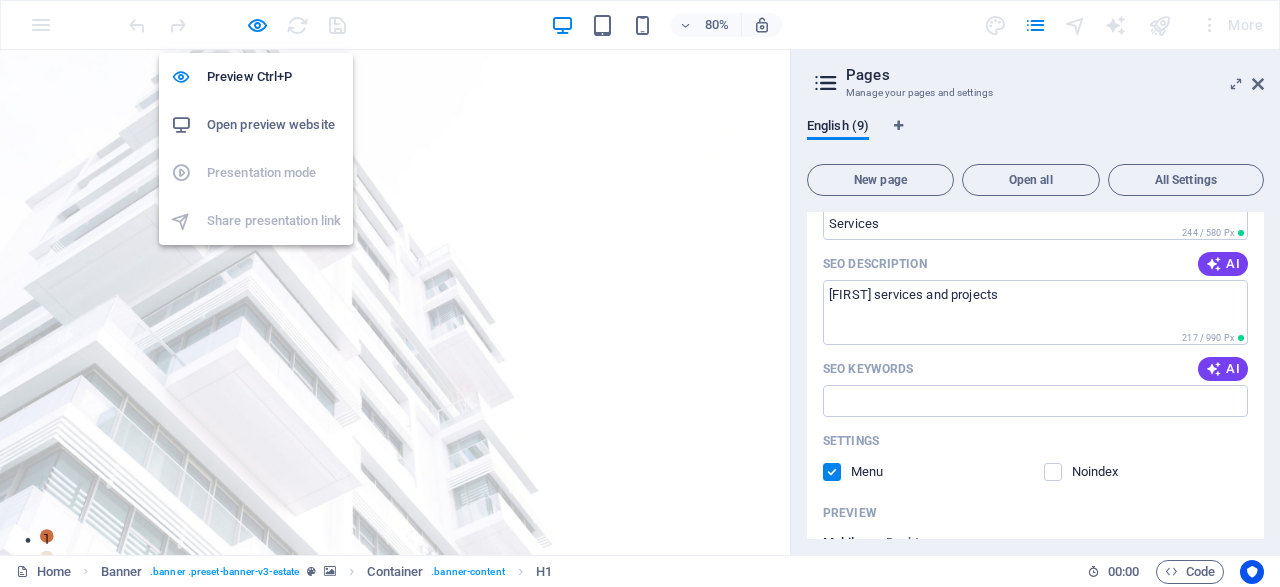 click on "Open preview website" at bounding box center [274, 125] 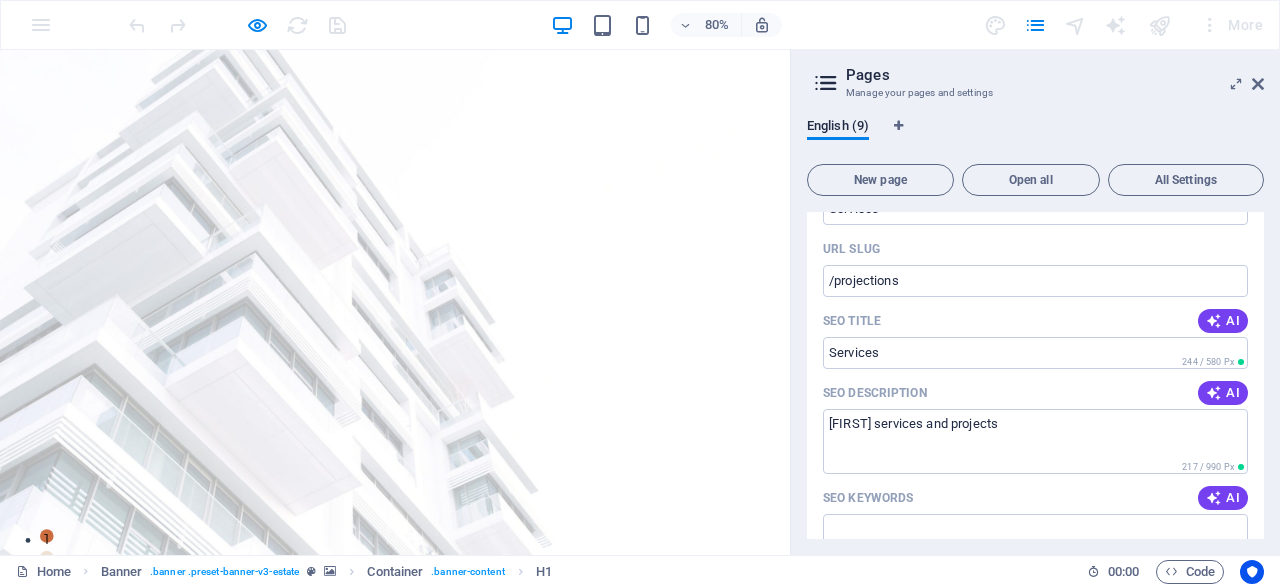 scroll, scrollTop: 1824, scrollLeft: 0, axis: vertical 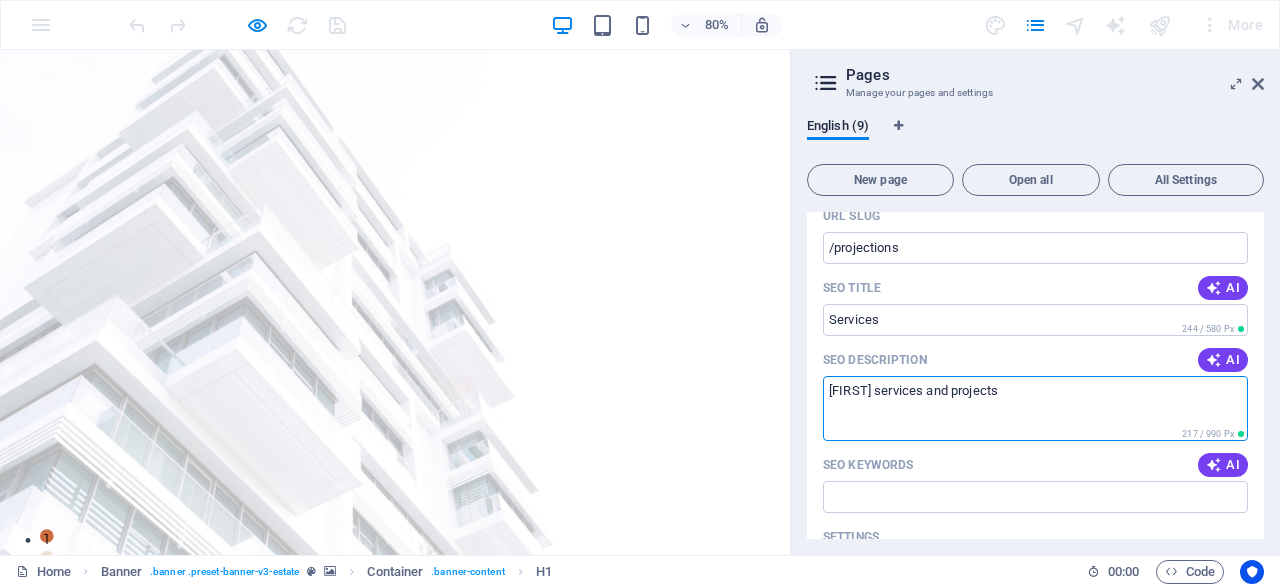 drag, startPoint x: 1057, startPoint y: 390, endPoint x: 825, endPoint y: 377, distance: 232.36394 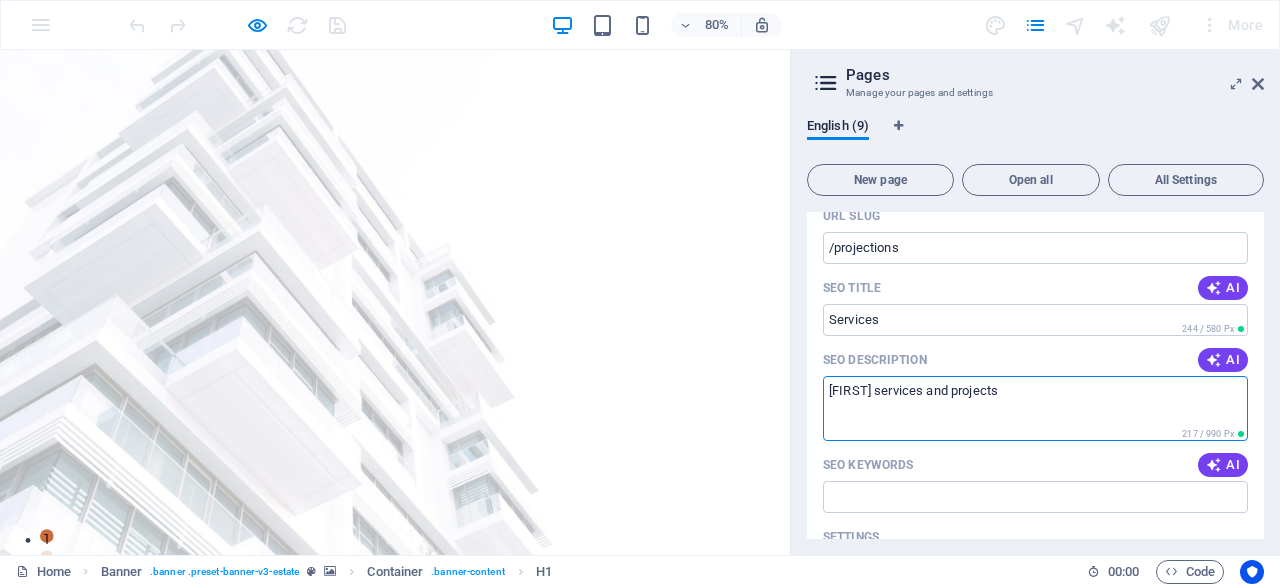 click on "Rashidhelps services and projects" at bounding box center [1035, 408] 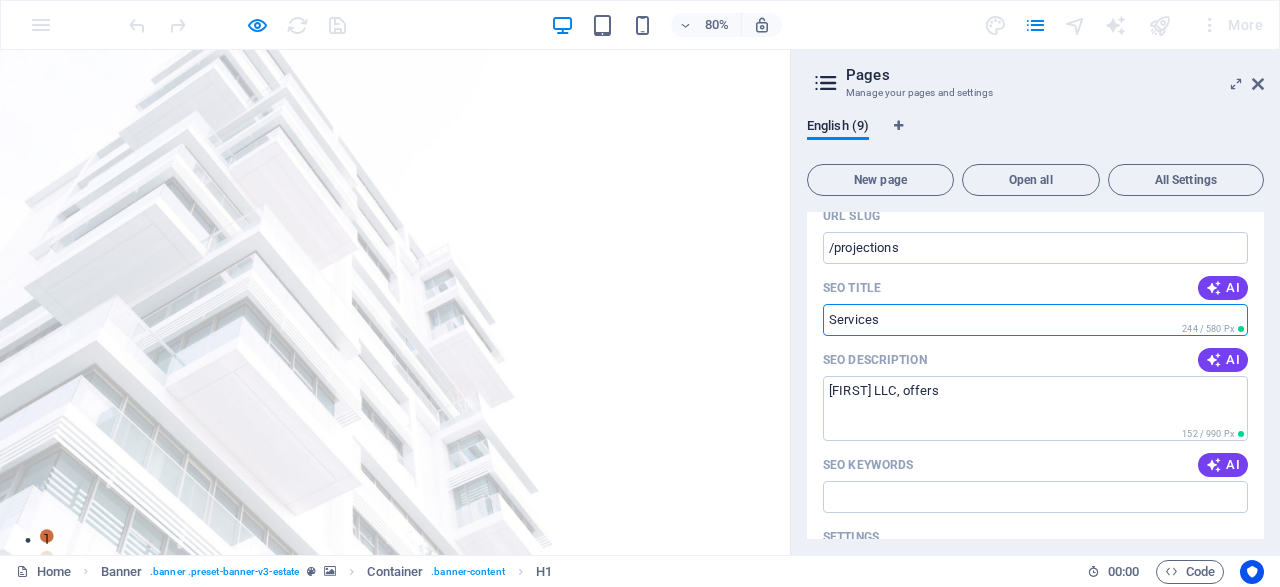 click on "Services" at bounding box center [1035, 320] 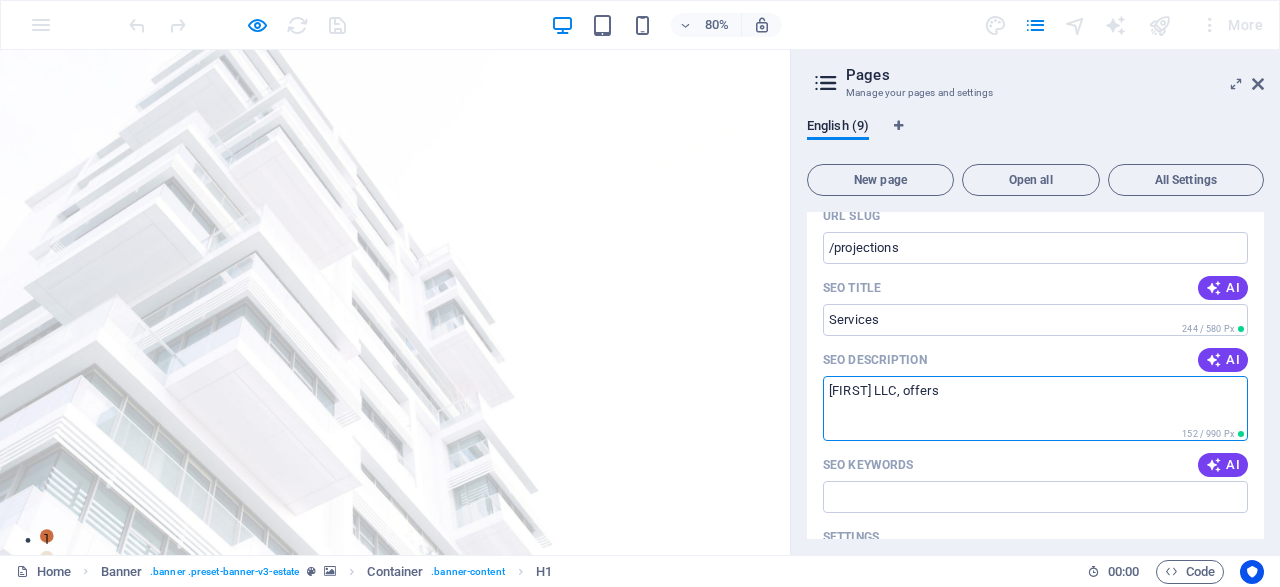 click on "Rashidhelps LLC, offers" at bounding box center (1035, 408) 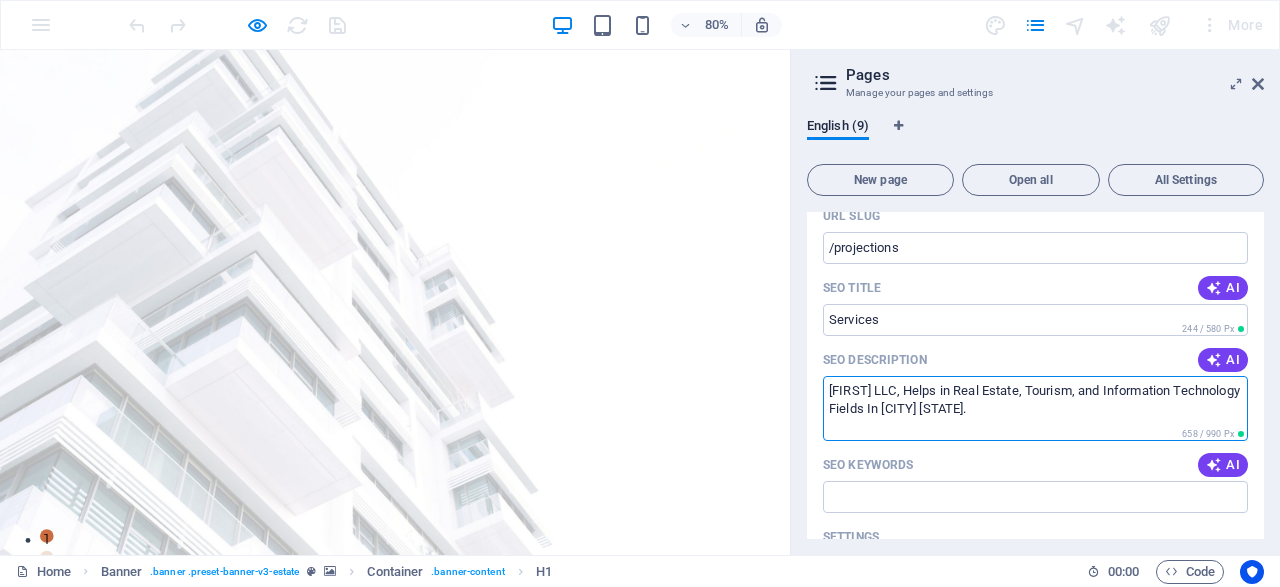 type on "Rashidhelps LLC, Helps in Real Estate, Tourism, and Information Technology Fields In Baku Azerbaijan." 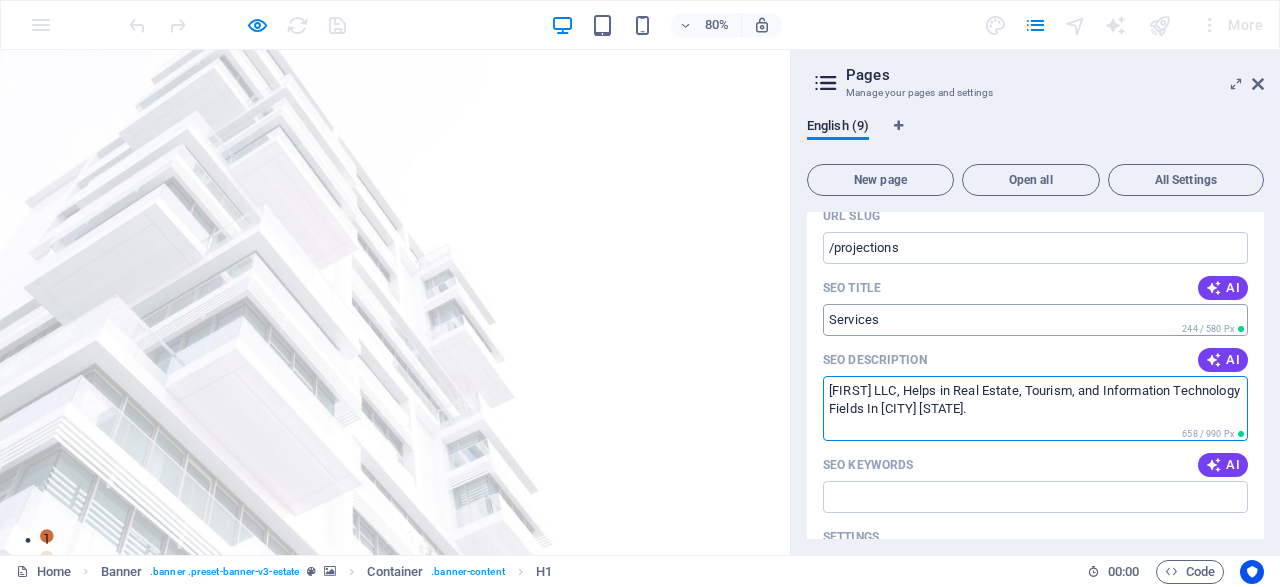 click on "Services" at bounding box center (1035, 320) 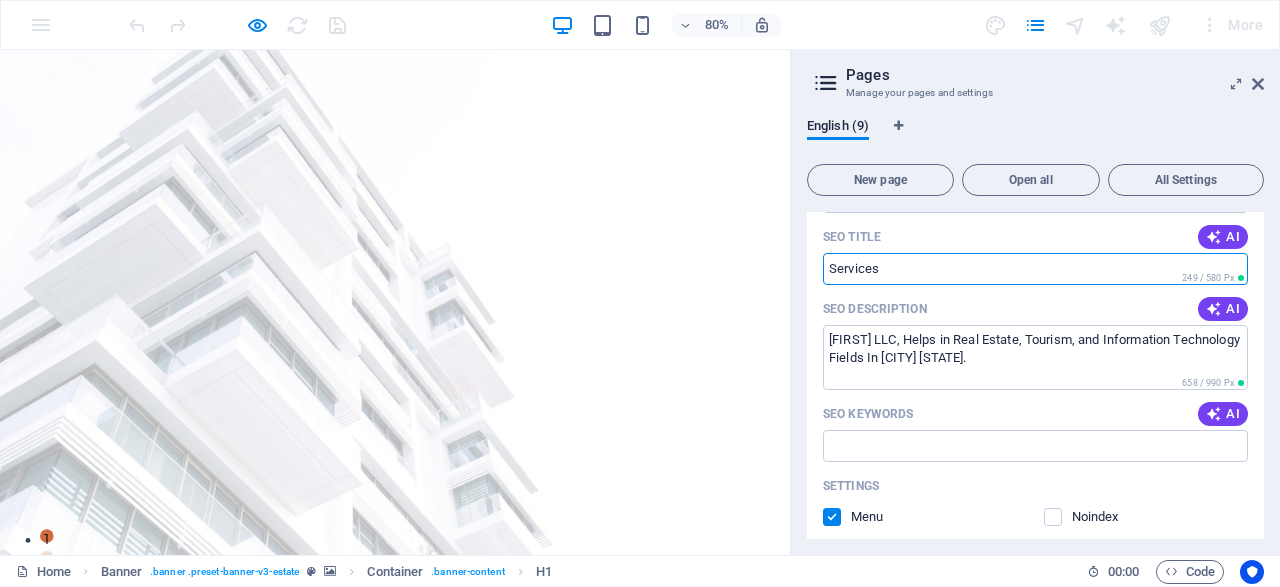 scroll, scrollTop: 1824, scrollLeft: 0, axis: vertical 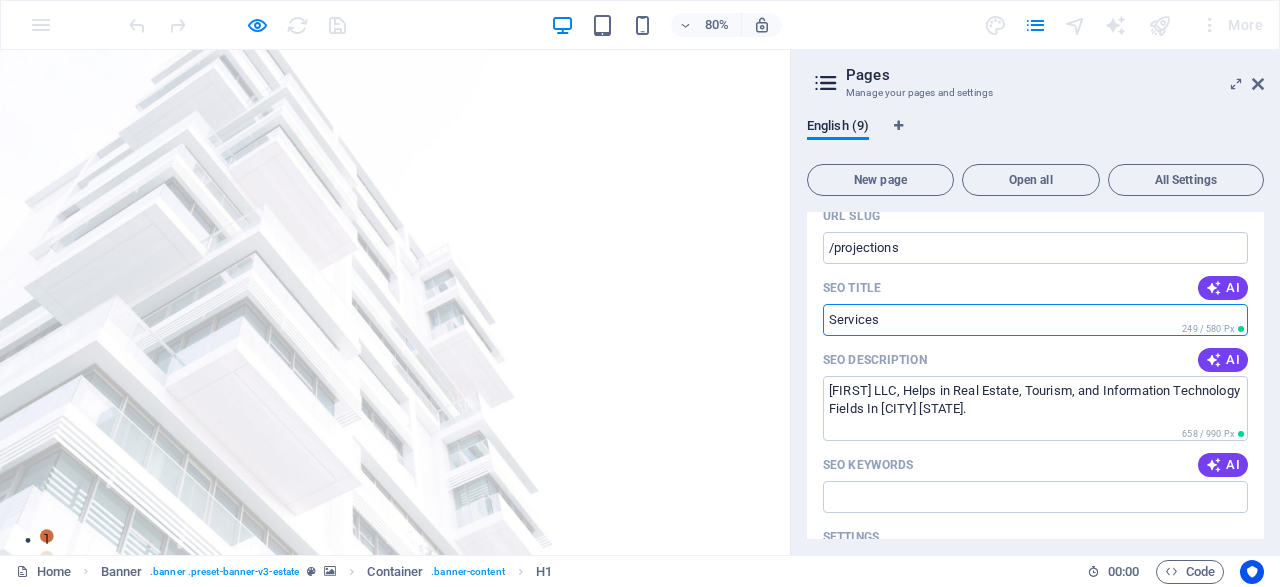 click on "Services" at bounding box center (1035, 320) 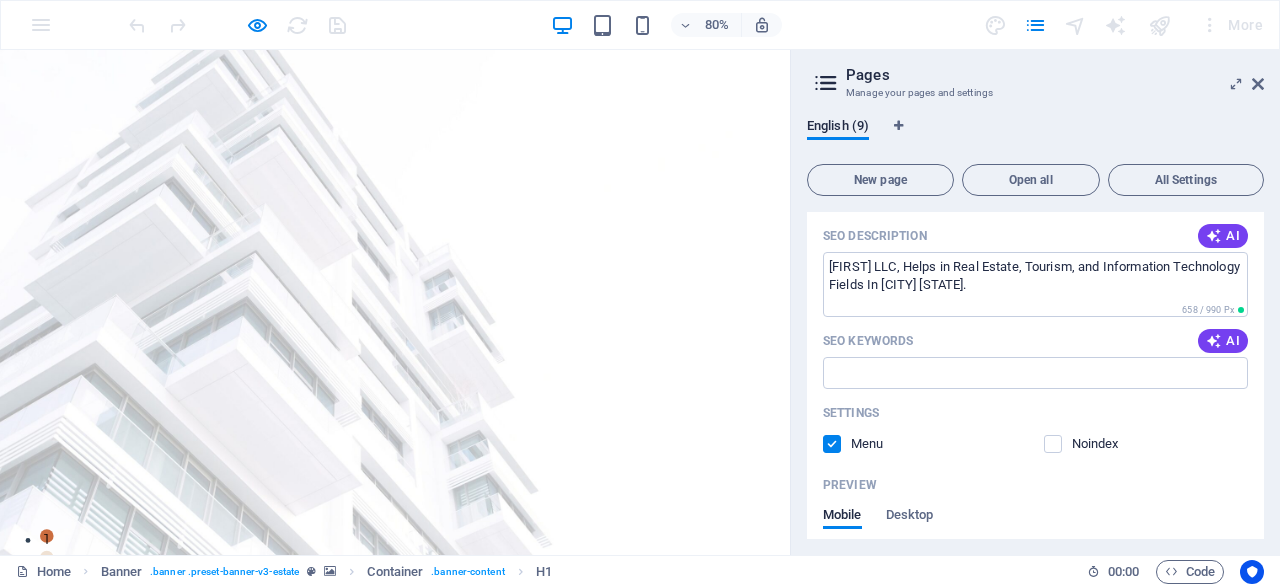 scroll, scrollTop: 1824, scrollLeft: 0, axis: vertical 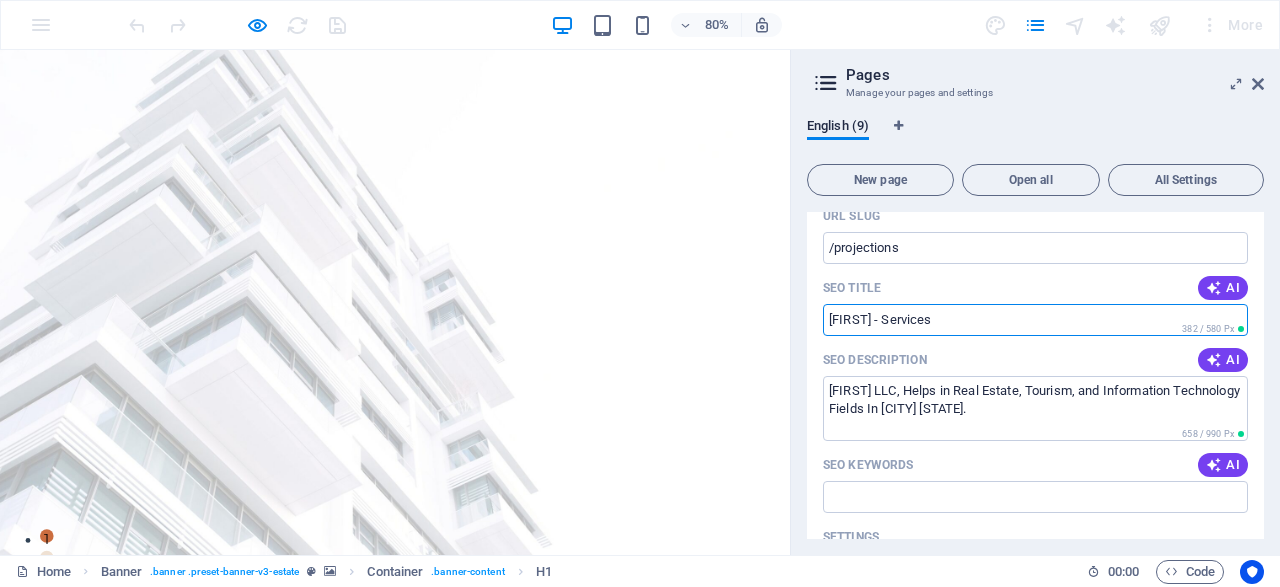 click on "RashidHelps - Services" at bounding box center (1035, 320) 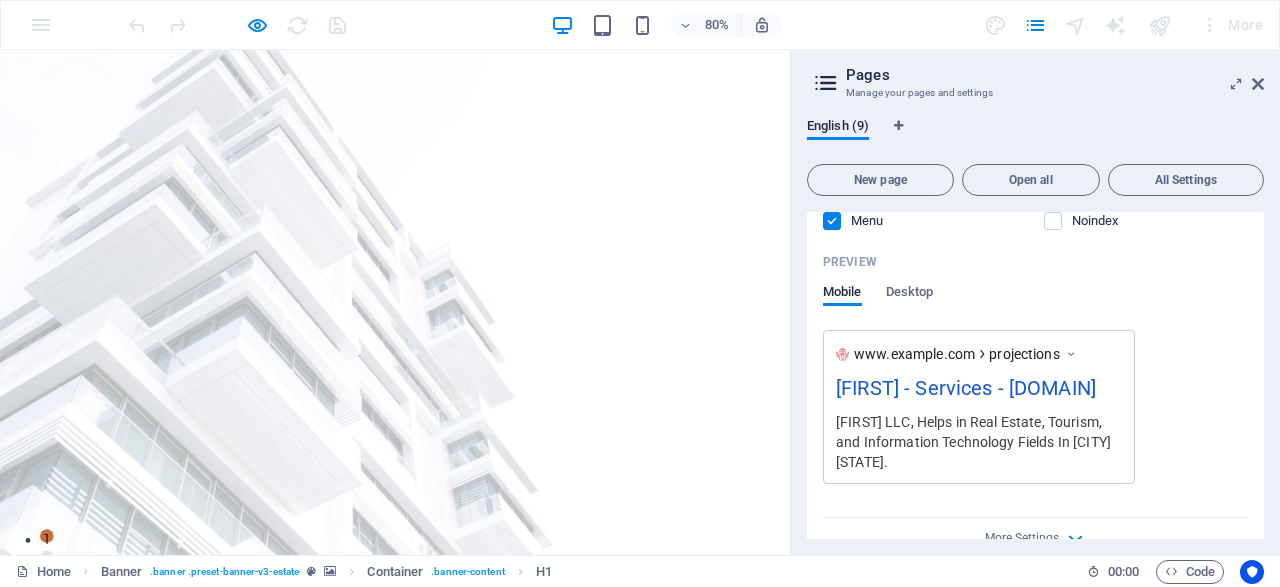 scroll, scrollTop: 1824, scrollLeft: 0, axis: vertical 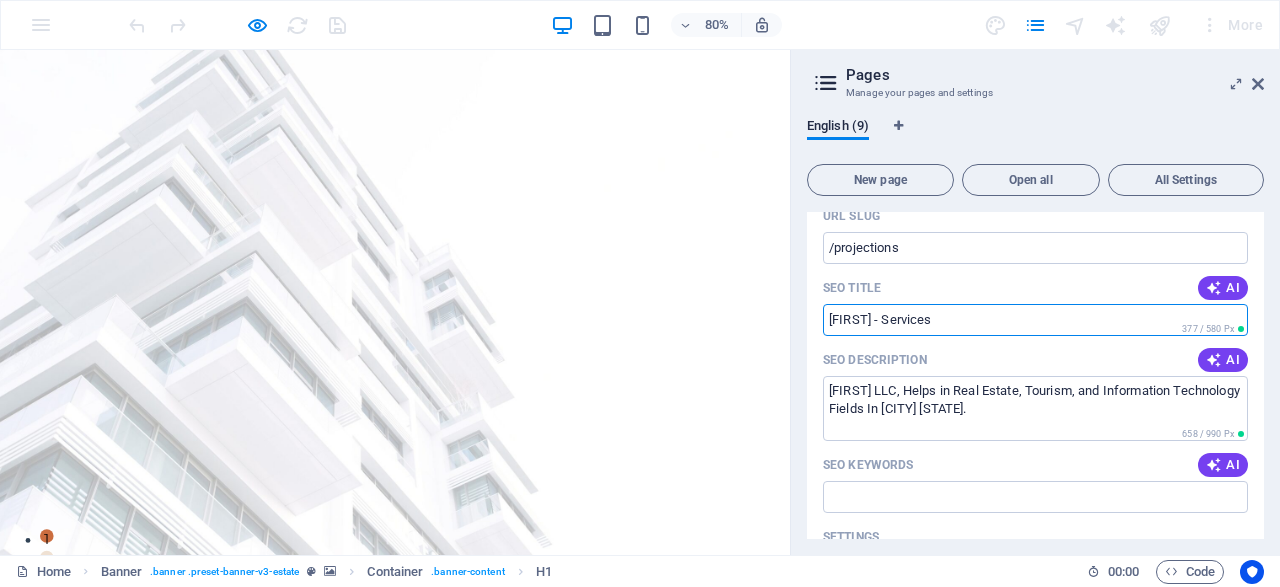 drag, startPoint x: 913, startPoint y: 313, endPoint x: 824, endPoint y: 319, distance: 89.20202 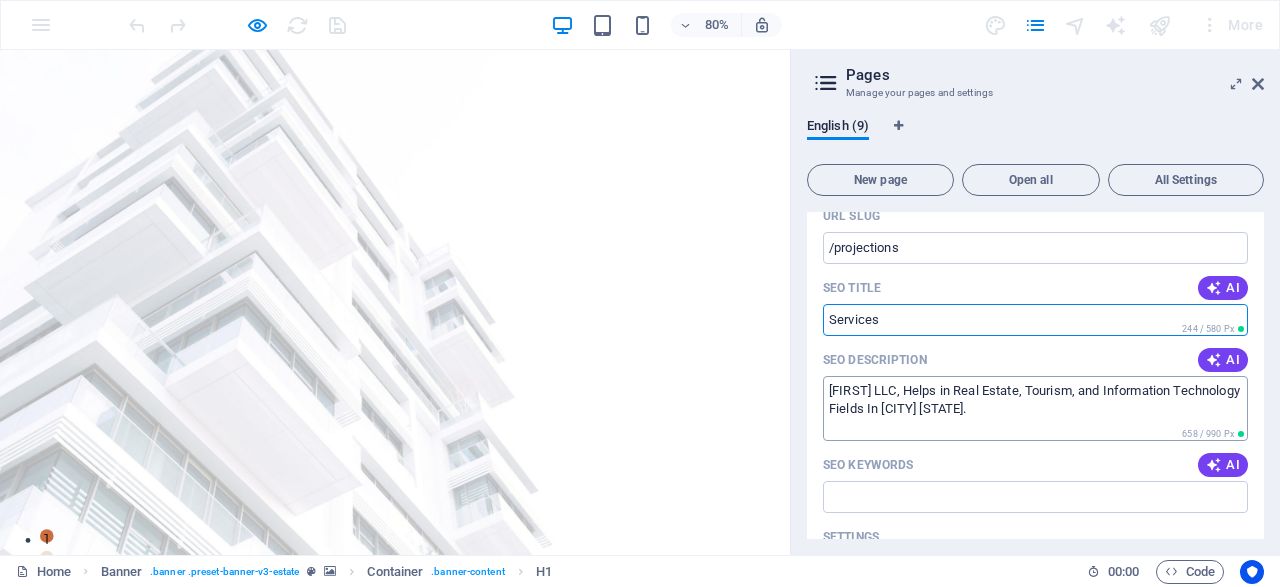 type on "Services" 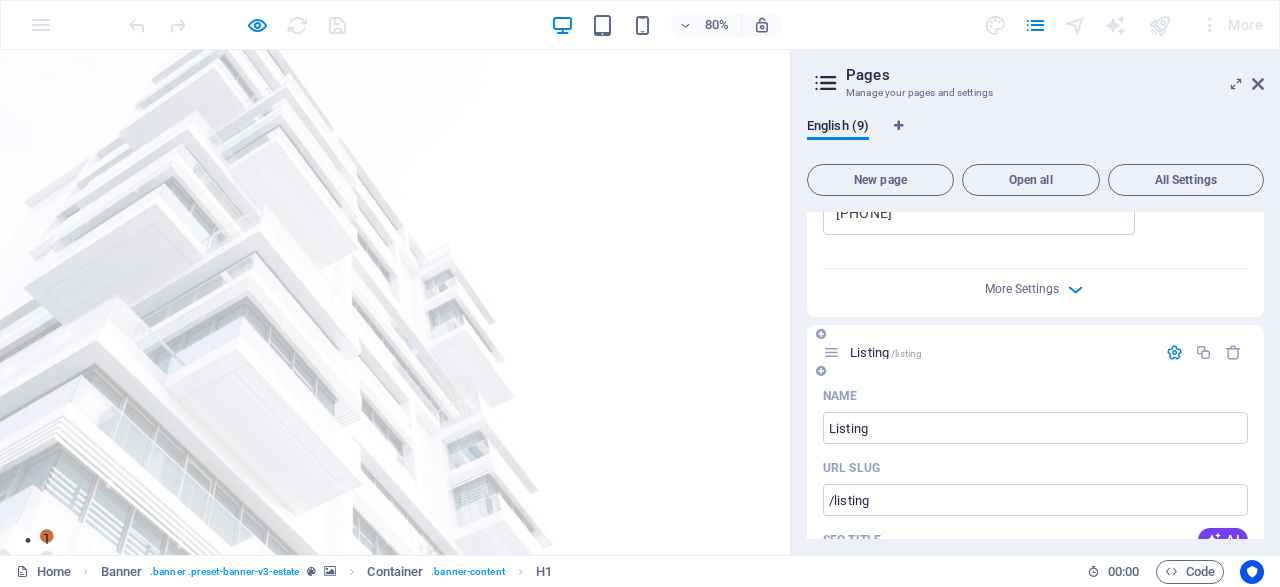 scroll, scrollTop: 864, scrollLeft: 0, axis: vertical 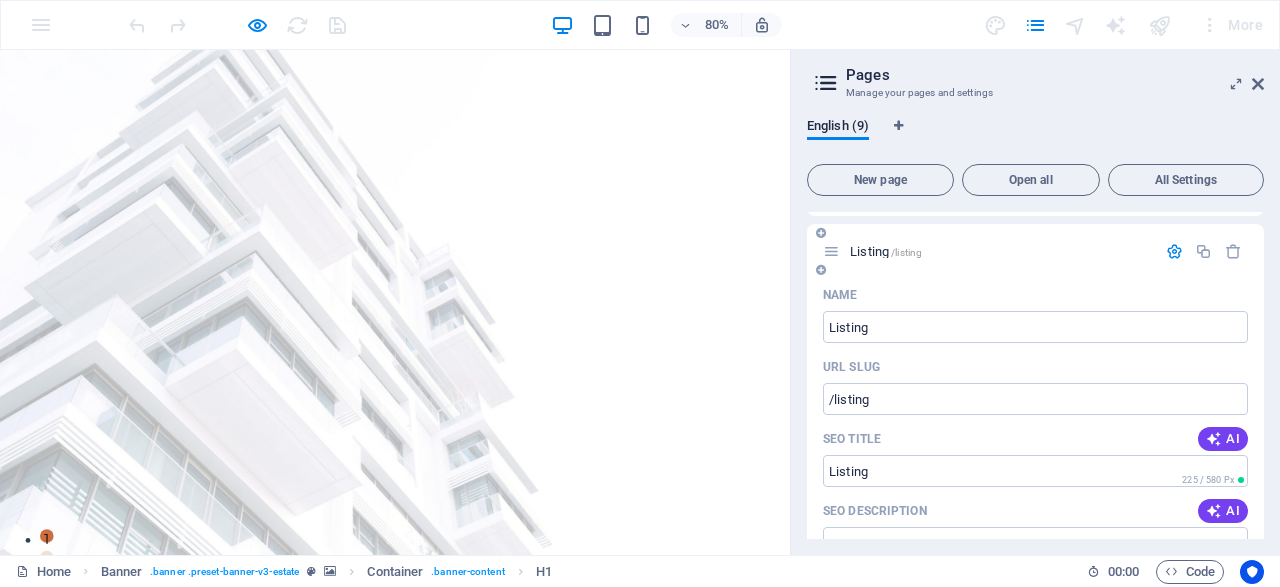click at bounding box center [1174, 251] 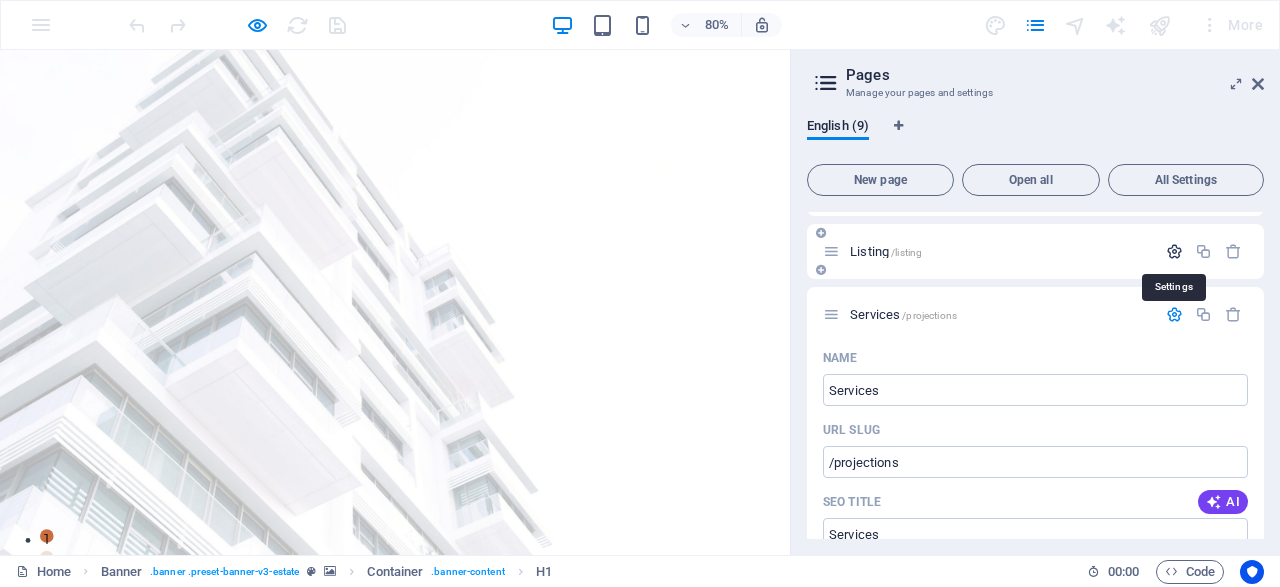 click at bounding box center (1174, 251) 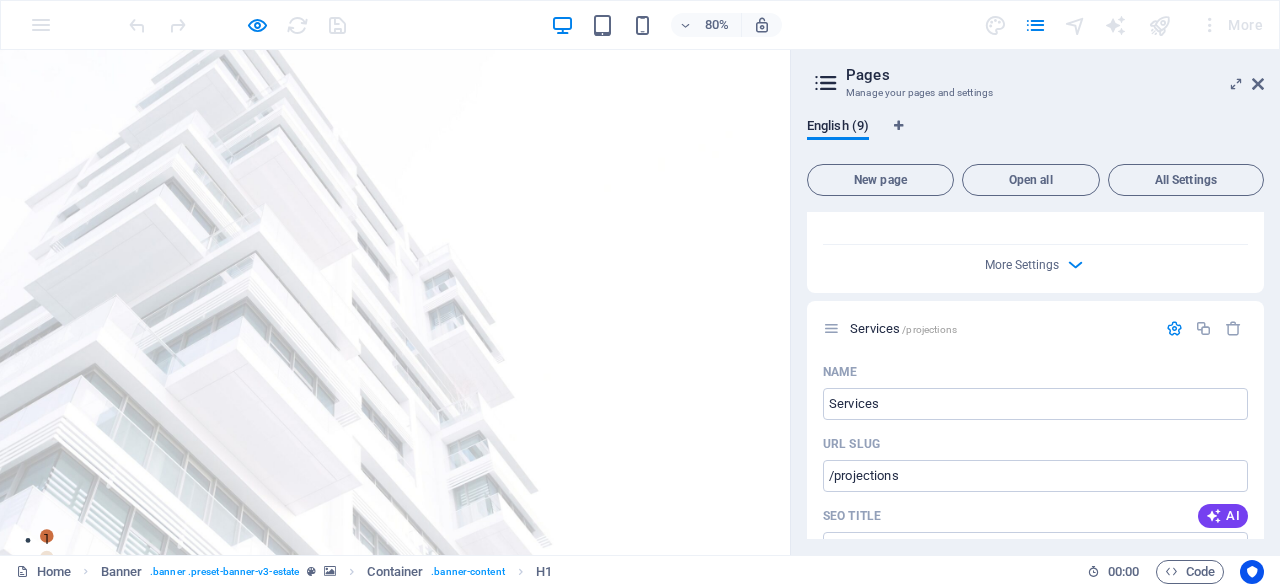 scroll, scrollTop: 1728, scrollLeft: 0, axis: vertical 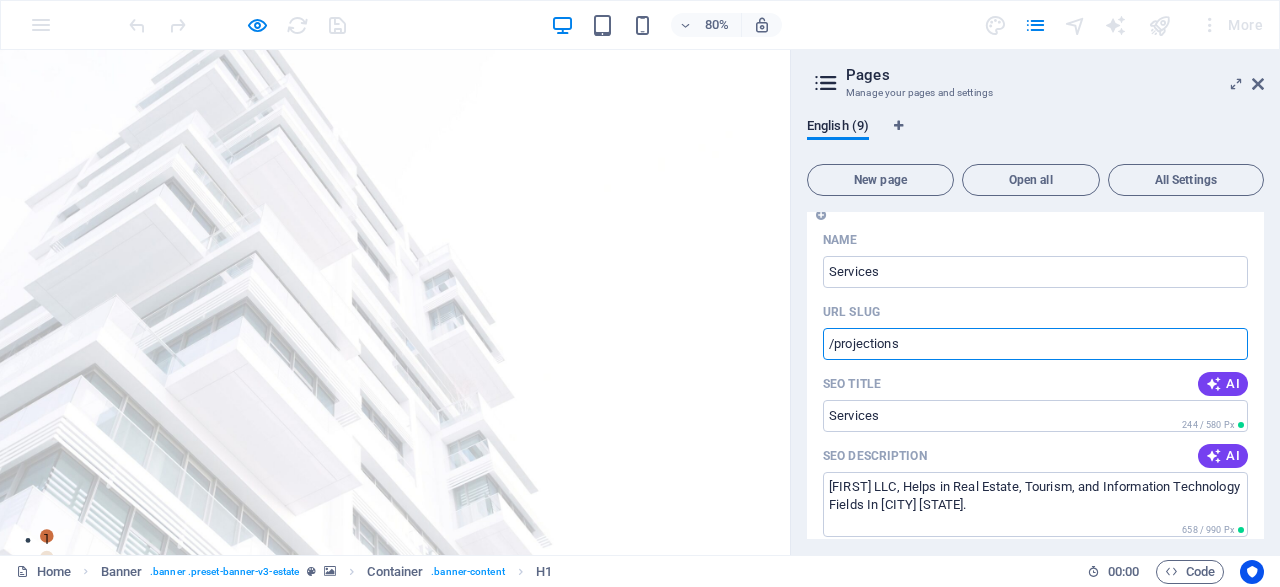 drag, startPoint x: 918, startPoint y: 342, endPoint x: 835, endPoint y: 341, distance: 83.00603 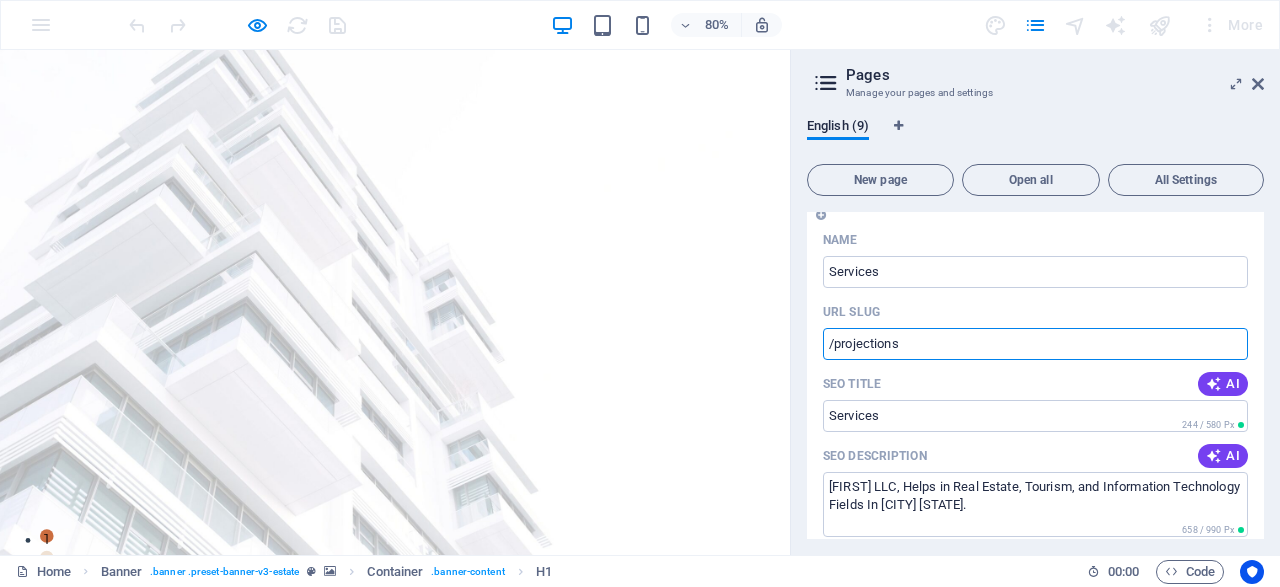 click on "/projections" at bounding box center (1035, 344) 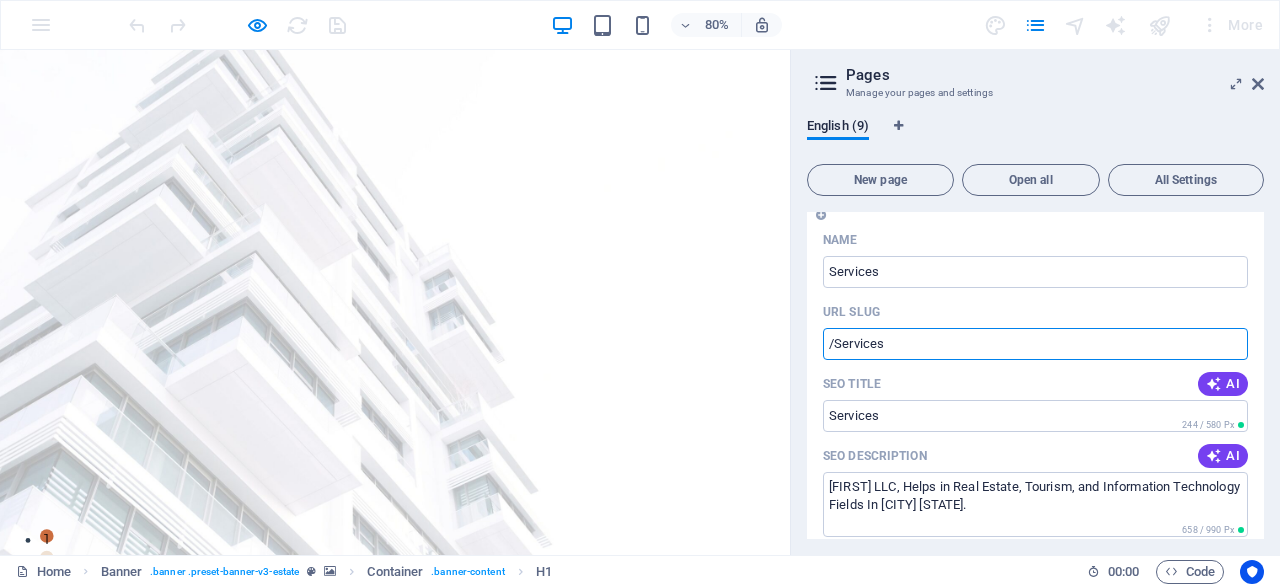 type on "/Services" 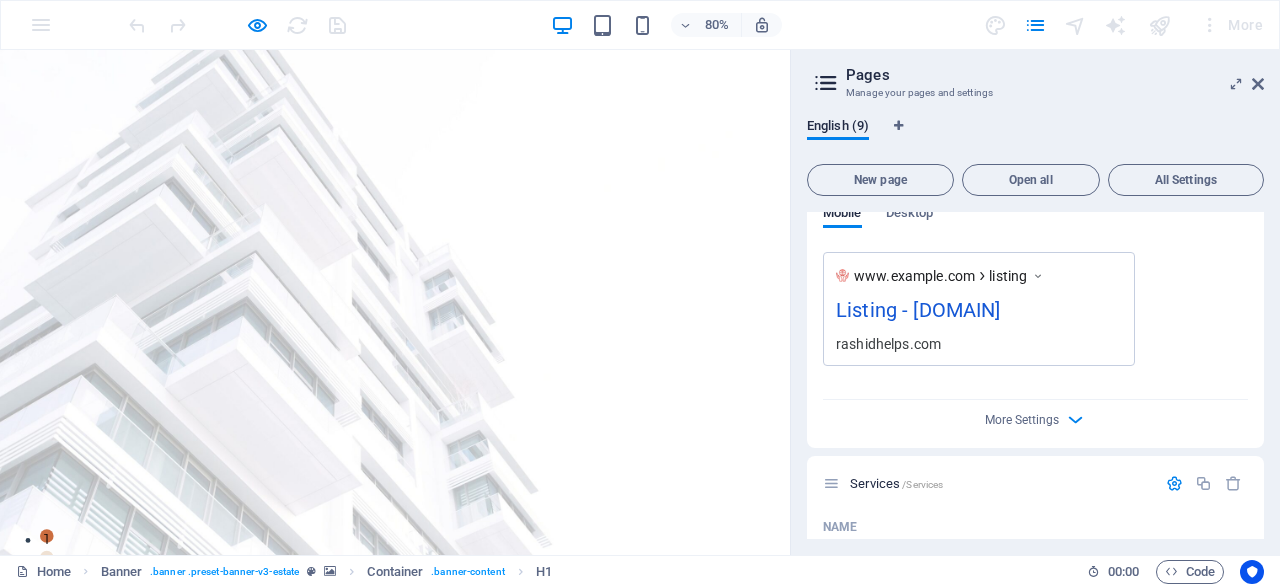 scroll, scrollTop: 1440, scrollLeft: 0, axis: vertical 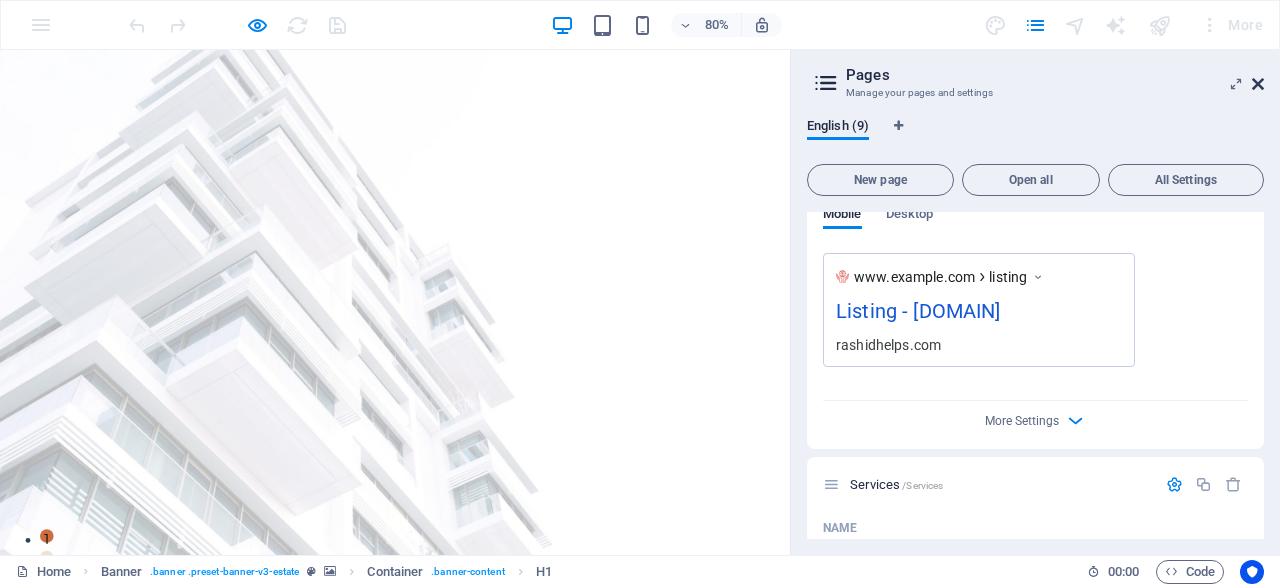 click at bounding box center [1258, 84] 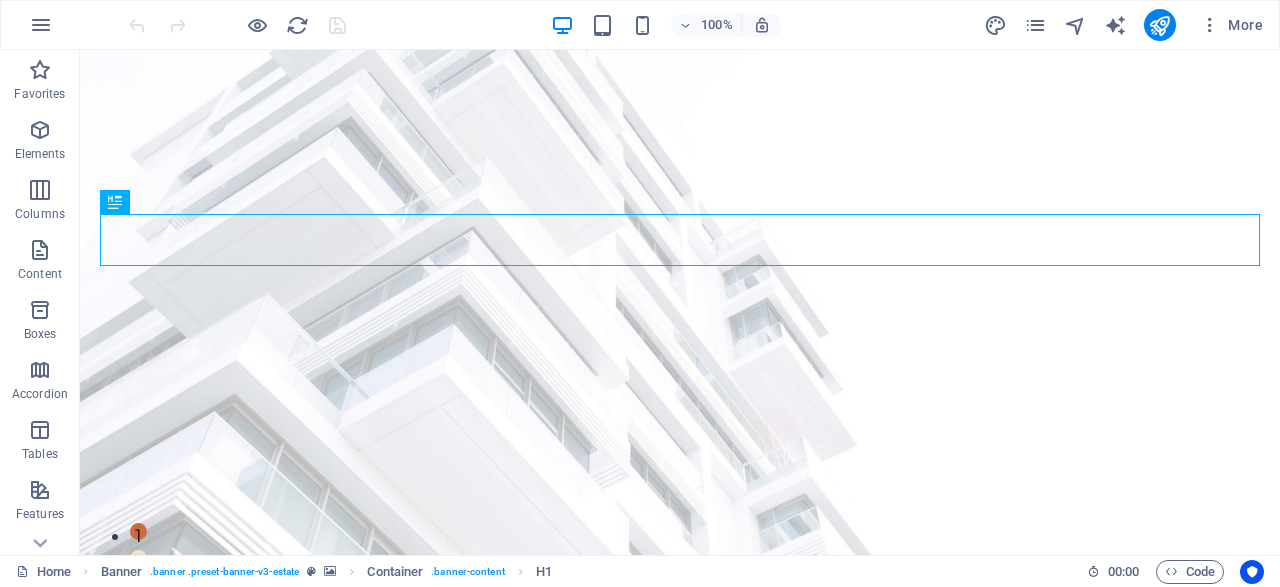 scroll, scrollTop: 0, scrollLeft: 0, axis: both 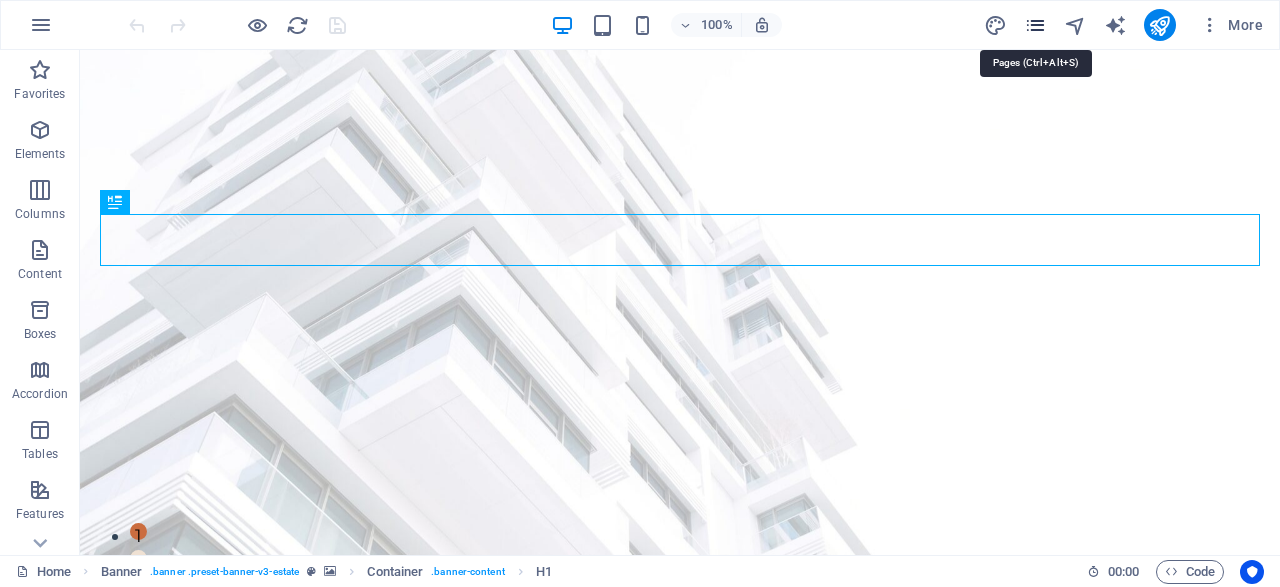 click at bounding box center [1035, 25] 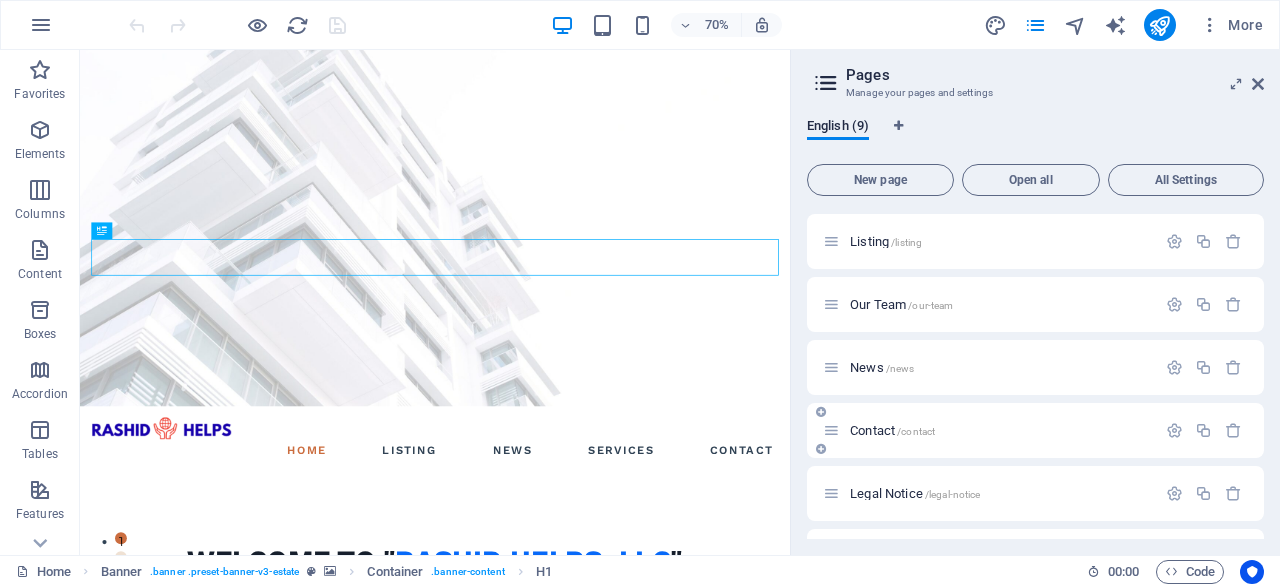 scroll, scrollTop: 96, scrollLeft: 0, axis: vertical 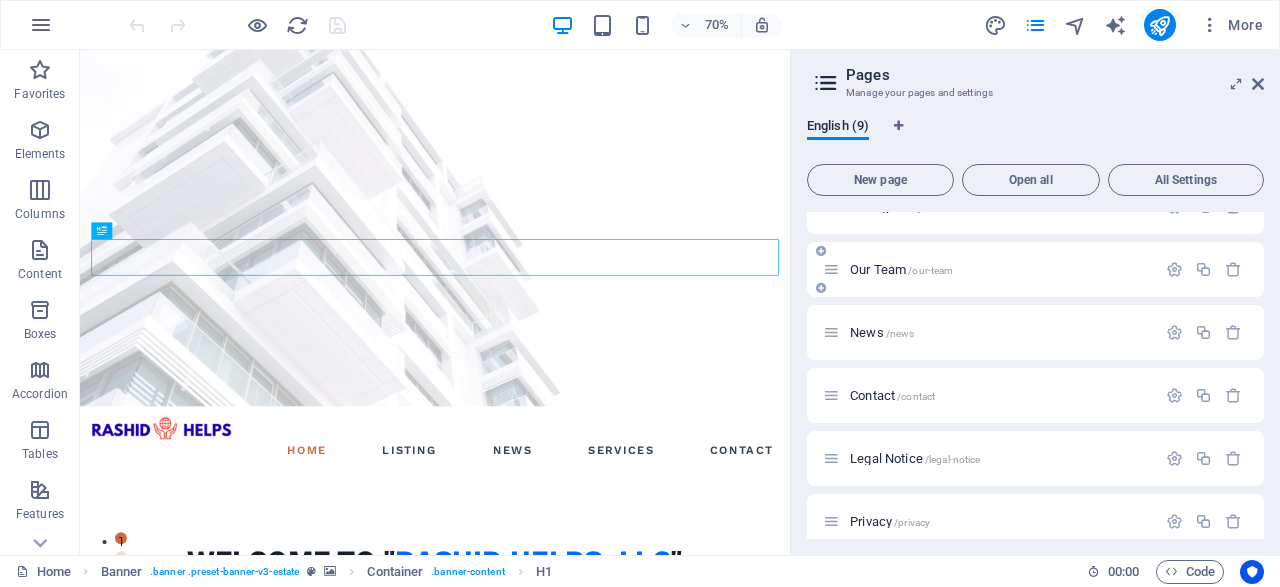 click on "Our Team /our-team" at bounding box center (901, 269) 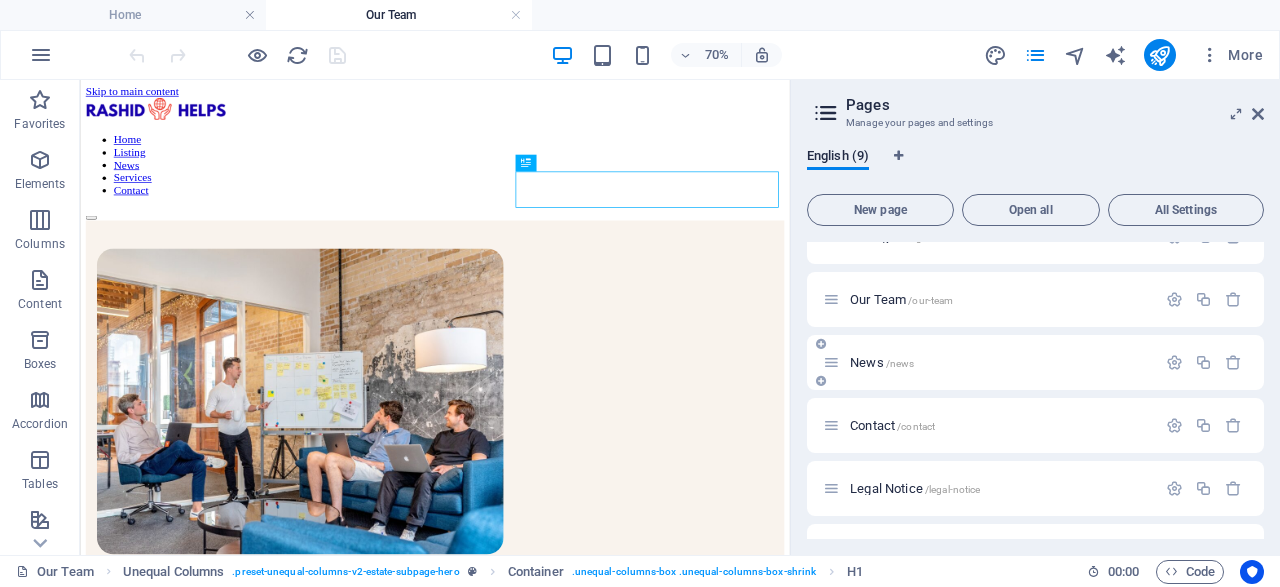 scroll, scrollTop: 0, scrollLeft: 0, axis: both 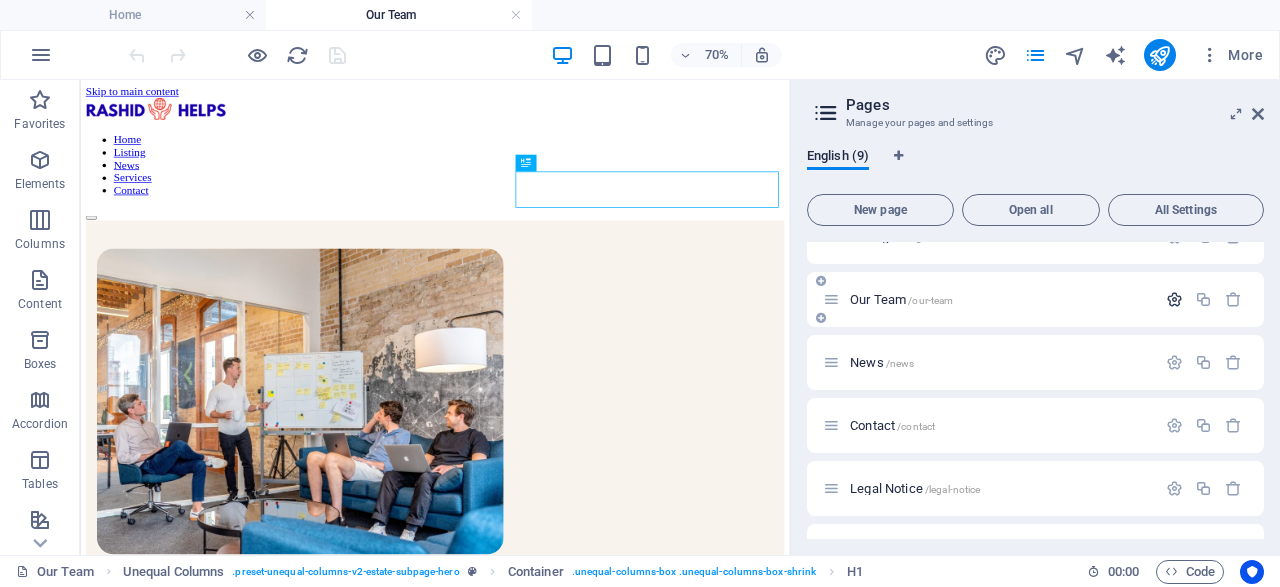 click at bounding box center [1174, 299] 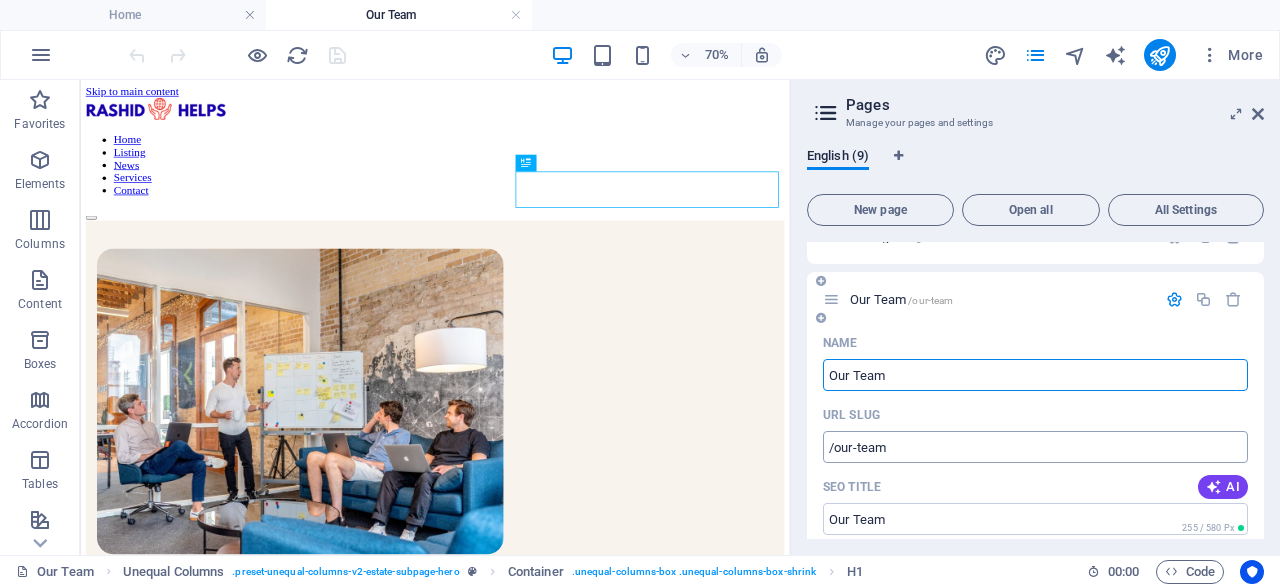 scroll, scrollTop: 192, scrollLeft: 0, axis: vertical 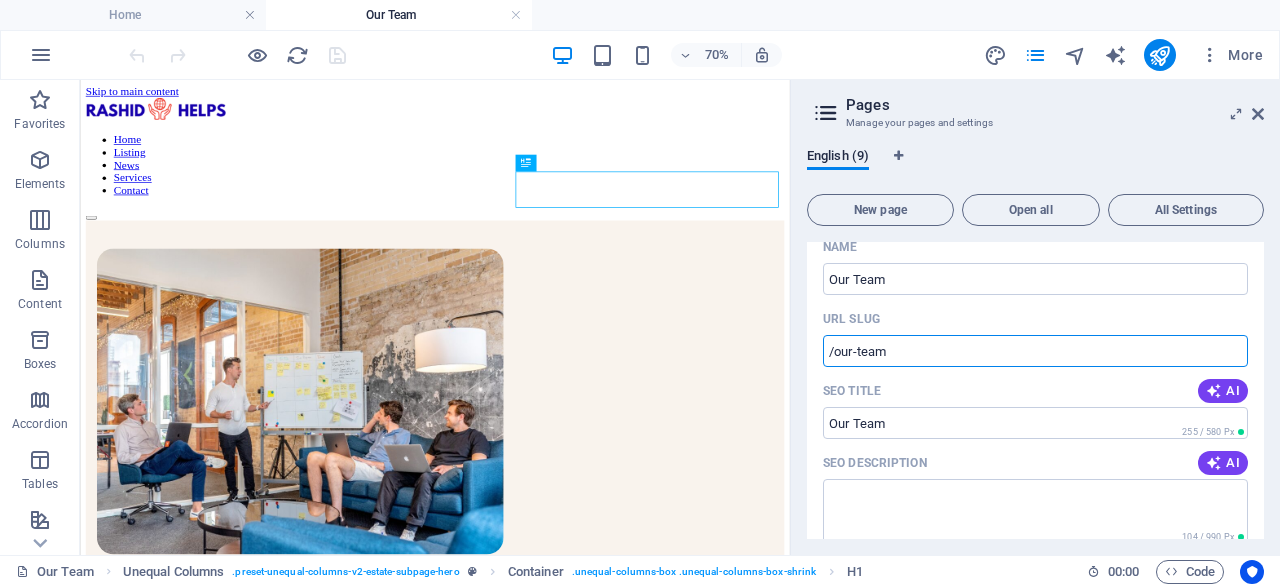 drag, startPoint x: 891, startPoint y: 353, endPoint x: 836, endPoint y: 349, distance: 55.145264 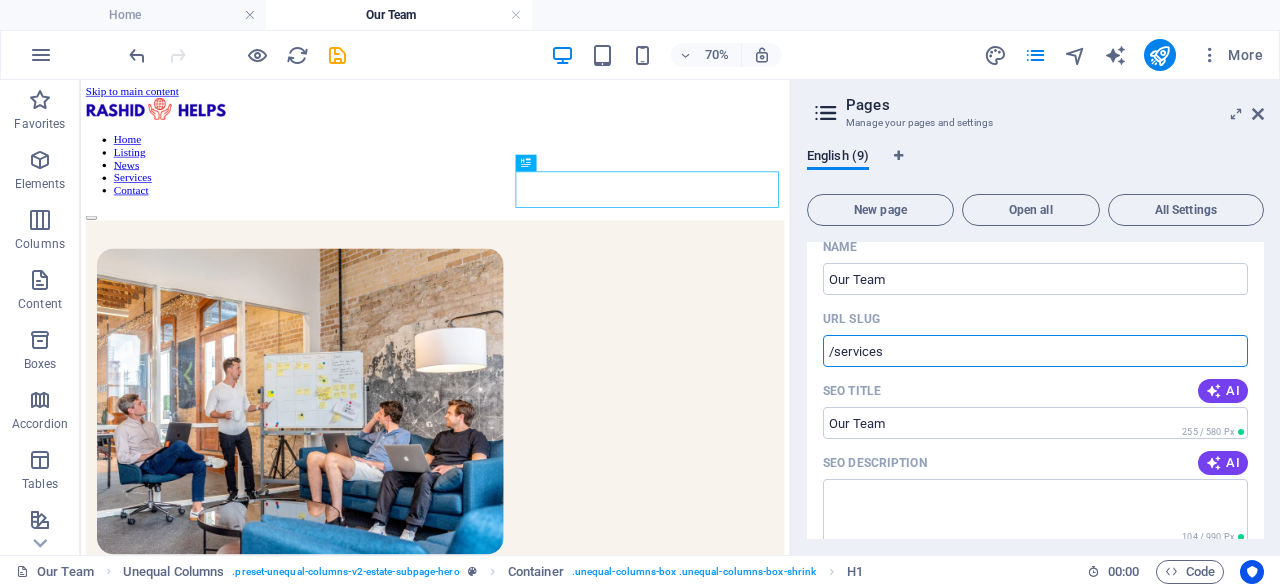 type on "/services" 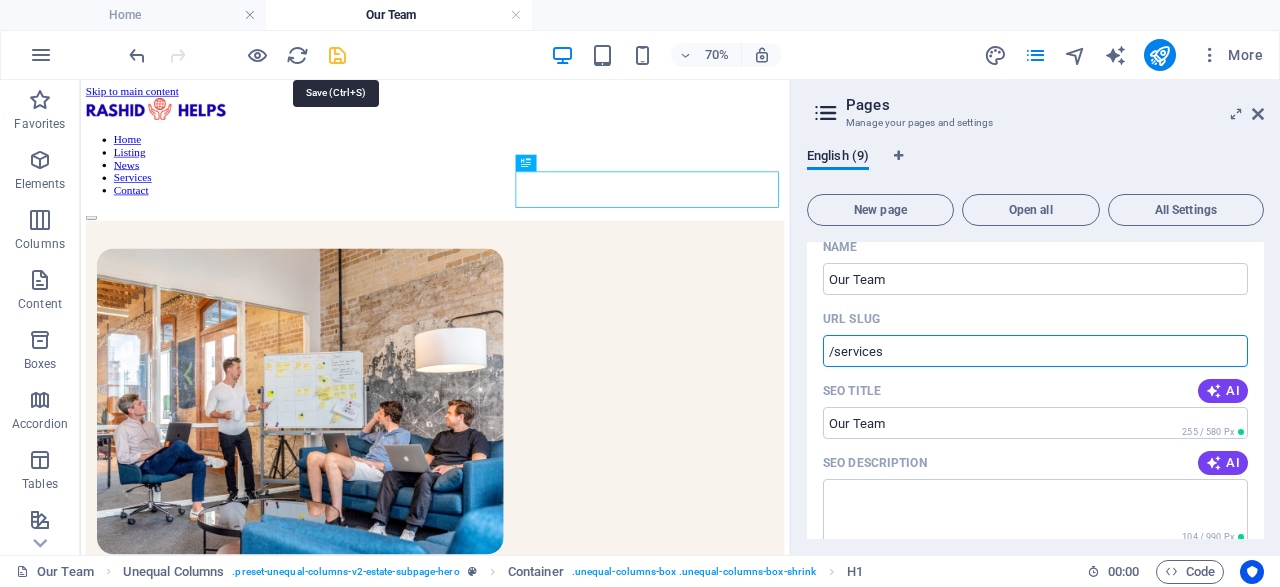 click at bounding box center (337, 55) 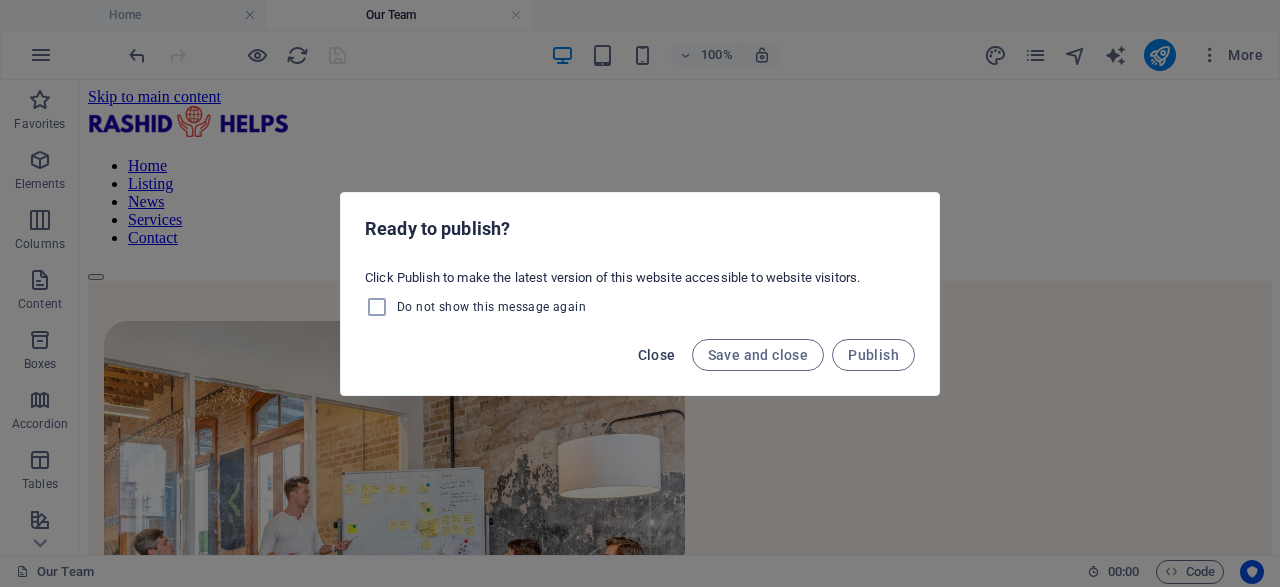 click on "Close" at bounding box center (657, 355) 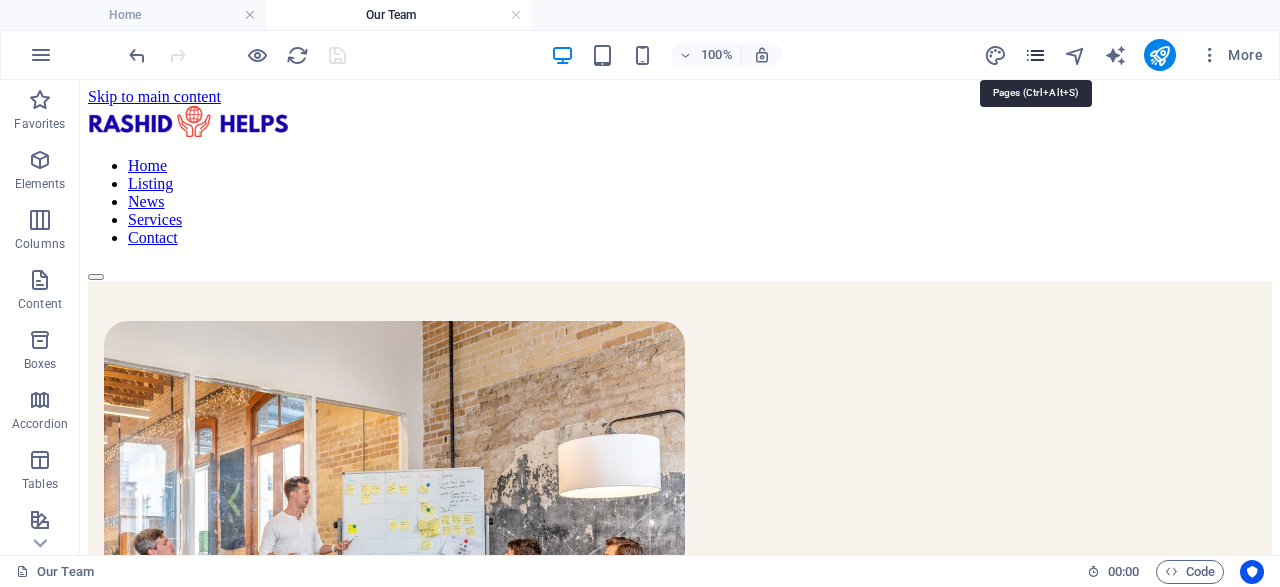 click at bounding box center (1035, 55) 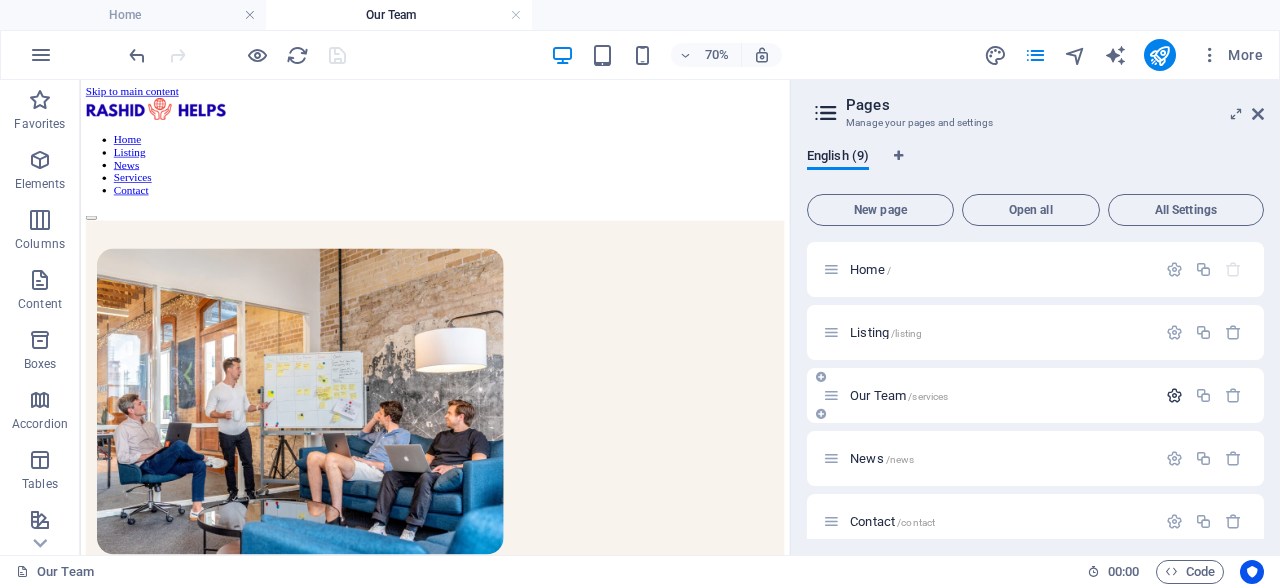 click at bounding box center [1174, 395] 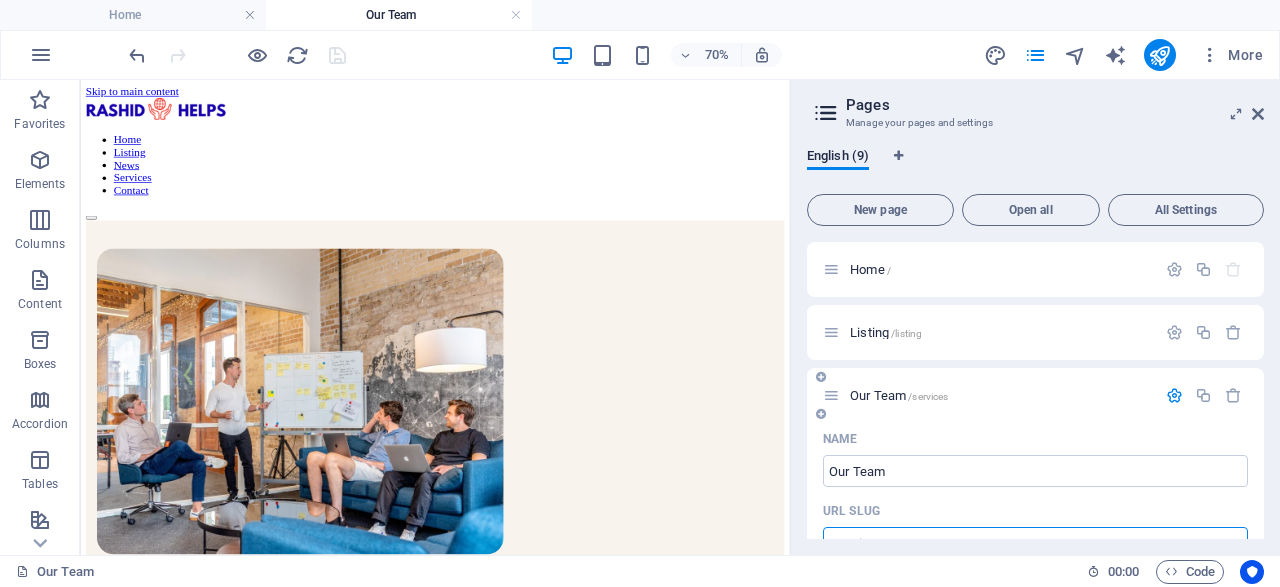 drag, startPoint x: 893, startPoint y: 448, endPoint x: 835, endPoint y: 449, distance: 58.00862 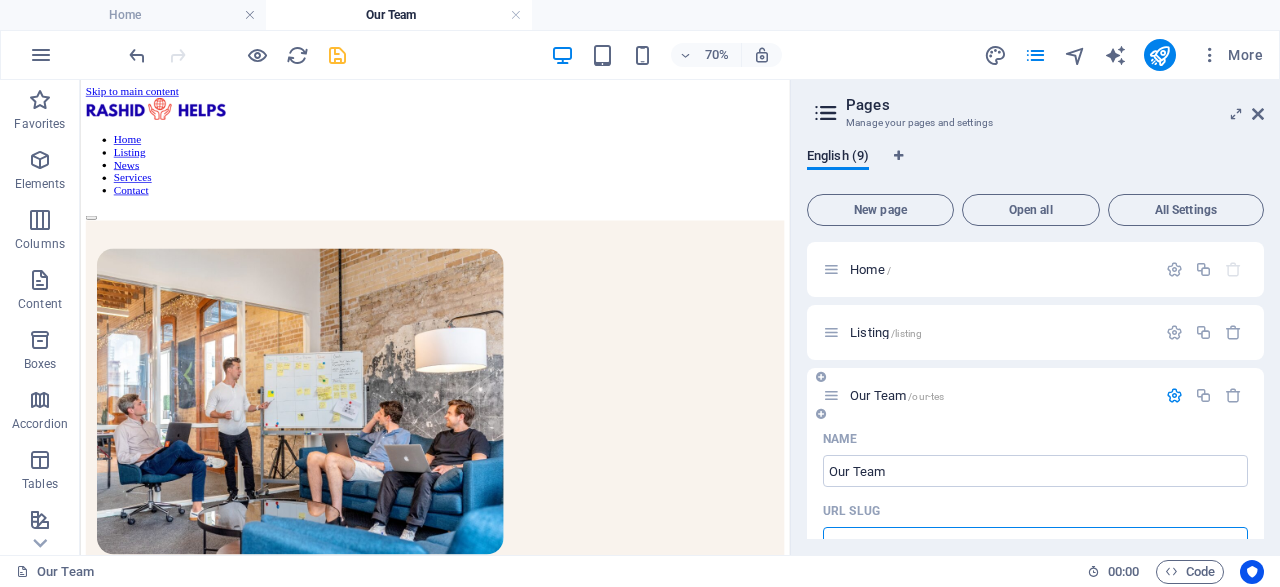 type on "/our-team" 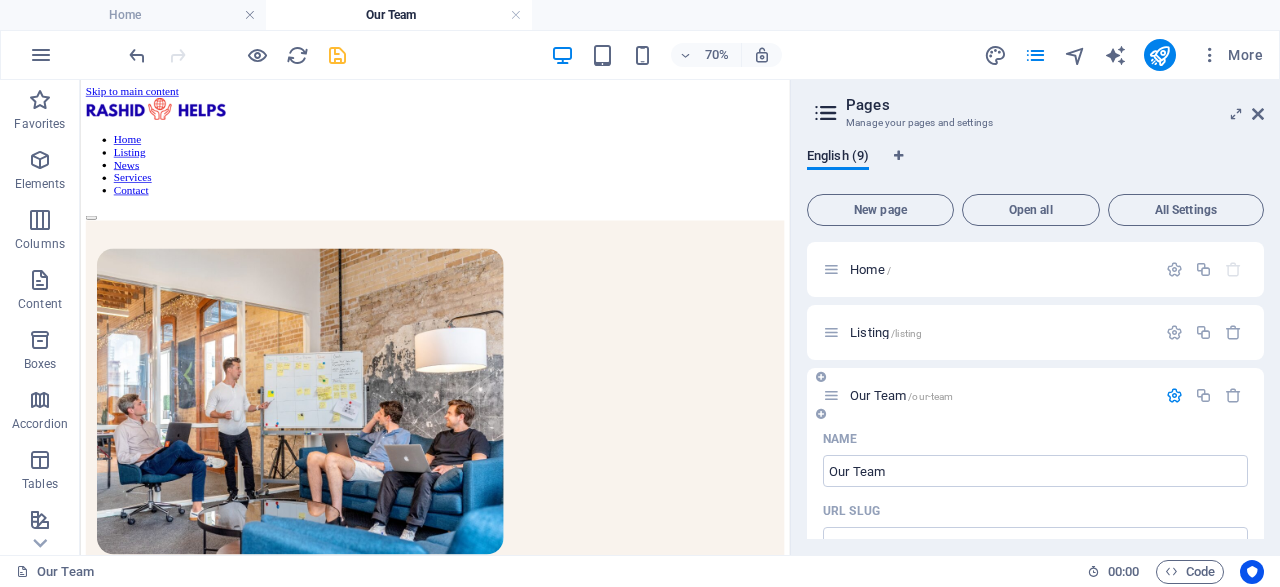 click on "Name" at bounding box center [1035, 439] 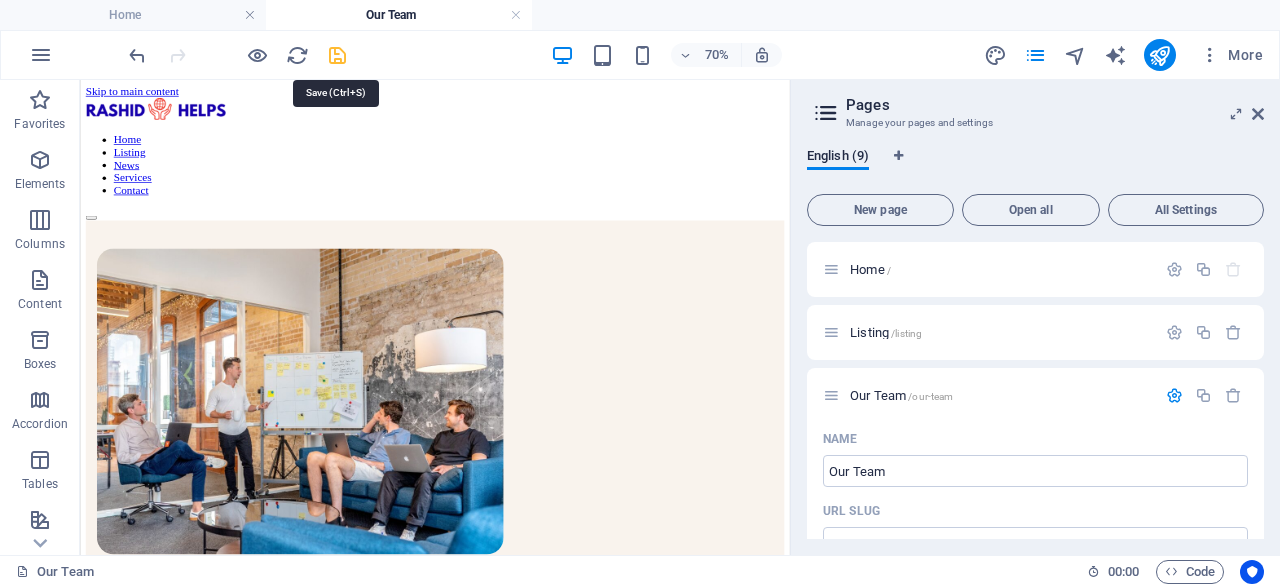 click at bounding box center [337, 55] 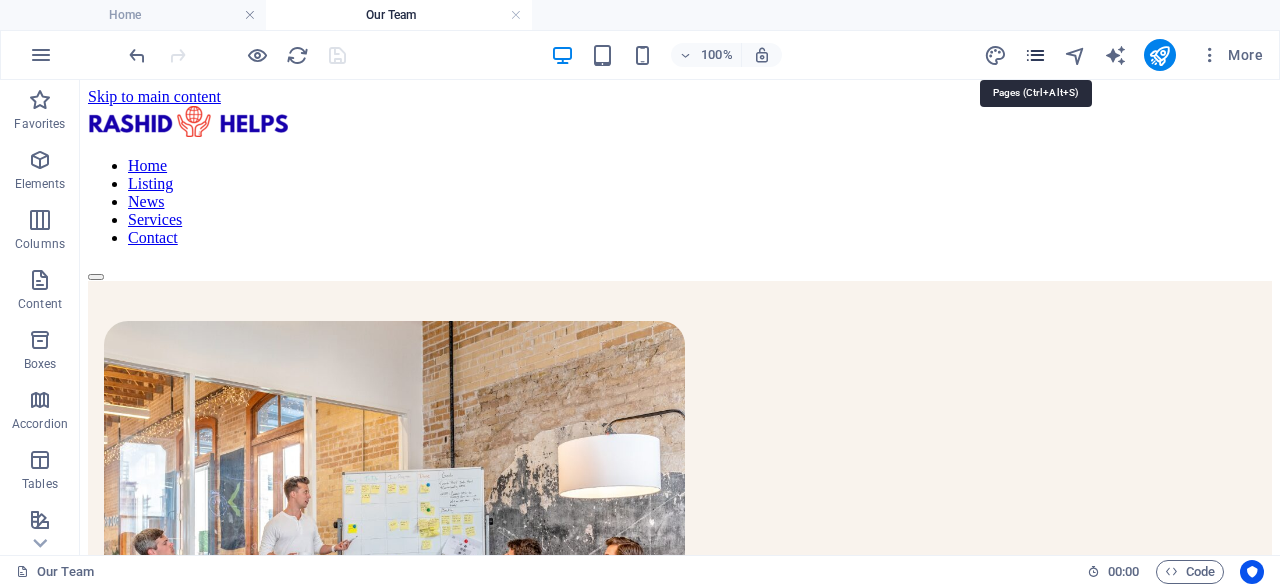 click at bounding box center (1035, 55) 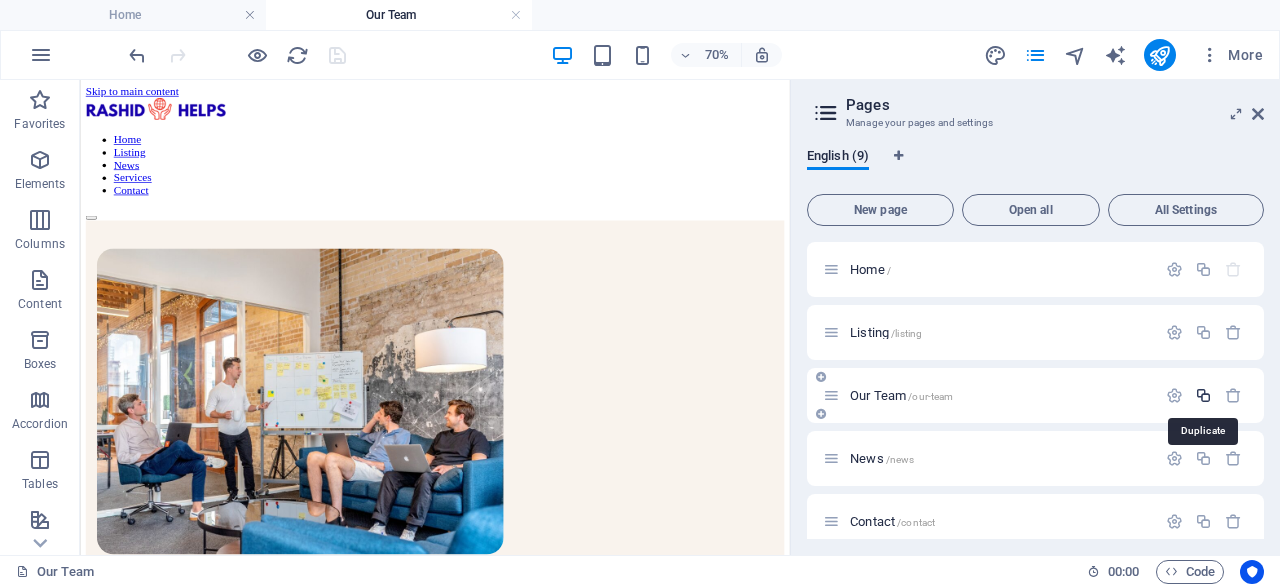 click at bounding box center (1203, 395) 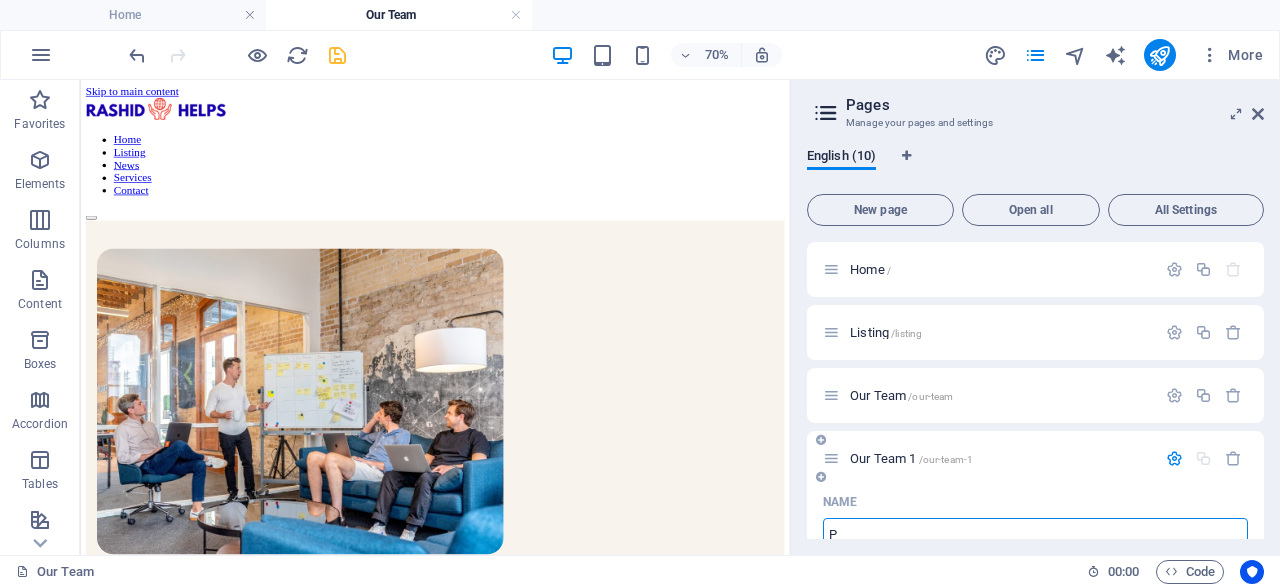 type on "Po" 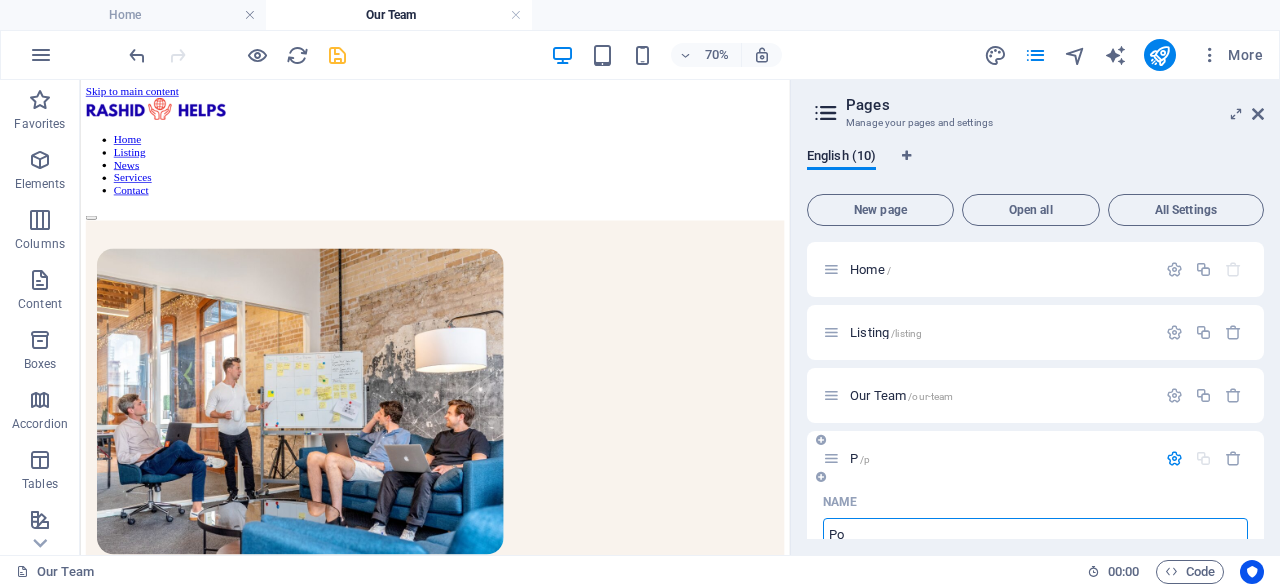 type on "/p" 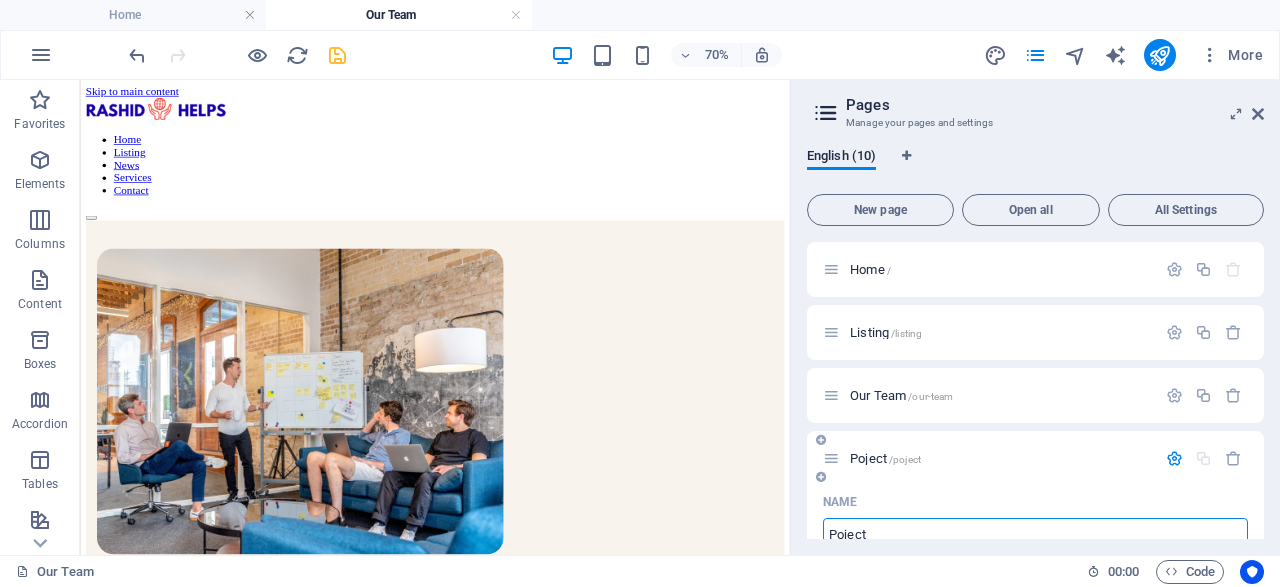 type on "Poject" 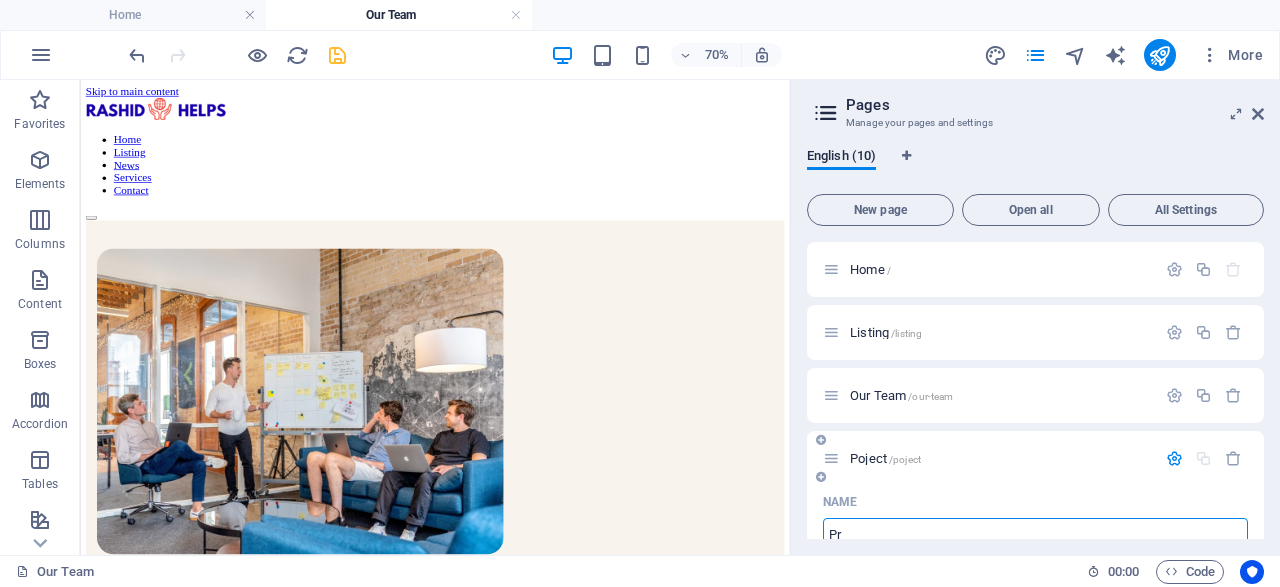 type on "Pro" 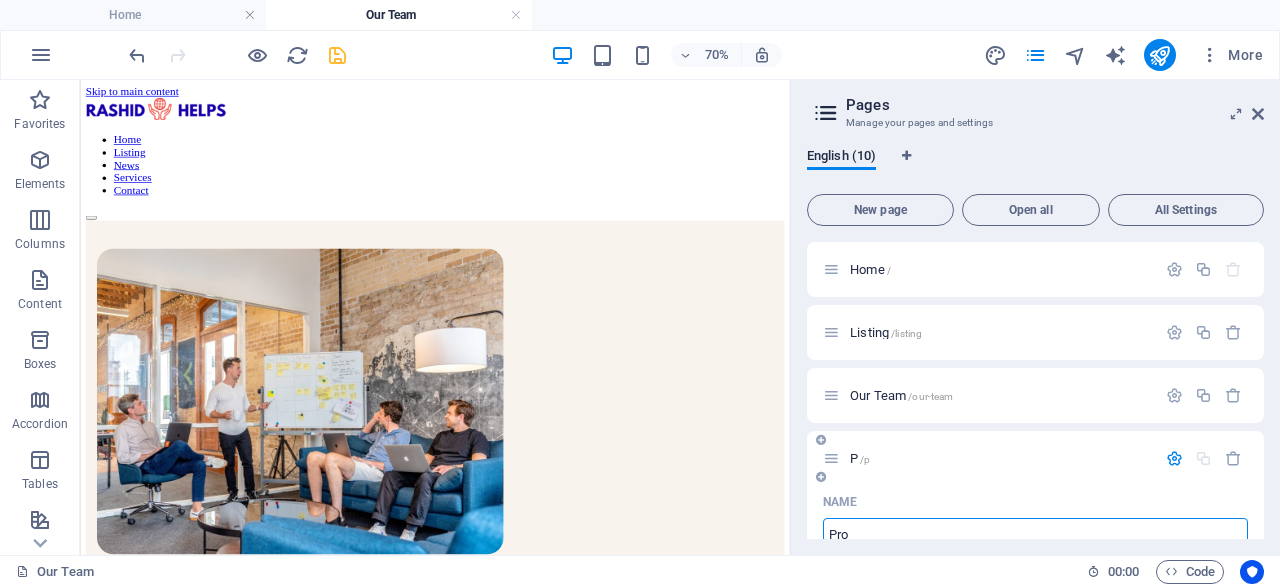 type on "/p" 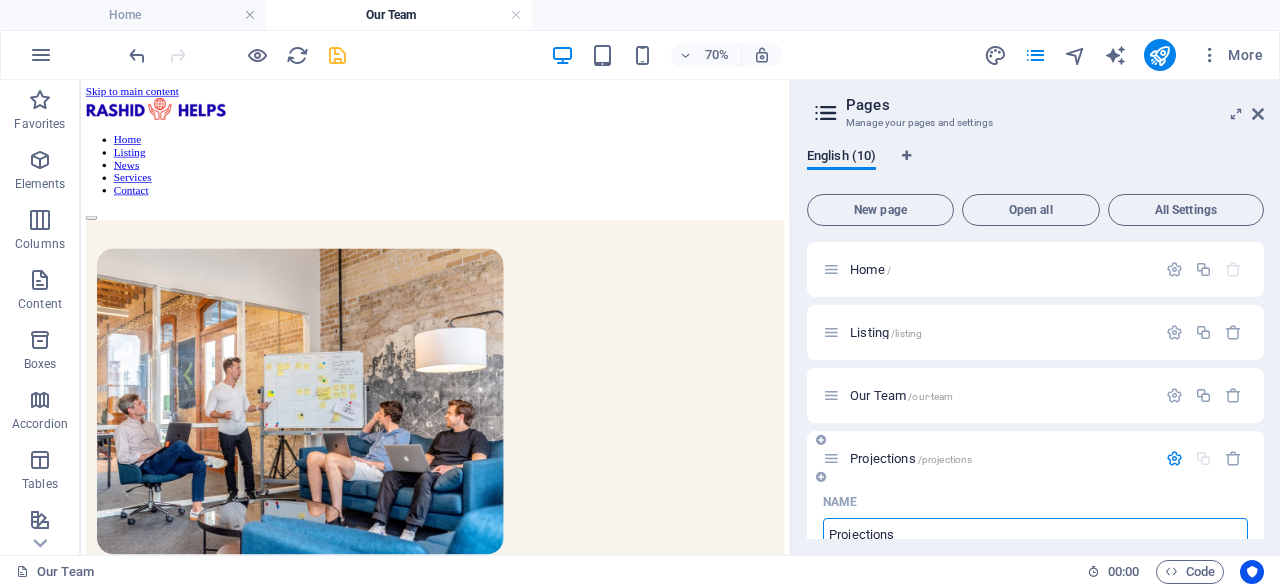 type on "Projections" 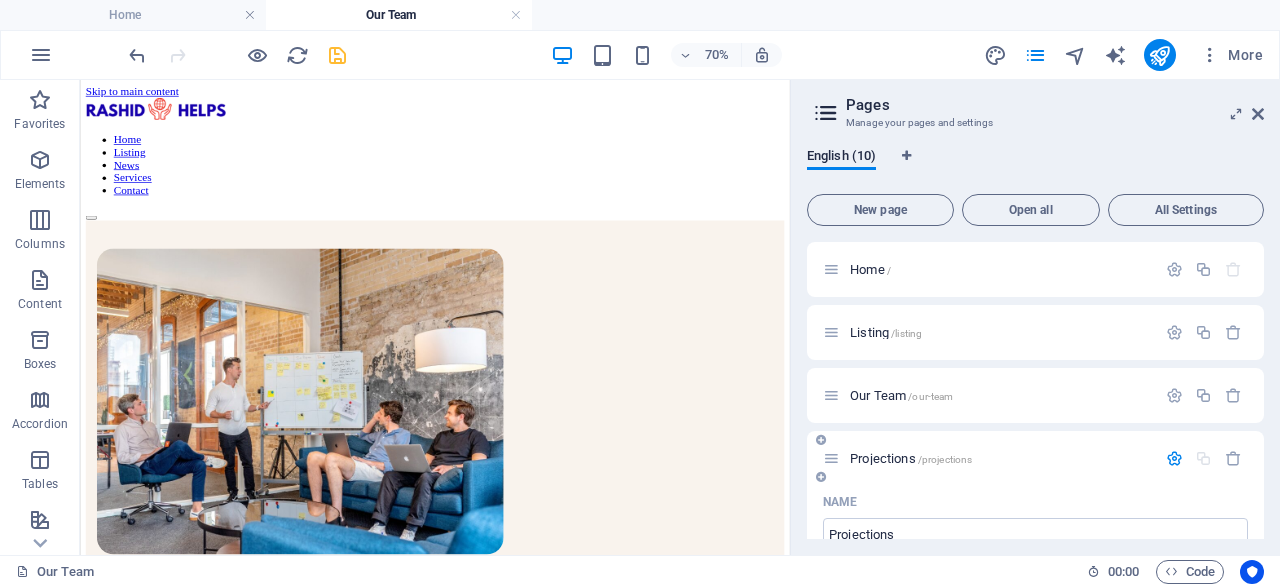 drag, startPoint x: 910, startPoint y: 411, endPoint x: 837, endPoint y: 409, distance: 73.02739 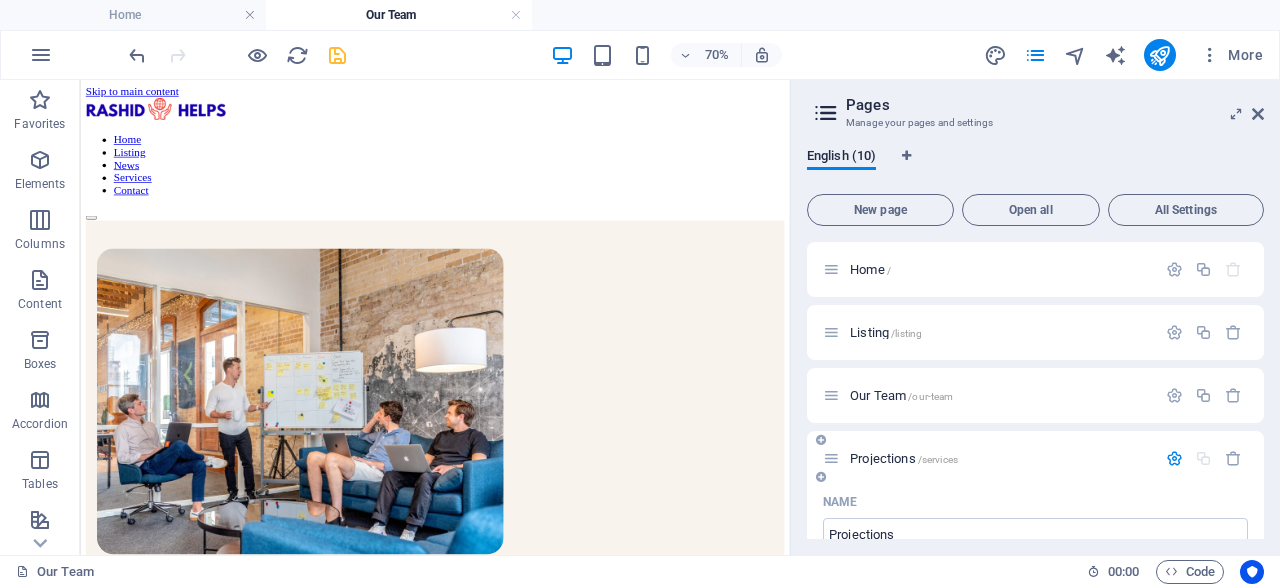 type on "/services" 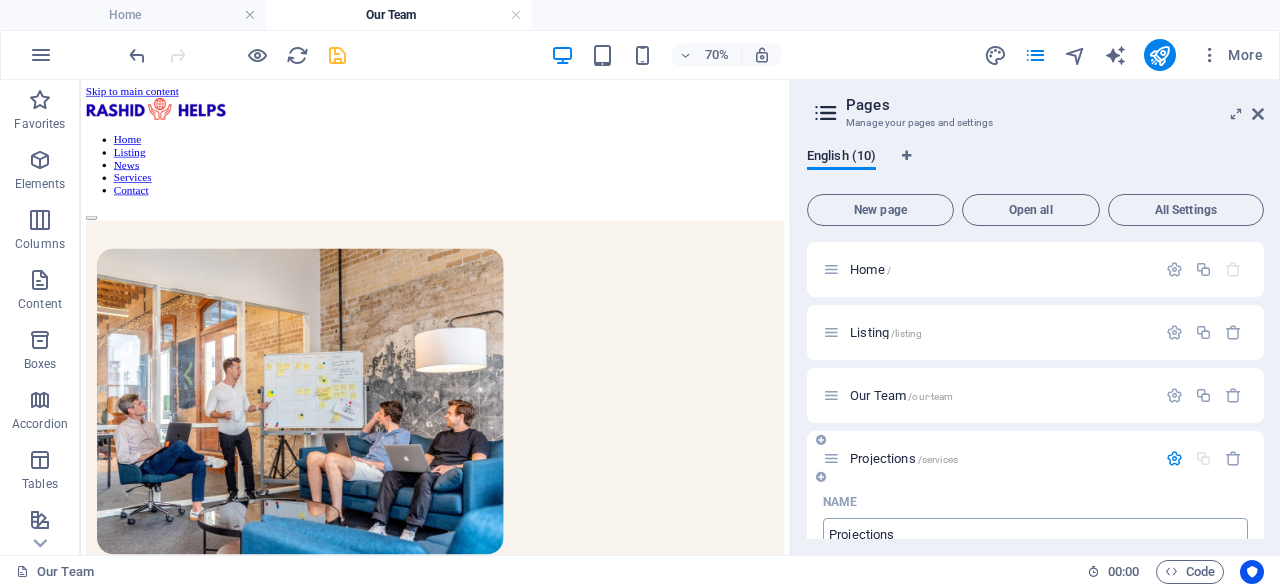click on "Projections" at bounding box center [1035, 534] 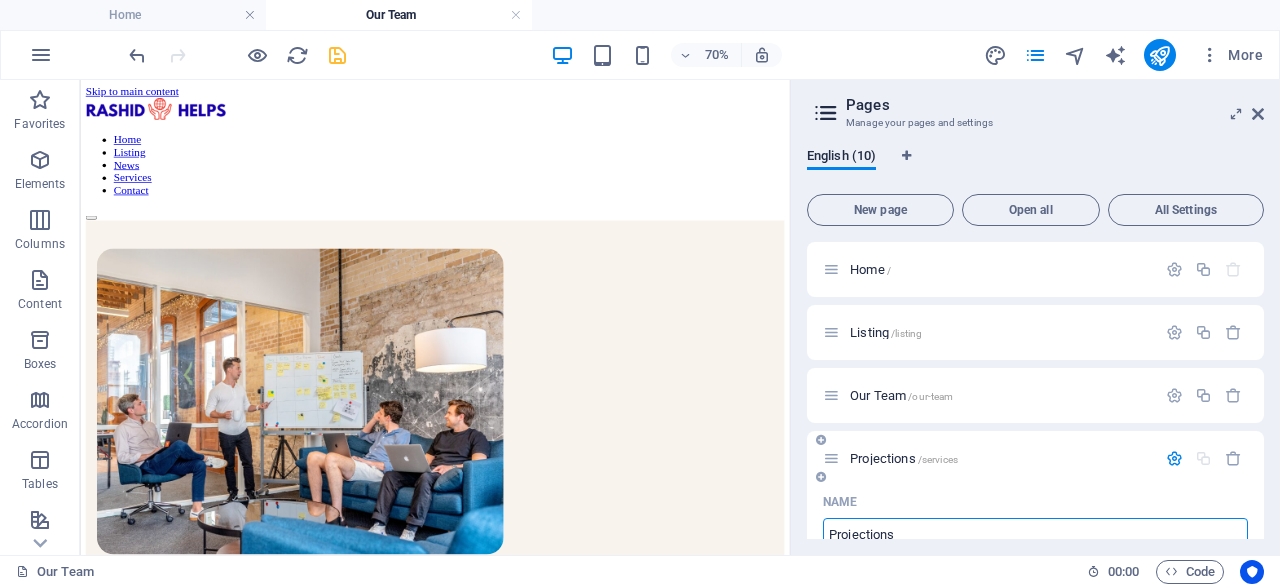 click on "Projections" at bounding box center [1035, 534] 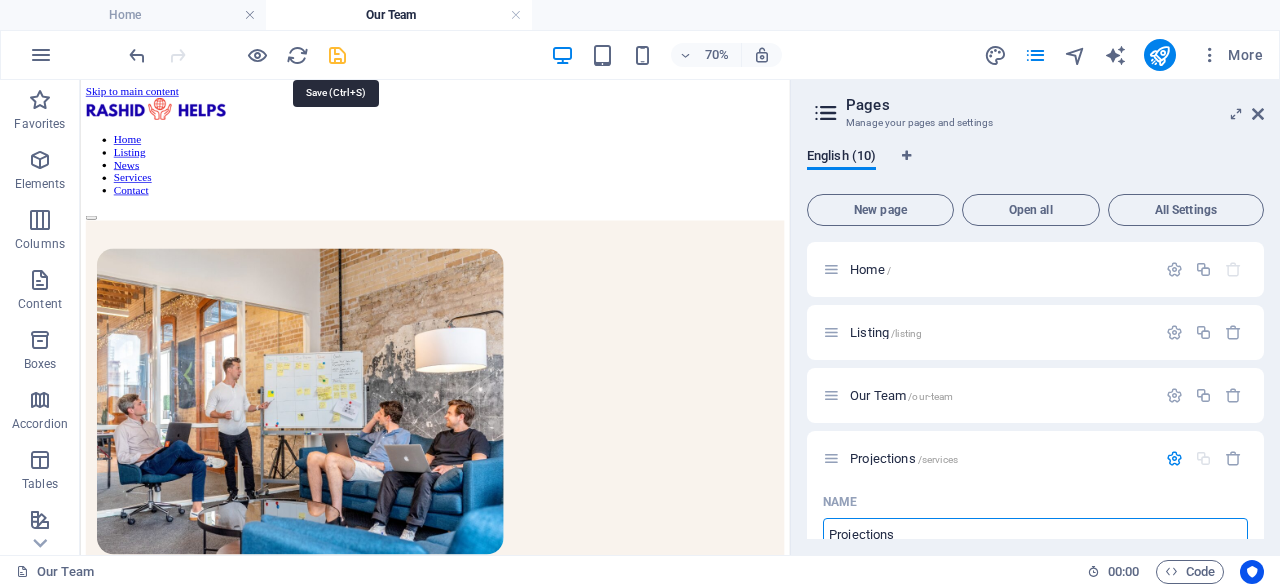 click at bounding box center [337, 55] 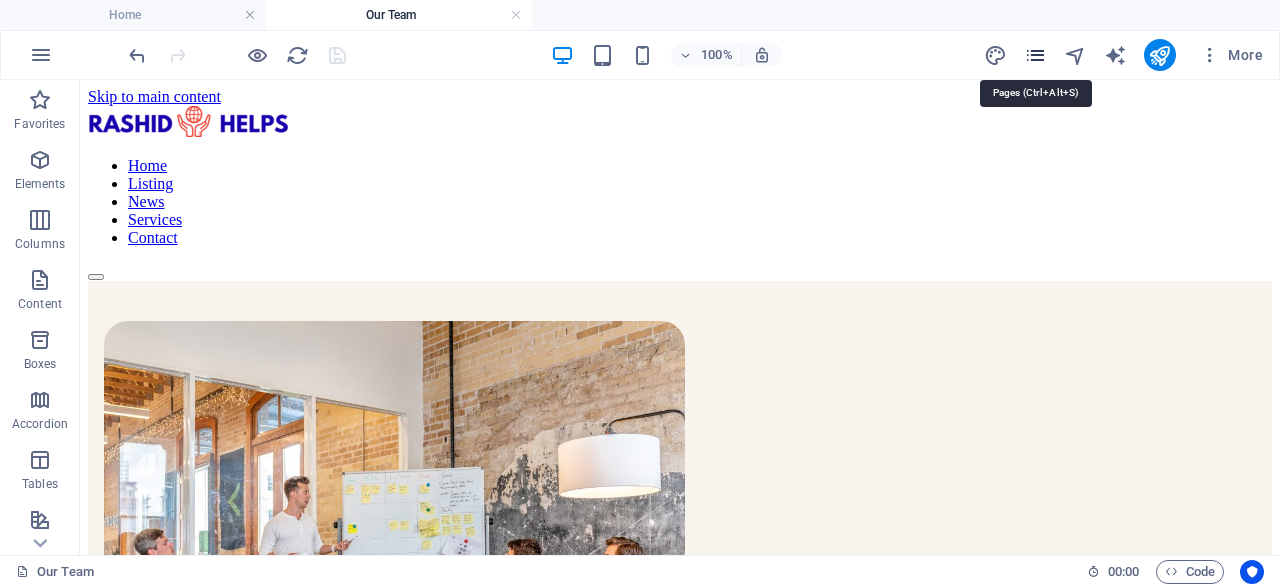 click at bounding box center (1035, 55) 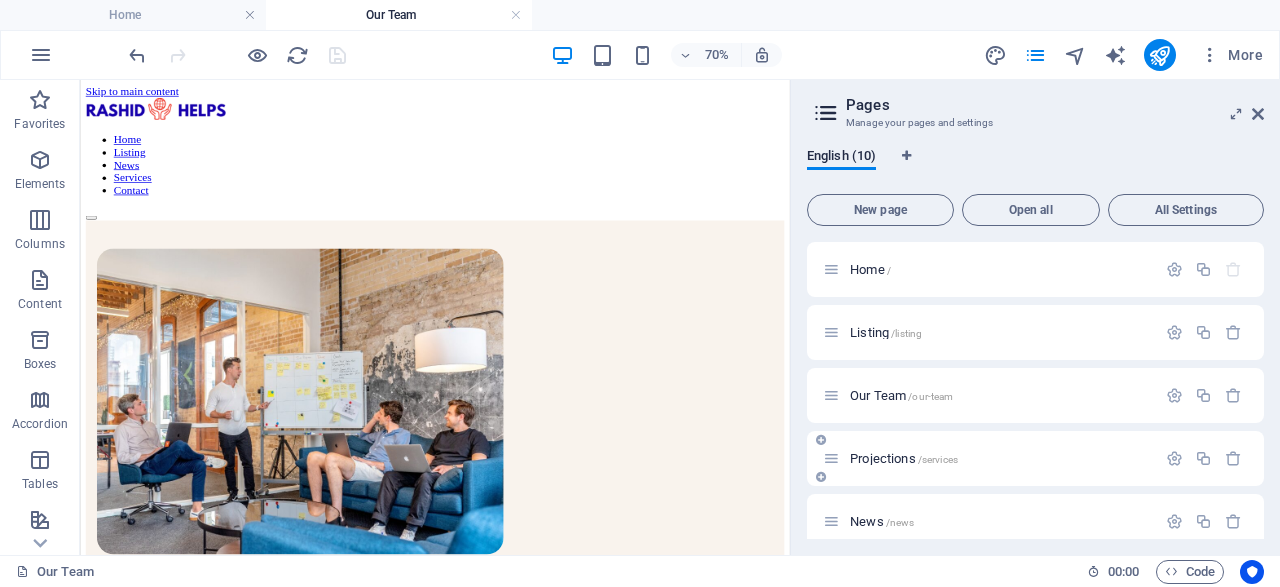 click on "Projections /services" at bounding box center [1000, 458] 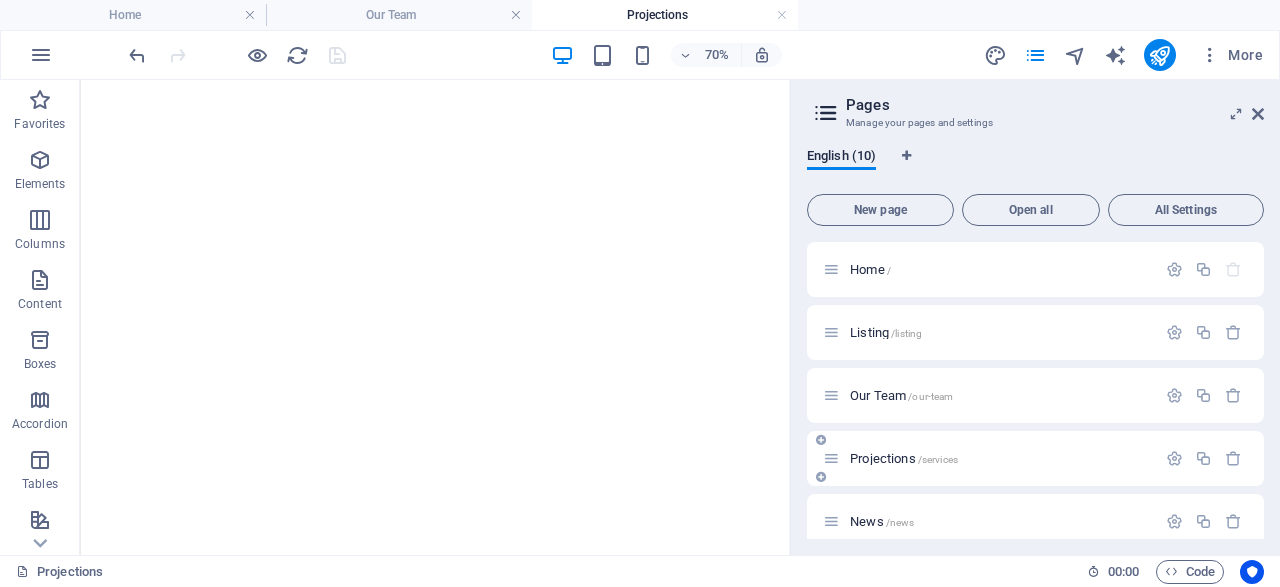 click on "Projections /services" at bounding box center (1000, 458) 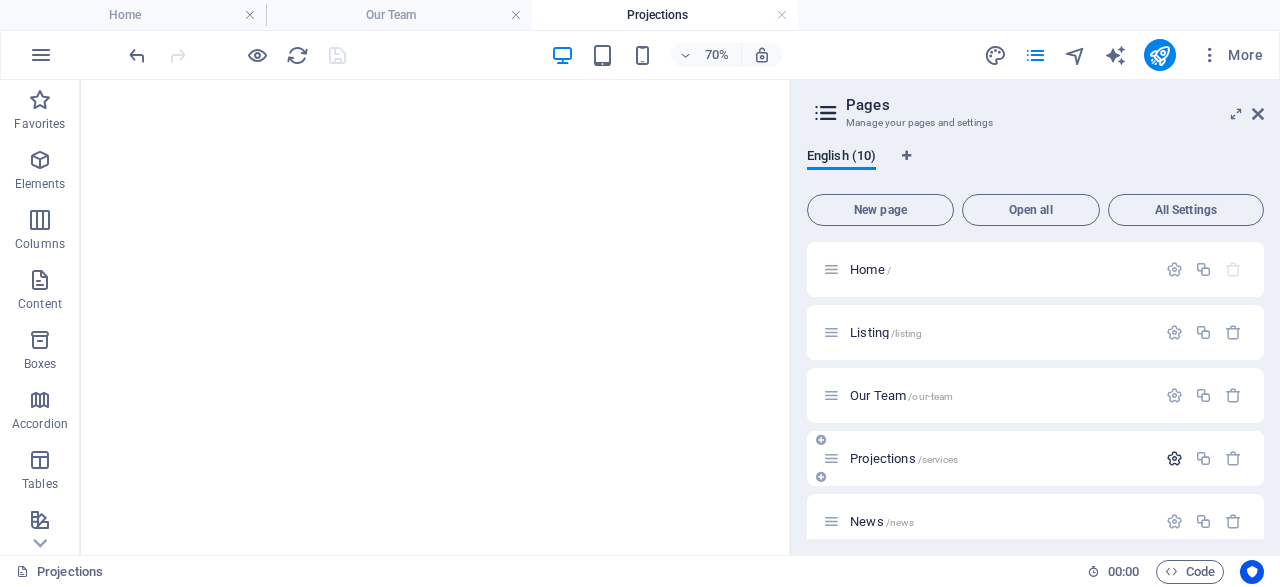 click at bounding box center (1174, 458) 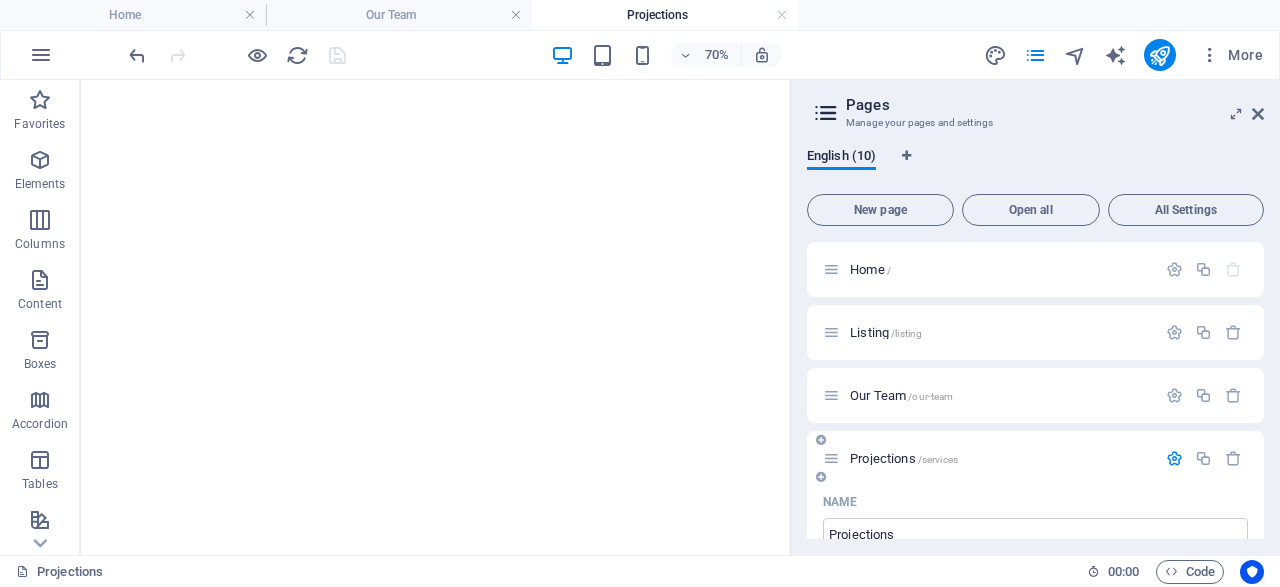 drag, startPoint x: 899, startPoint y: 503, endPoint x: 818, endPoint y: 509, distance: 81.22192 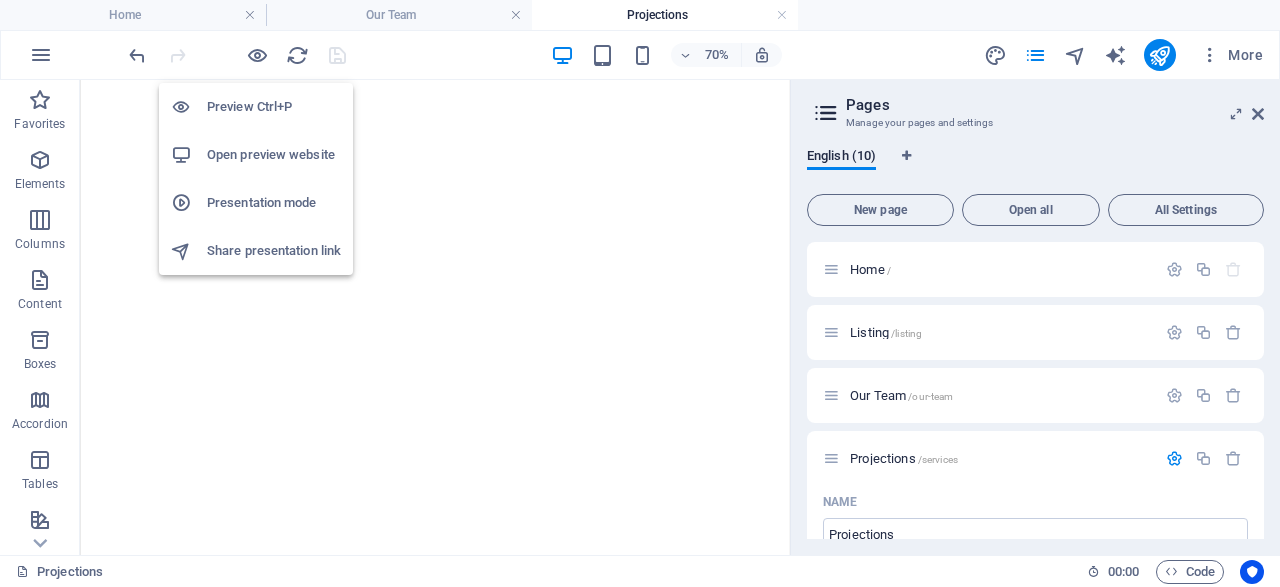 click on "Open preview website" at bounding box center (274, 155) 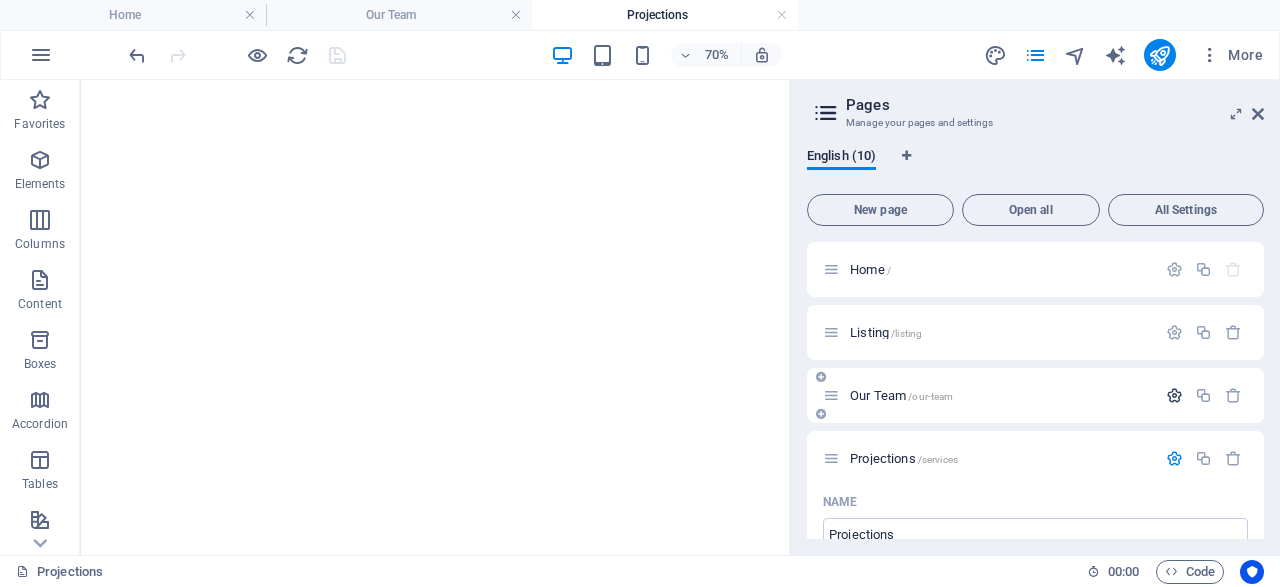 click at bounding box center [1174, 395] 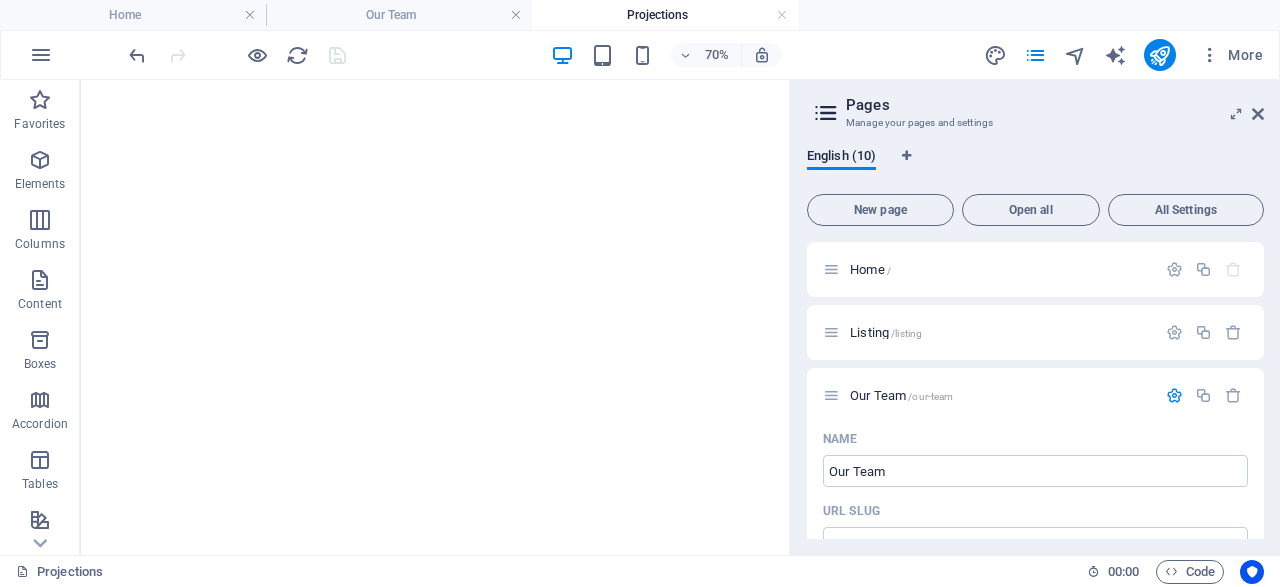 drag, startPoint x: 936, startPoint y: 322, endPoint x: 790, endPoint y: 317, distance: 146.08559 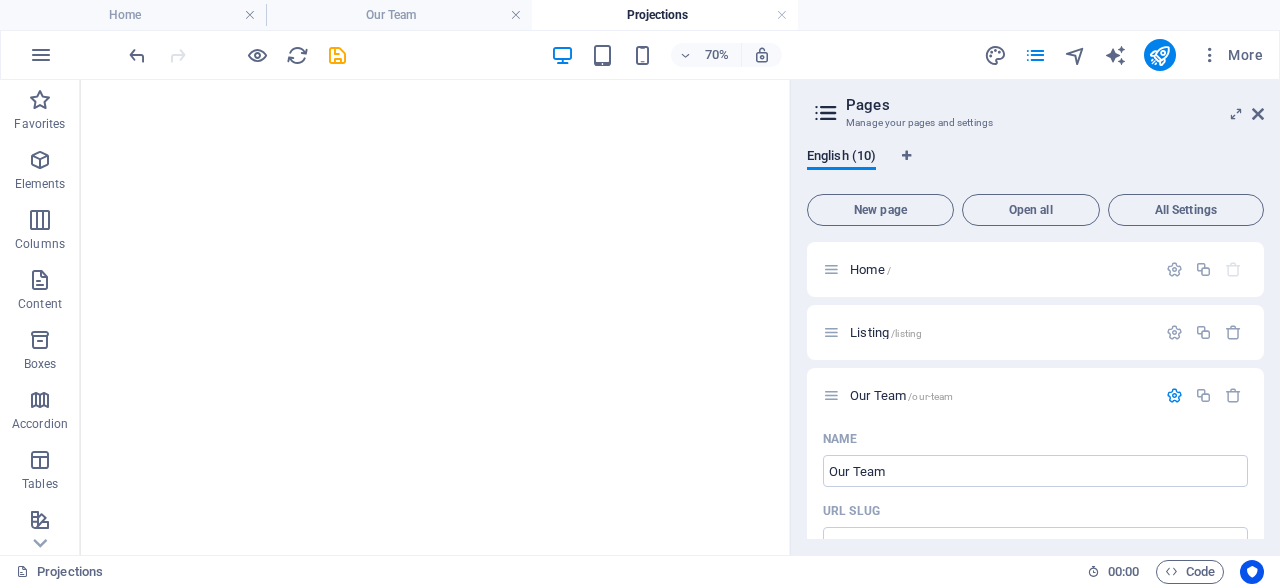 type on "Service" 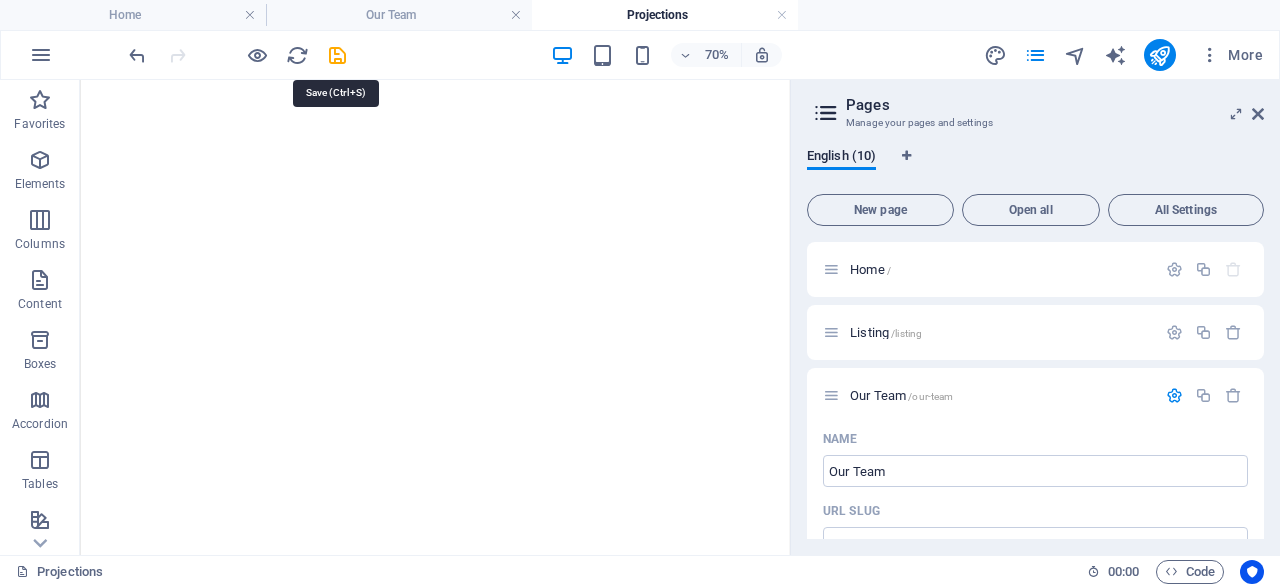 drag, startPoint x: 344, startPoint y: 53, endPoint x: 761, endPoint y: 70, distance: 417.34637 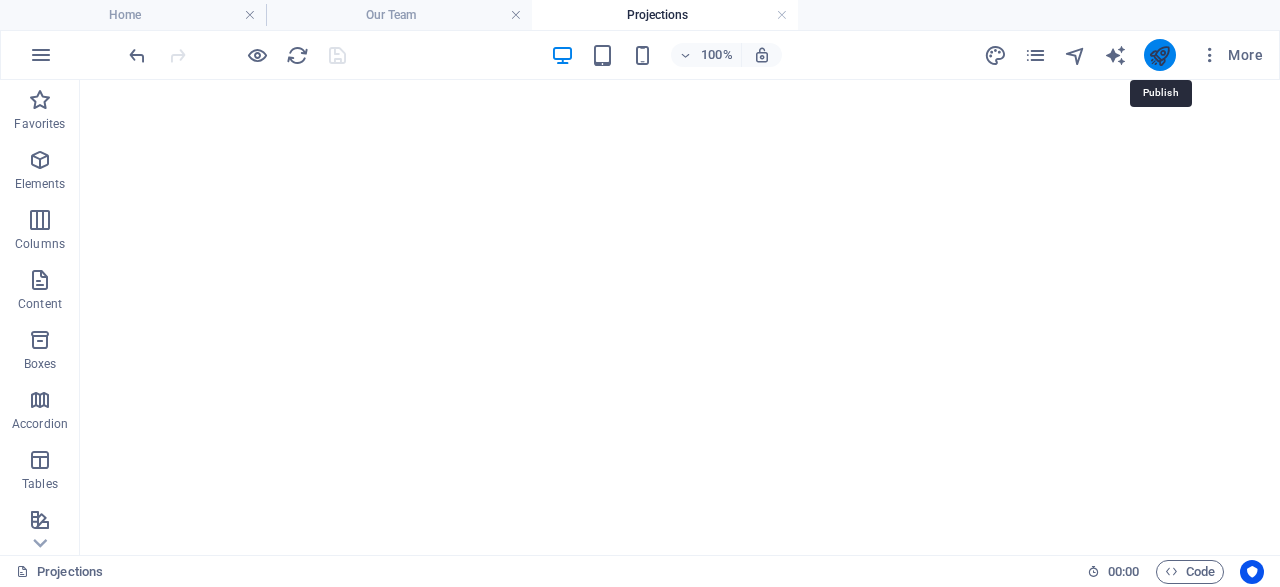 click at bounding box center [1159, 55] 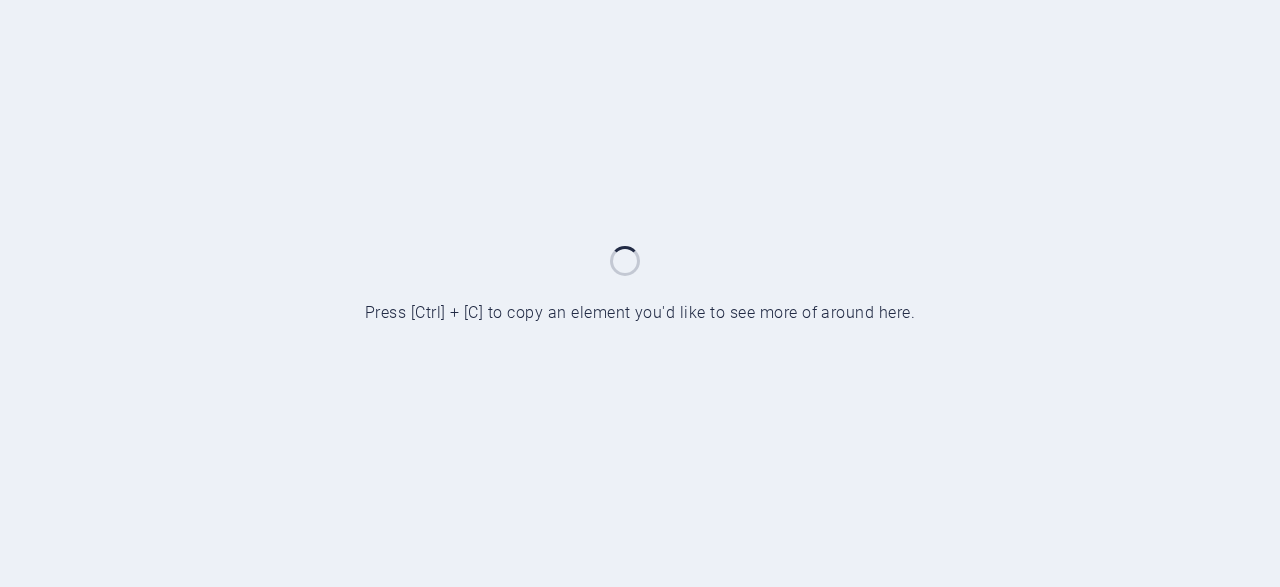 scroll, scrollTop: 0, scrollLeft: 0, axis: both 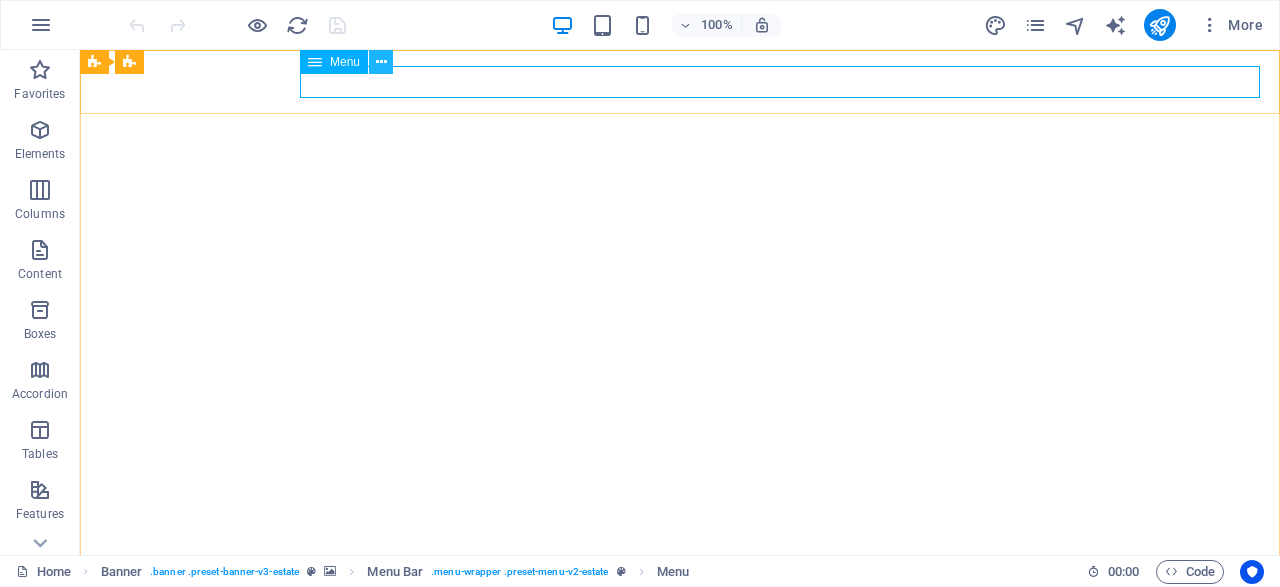 click at bounding box center [381, 62] 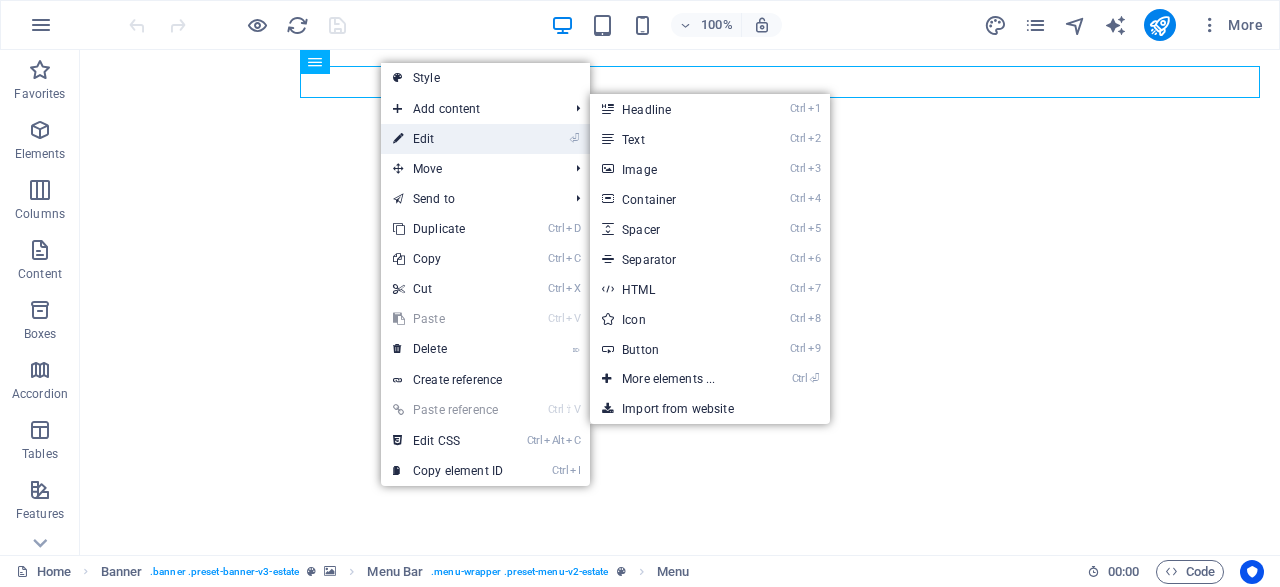 click on "⏎  Edit" at bounding box center [448, 139] 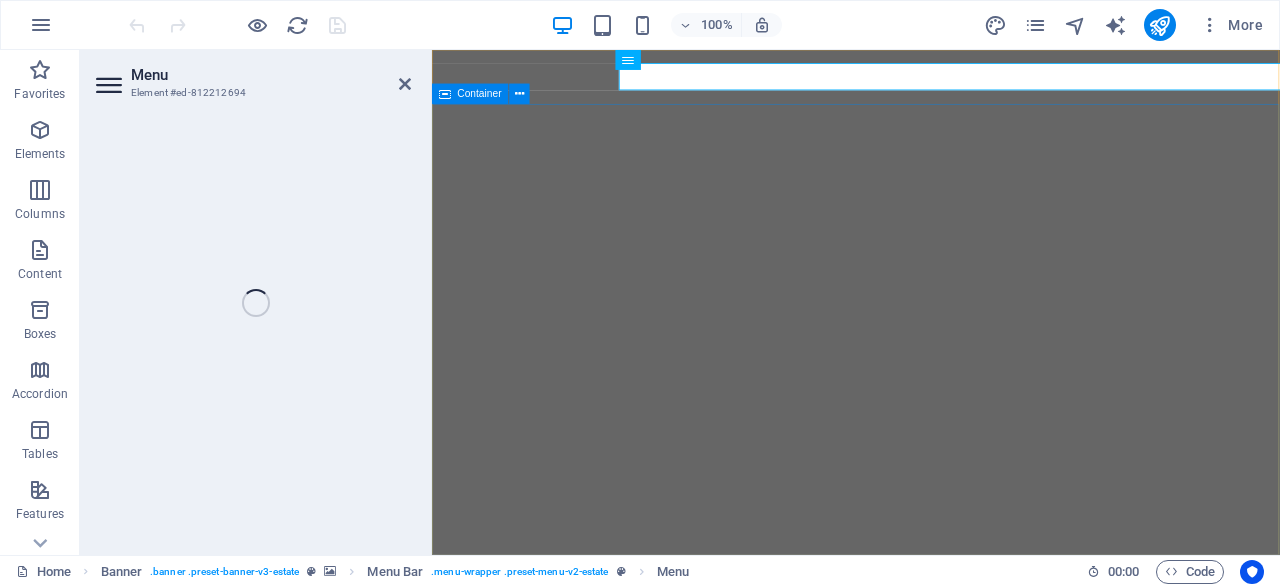 select 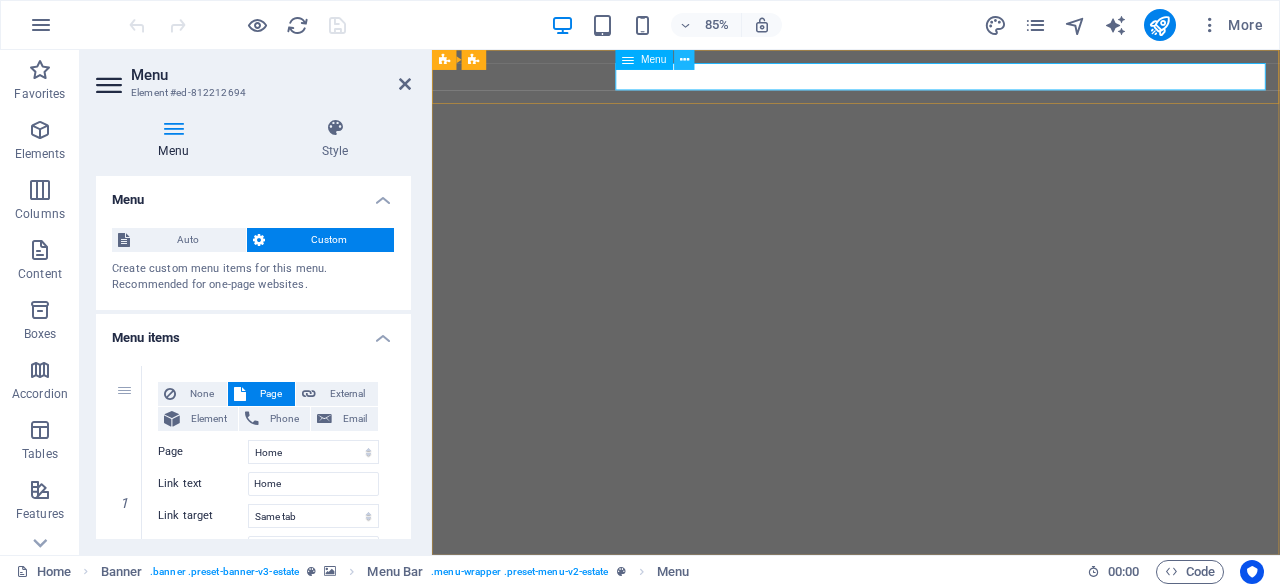 click at bounding box center [684, 60] 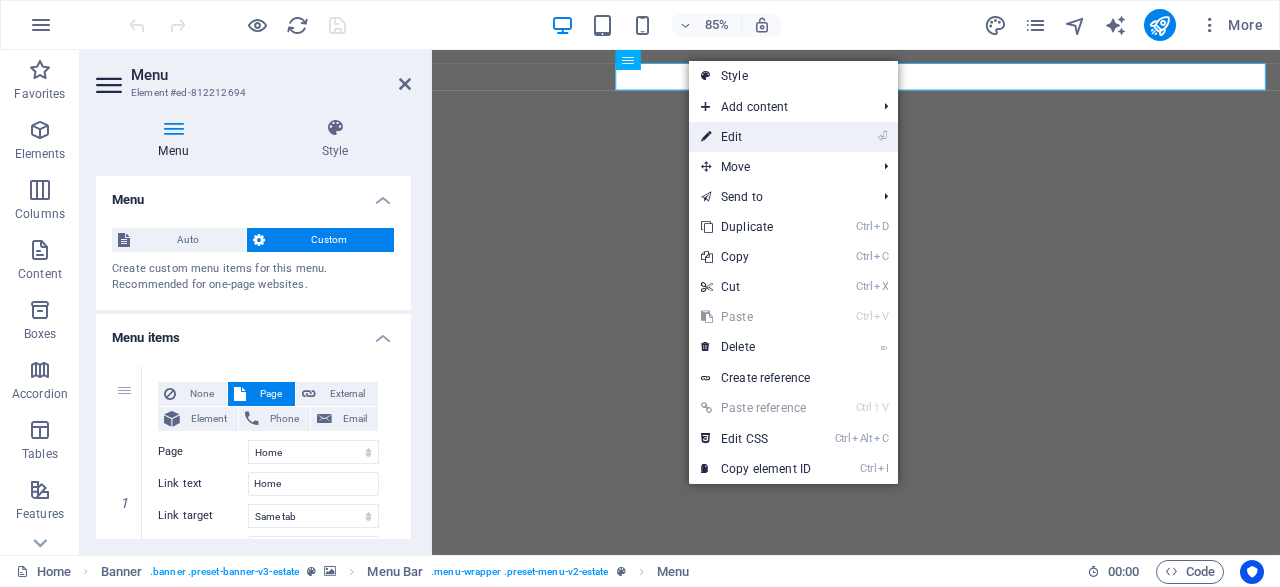 click on "⏎  Edit" at bounding box center [756, 137] 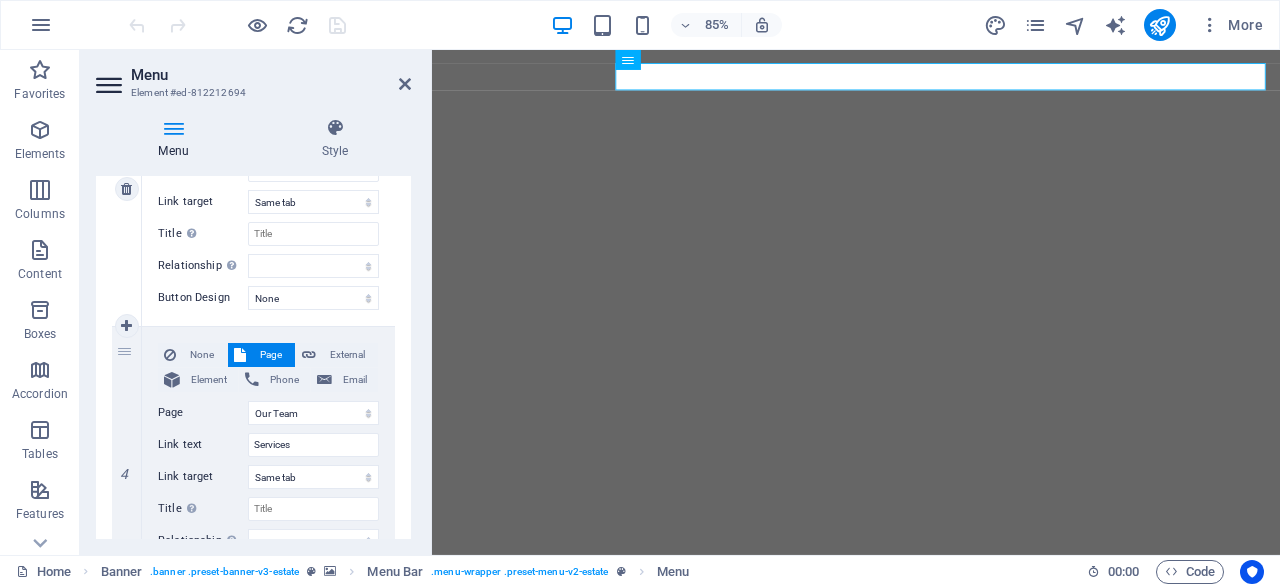 scroll, scrollTop: 960, scrollLeft: 0, axis: vertical 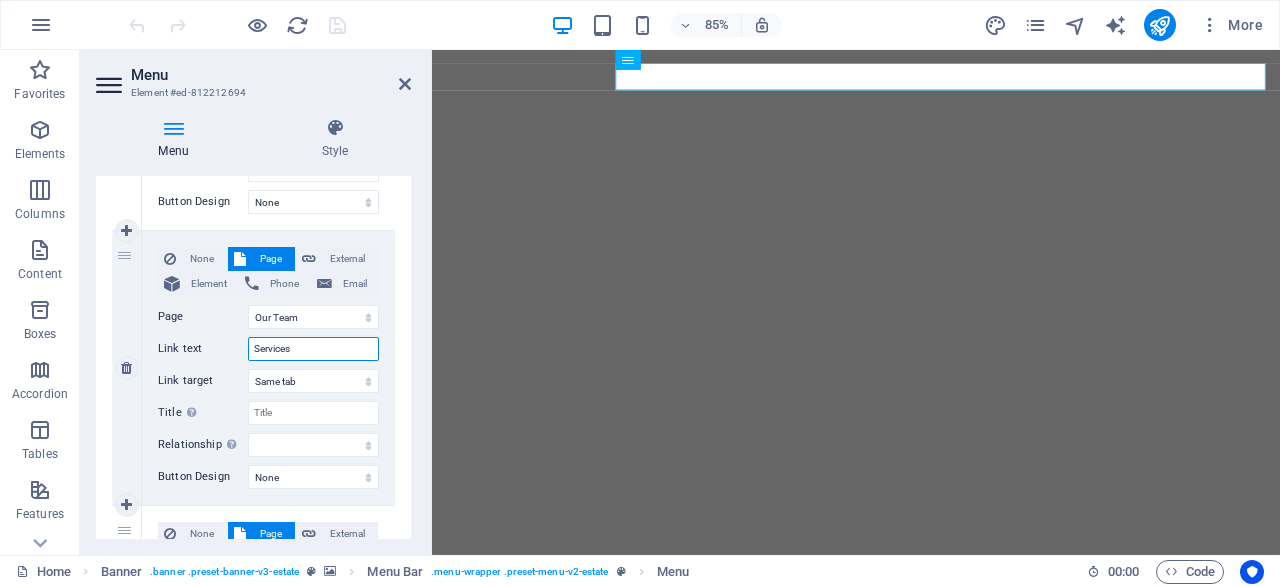 drag, startPoint x: 299, startPoint y: 341, endPoint x: 233, endPoint y: 343, distance: 66.0303 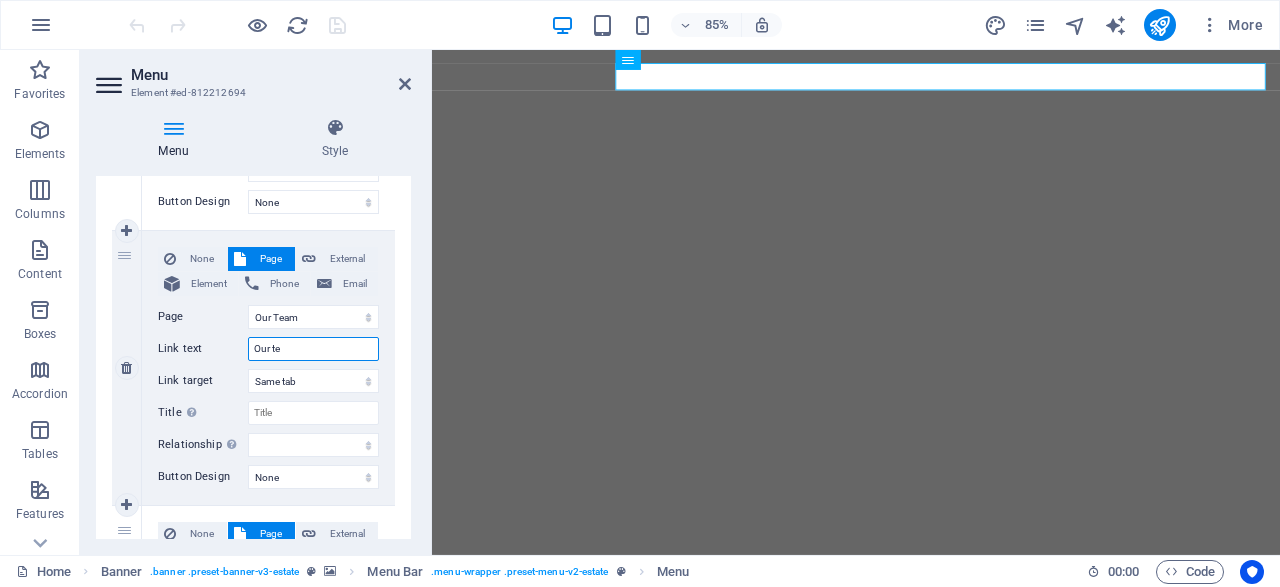 type on "Our tea" 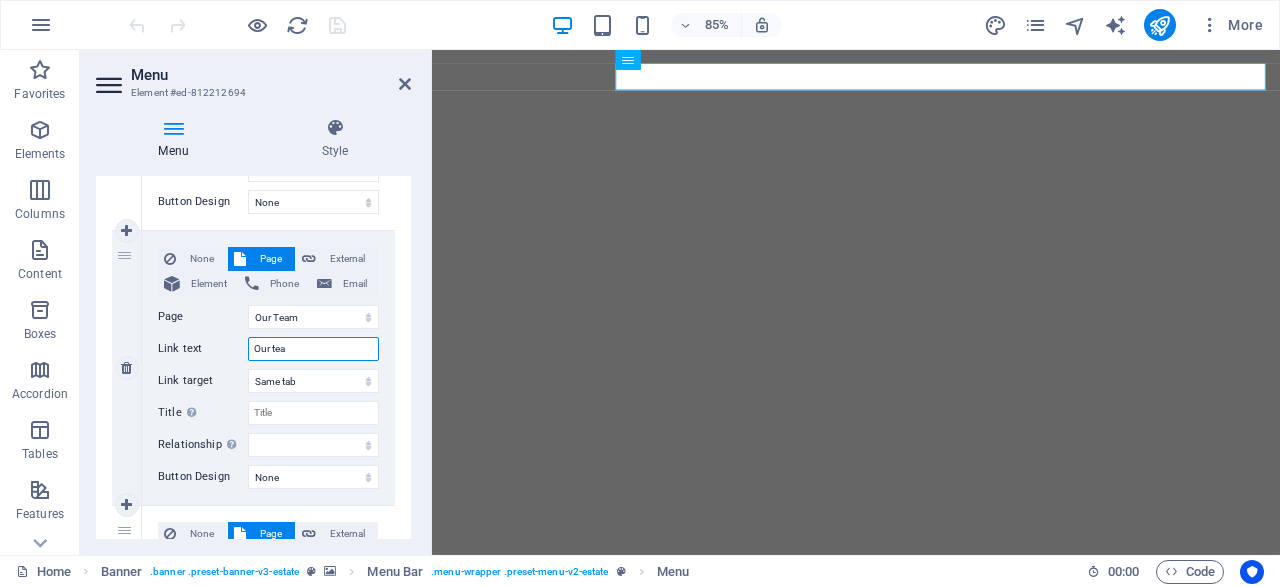 select 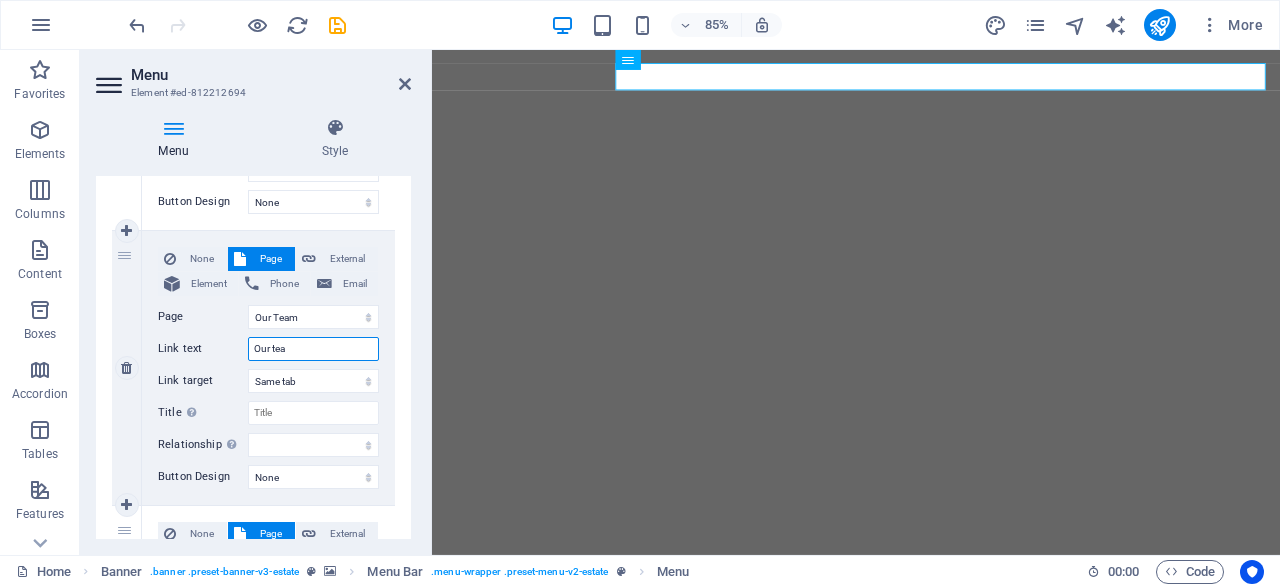 type on "Our team" 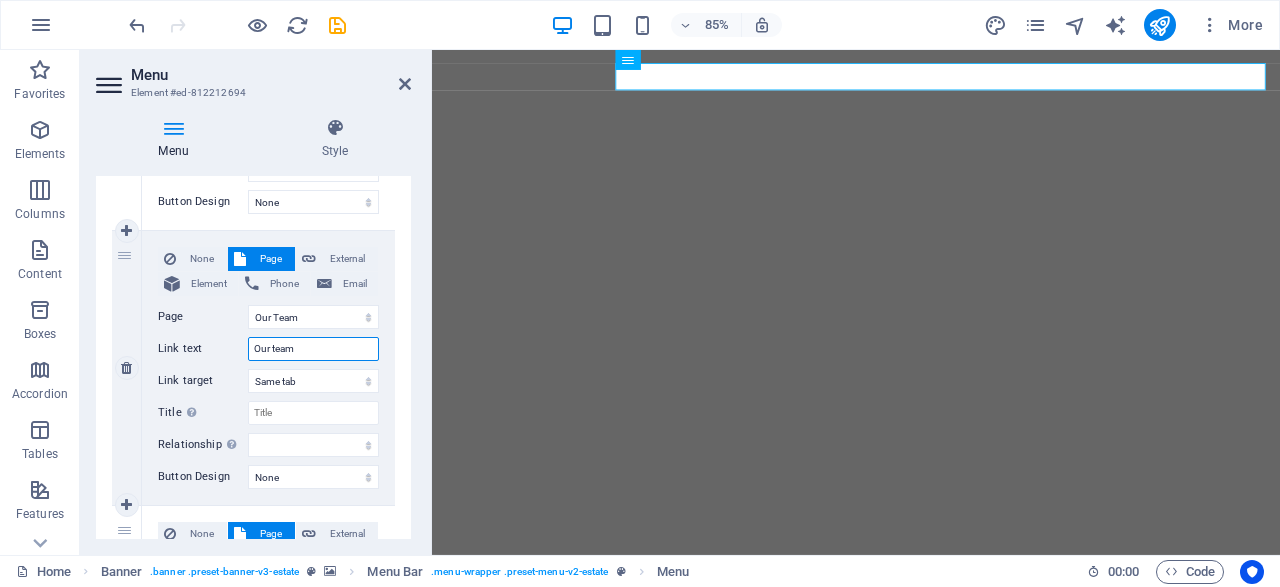 select 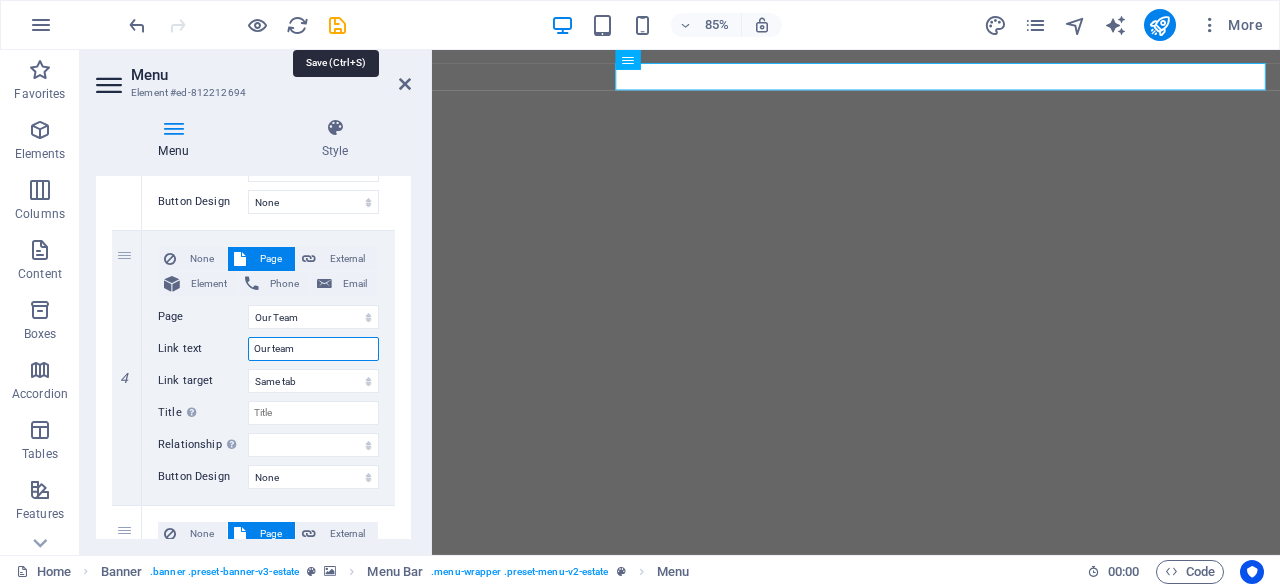 type on "Our team" 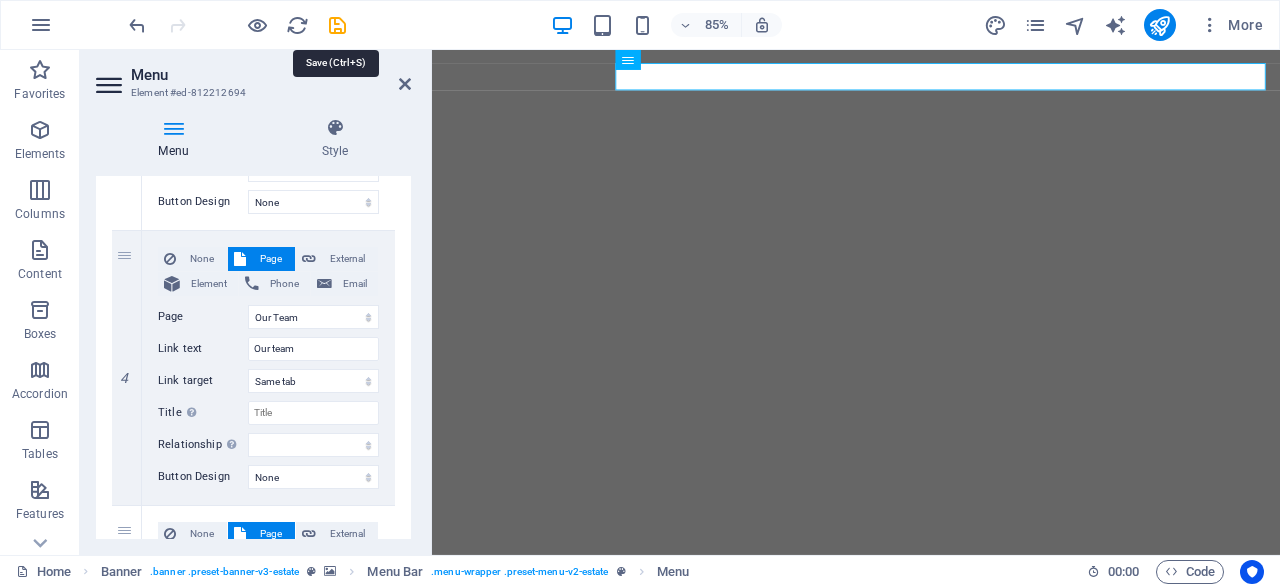 click at bounding box center (337, 25) 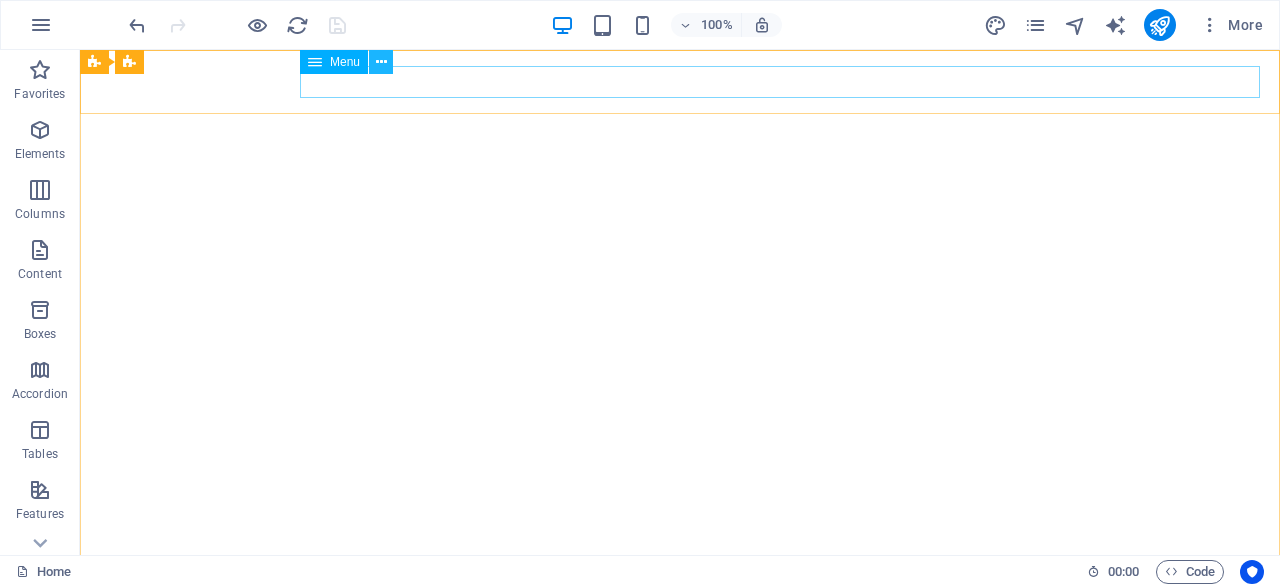 click at bounding box center [381, 62] 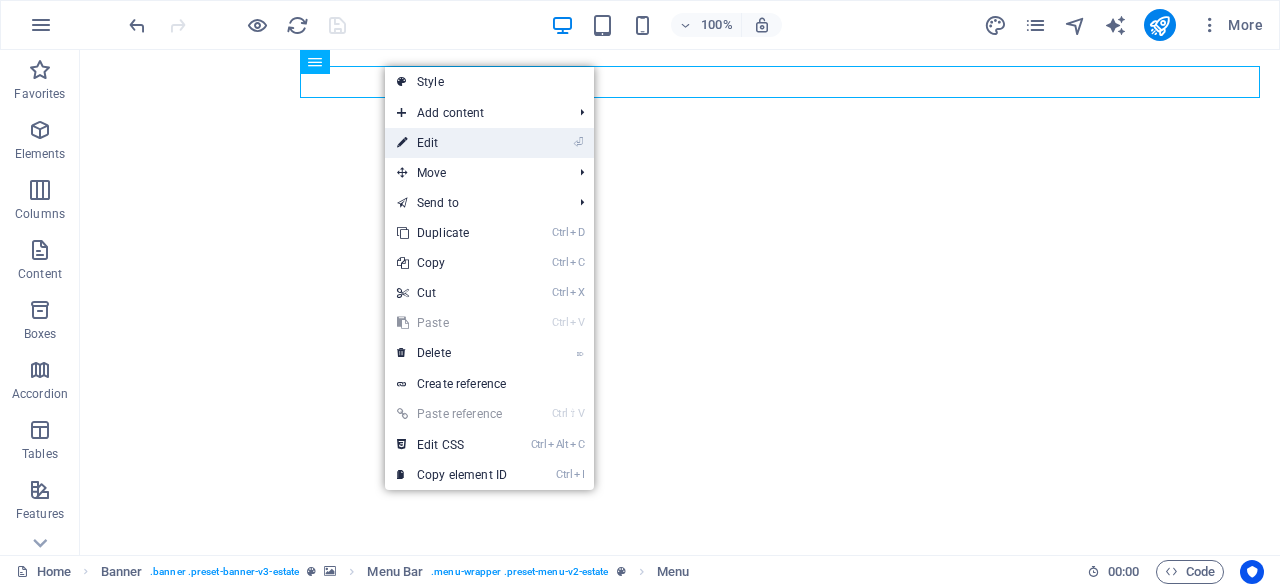 click on "⏎  Edit" at bounding box center (452, 143) 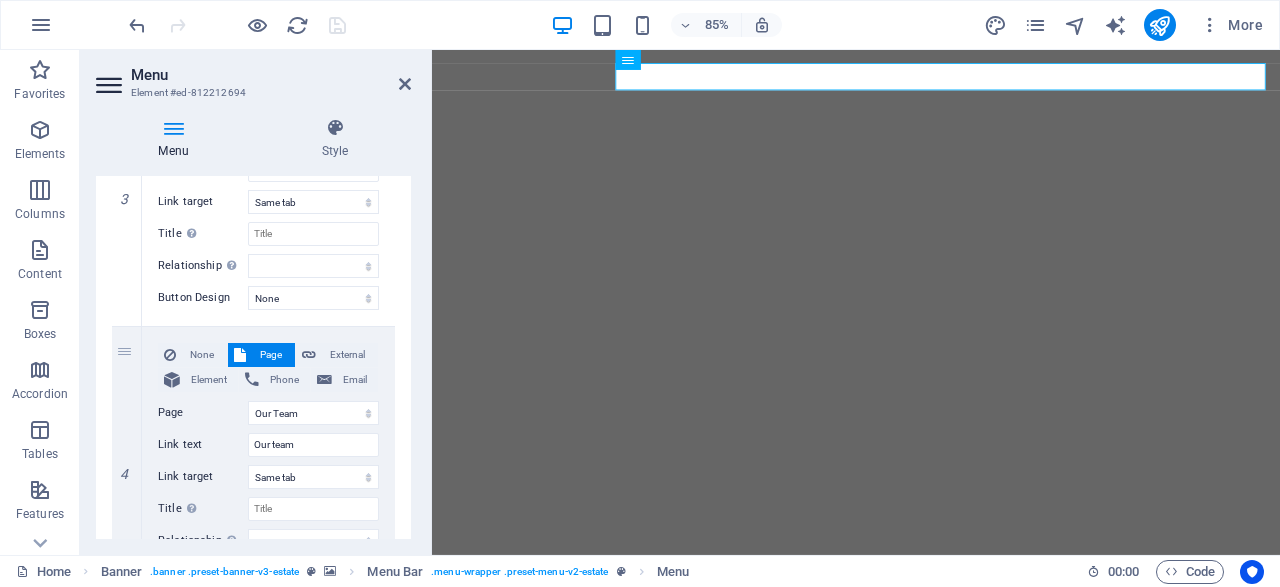 scroll, scrollTop: 960, scrollLeft: 0, axis: vertical 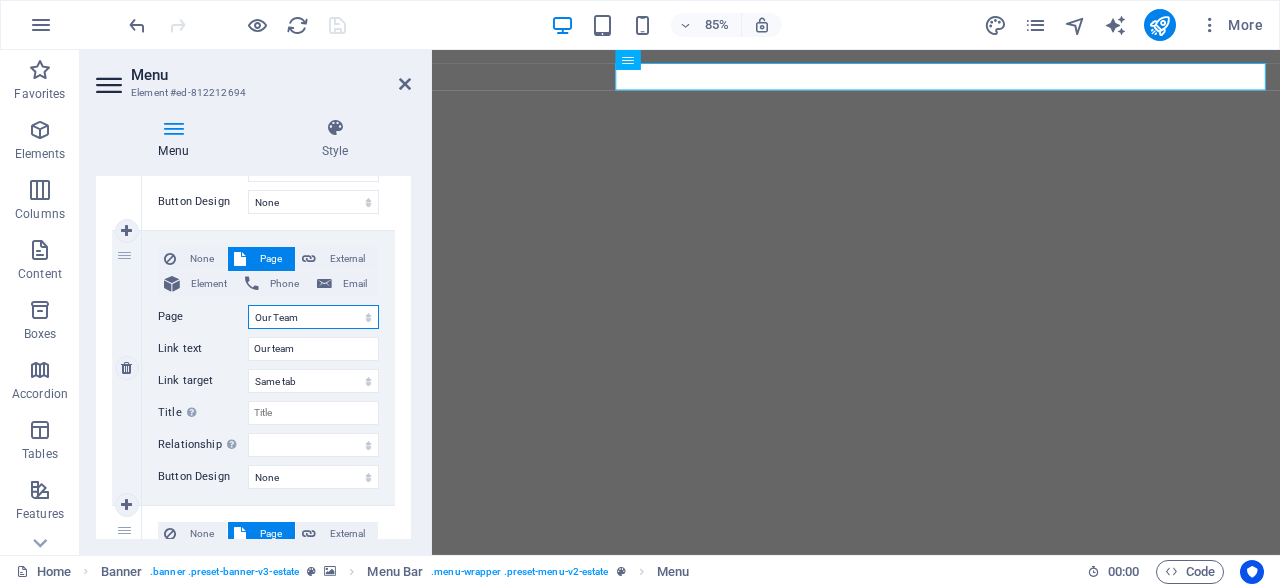 select on "3" 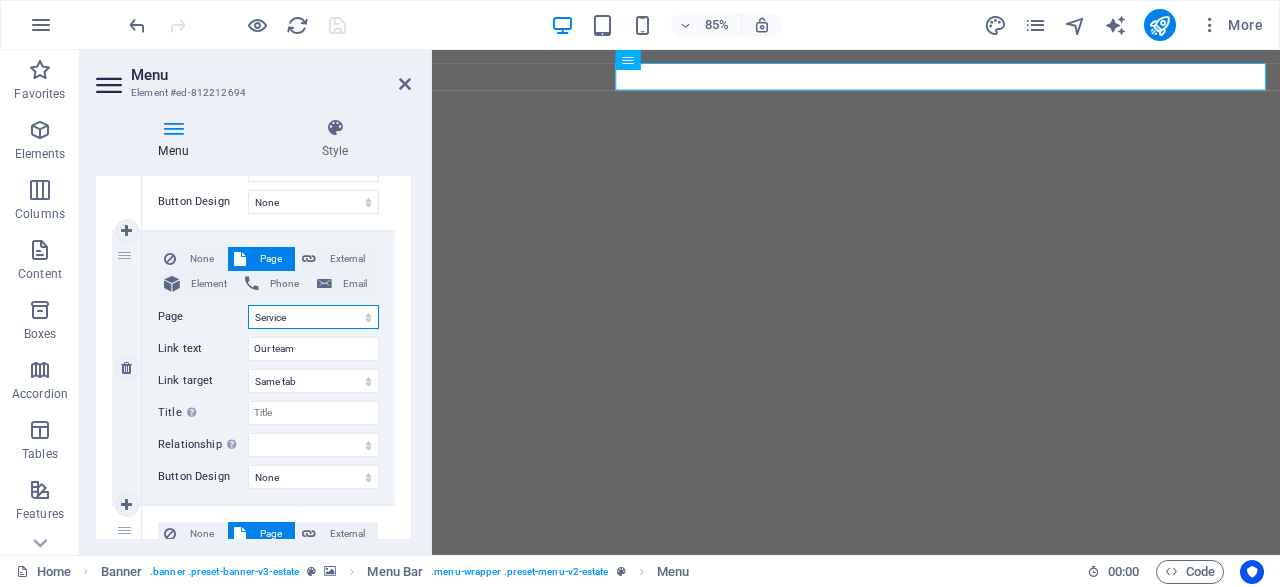 click on "Service" at bounding box center [0, 0] 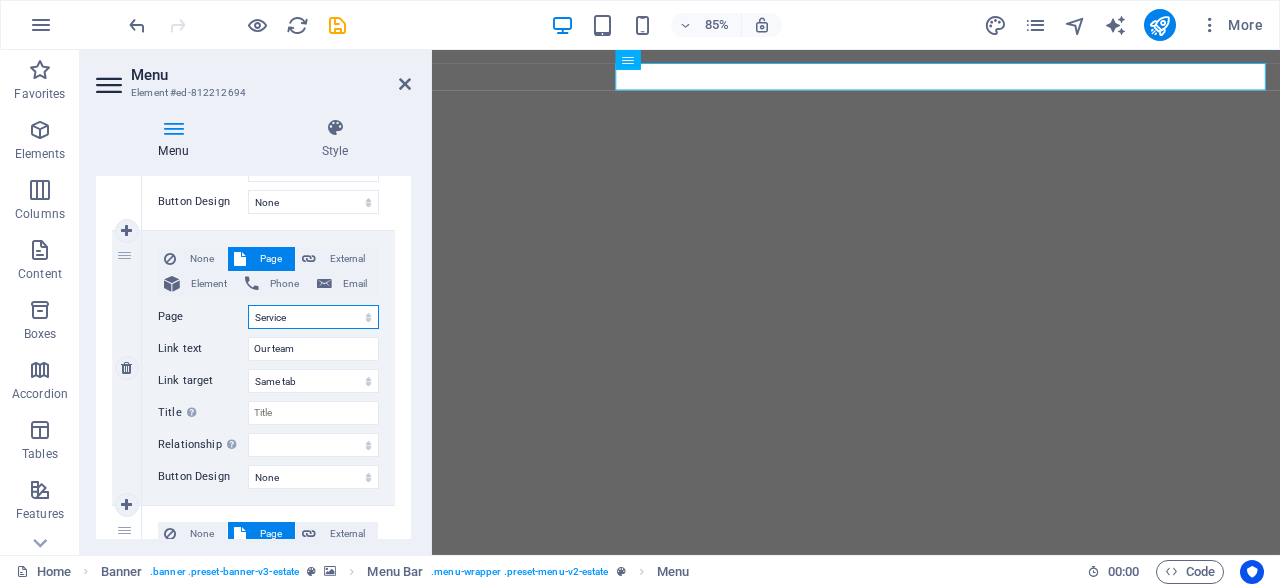 select 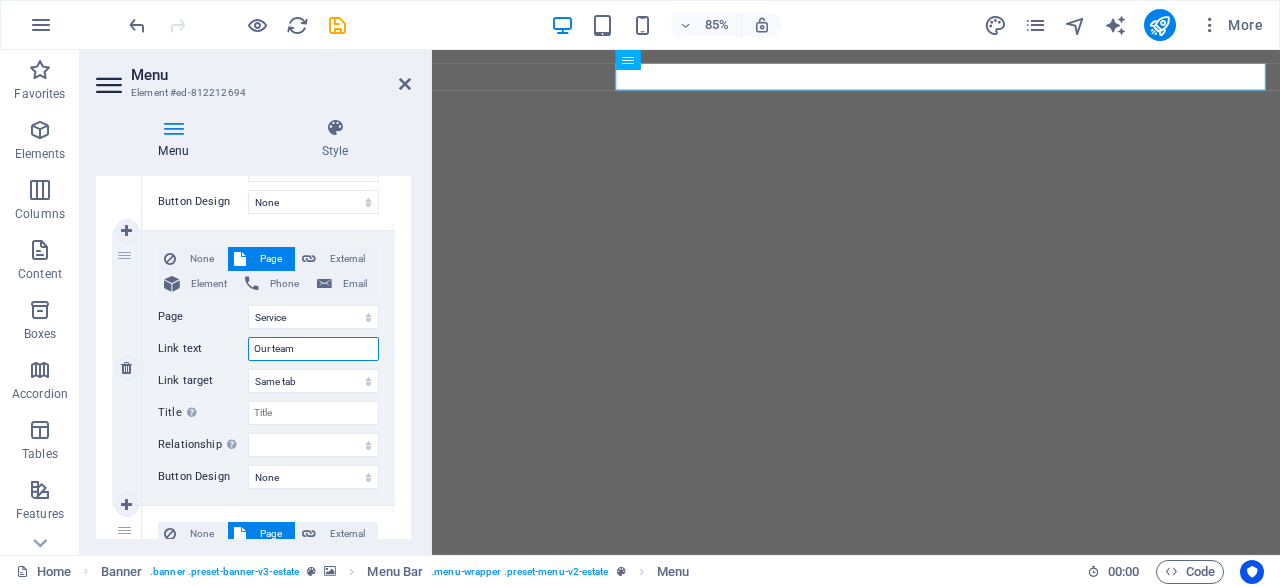 click on "Our team" at bounding box center [313, 349] 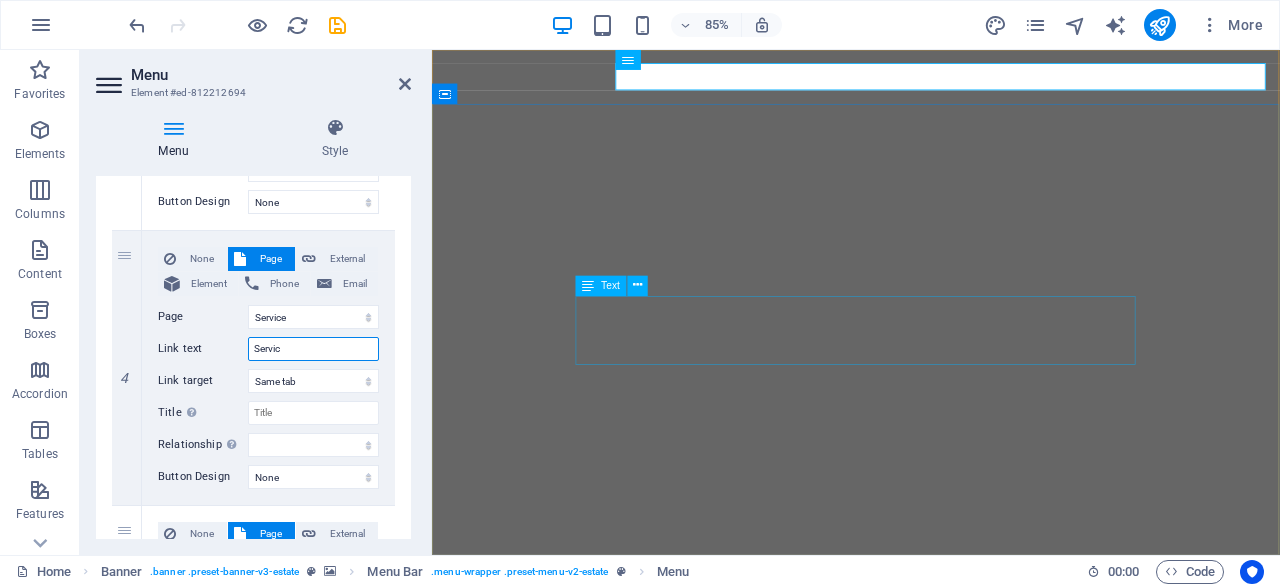 type on "Service" 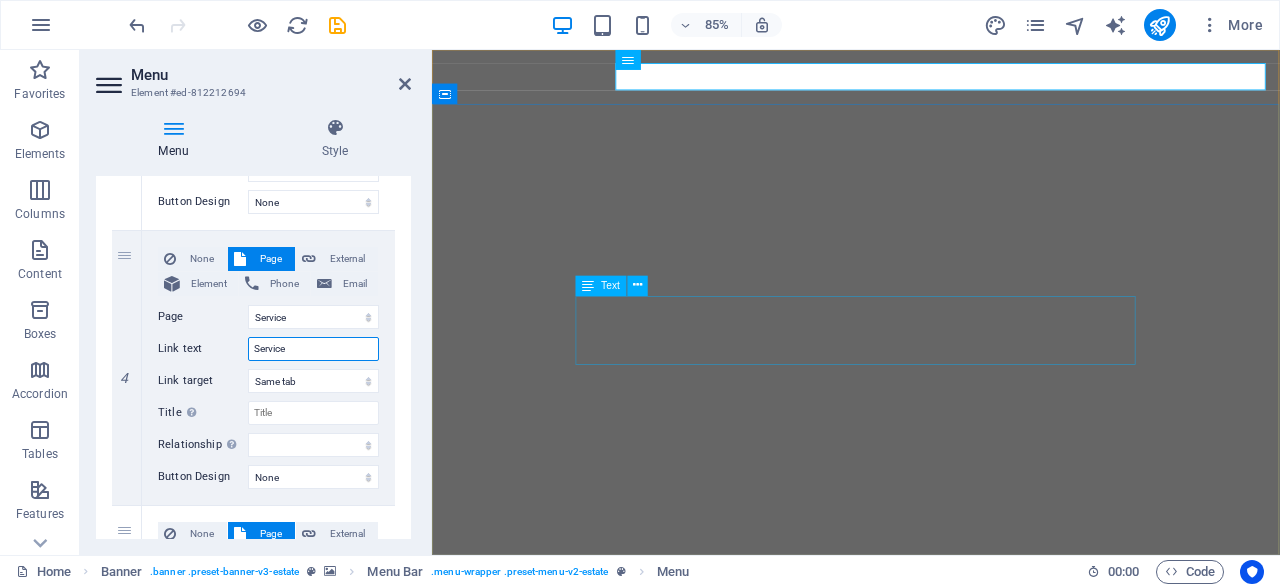 select 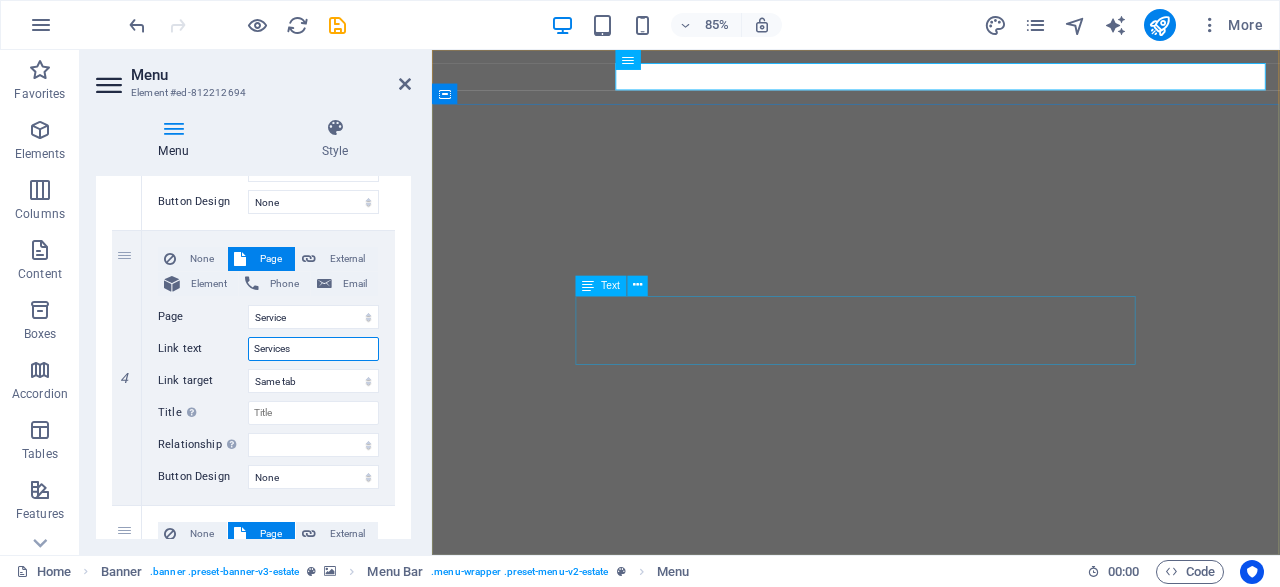 select 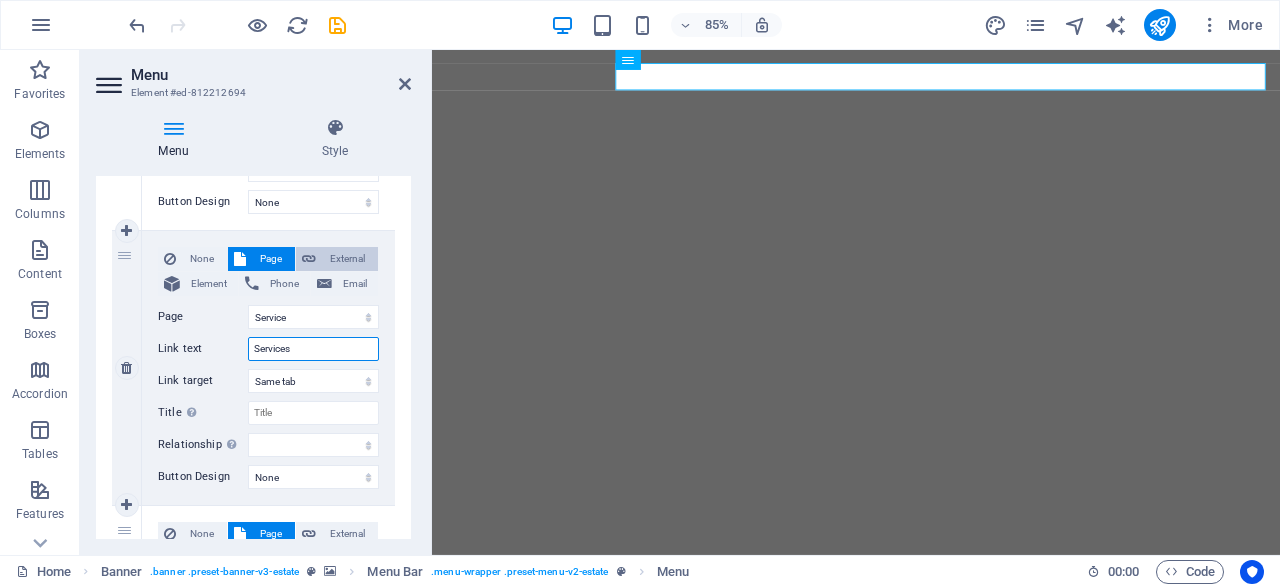 type on "Services" 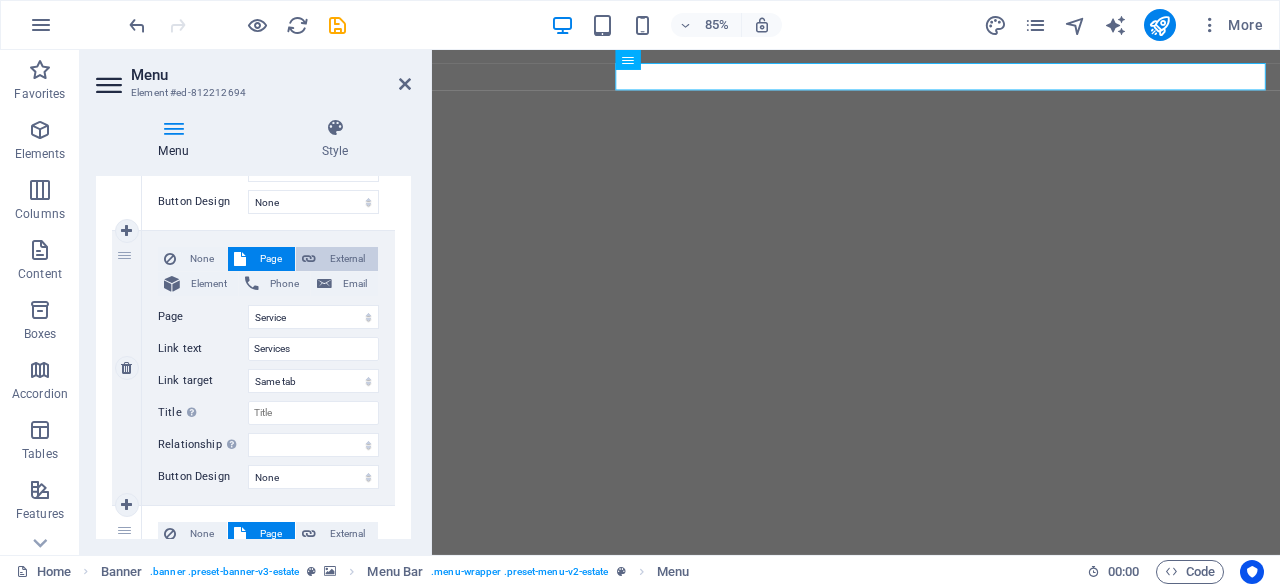 click on "External" at bounding box center (347, 259) 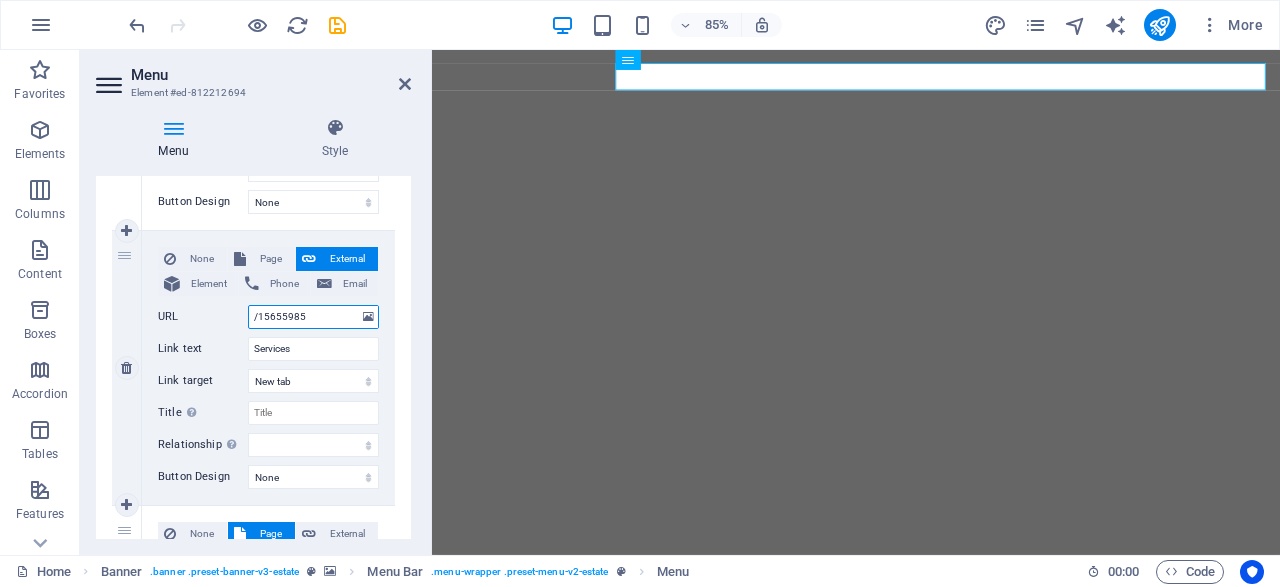 drag, startPoint x: 315, startPoint y: 313, endPoint x: 211, endPoint y: 313, distance: 104 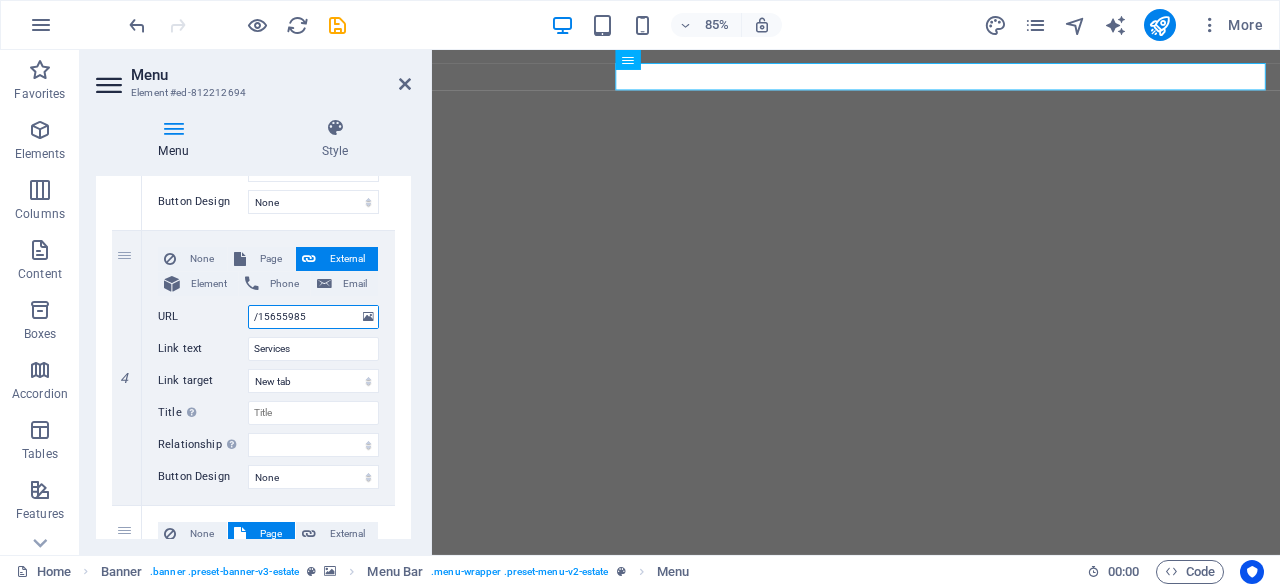 paste on "https://rashidhelps.com/services/" 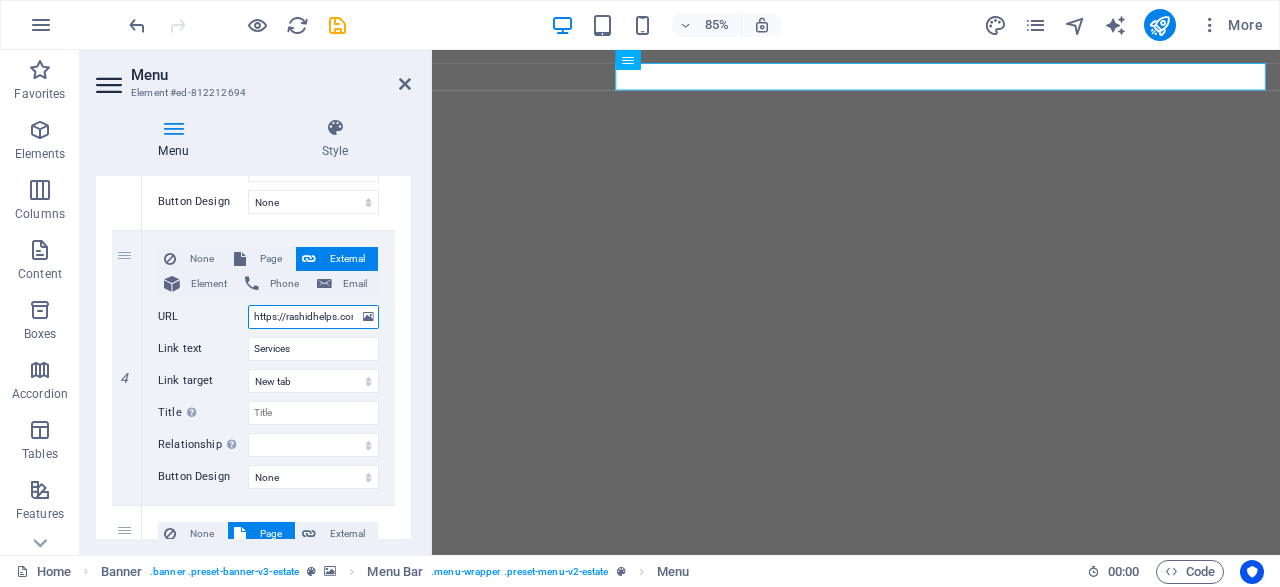 scroll, scrollTop: 0, scrollLeft: 51, axis: horizontal 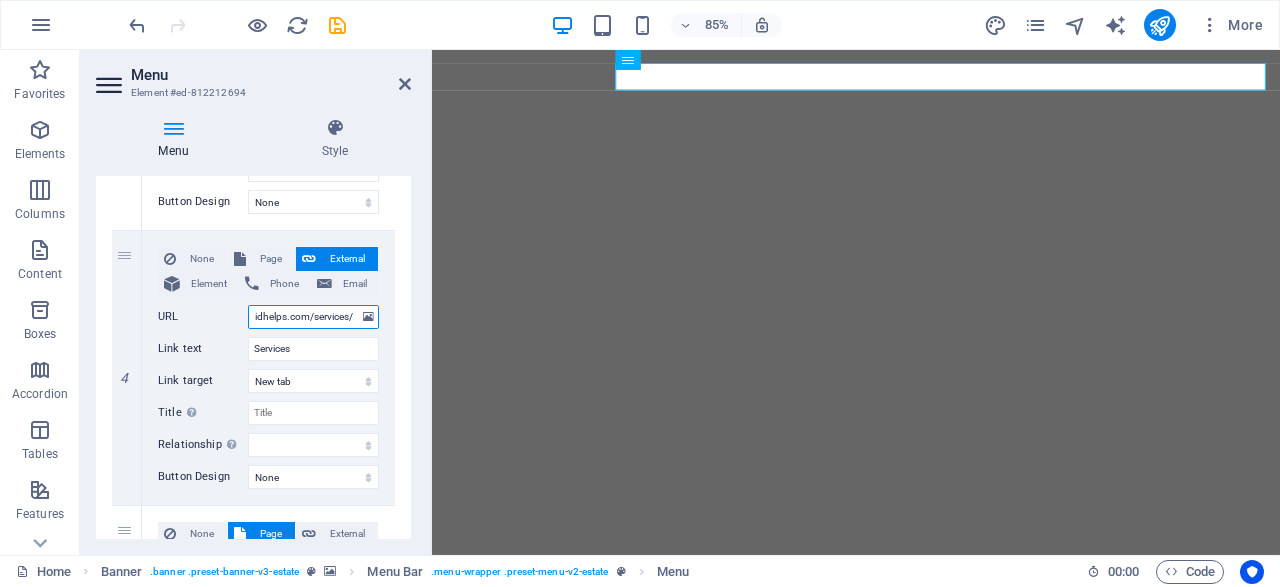 select 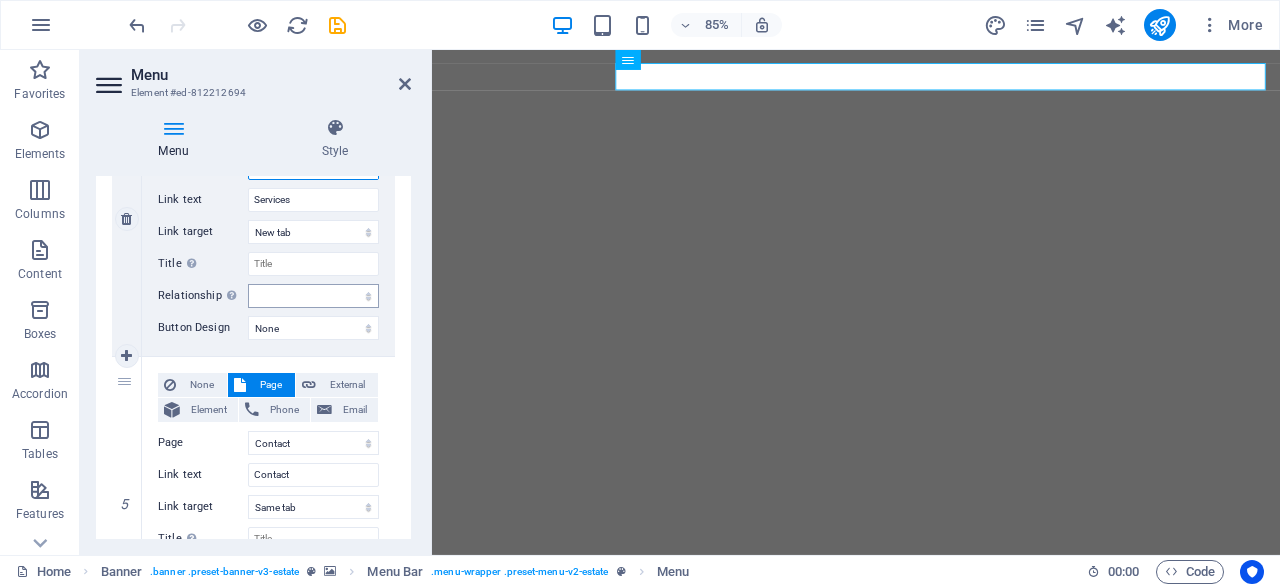 scroll, scrollTop: 1152, scrollLeft: 0, axis: vertical 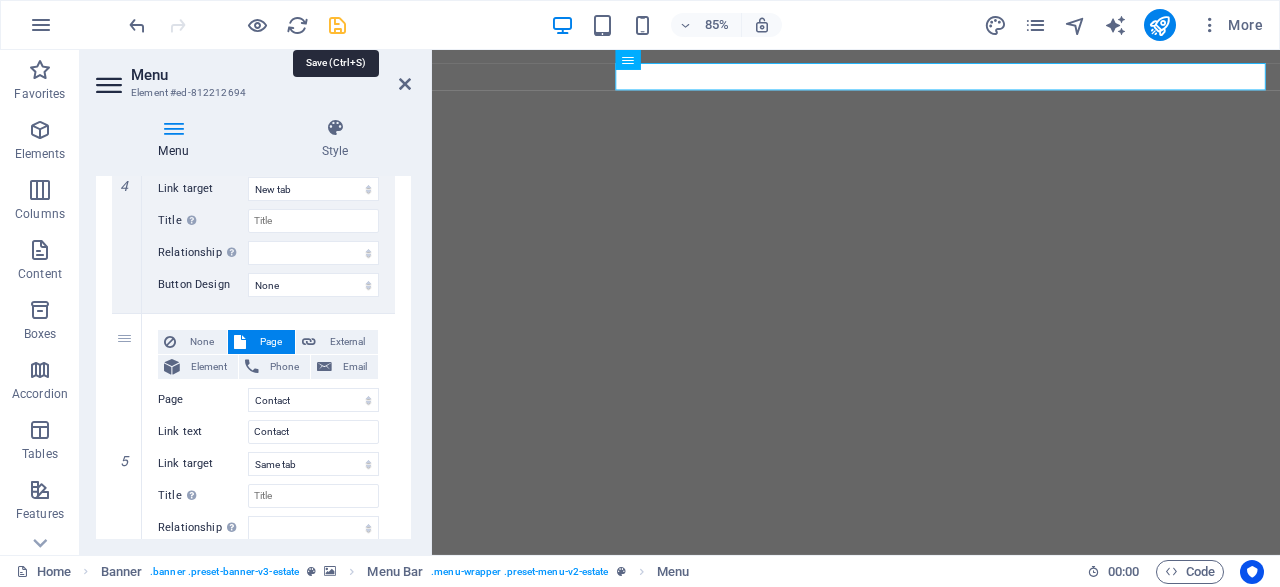 type on "https://rashidhelps.com/services/" 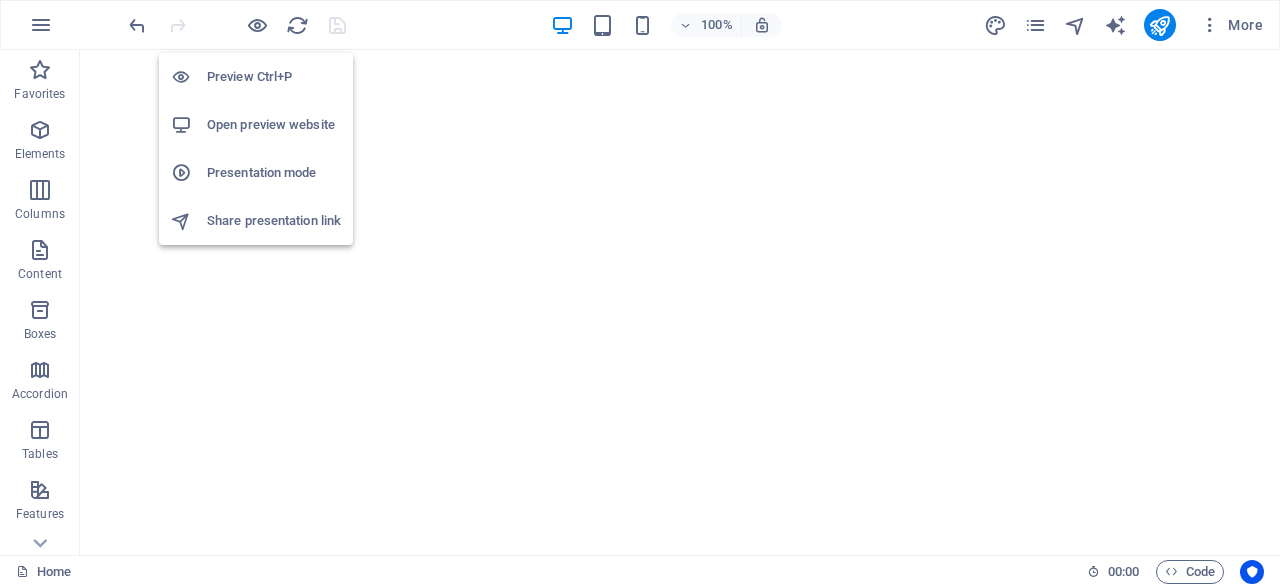 click on "Open preview website" at bounding box center [274, 125] 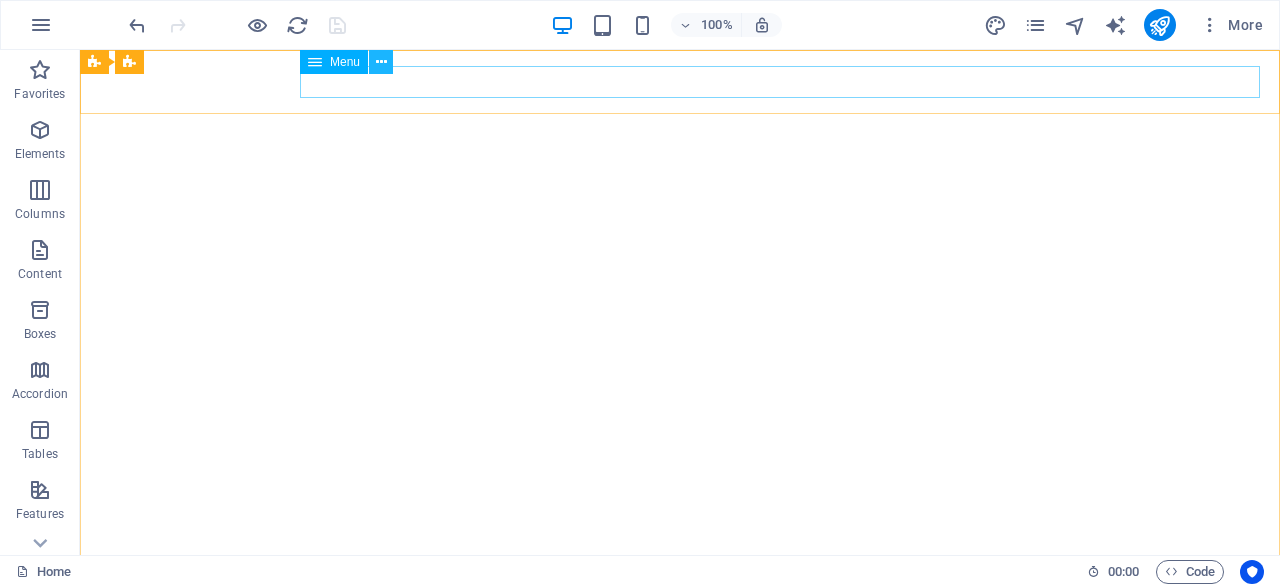 click at bounding box center [381, 62] 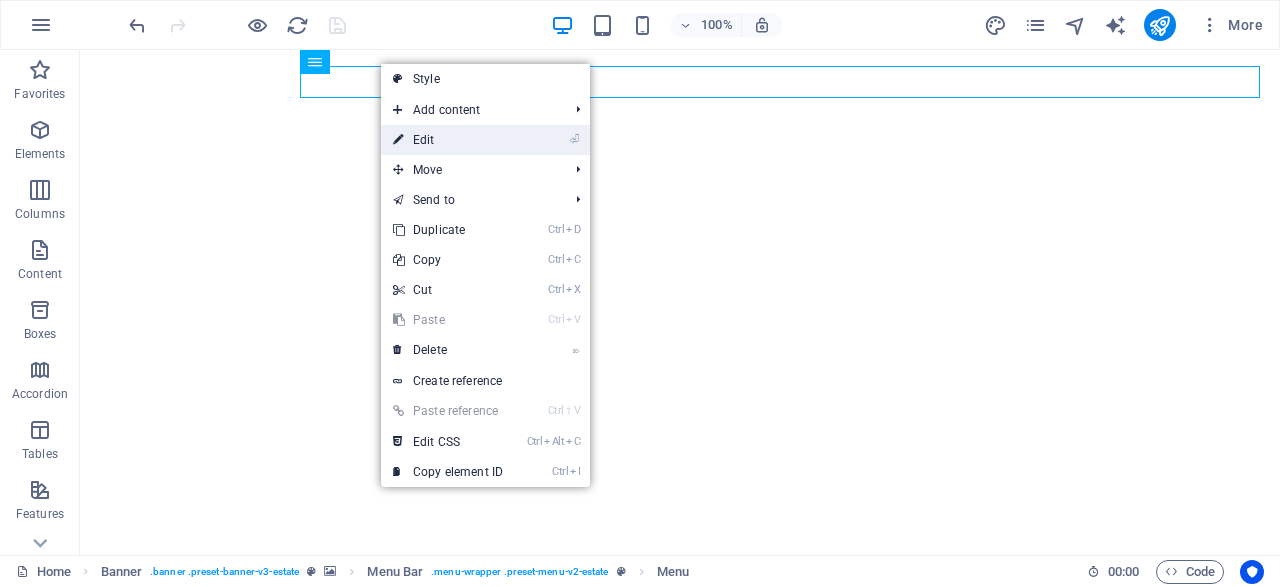 click on "⏎  Edit" at bounding box center [448, 140] 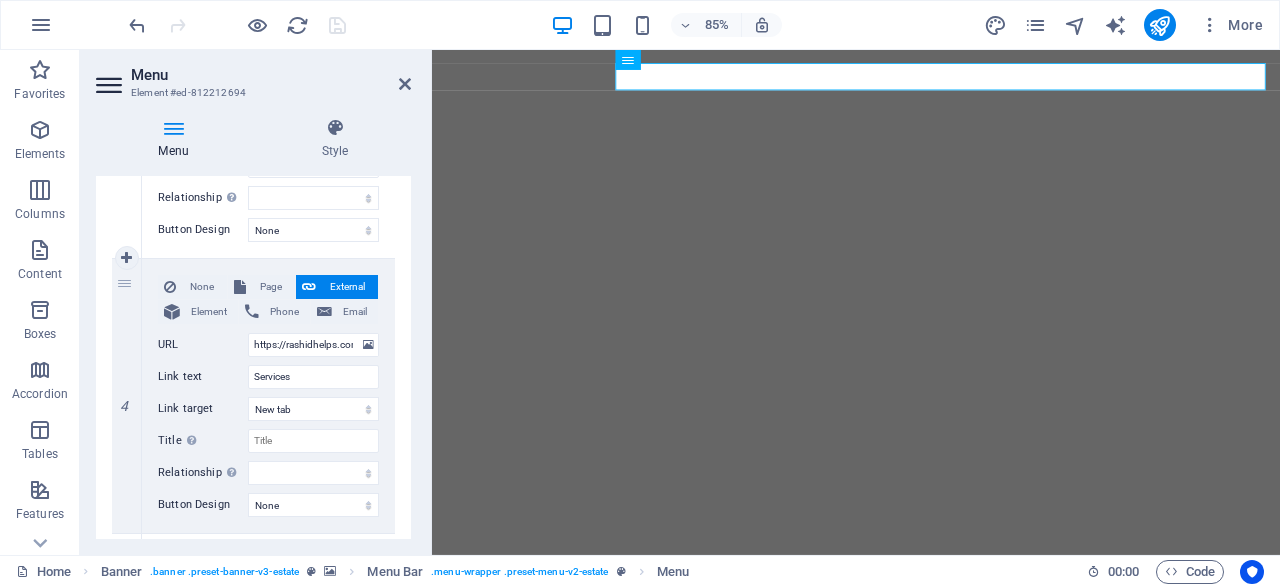 scroll, scrollTop: 960, scrollLeft: 0, axis: vertical 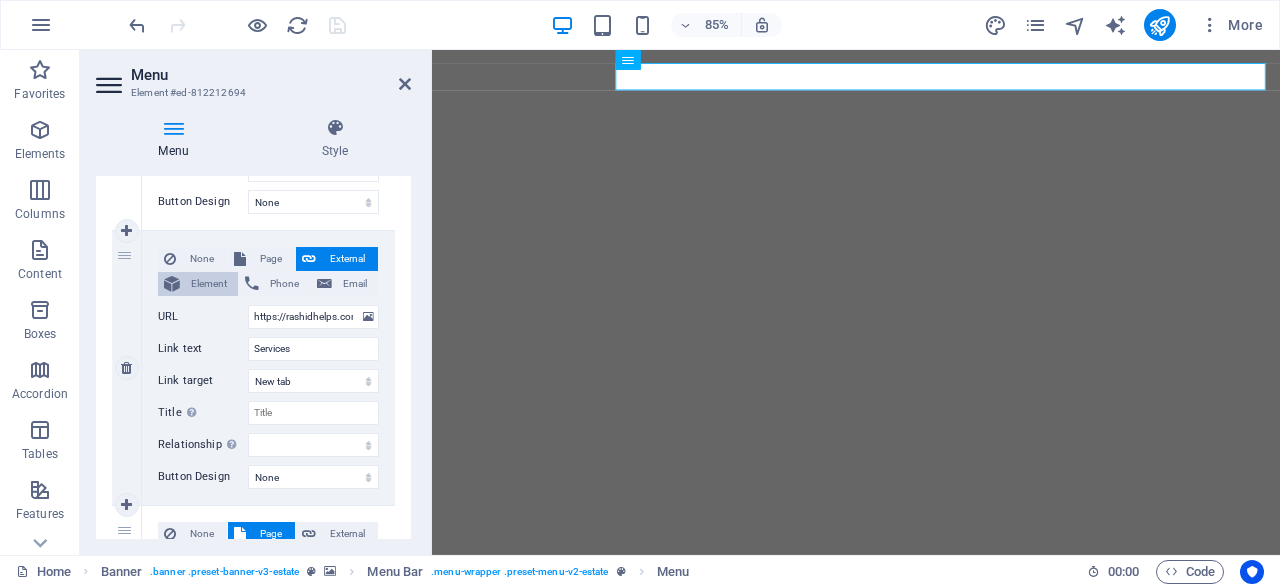 click on "Element" at bounding box center (209, 284) 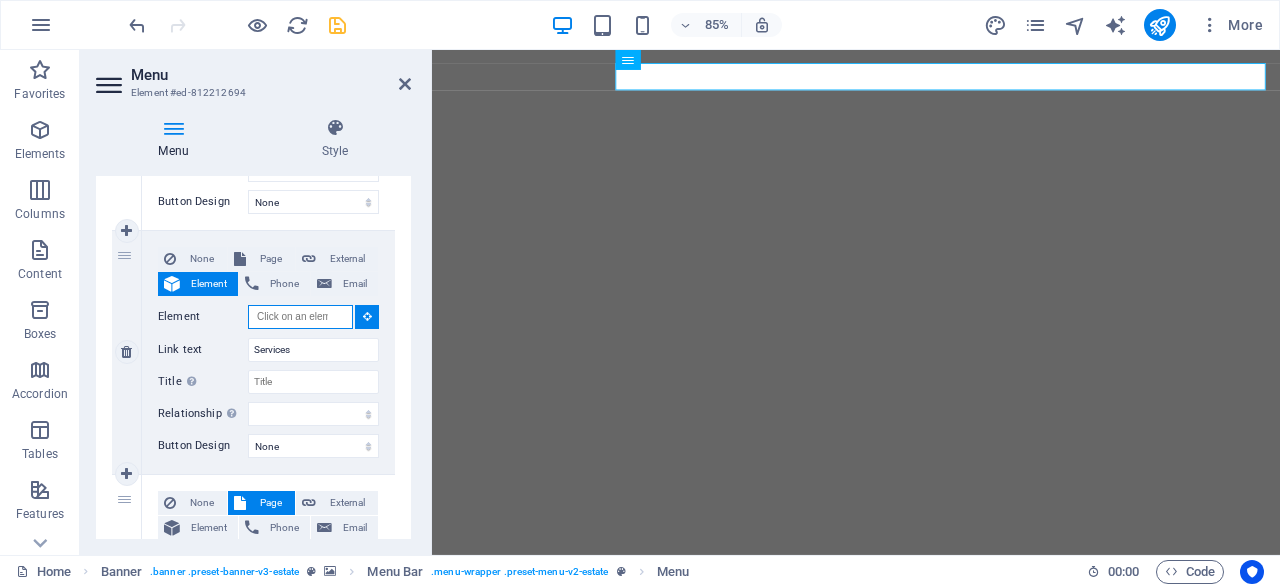 select 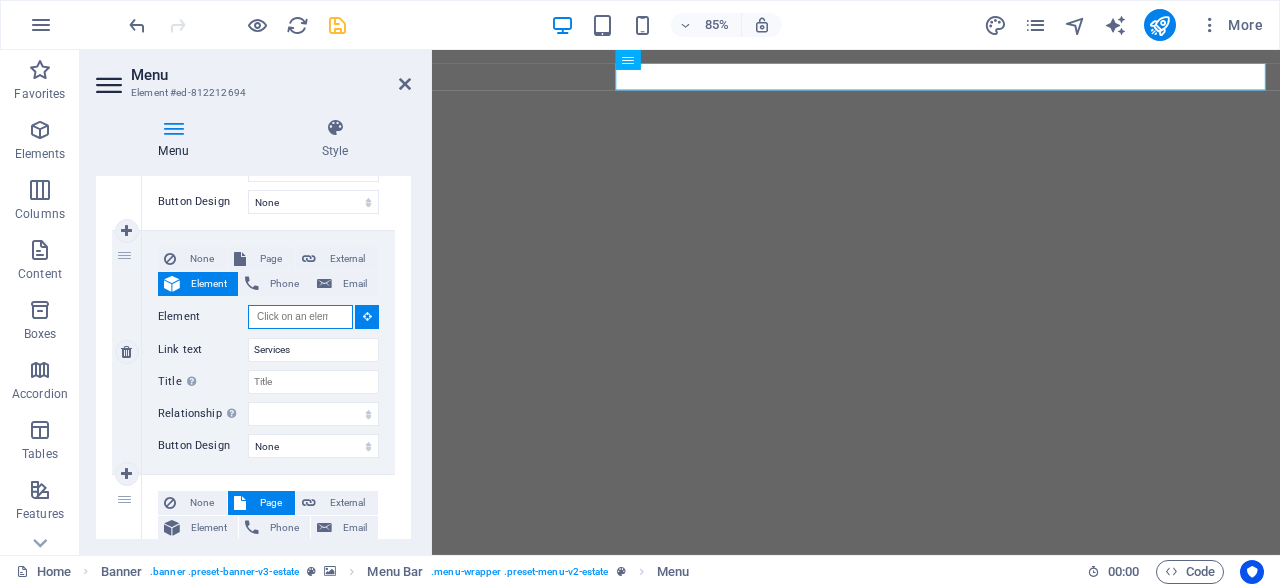 select 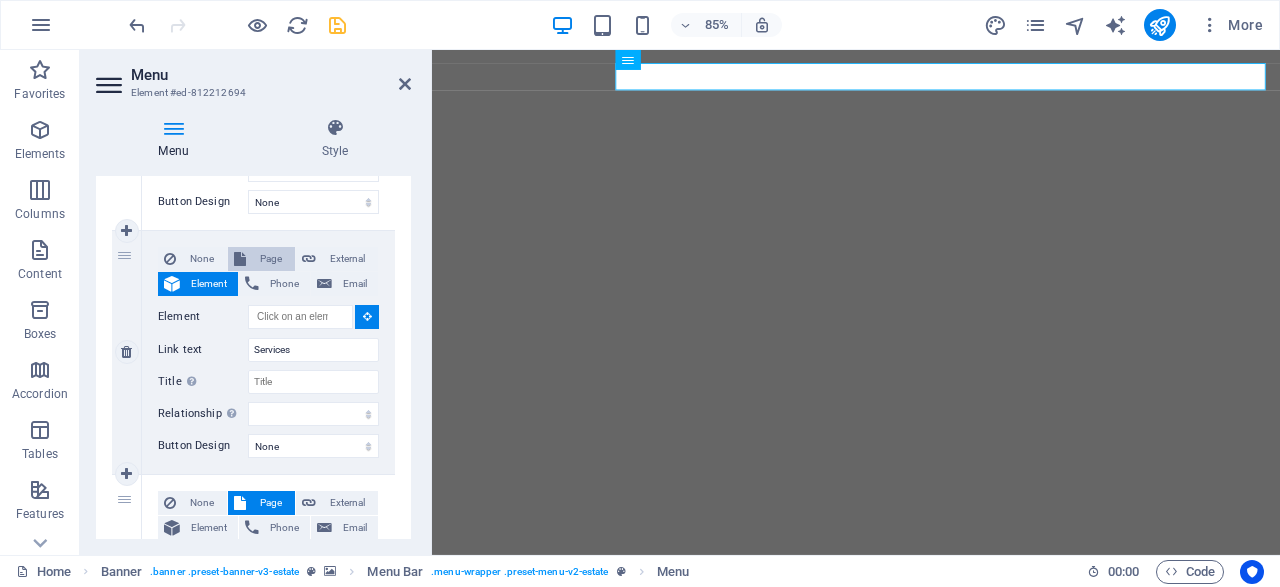 click on "Page" at bounding box center [270, 259] 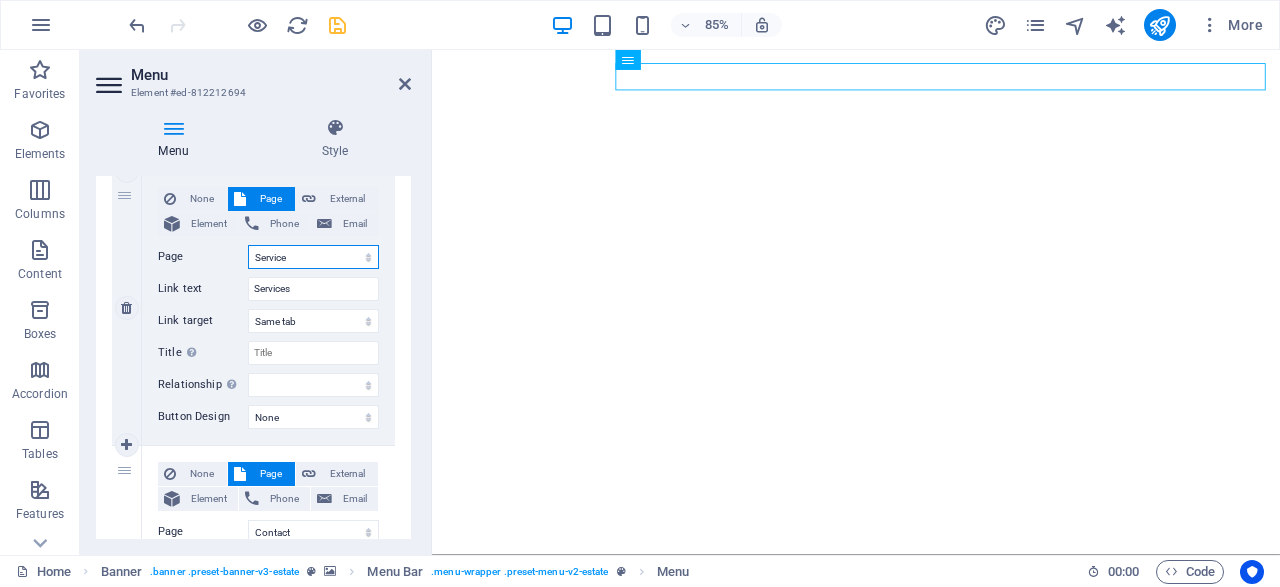 scroll, scrollTop: 1056, scrollLeft: 0, axis: vertical 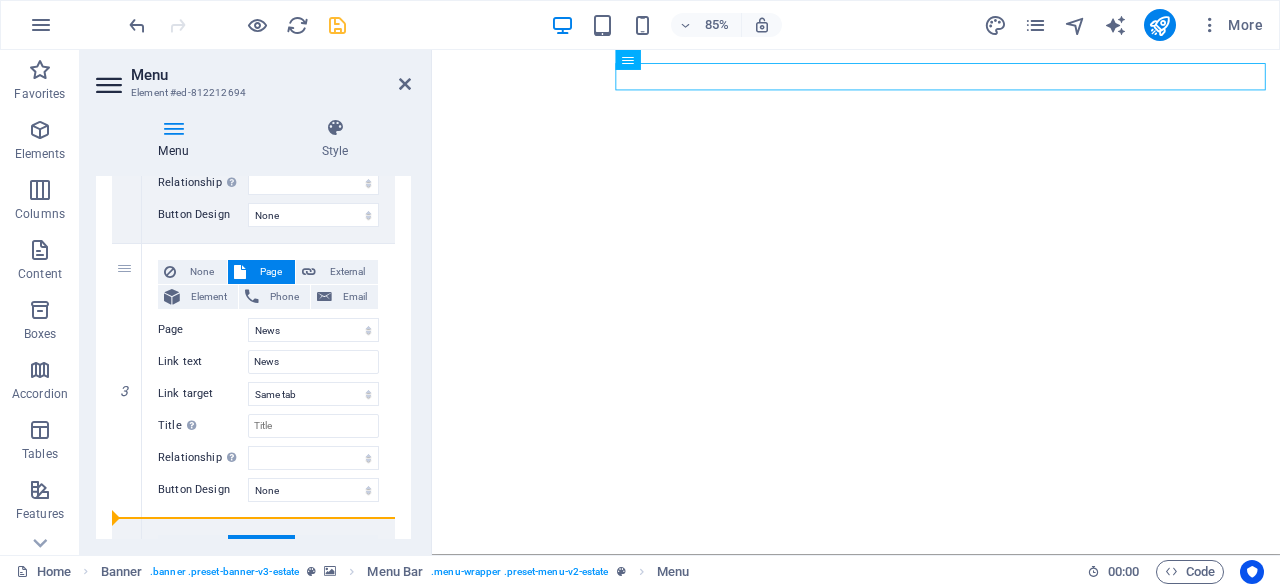 drag, startPoint x: 122, startPoint y: 269, endPoint x: 134, endPoint y: 549, distance: 280.25702 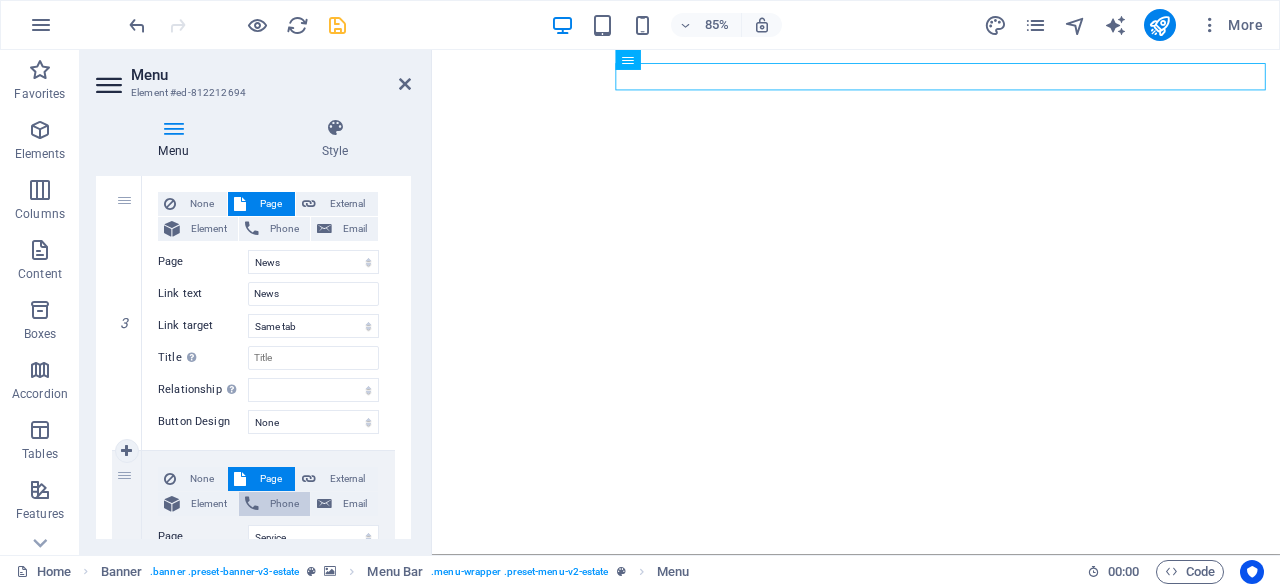 scroll, scrollTop: 768, scrollLeft: 0, axis: vertical 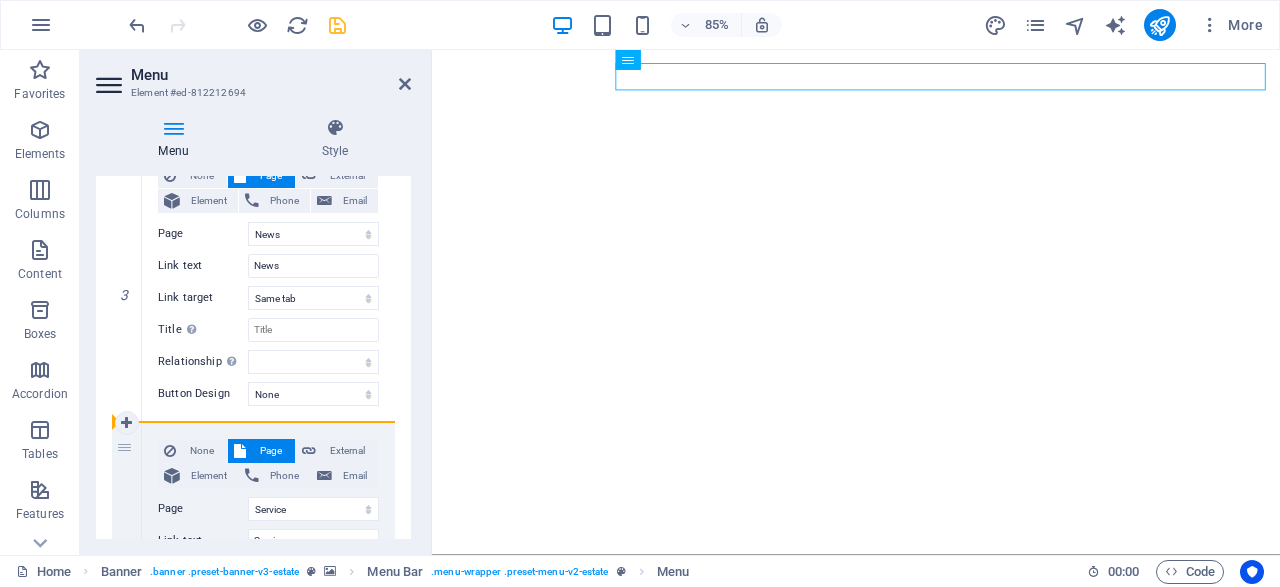 drag, startPoint x: 133, startPoint y: 209, endPoint x: 144, endPoint y: 472, distance: 263.22995 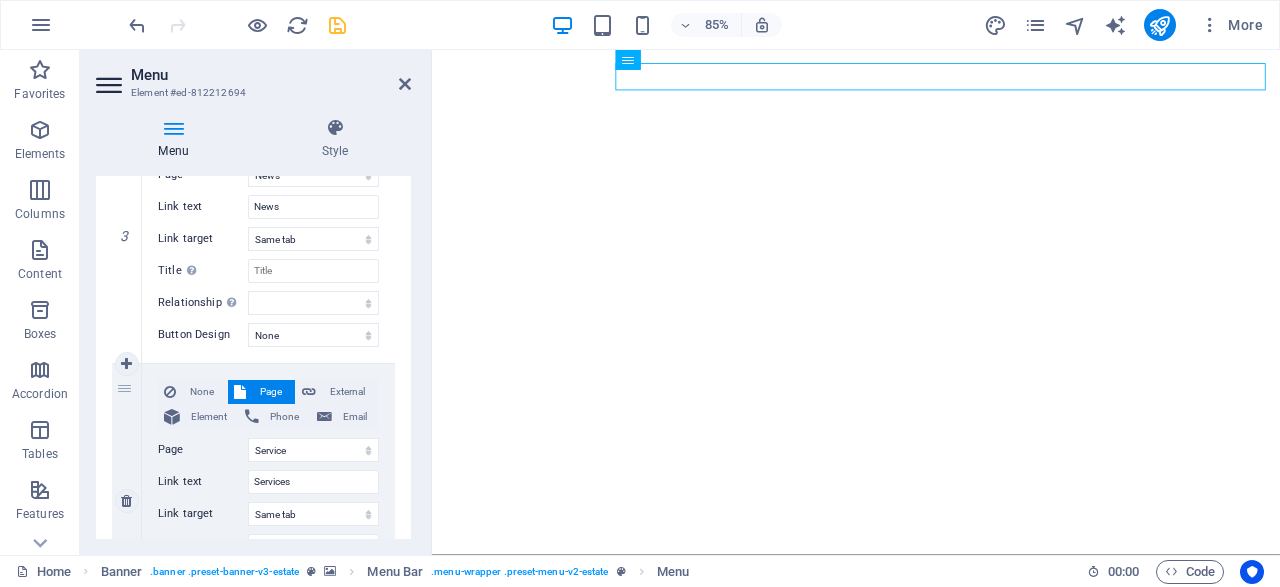 scroll, scrollTop: 864, scrollLeft: 0, axis: vertical 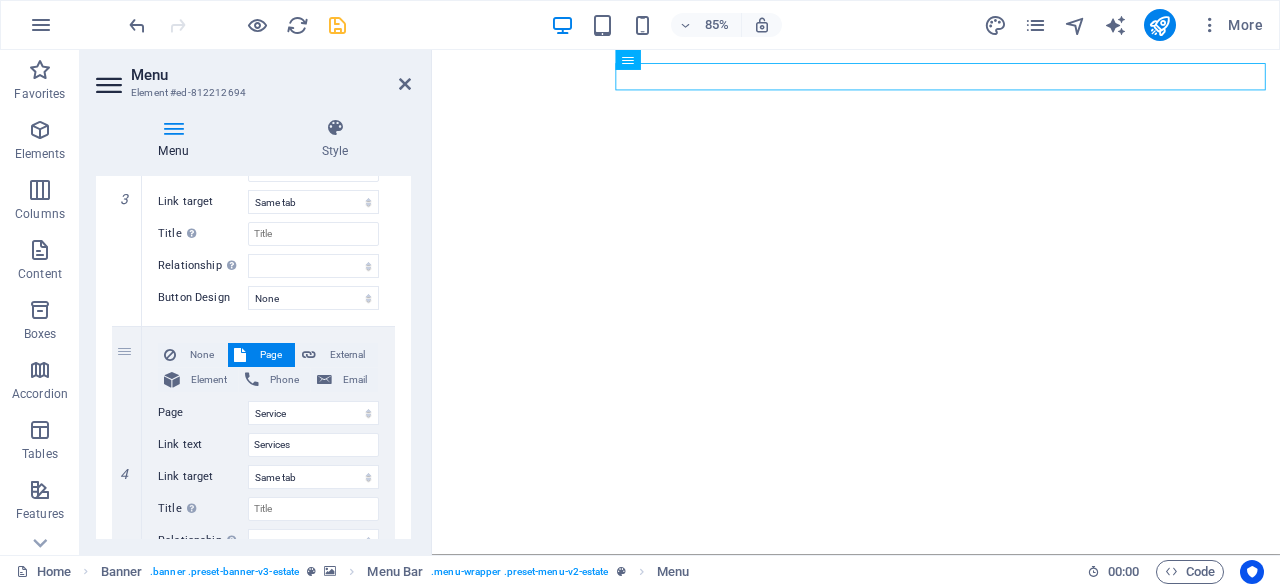 drag, startPoint x: 123, startPoint y: 355, endPoint x: 157, endPoint y: 172, distance: 186.13167 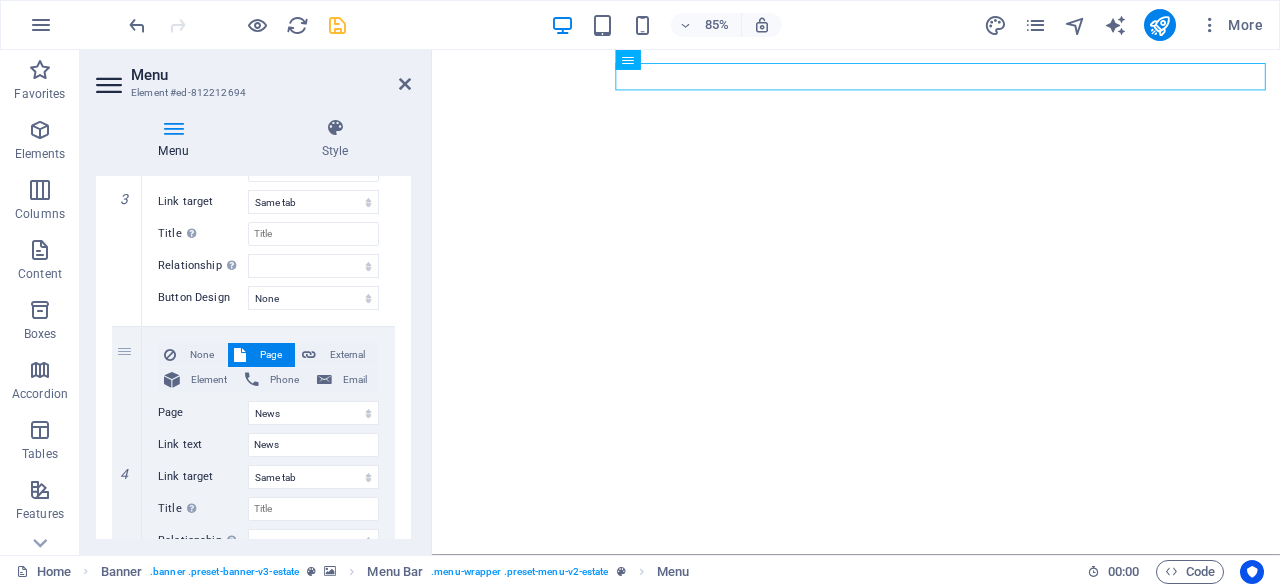 select 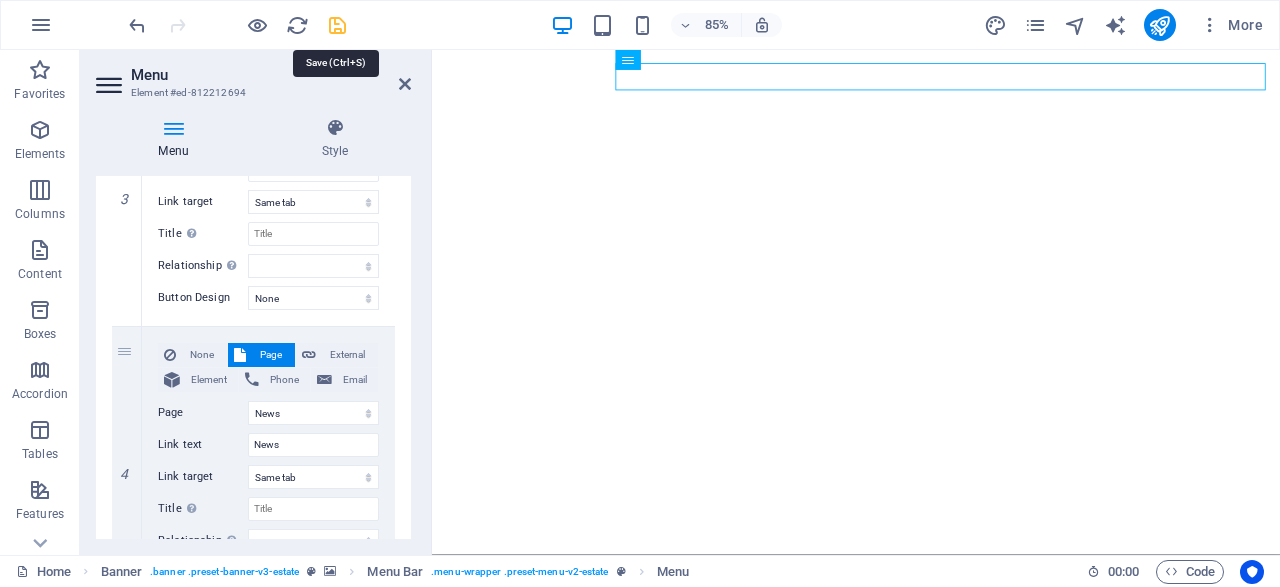 click at bounding box center (337, 25) 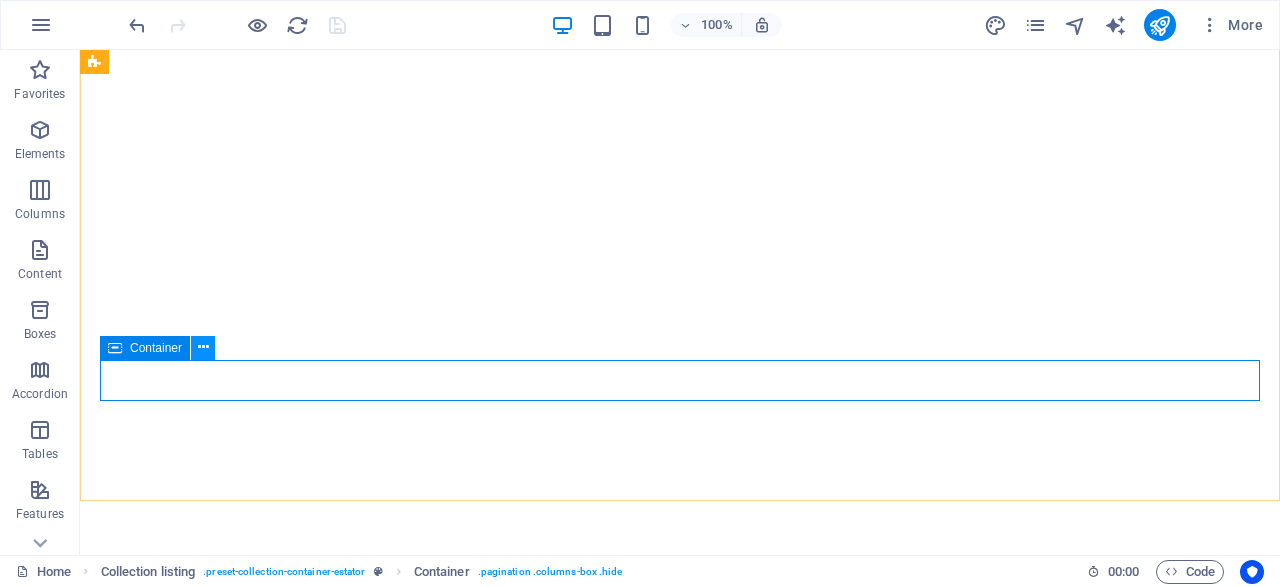 click at bounding box center (203, 348) 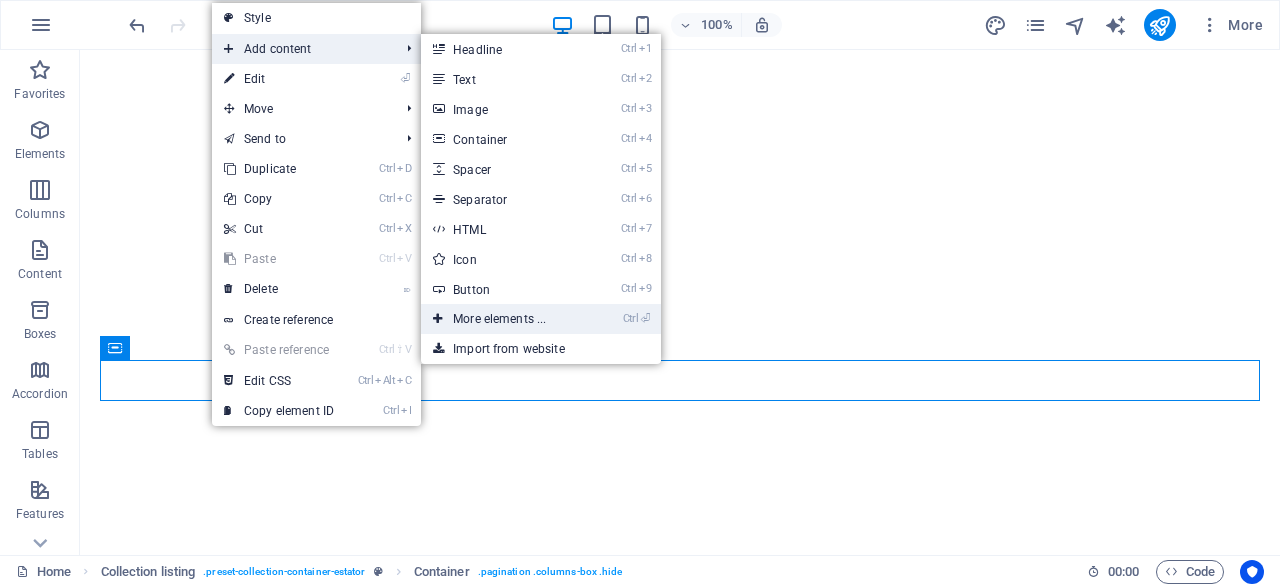 click on "Ctrl ⏎  More elements ..." at bounding box center [503, 319] 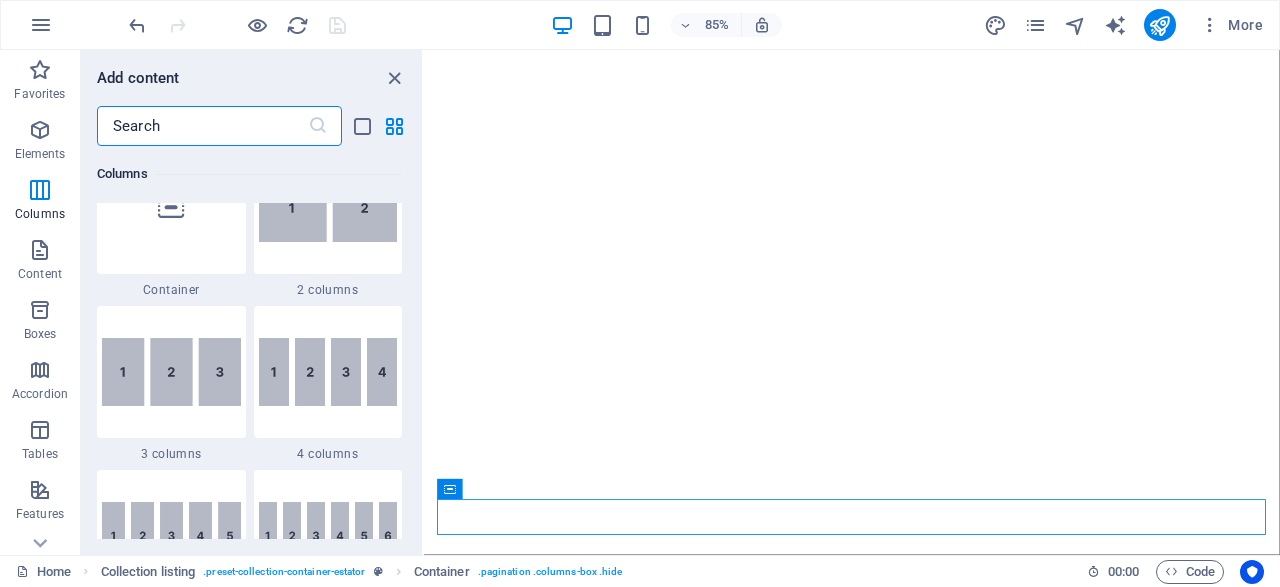 scroll, scrollTop: 1077, scrollLeft: 0, axis: vertical 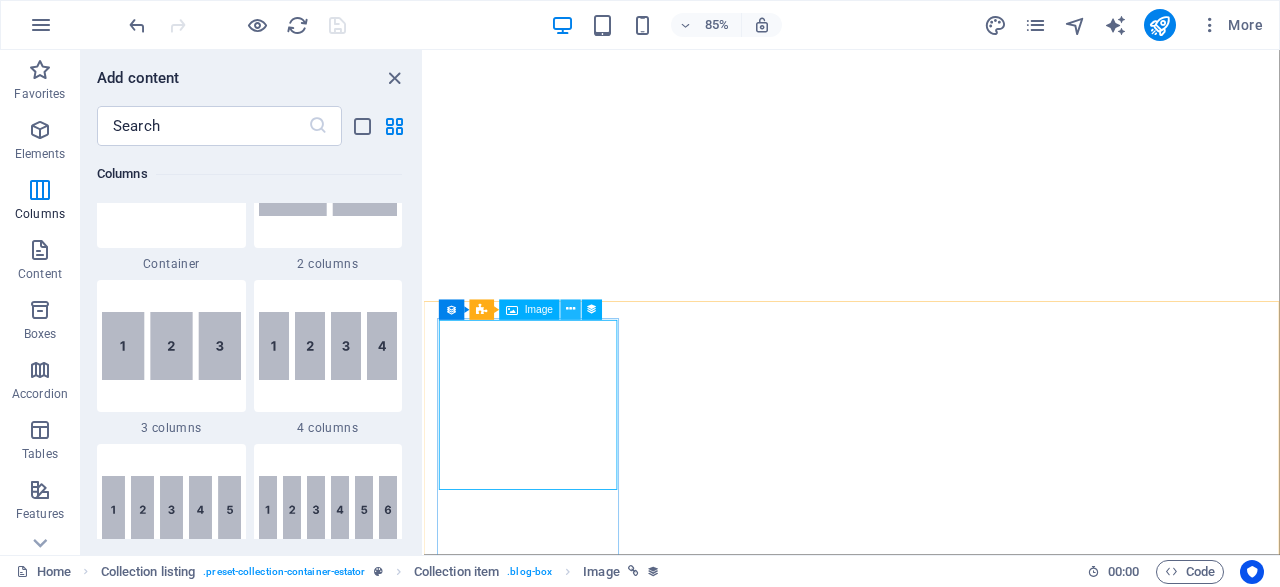 click at bounding box center [571, 310] 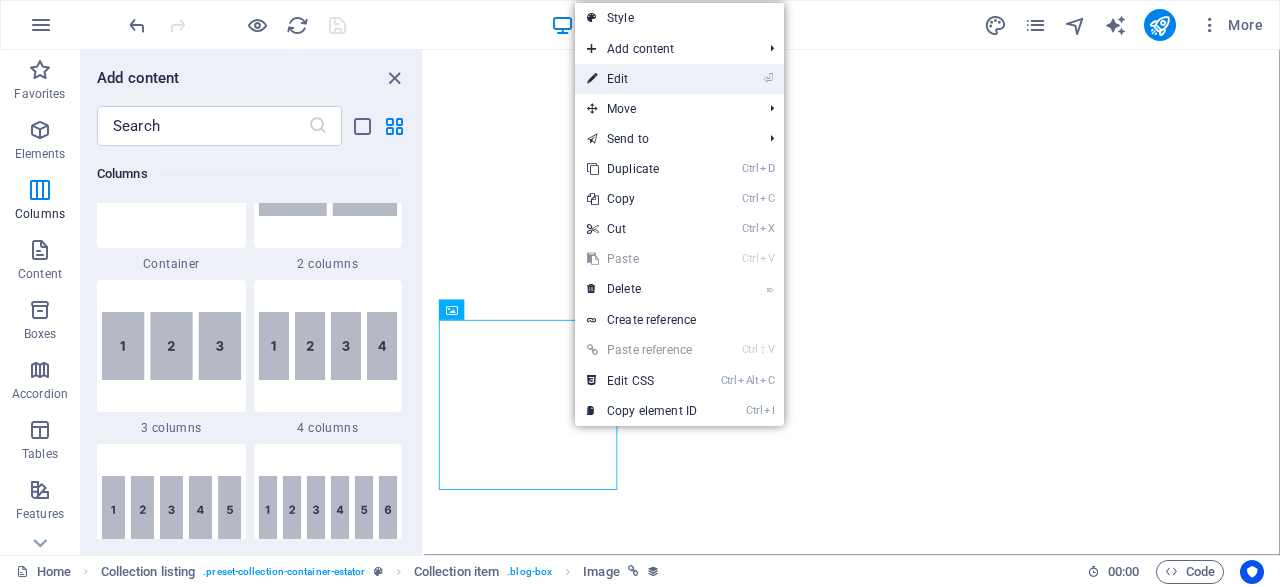 click on "⏎  Edit" at bounding box center [642, 79] 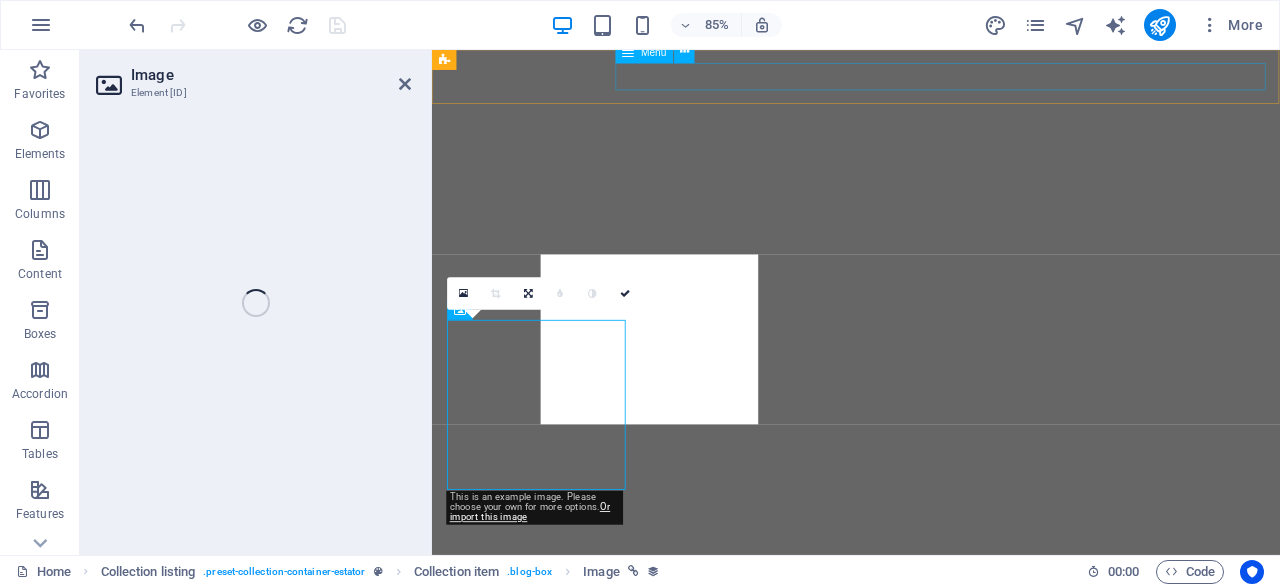 select on "image" 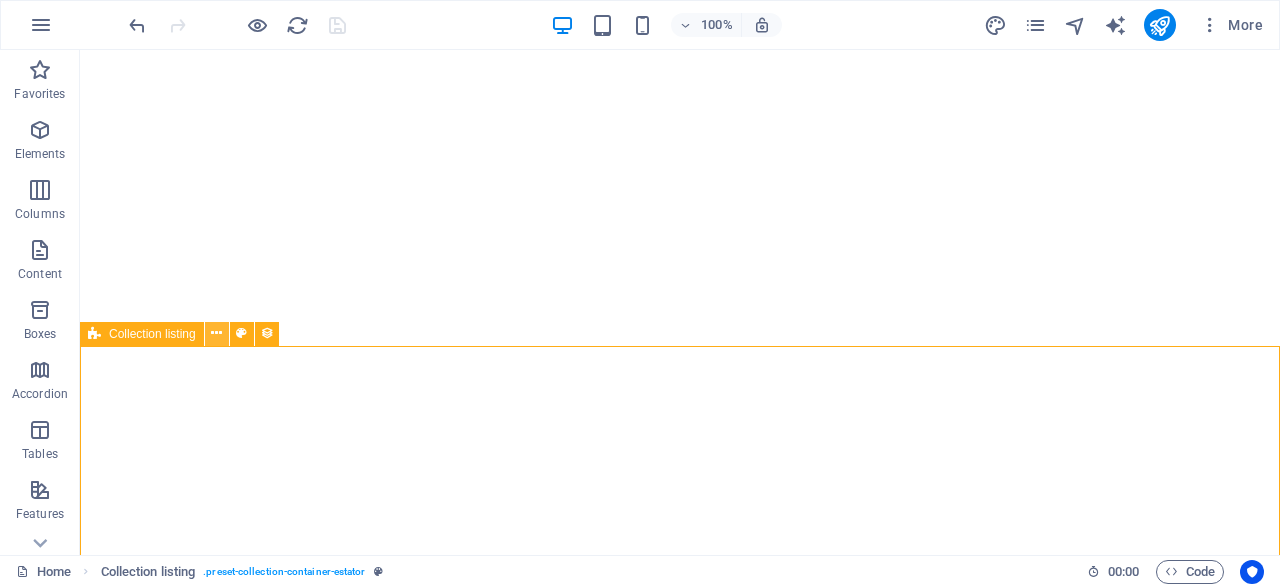 click at bounding box center [217, 334] 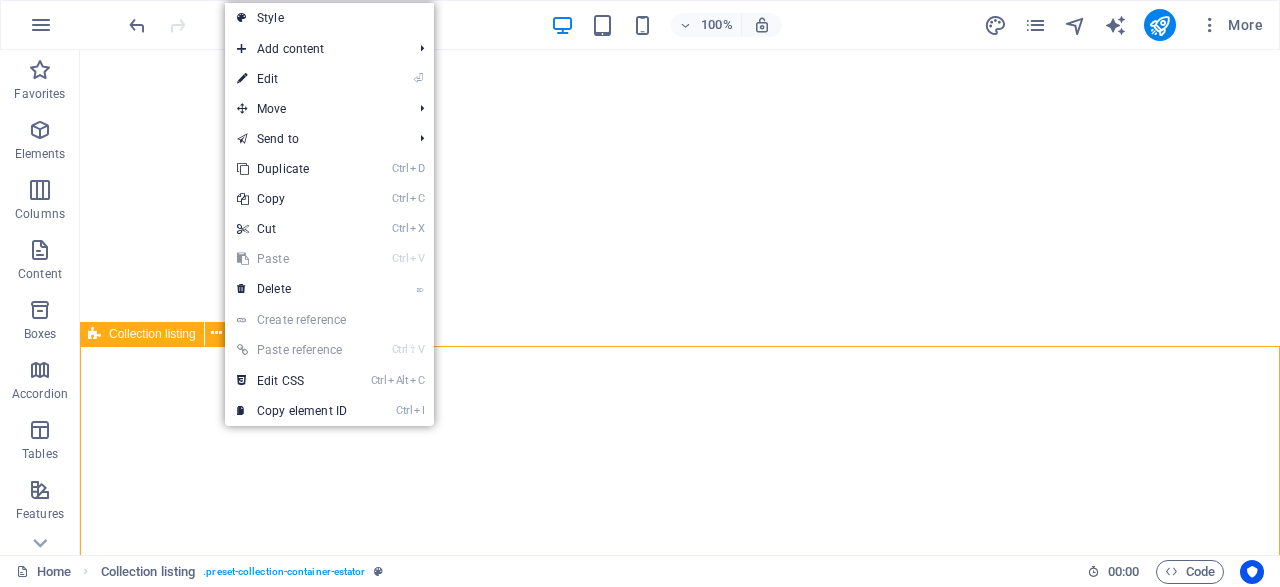 click on "Collection listing" at bounding box center [152, 334] 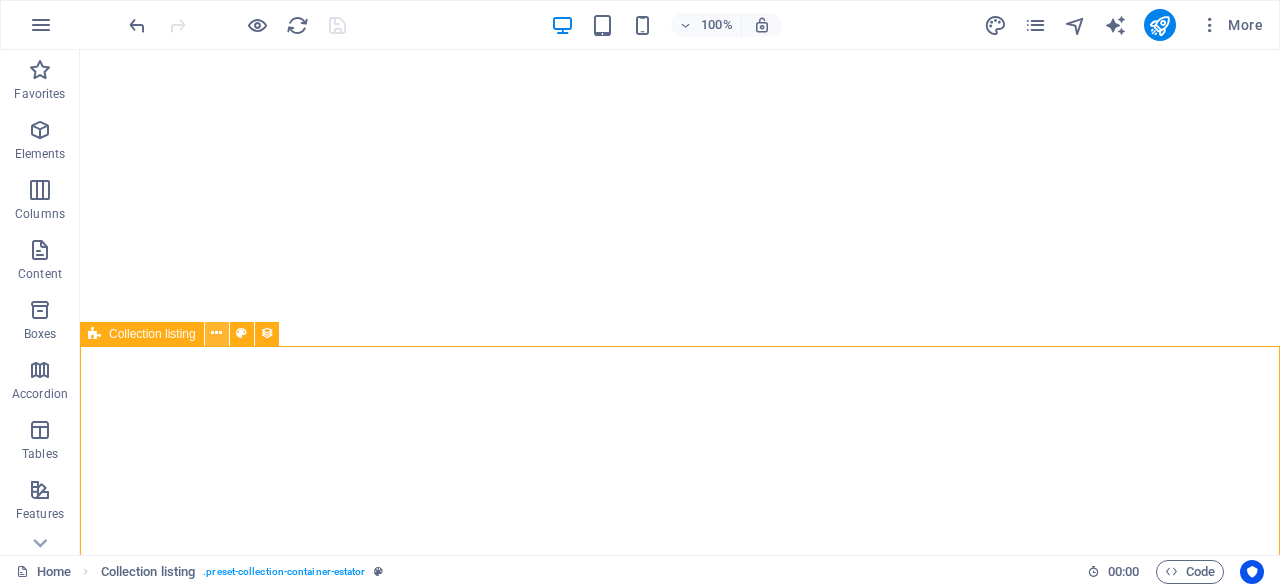 click at bounding box center [216, 333] 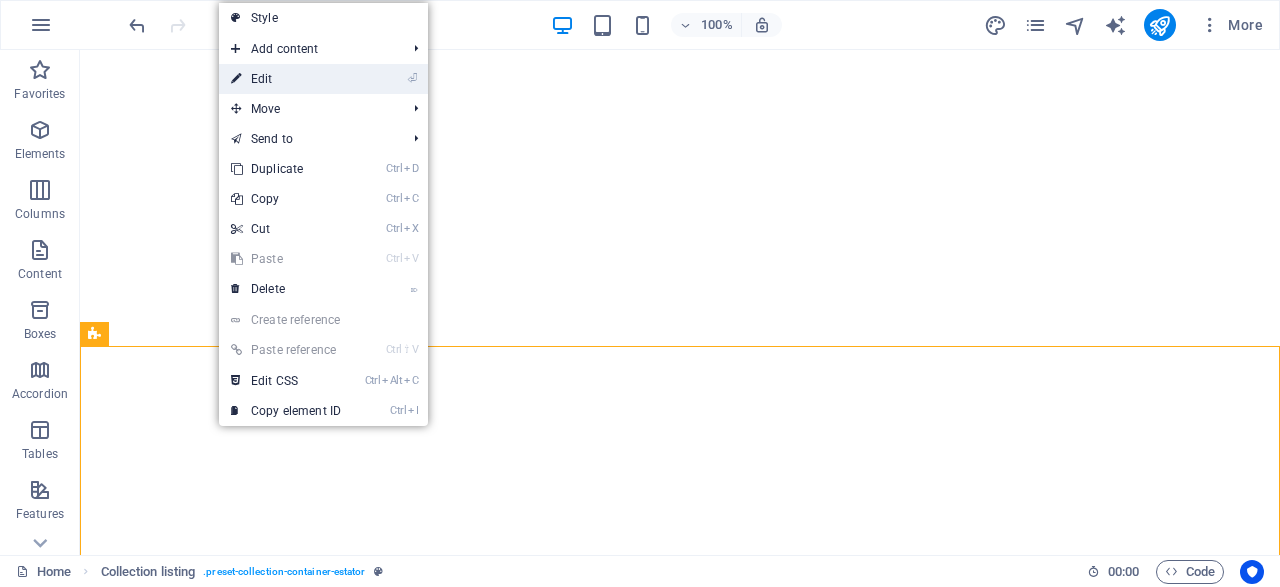 click on "⏎  Edit" at bounding box center (286, 79) 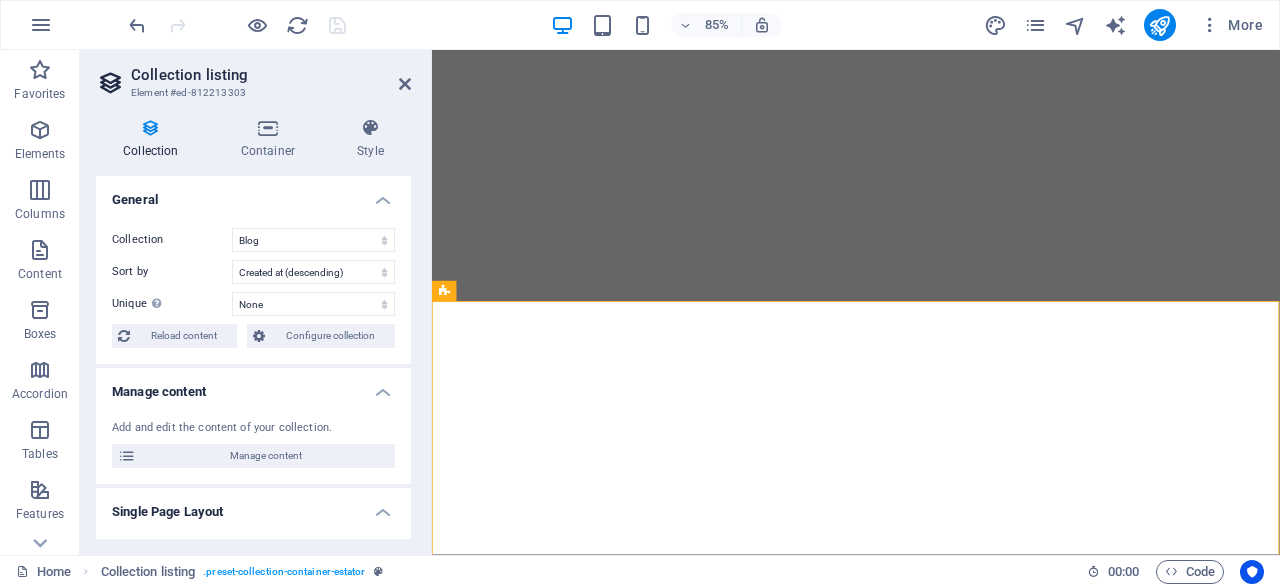 click on "Collection Blog Listing Sort by Created at (ascending) Created at (descending) Updated at (ascending) Updated at (descending) Name (ascending) Name (descending) Slug (ascending) Slug (descending) Author (ascending) Author (descending) Publishing Date (ascending) Publishing Date (descending) Status (ascending) Status (descending) Category (ascending) Category (descending) Random Unique Display only unique values. Leave disabled if unclear. None Name Slug Short Description Long Description Hero Text Content Author Image Publishing Date Status Category Reload content Configure collection Please add a collection first Collections" at bounding box center [253, 288] 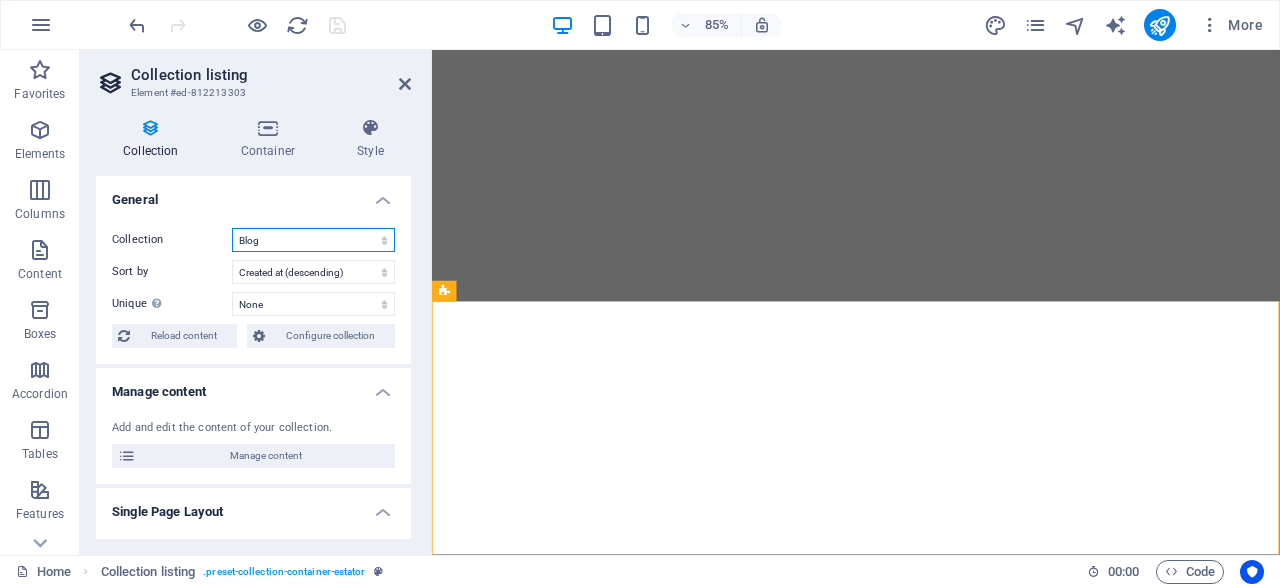 click on "Listing" at bounding box center [0, 0] 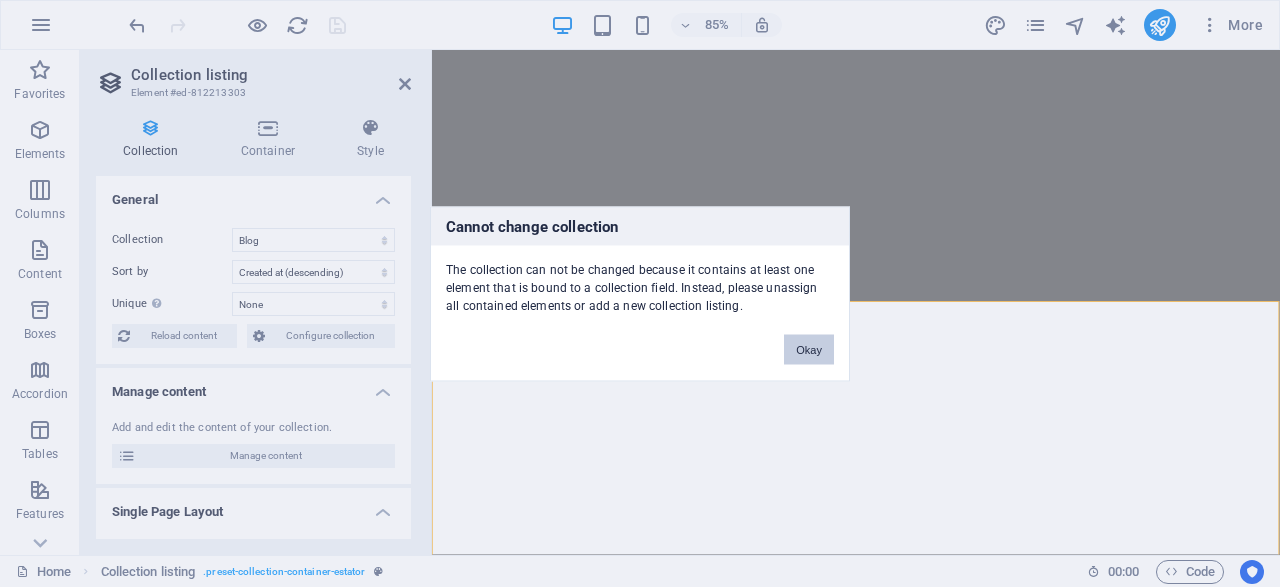 click on "Okay" at bounding box center [809, 349] 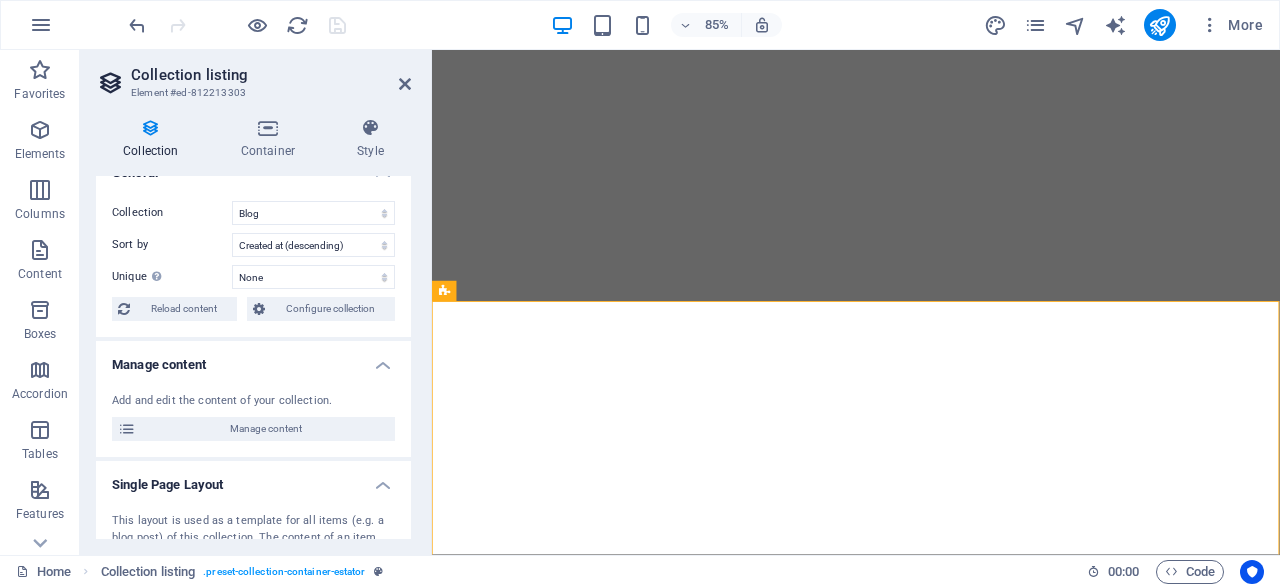 scroll, scrollTop: 0, scrollLeft: 0, axis: both 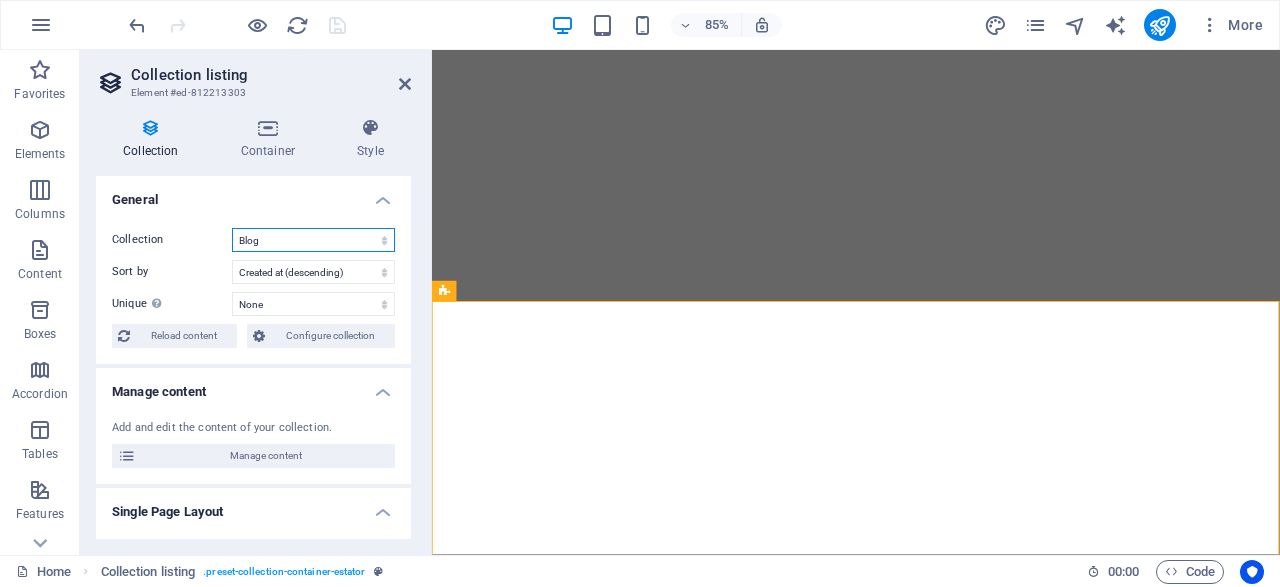 click on "Listing" at bounding box center [0, 0] 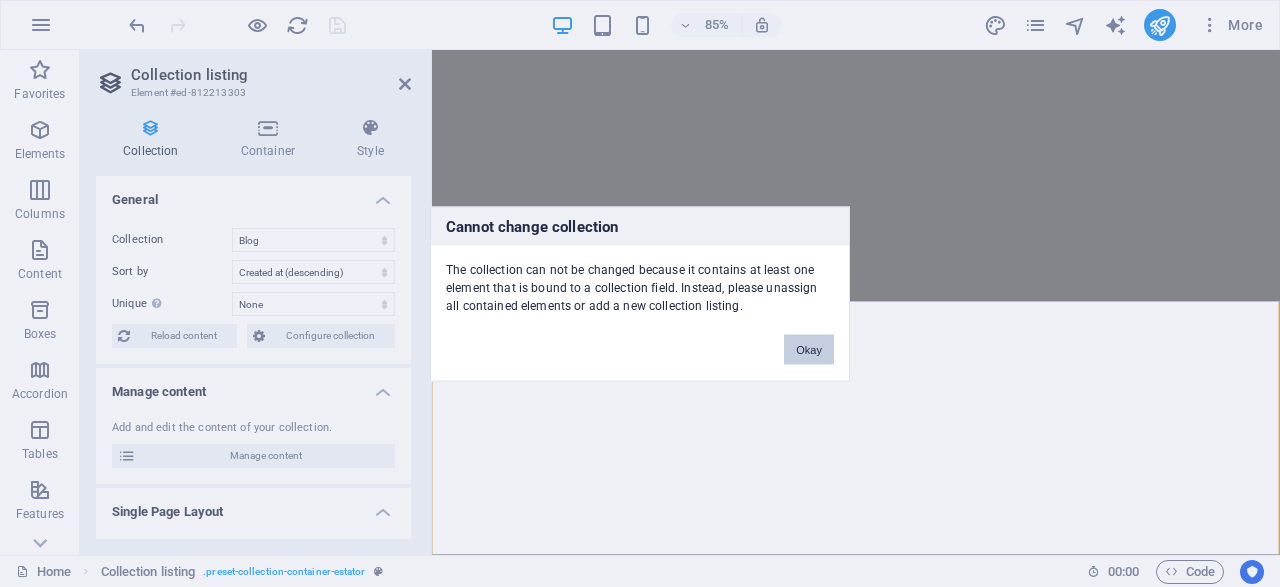 click on "Okay" at bounding box center (809, 349) 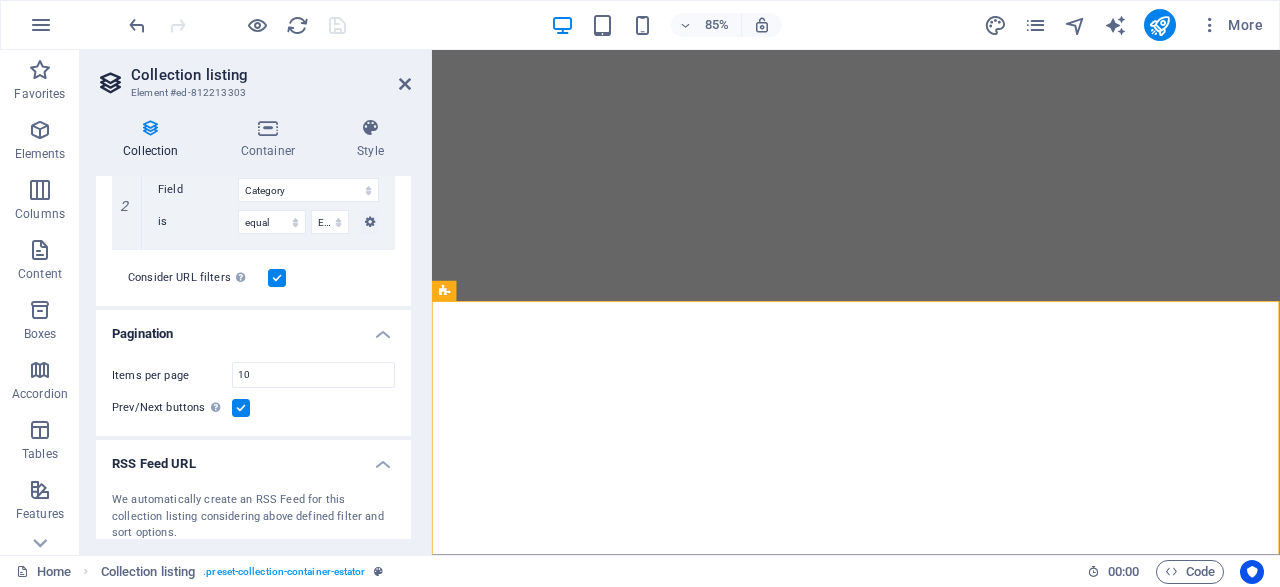 scroll, scrollTop: 670, scrollLeft: 0, axis: vertical 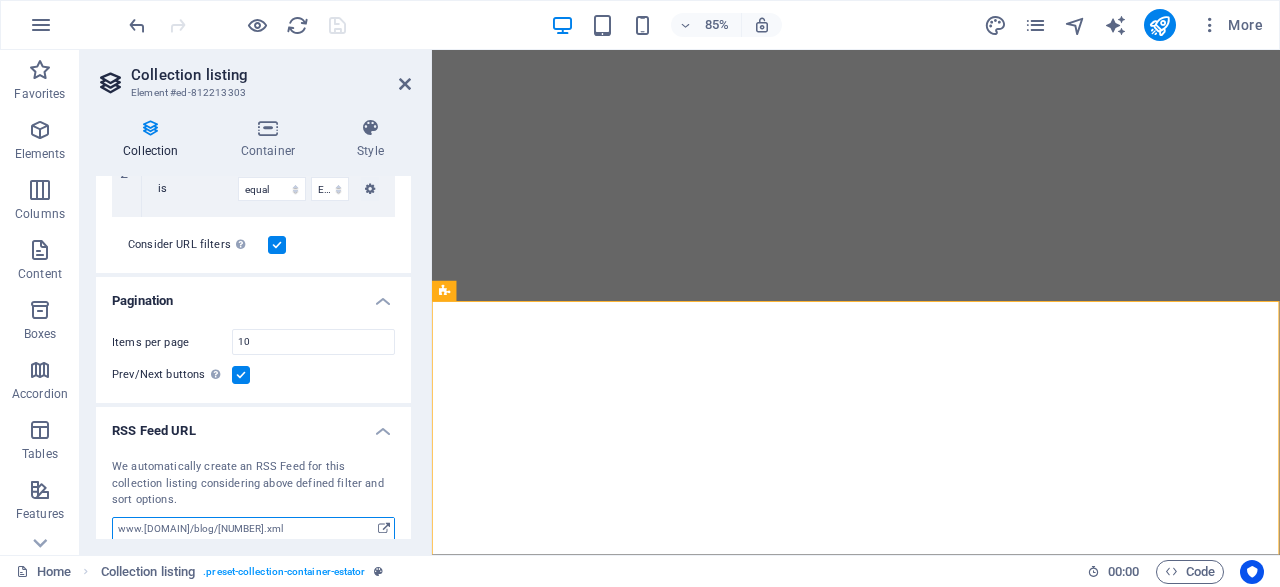 drag, startPoint x: 308, startPoint y: 513, endPoint x: 103, endPoint y: 519, distance: 205.08778 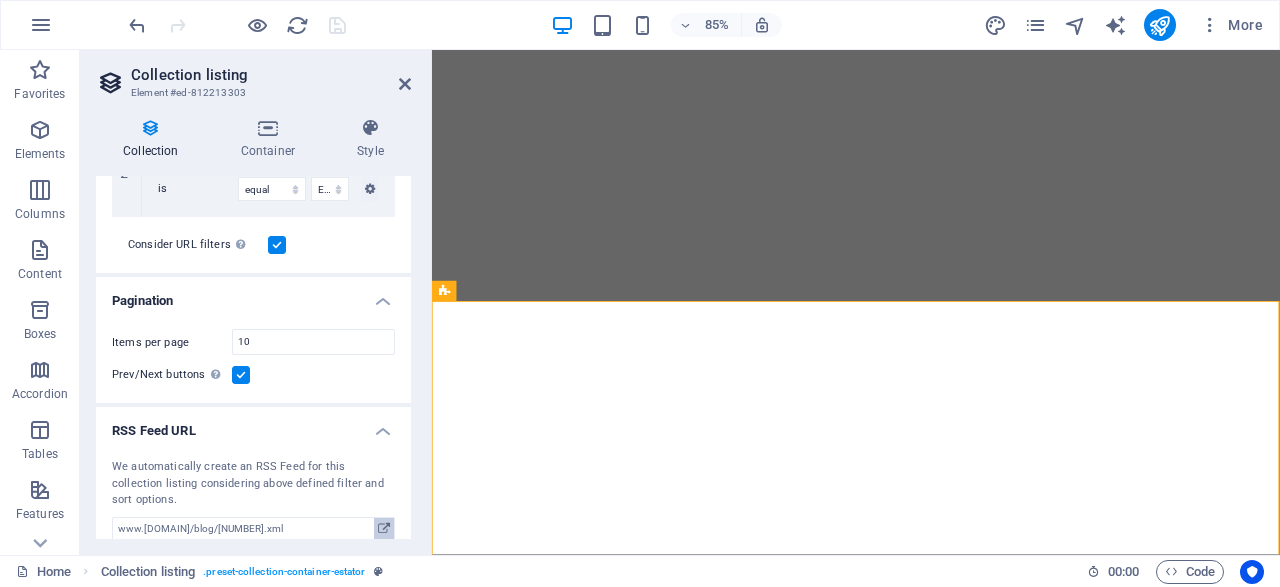 click at bounding box center (384, 529) 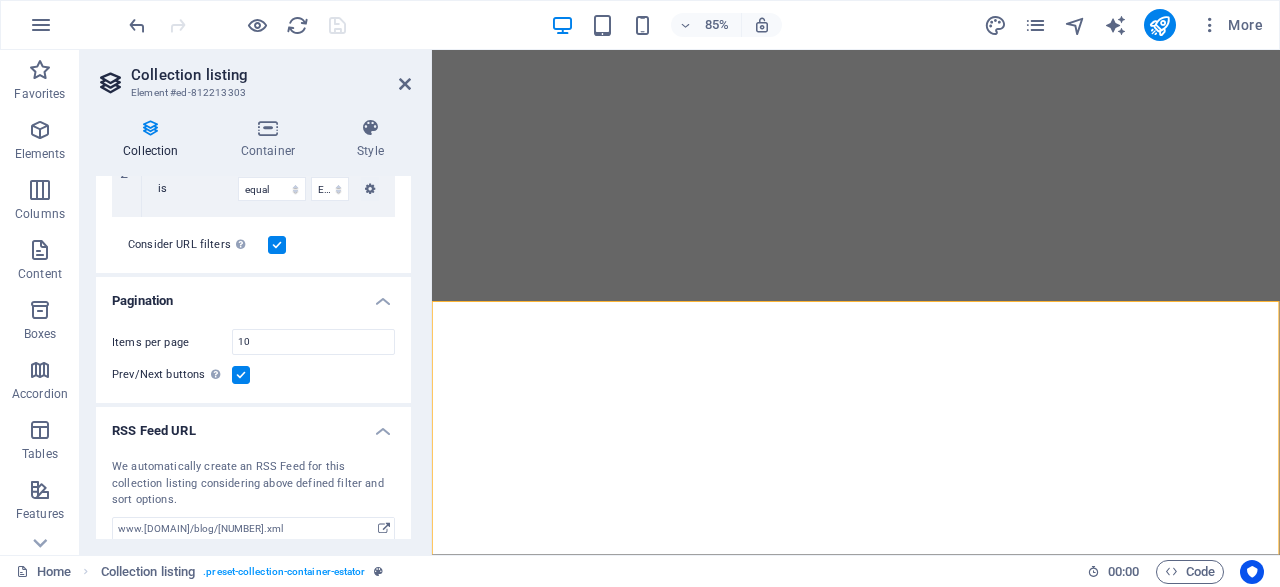 scroll, scrollTop: 574, scrollLeft: 0, axis: vertical 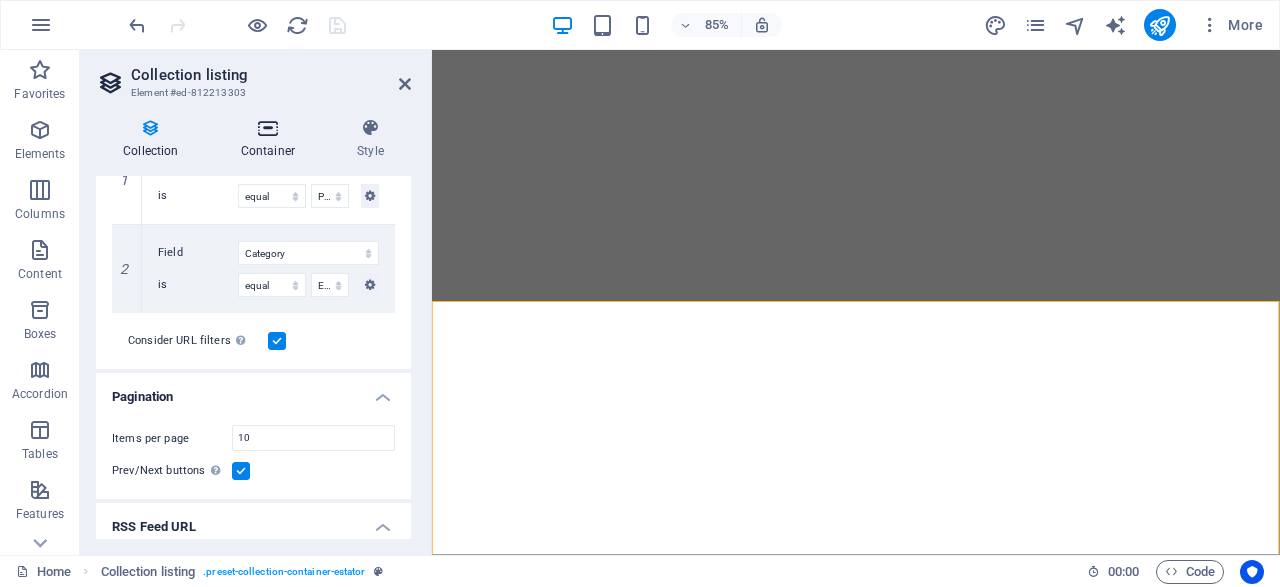 click at bounding box center [268, 128] 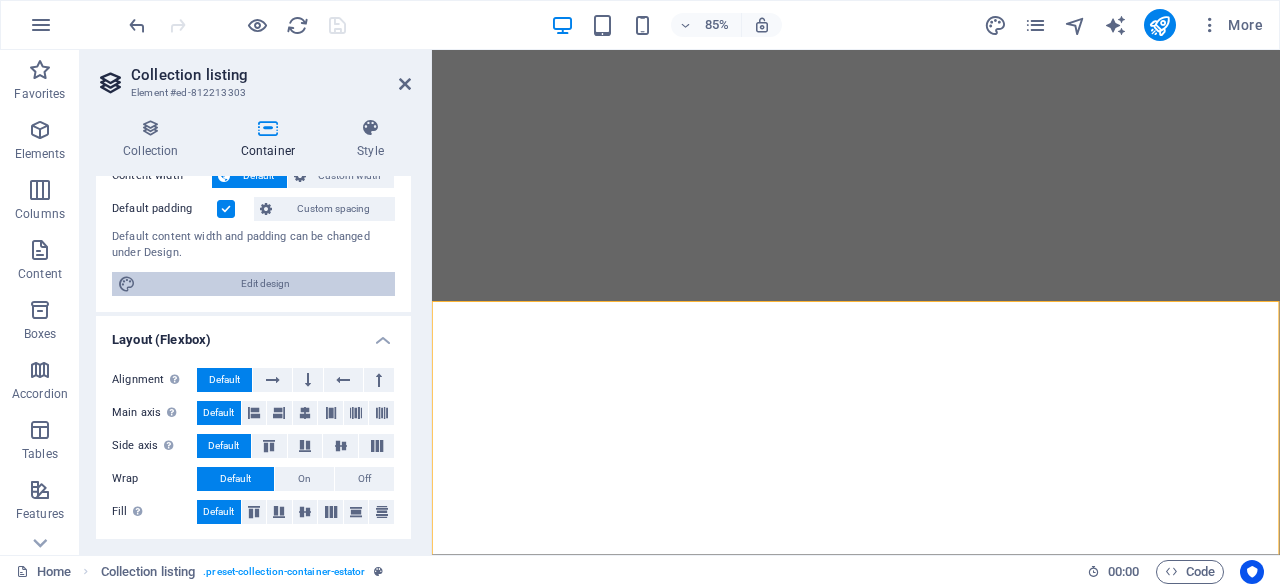 scroll, scrollTop: 0, scrollLeft: 0, axis: both 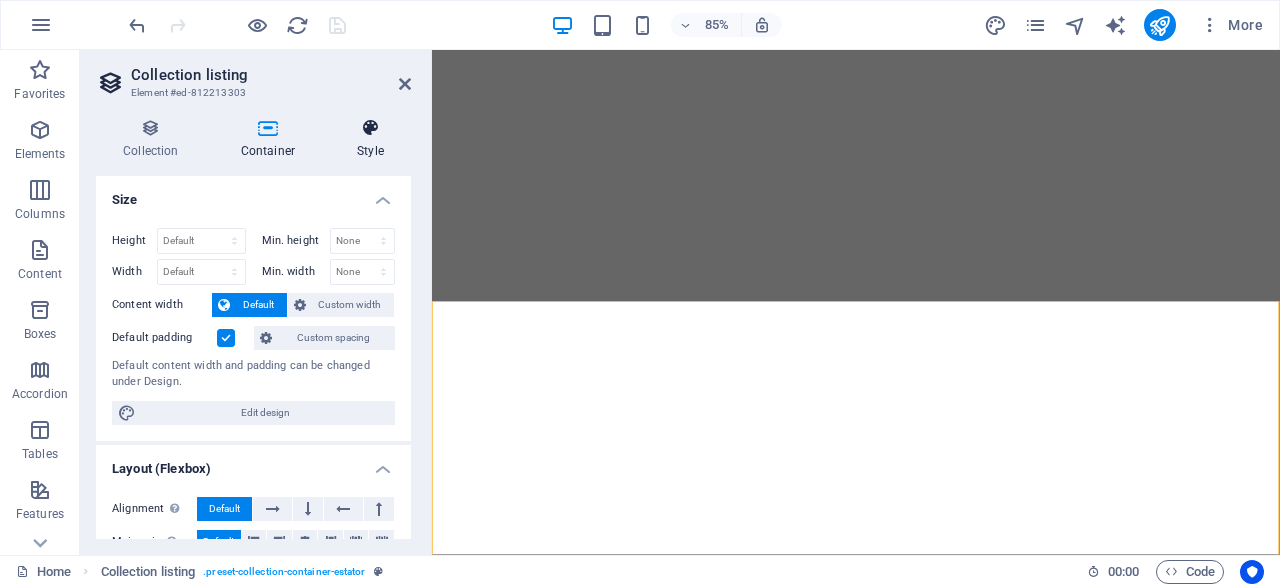click on "Style" at bounding box center [370, 139] 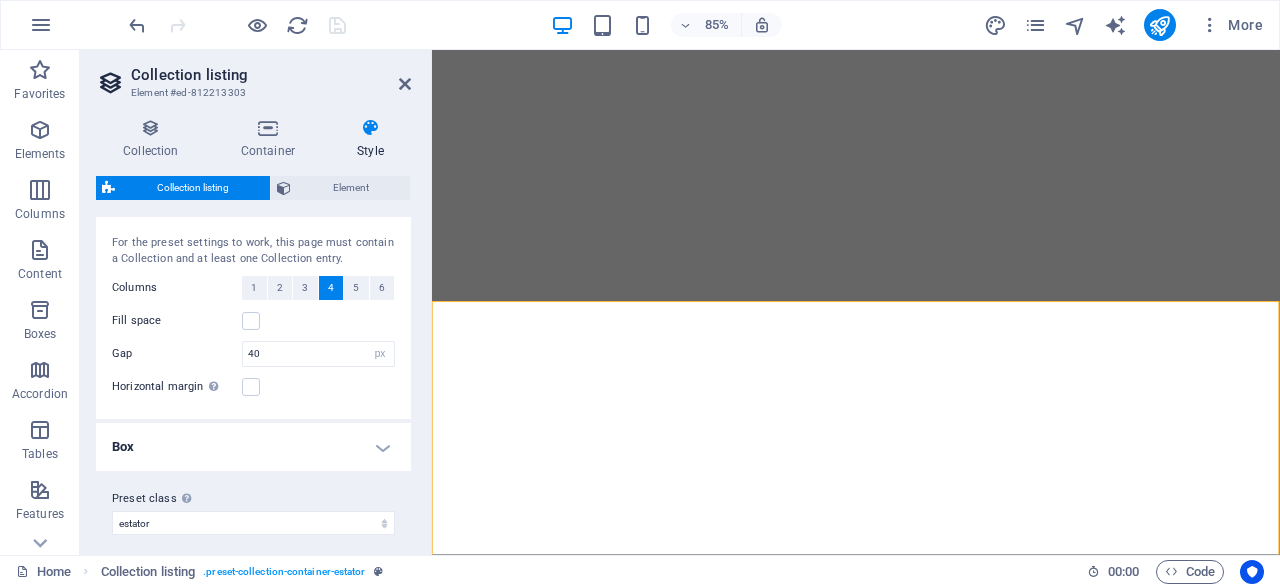 scroll, scrollTop: 49, scrollLeft: 0, axis: vertical 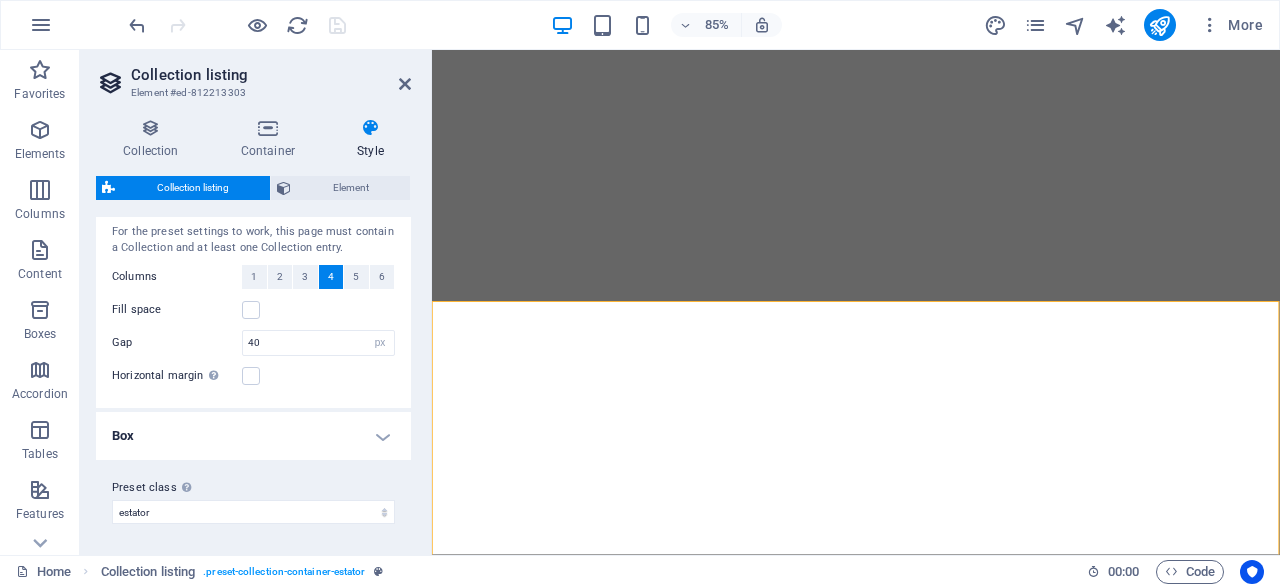 click on "Box" at bounding box center [253, 436] 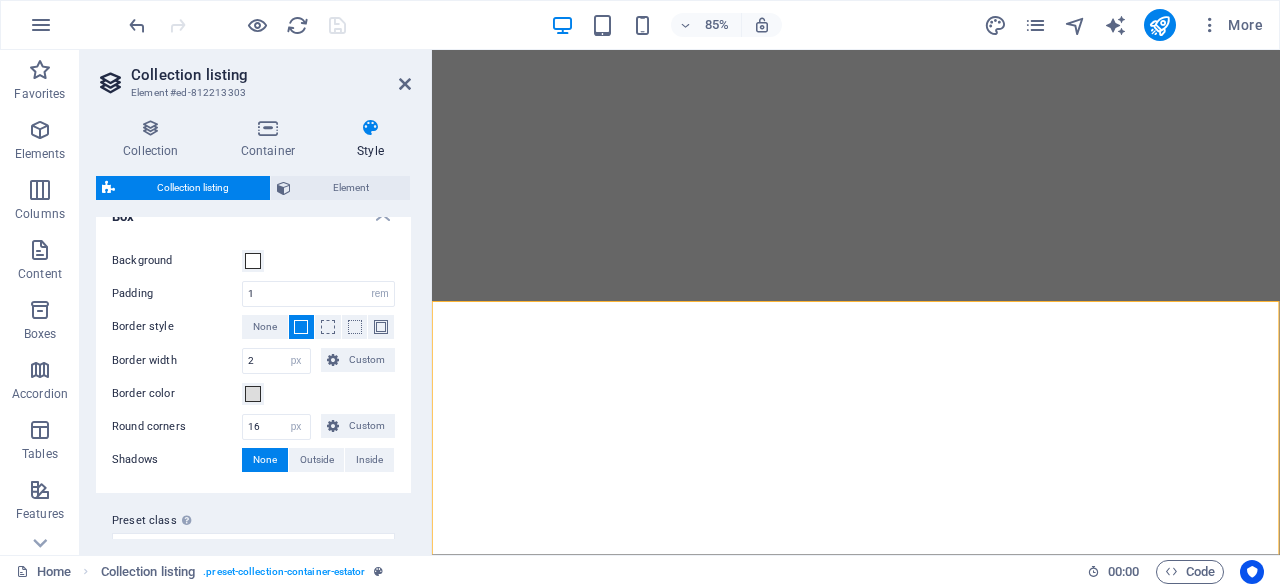 scroll, scrollTop: 299, scrollLeft: 0, axis: vertical 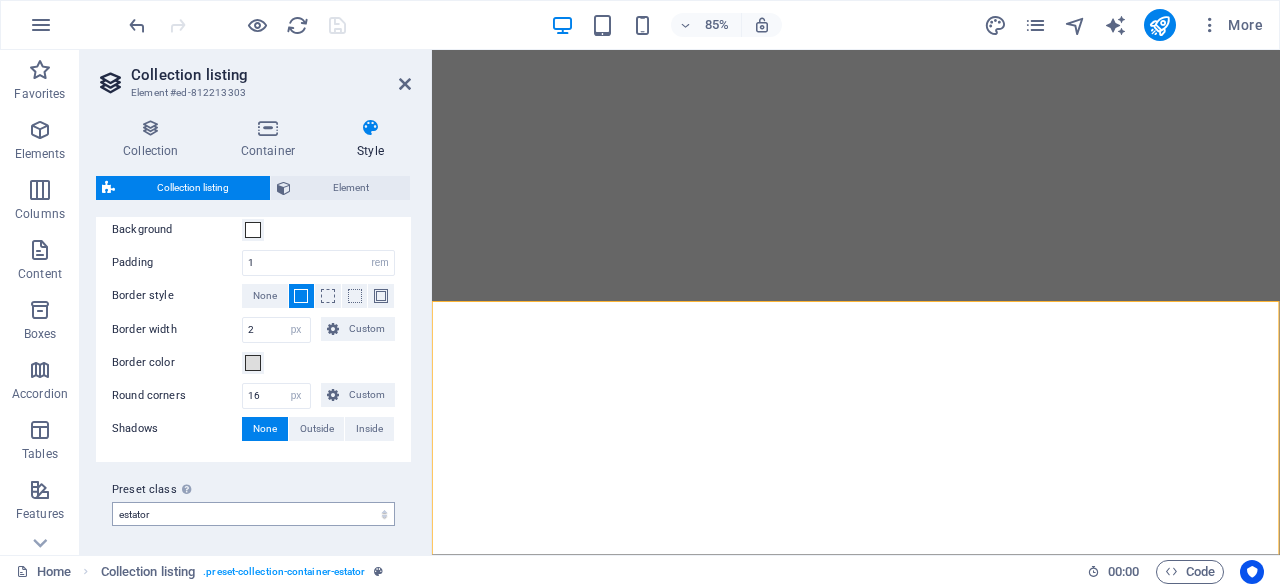 click on "Preset class Above chosen variant and settings affect all elements which carry this preset class. estator Add preset class" at bounding box center (253, 502) 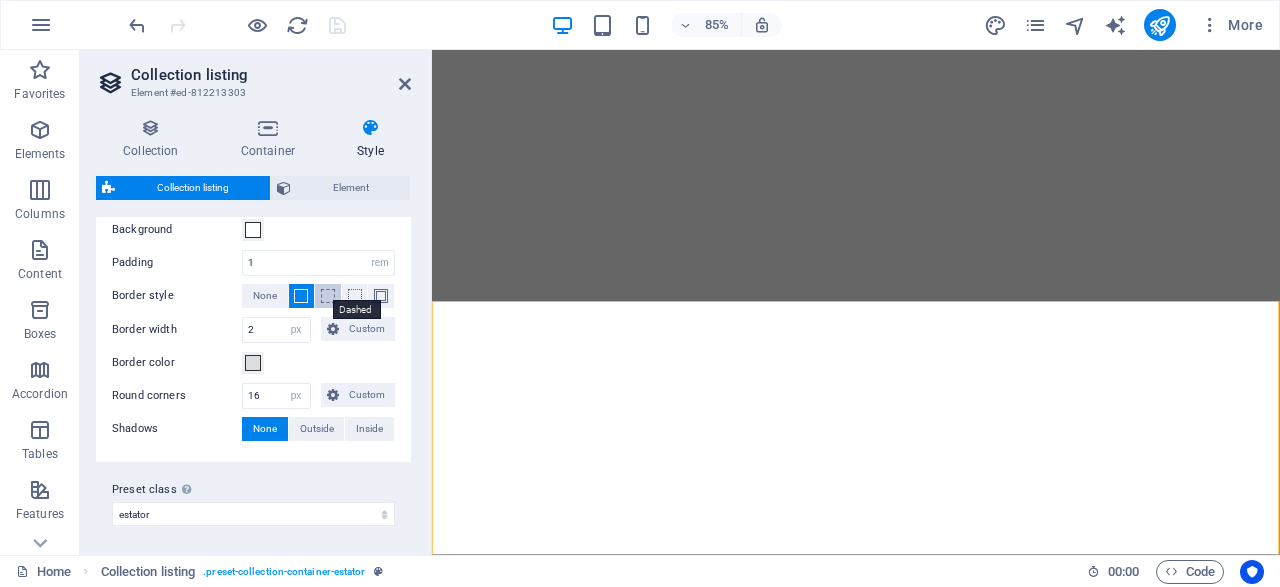 click at bounding box center [328, 296] 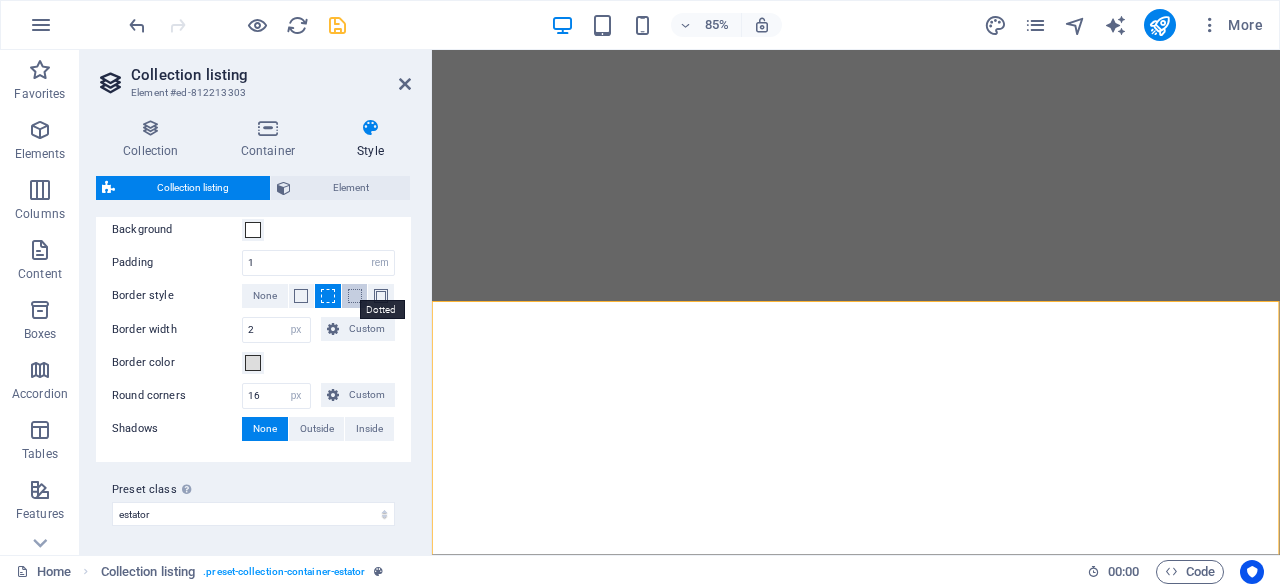 click at bounding box center [355, 296] 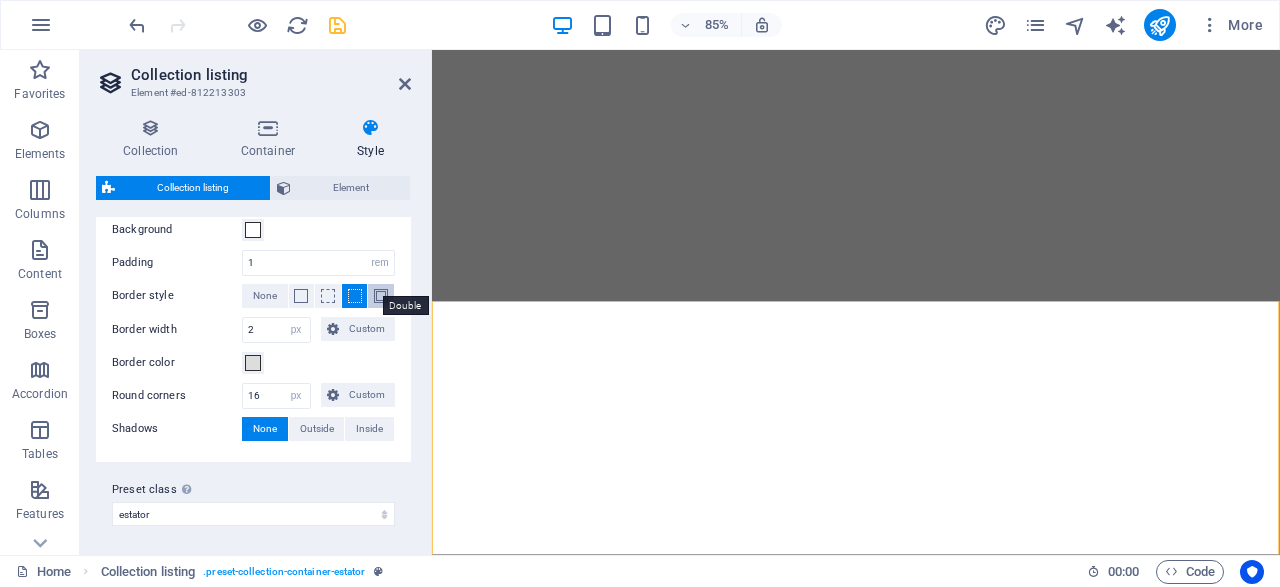 click at bounding box center (381, 296) 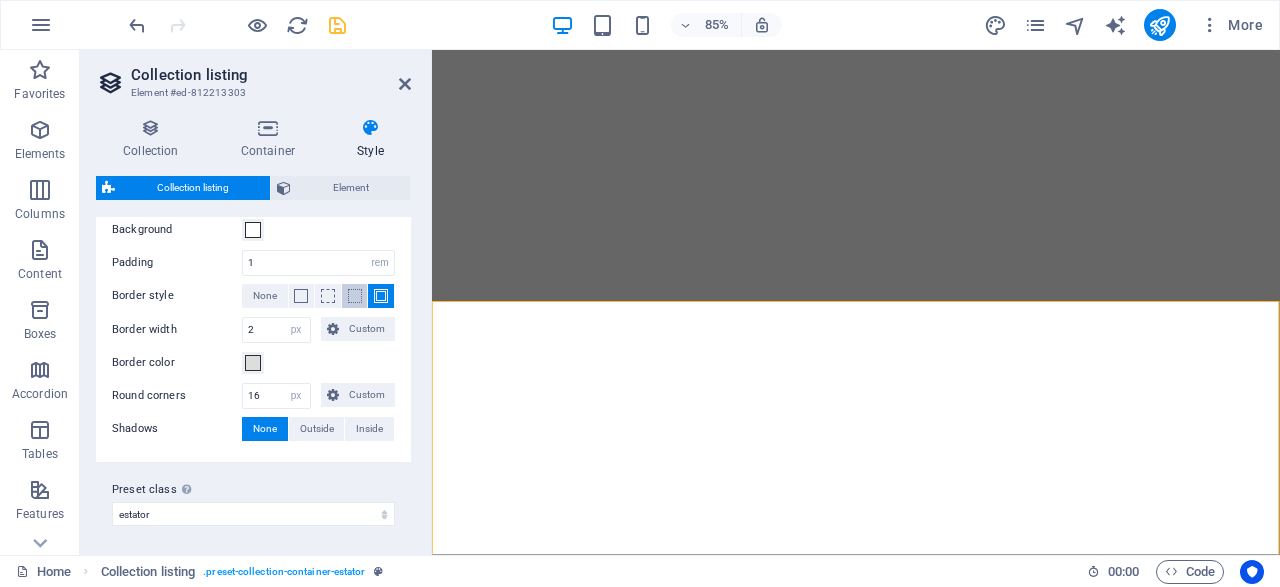 click at bounding box center (355, 296) 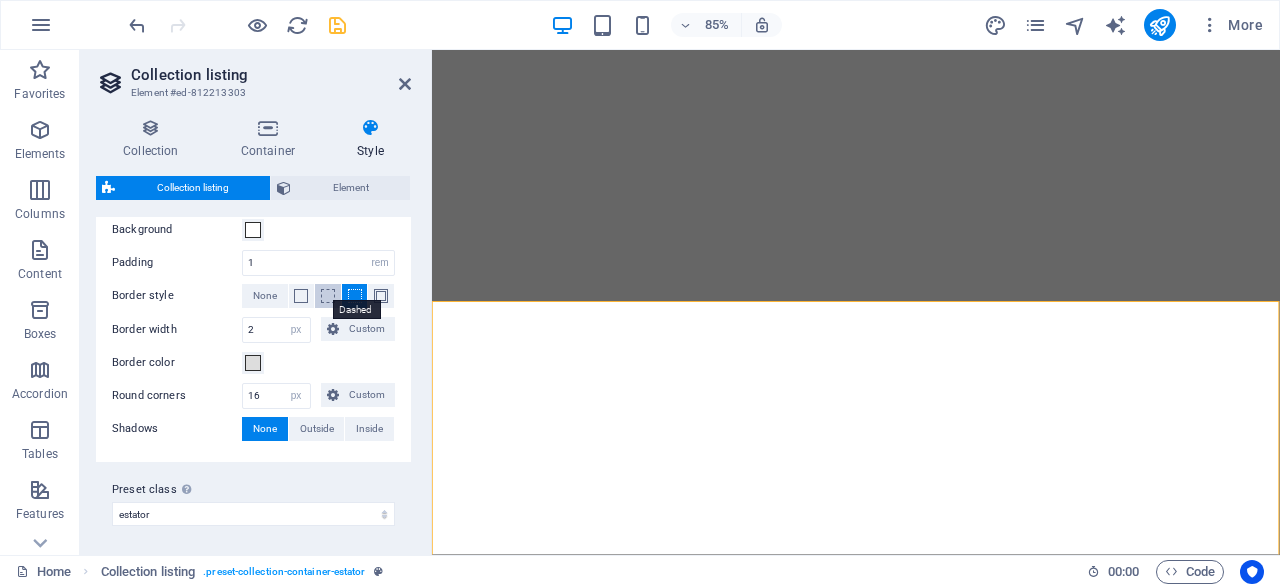 click at bounding box center [328, 296] 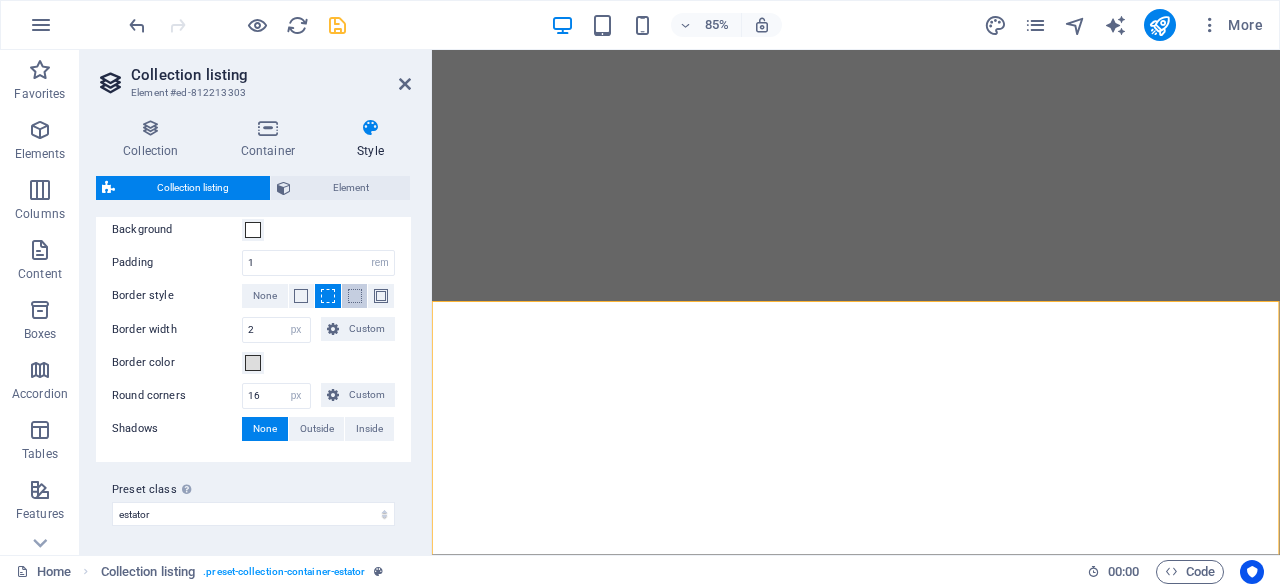 click at bounding box center (355, 296) 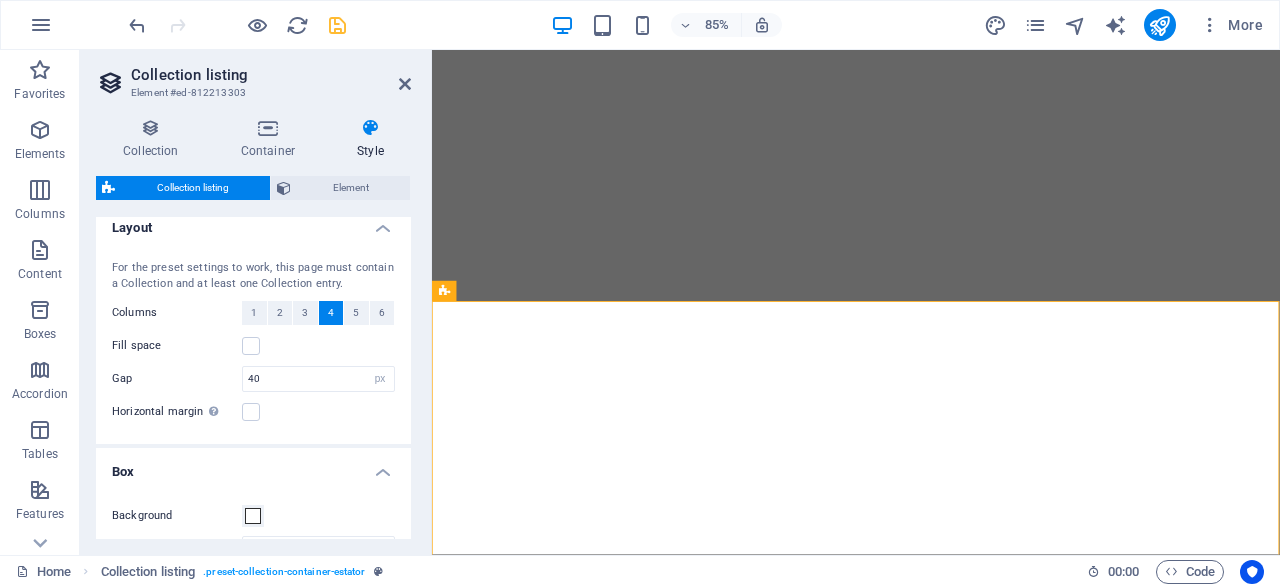 scroll, scrollTop: 0, scrollLeft: 0, axis: both 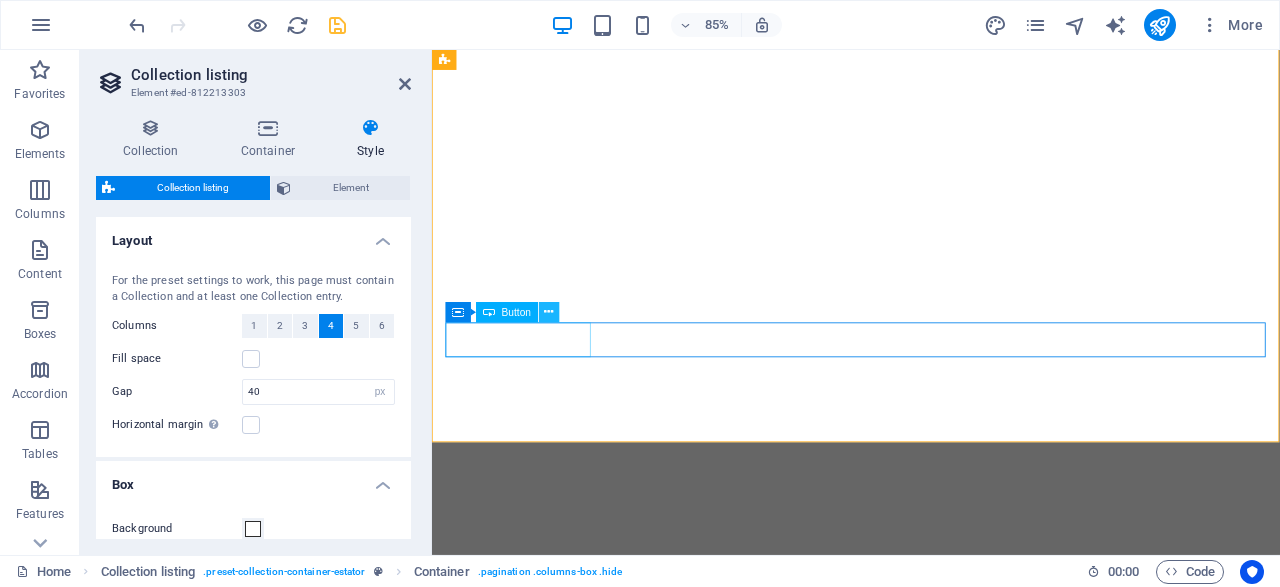 click at bounding box center [549, 312] 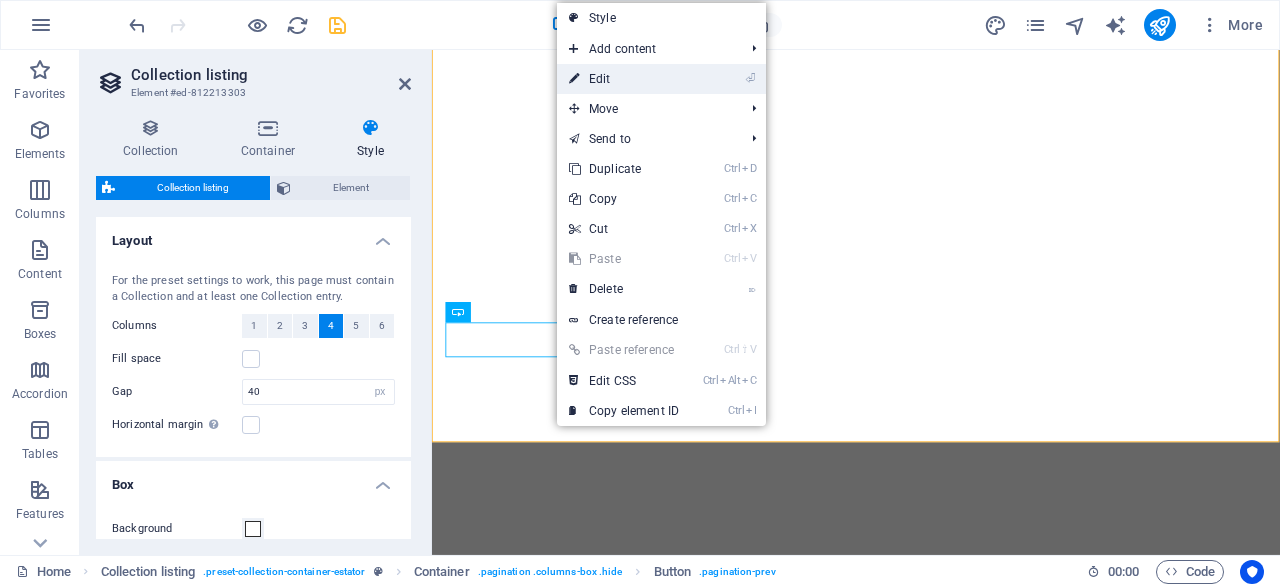 click on "⏎  Edit" at bounding box center [624, 79] 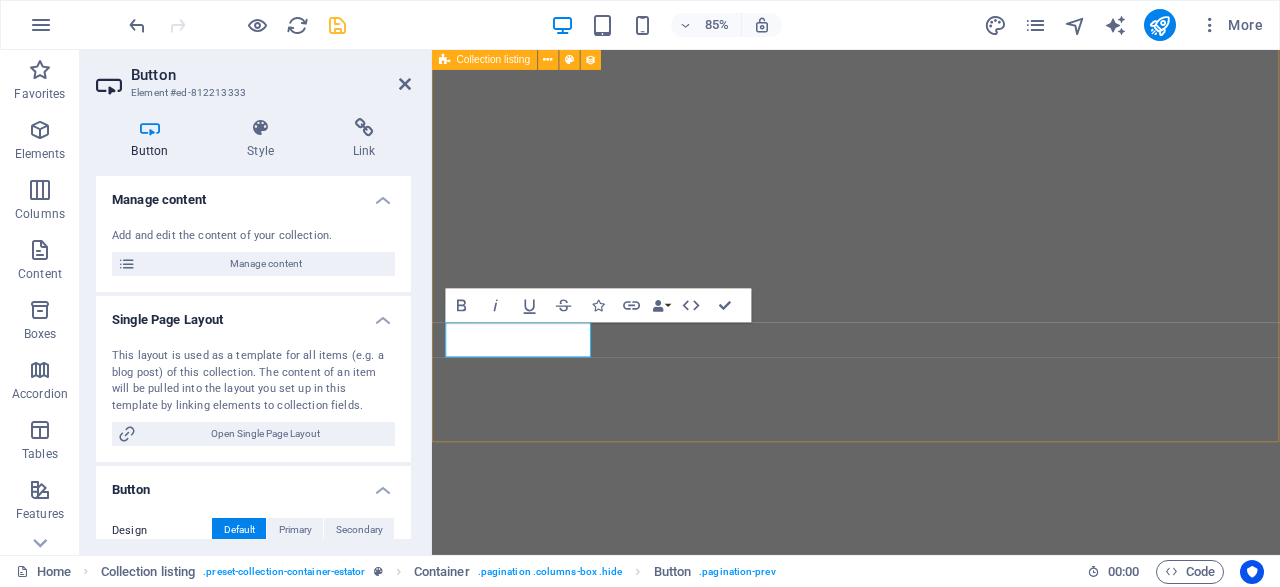 scroll, scrollTop: 171, scrollLeft: 0, axis: vertical 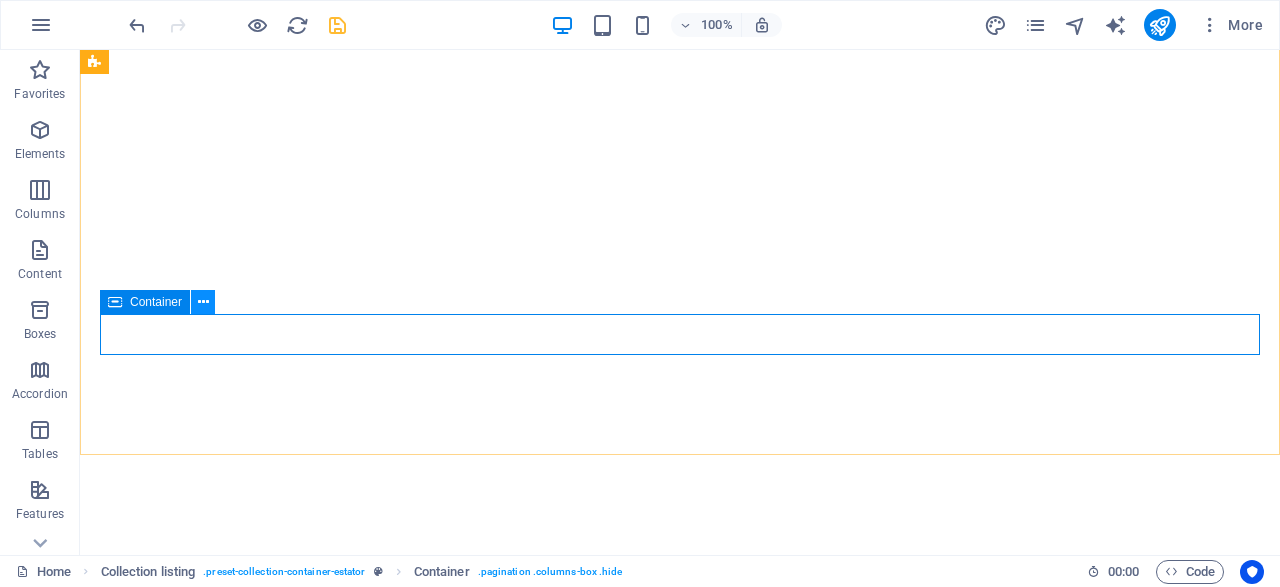 click at bounding box center (203, 302) 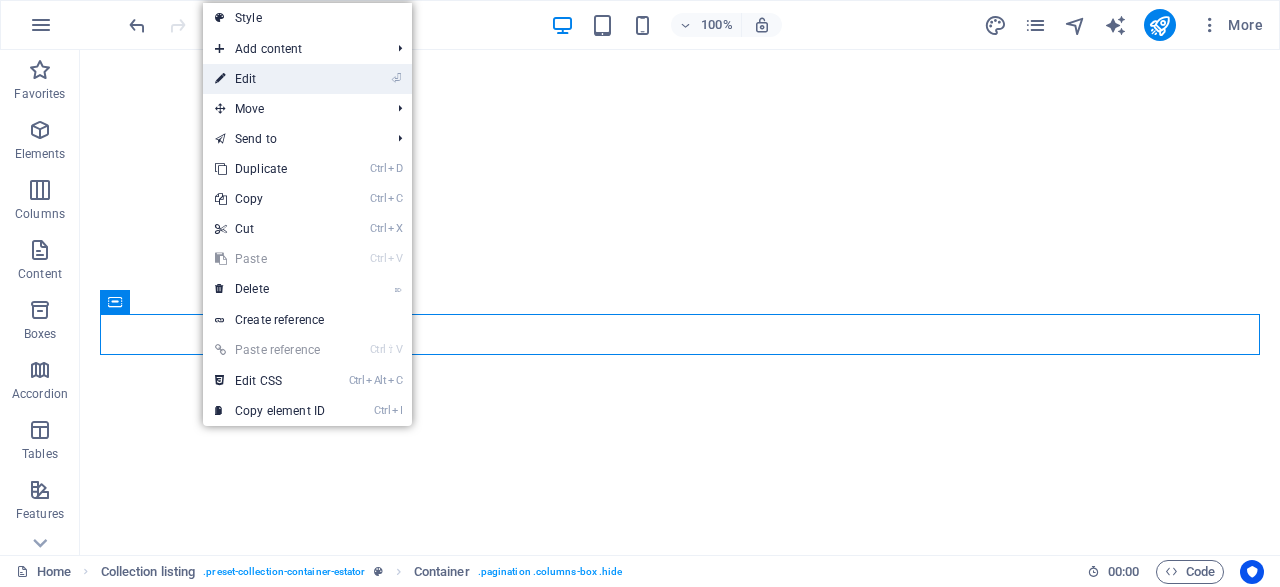 click on "⏎  Edit" at bounding box center [270, 79] 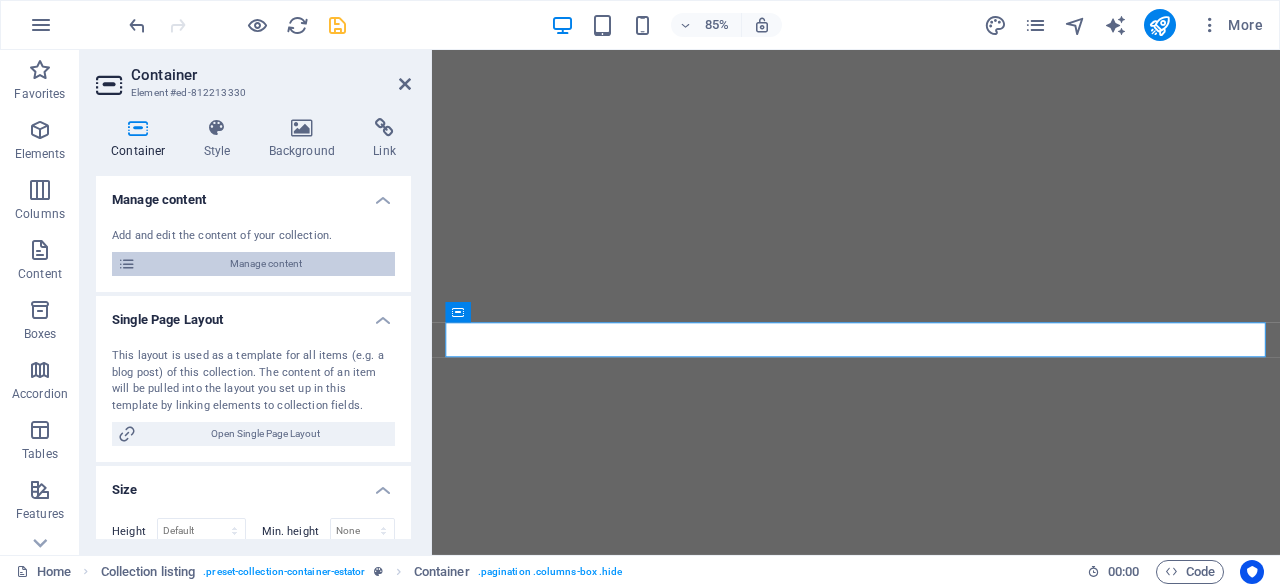 click on "Manage content" at bounding box center (265, 264) 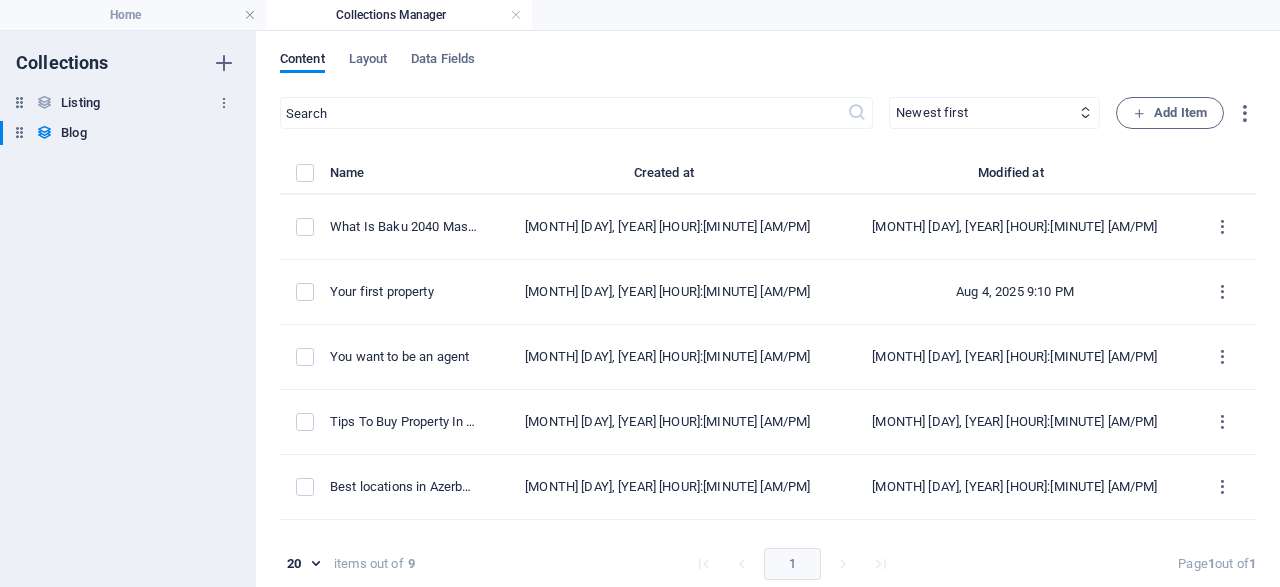 click on "Listing Listing" at bounding box center (118, 103) 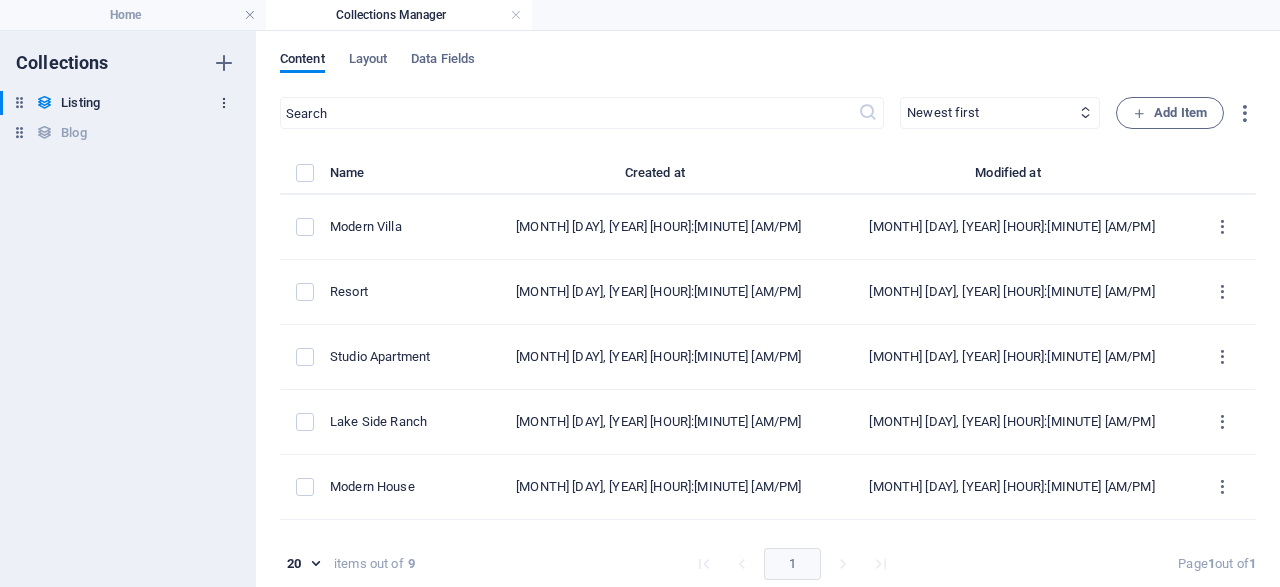 click at bounding box center [224, 103] 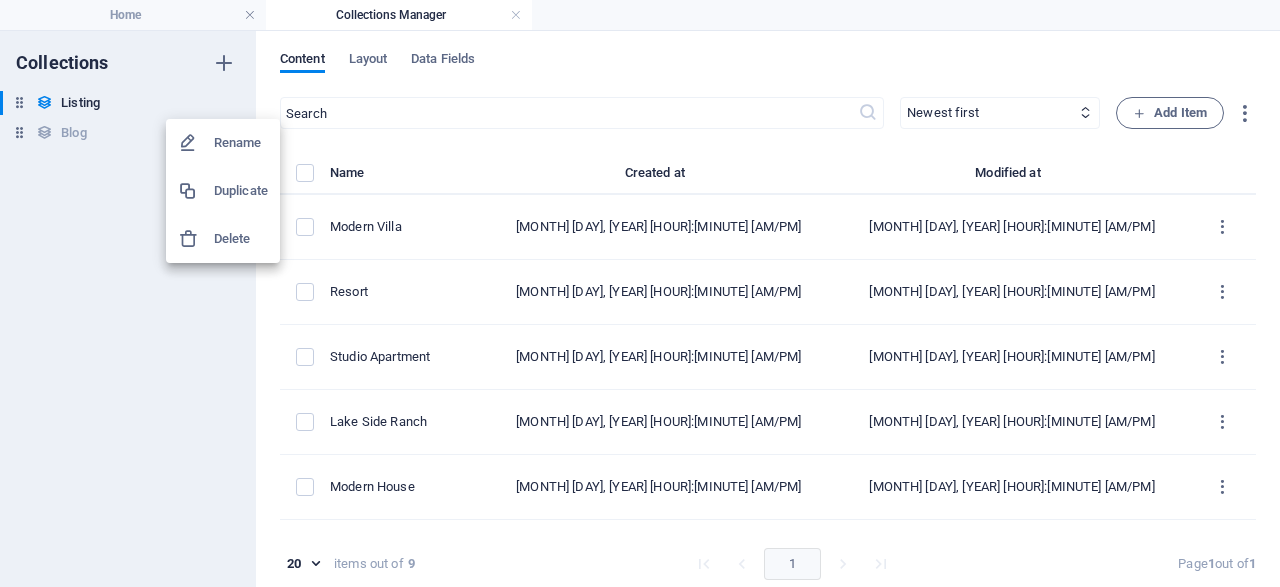click at bounding box center (640, 293) 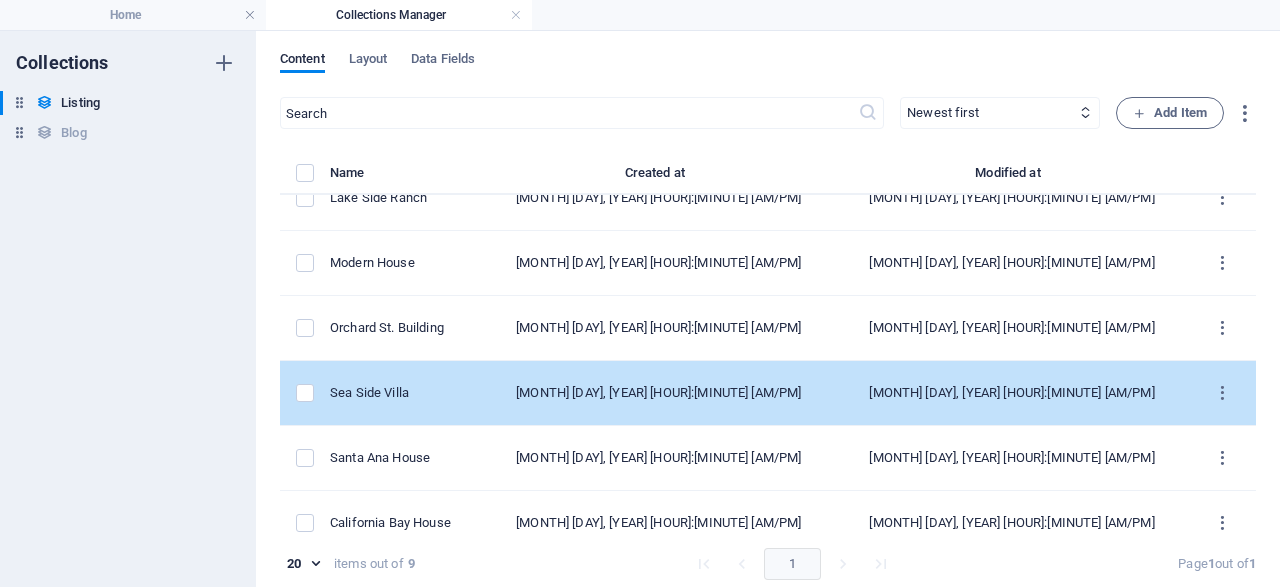 scroll, scrollTop: 245, scrollLeft: 0, axis: vertical 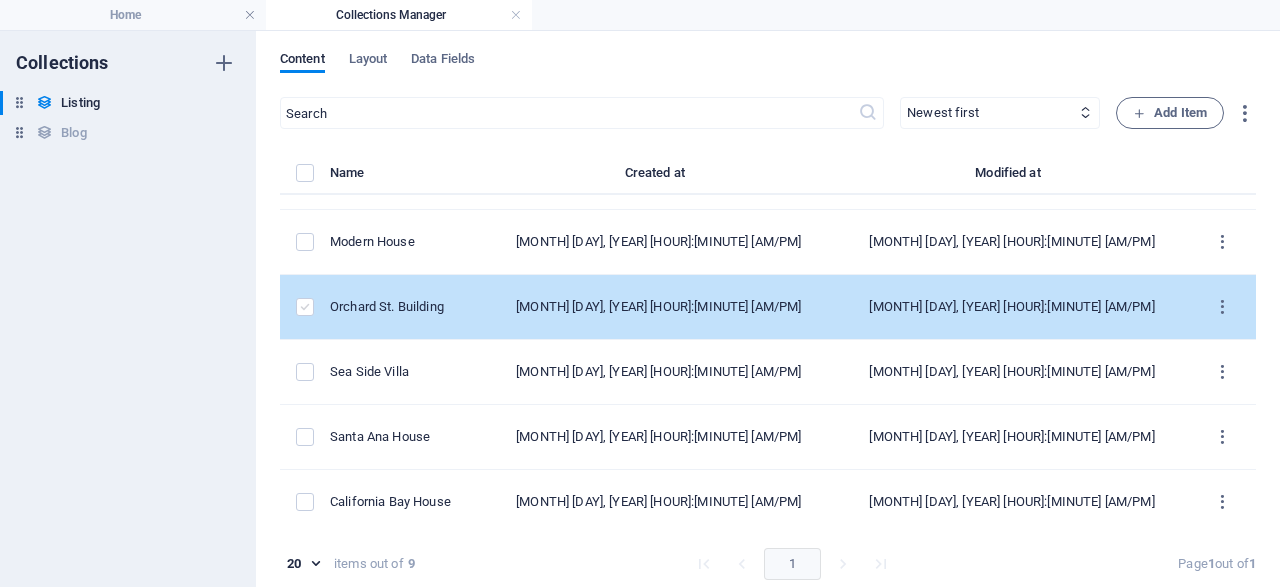 click at bounding box center (305, 307) 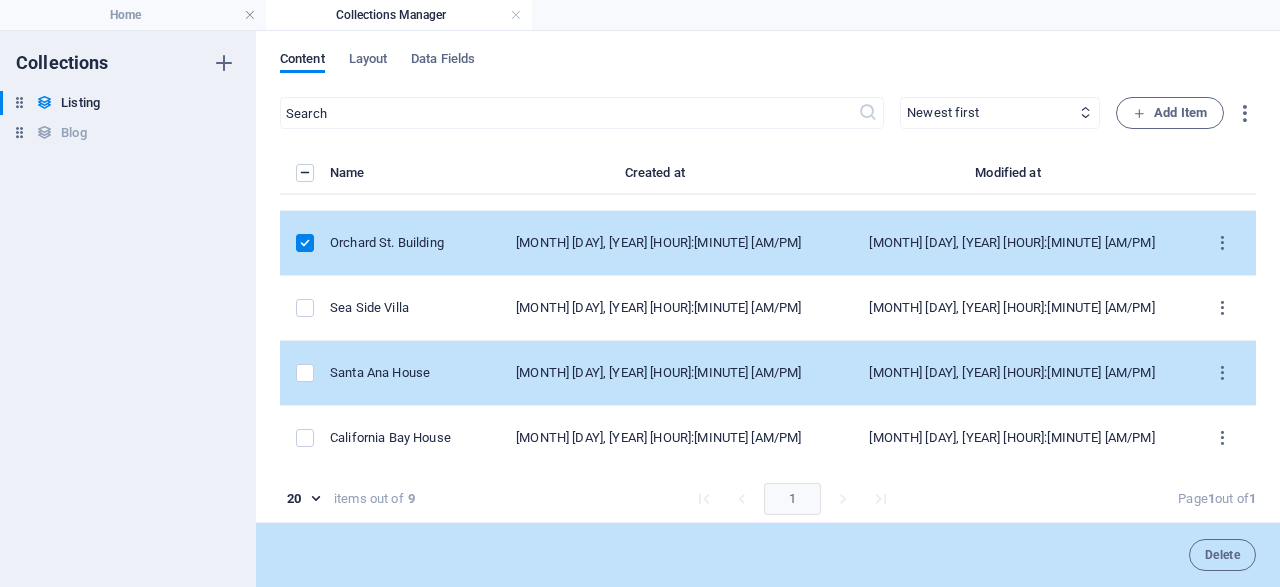 scroll, scrollTop: 21, scrollLeft: 0, axis: vertical 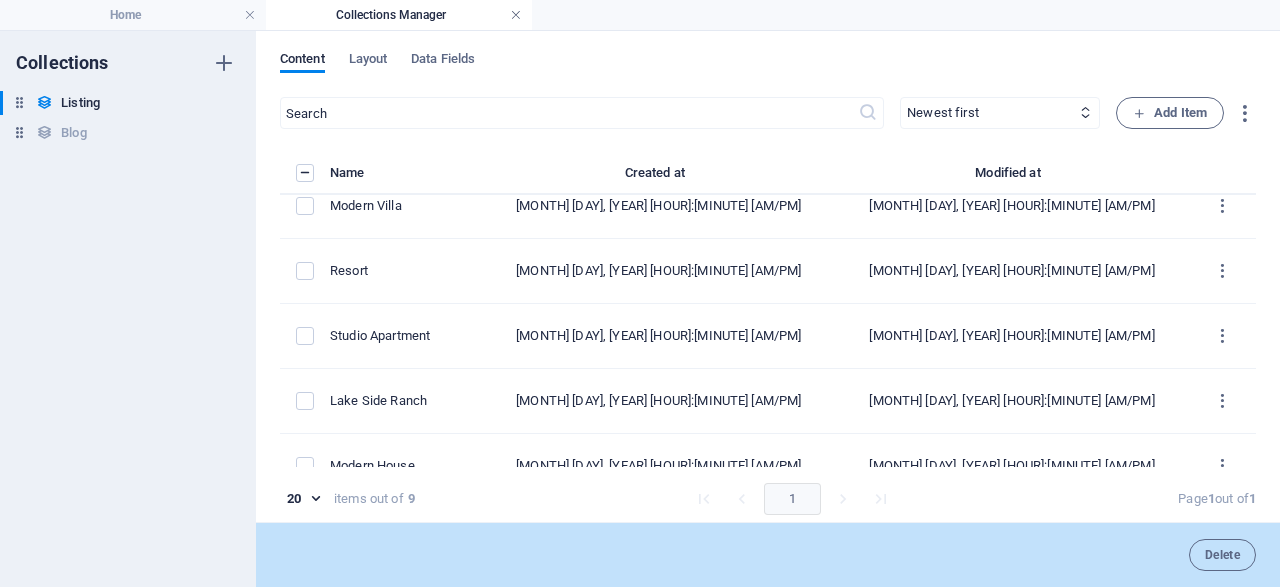 click at bounding box center [516, 15] 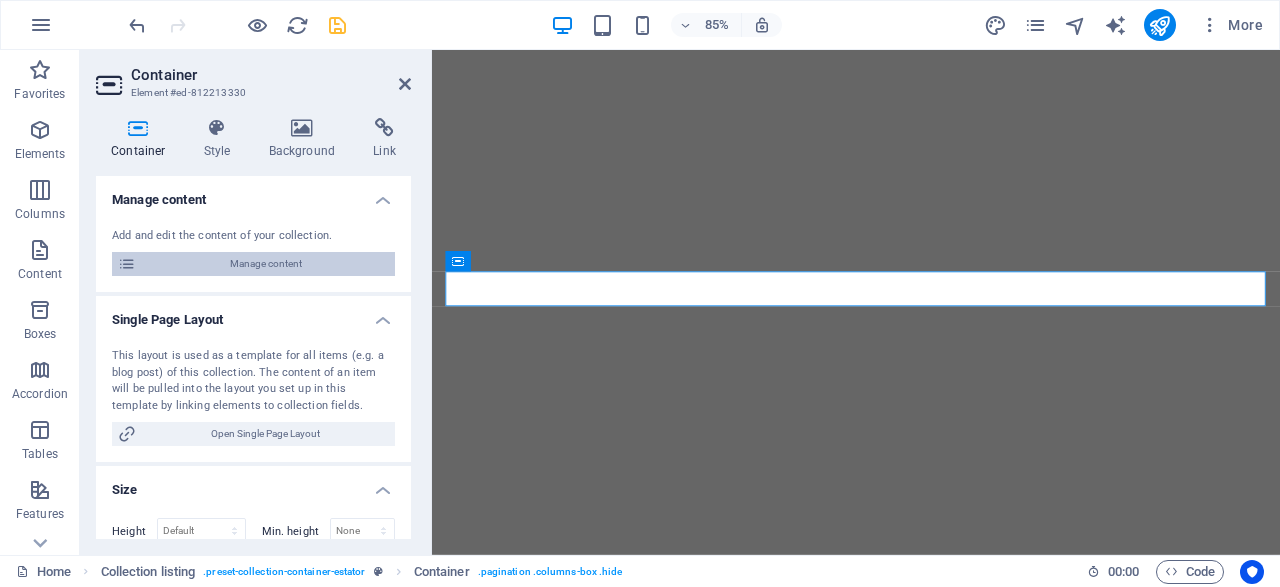 click at bounding box center (127, 264) 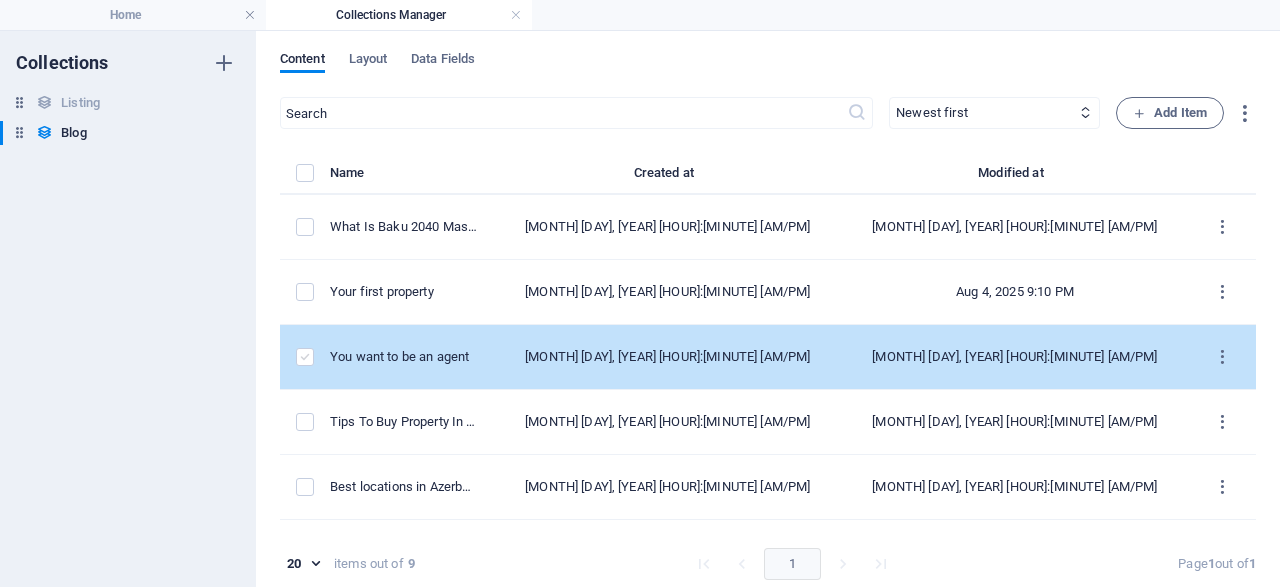 click at bounding box center (305, 357) 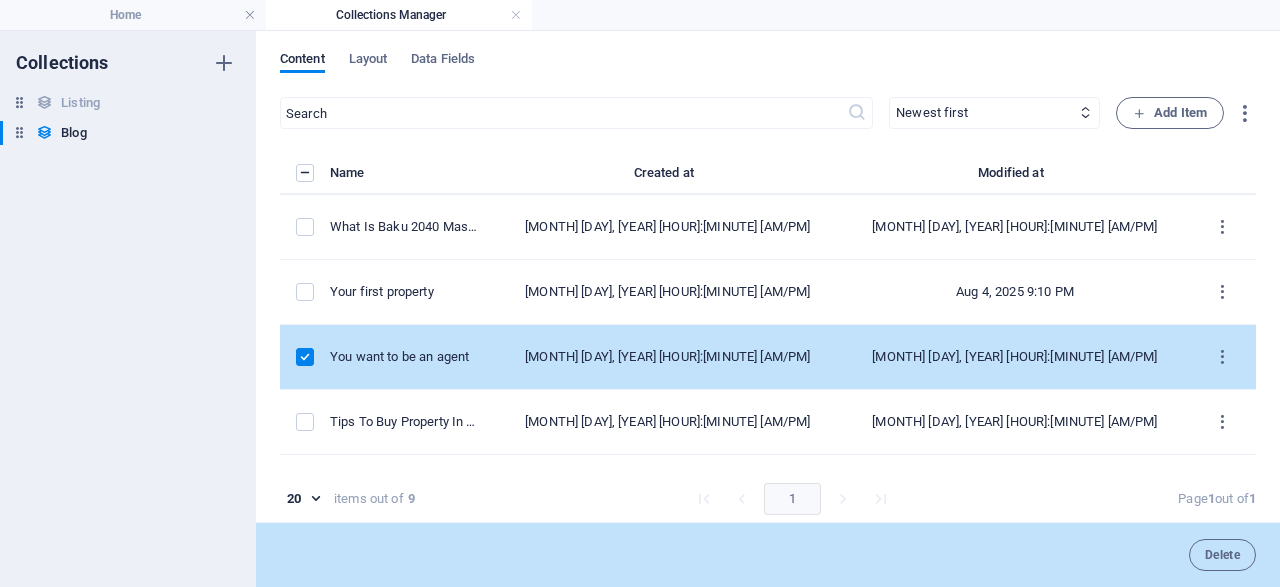 click at bounding box center (305, 357) 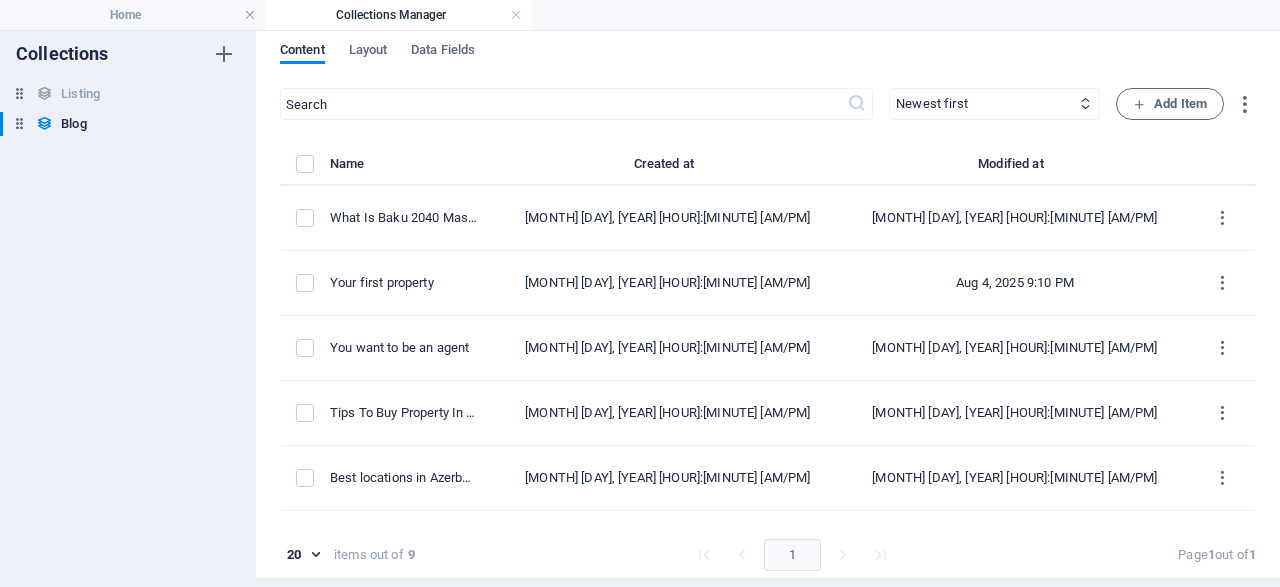scroll, scrollTop: 0, scrollLeft: 0, axis: both 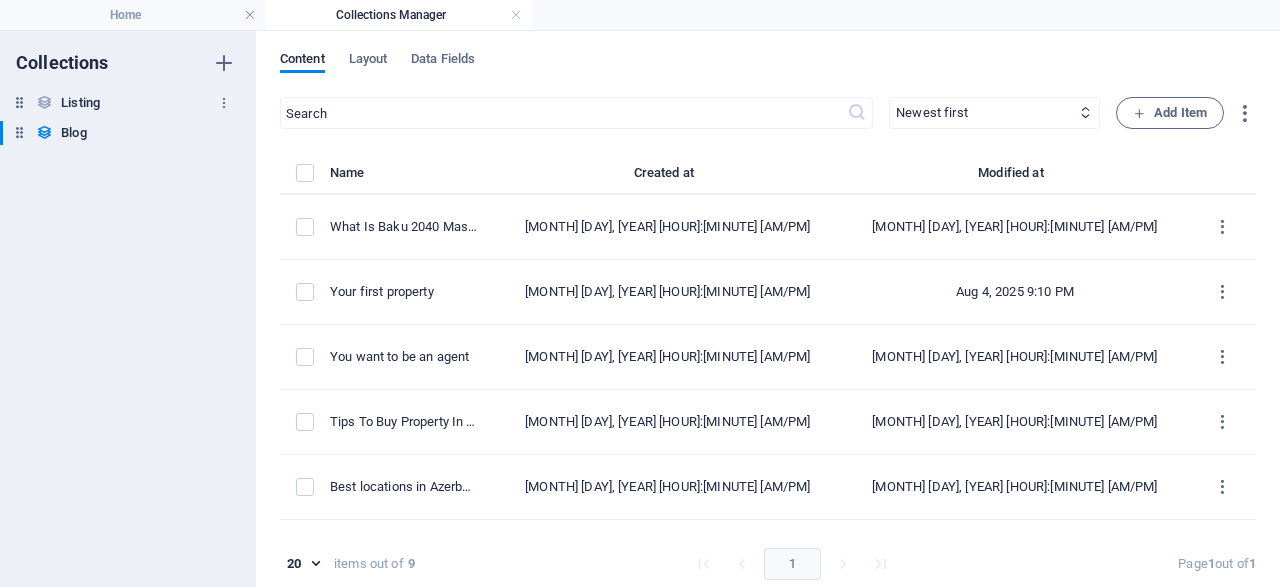 click on "Listing Listing" at bounding box center (118, 103) 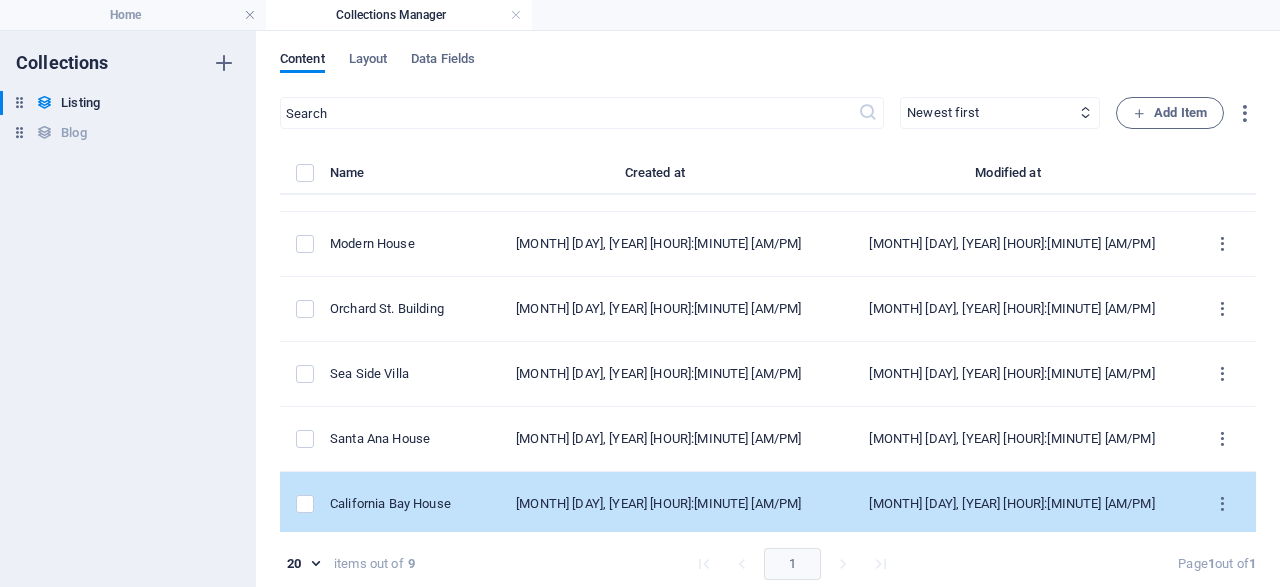 scroll, scrollTop: 245, scrollLeft: 0, axis: vertical 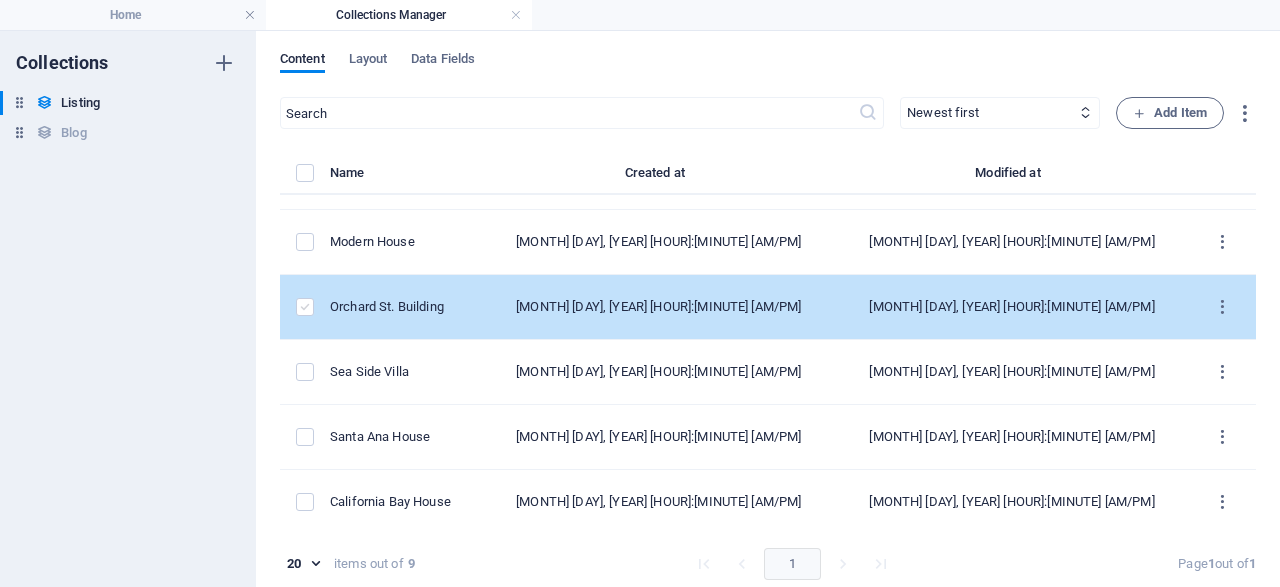 click at bounding box center [305, 307] 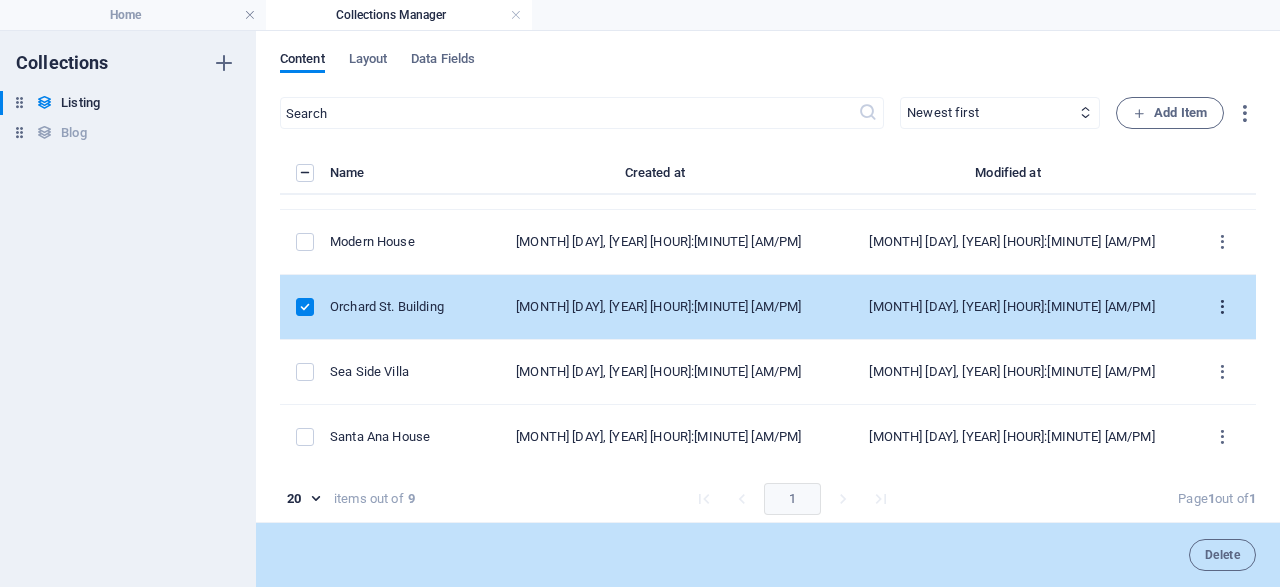 click at bounding box center (1222, 307) 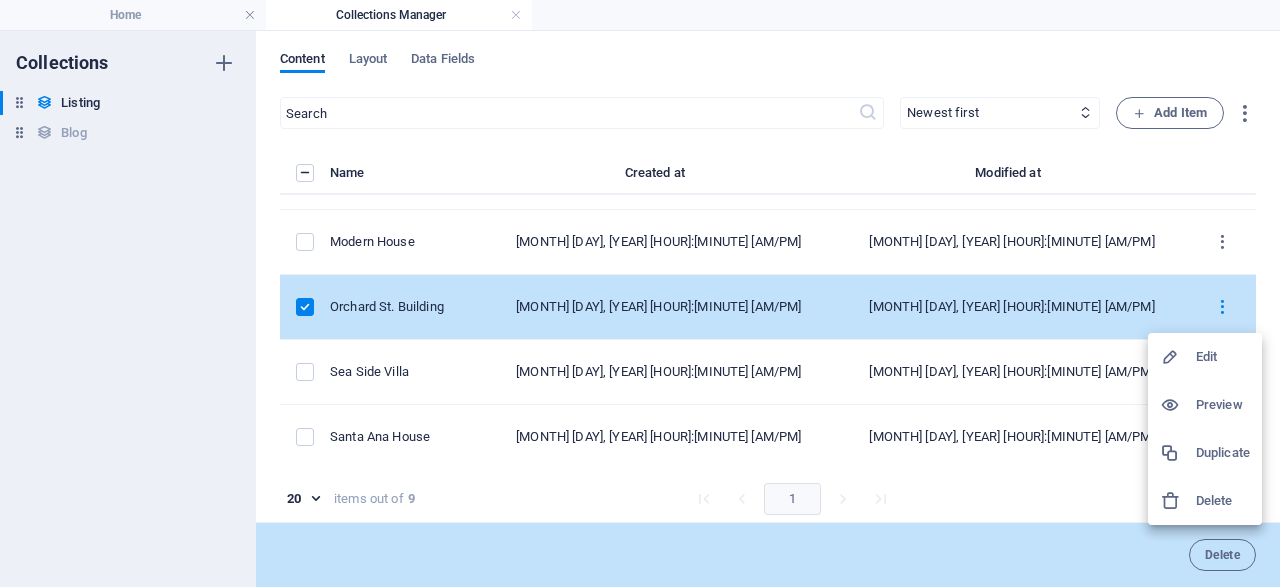 click at bounding box center [640, 293] 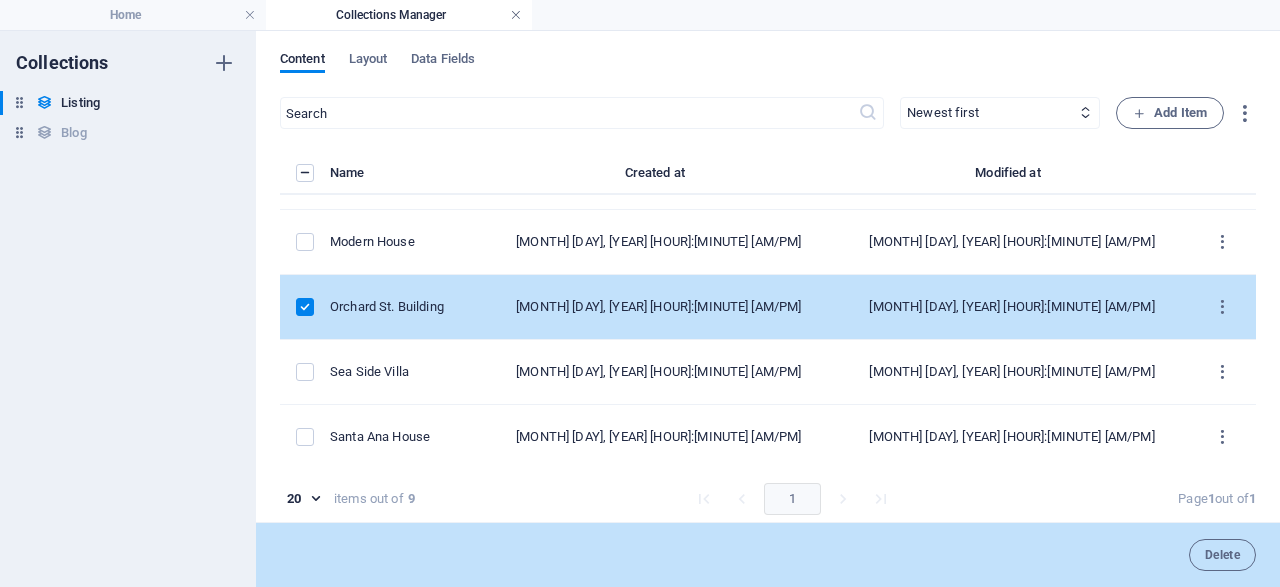 click at bounding box center [516, 15] 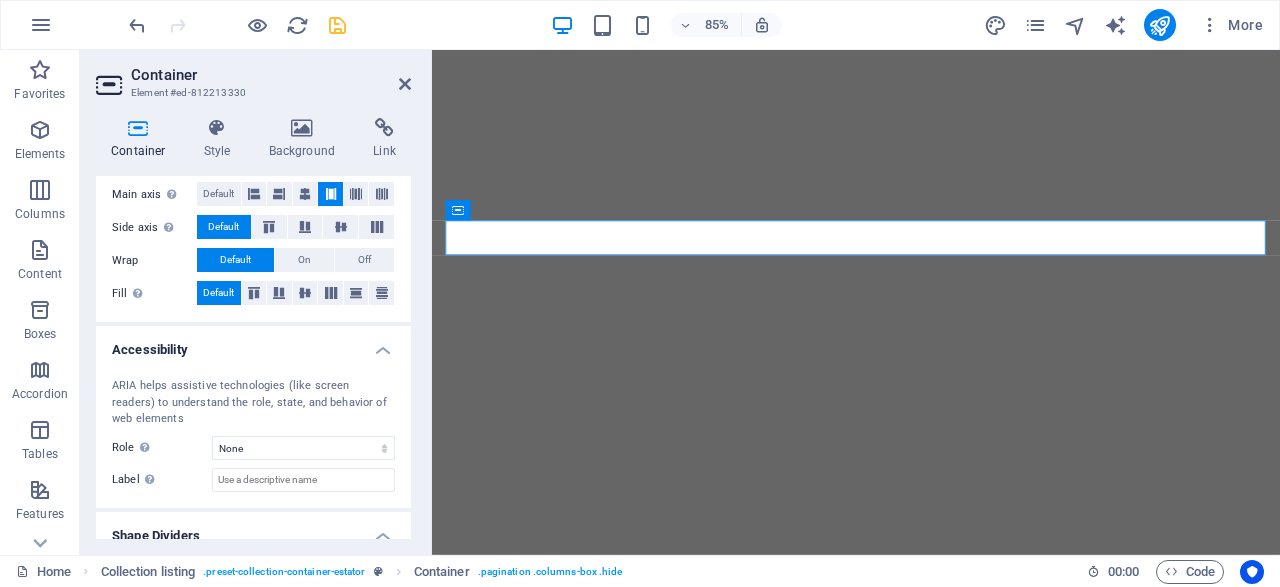 scroll, scrollTop: 734, scrollLeft: 0, axis: vertical 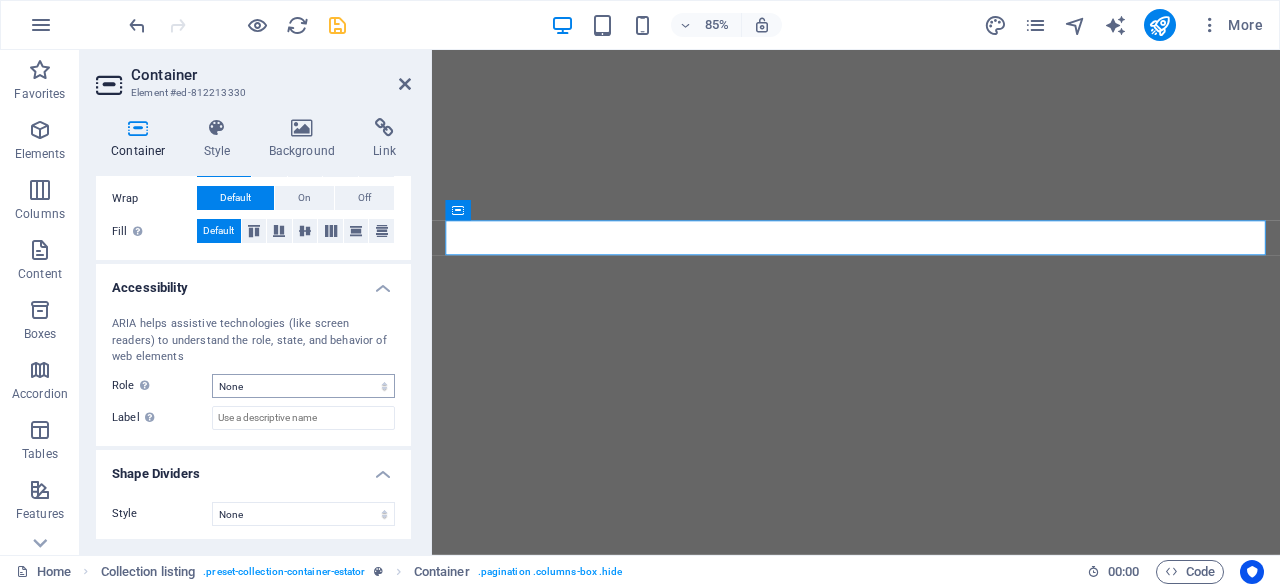 click on "ARIA helps assistive technologies (like screen readers) to understand the role, state, and behavior of web elements Role The ARIA role defines the purpose of an element.  Here you can find all explanations and recommendations None Alert Article Banner Comment Complementary Dialog Footer Header Marquee Presentation Region Section Separator Status Timer Label Use the  ARIA label  to provide a clear and descriptive name for elements that aren not self-explanatory on their own." at bounding box center [253, 373] 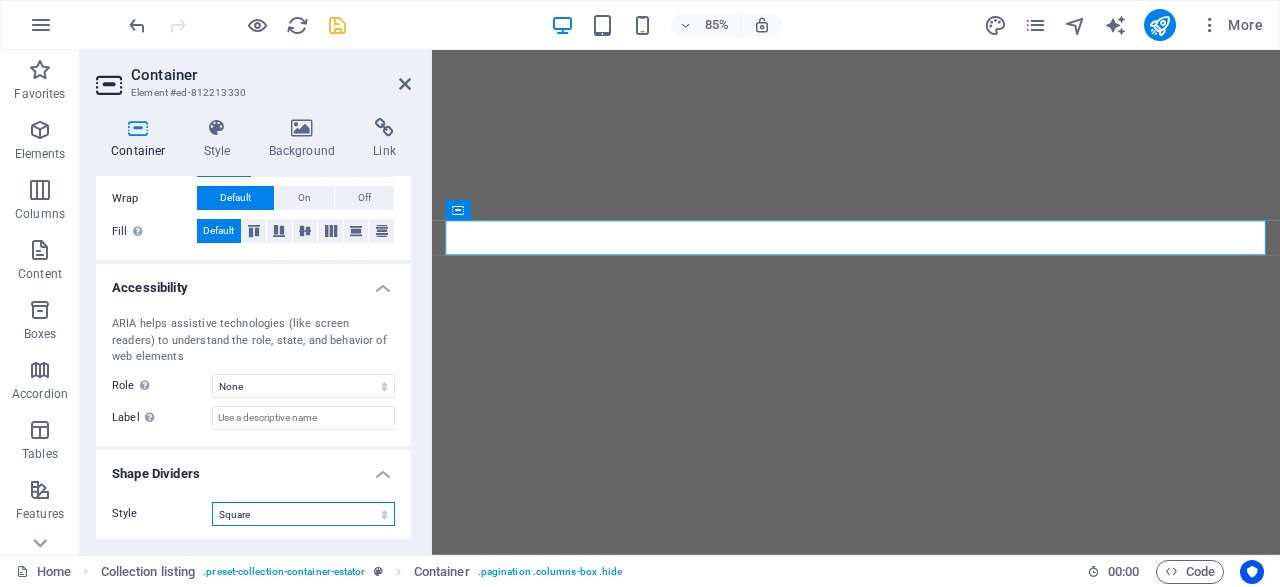 click on "Square" at bounding box center [0, 0] 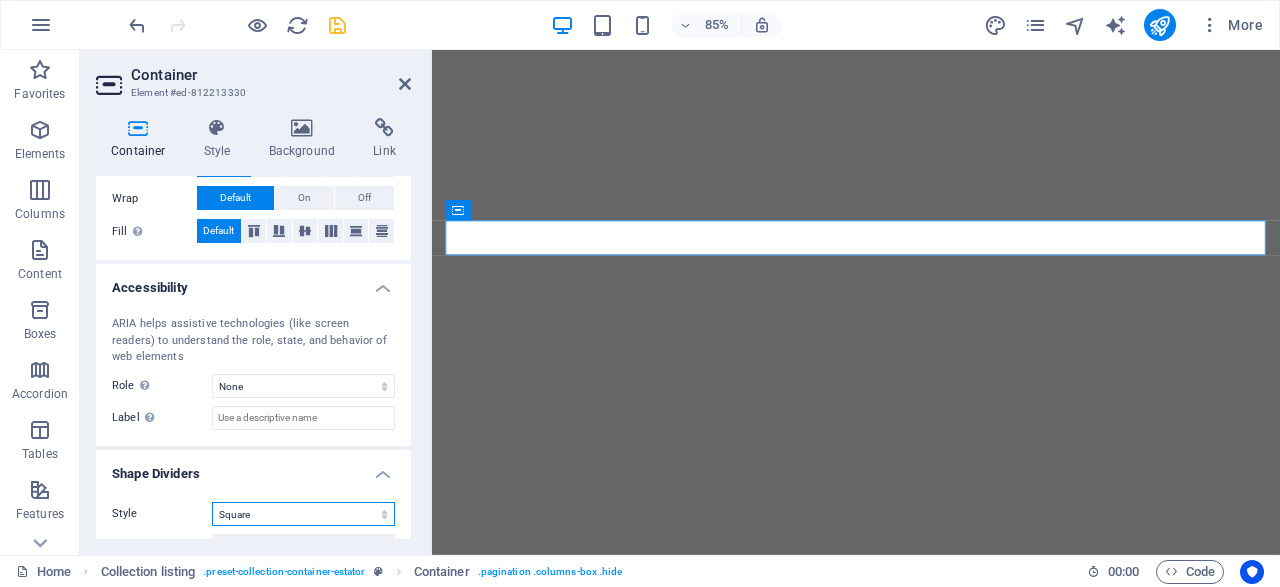 scroll, scrollTop: 926, scrollLeft: 0, axis: vertical 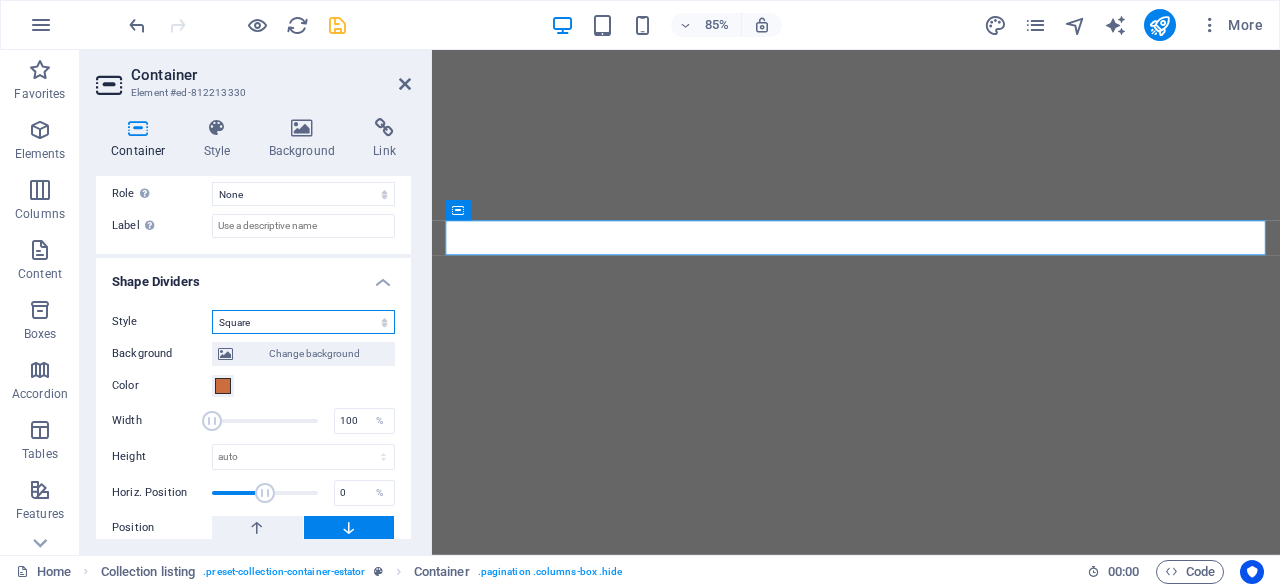 select on "none" 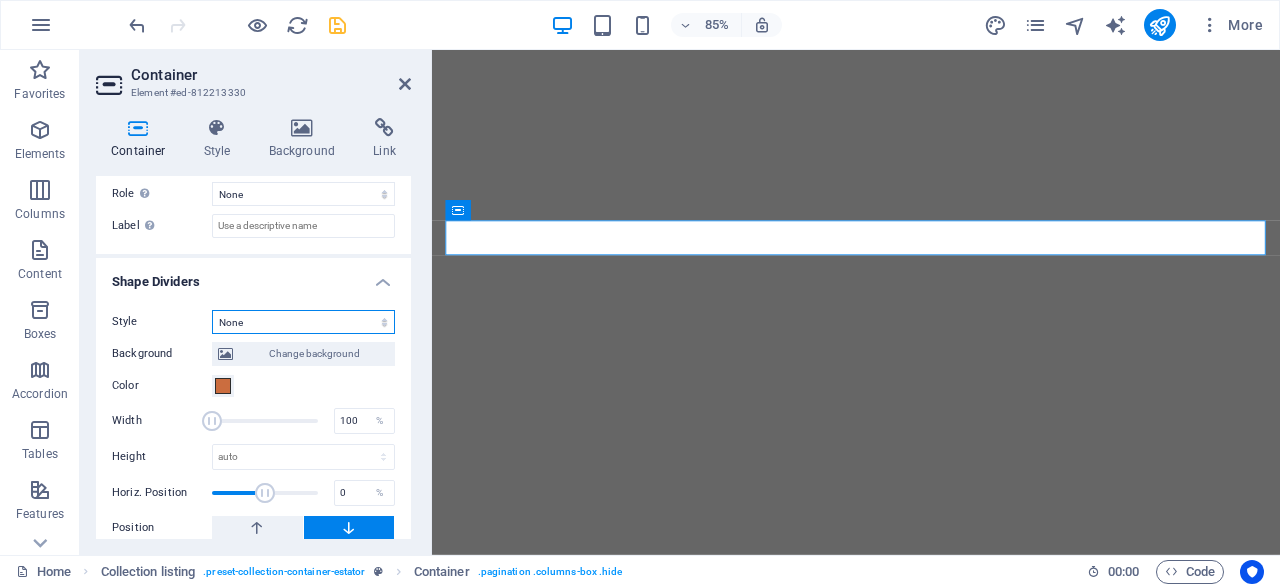 click on "None" at bounding box center (0, 0) 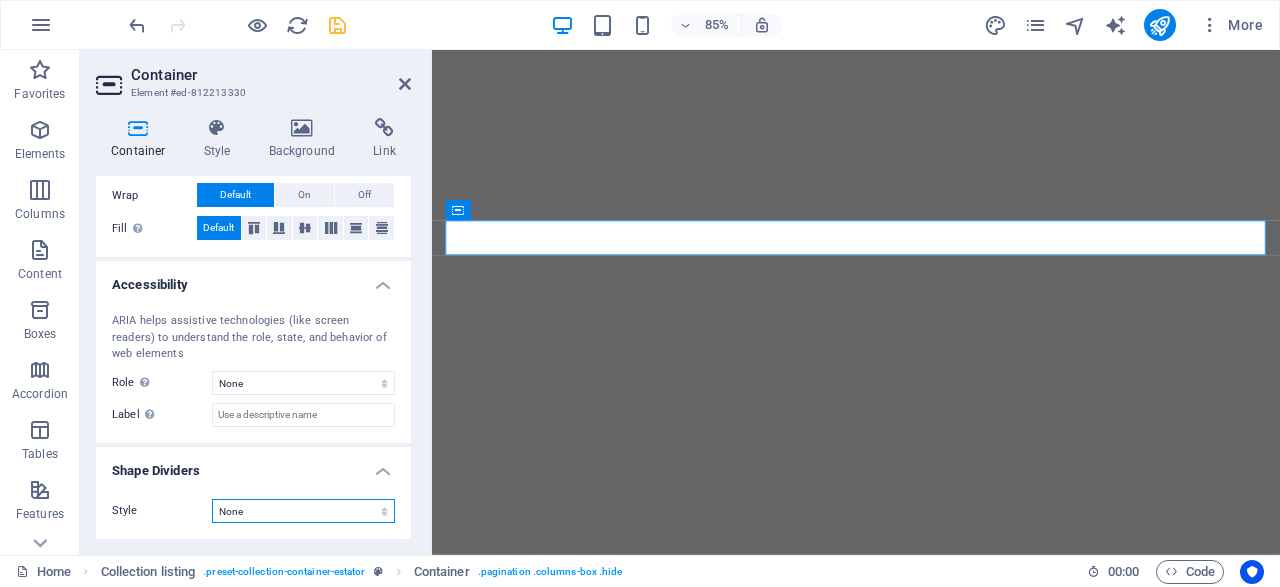scroll, scrollTop: 734, scrollLeft: 0, axis: vertical 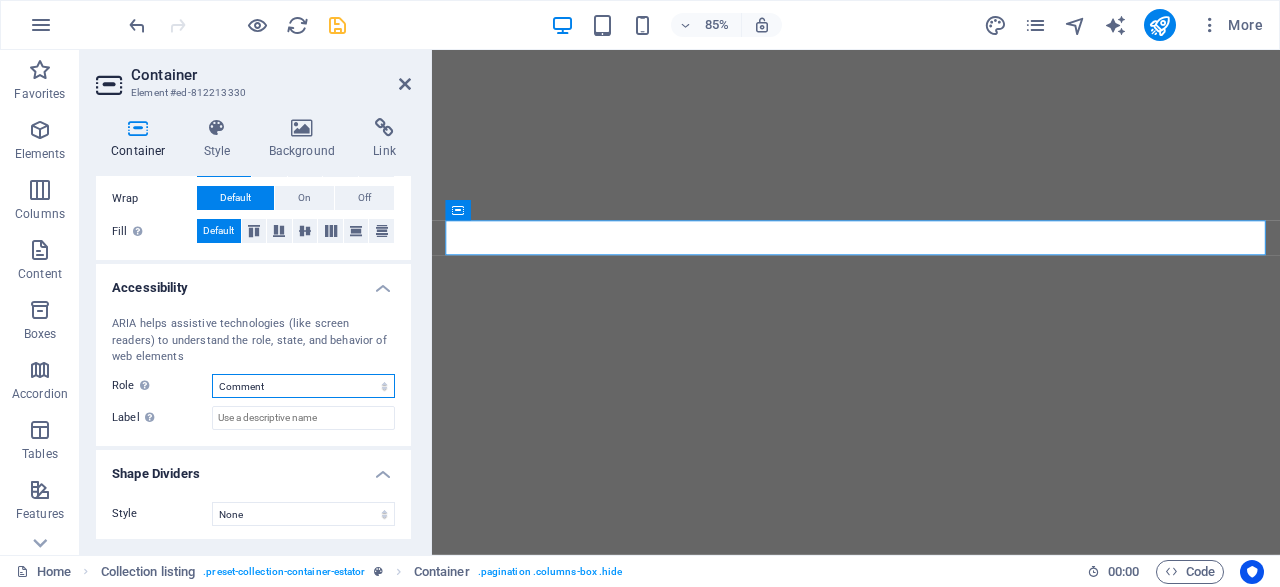 click on "Comment" at bounding box center (0, 0) 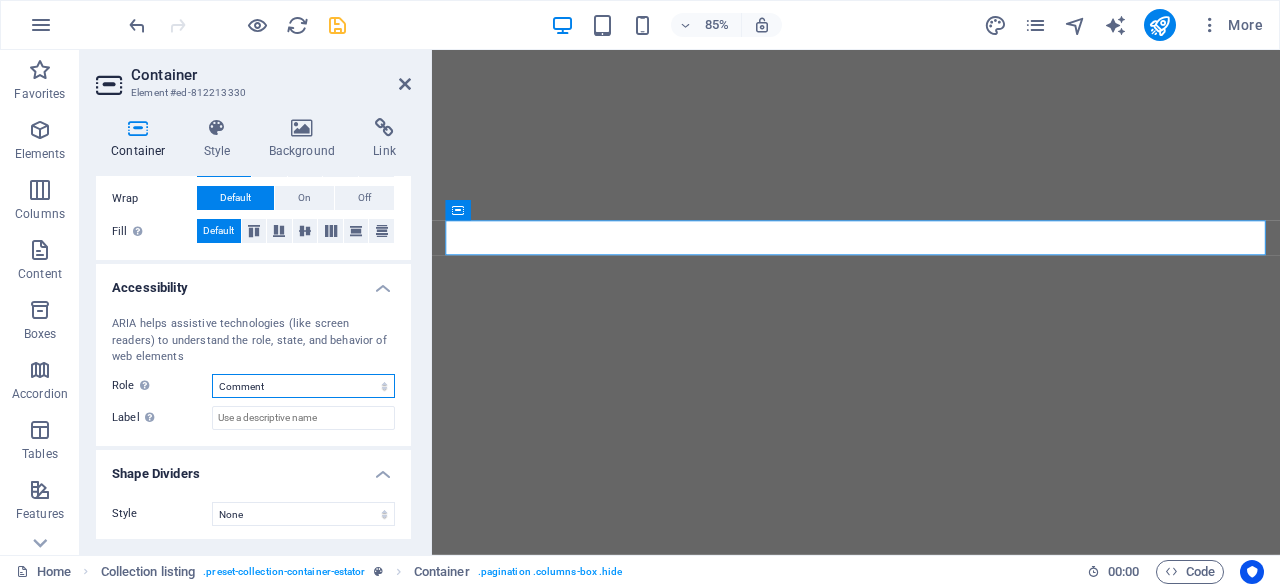 click on "None Alert Article Banner Comment Complementary Dialog Footer Header Marquee Presentation Region Section Separator Status Timer" at bounding box center [303, 386] 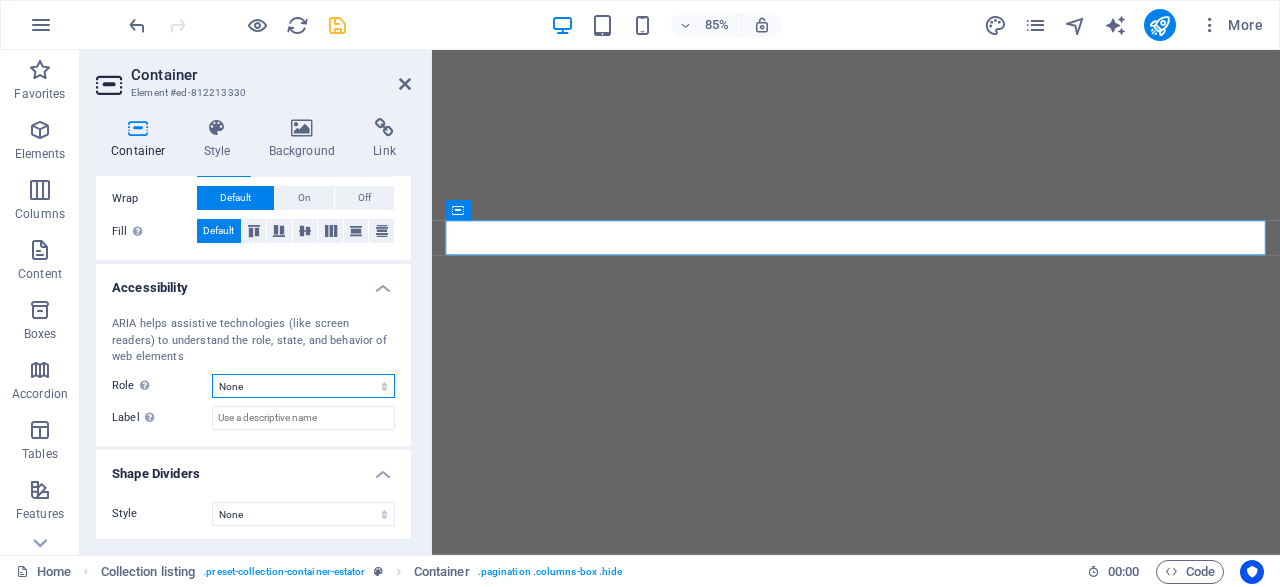 click on "None" at bounding box center (0, 0) 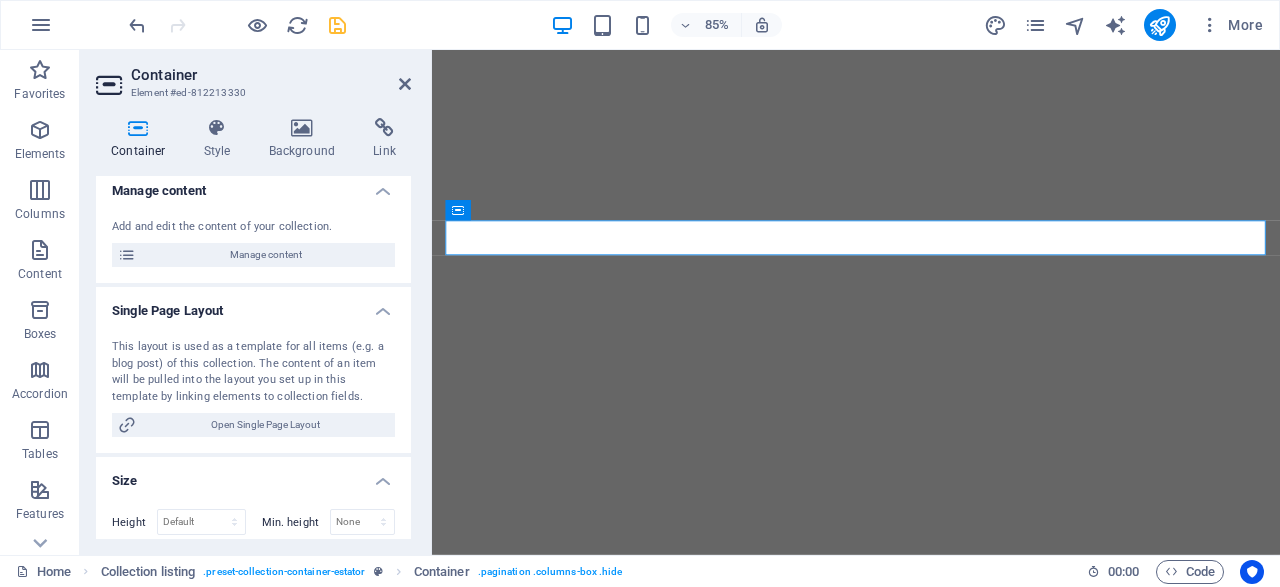 scroll, scrollTop: 0, scrollLeft: 0, axis: both 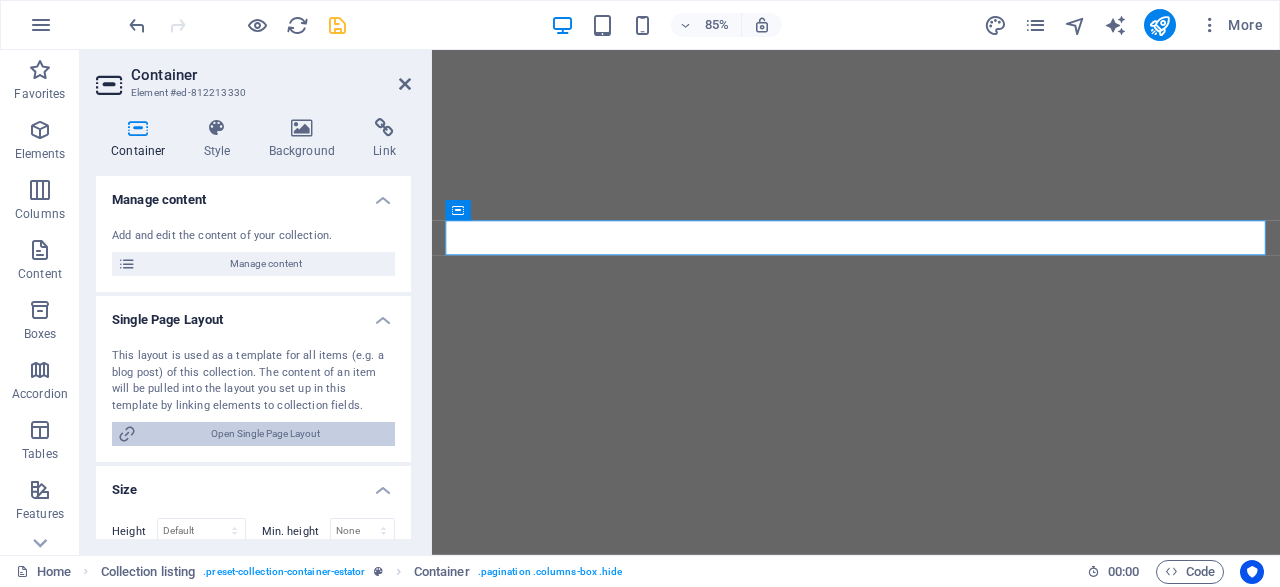 click on "Open Single Page Layout" at bounding box center [265, 434] 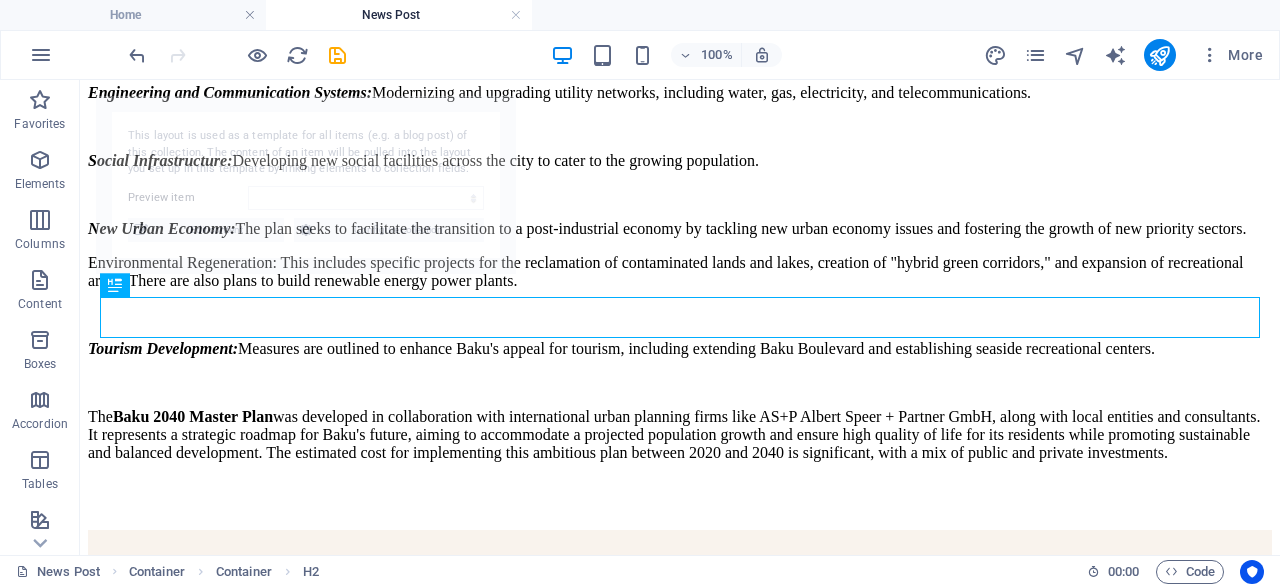 scroll, scrollTop: 1389, scrollLeft: 0, axis: vertical 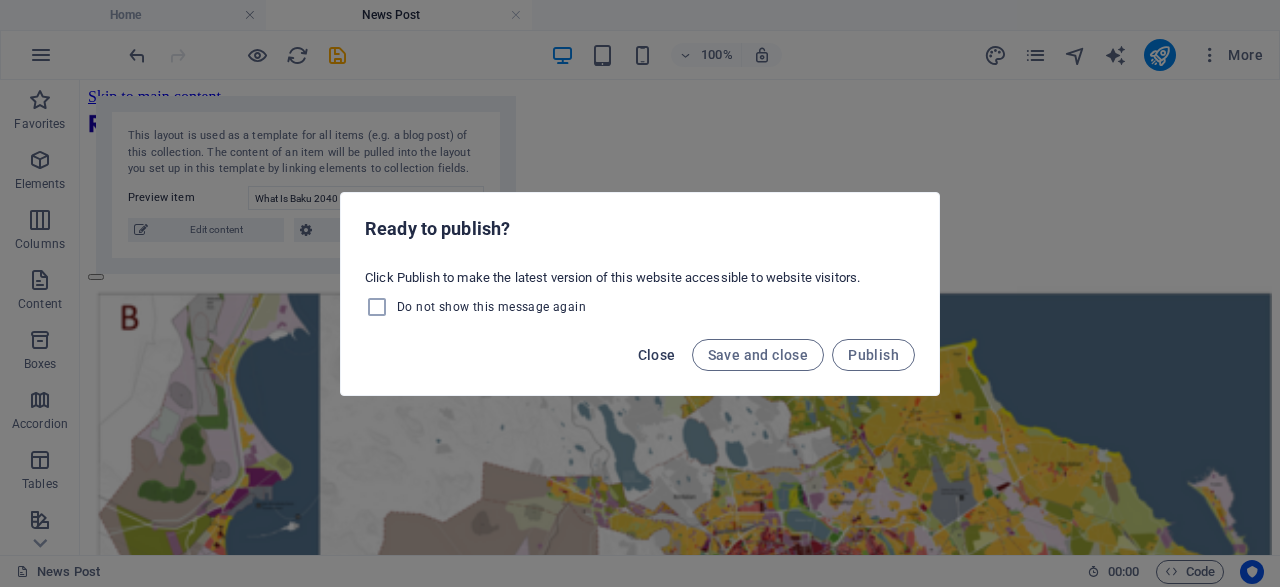 click on "Close" at bounding box center (657, 355) 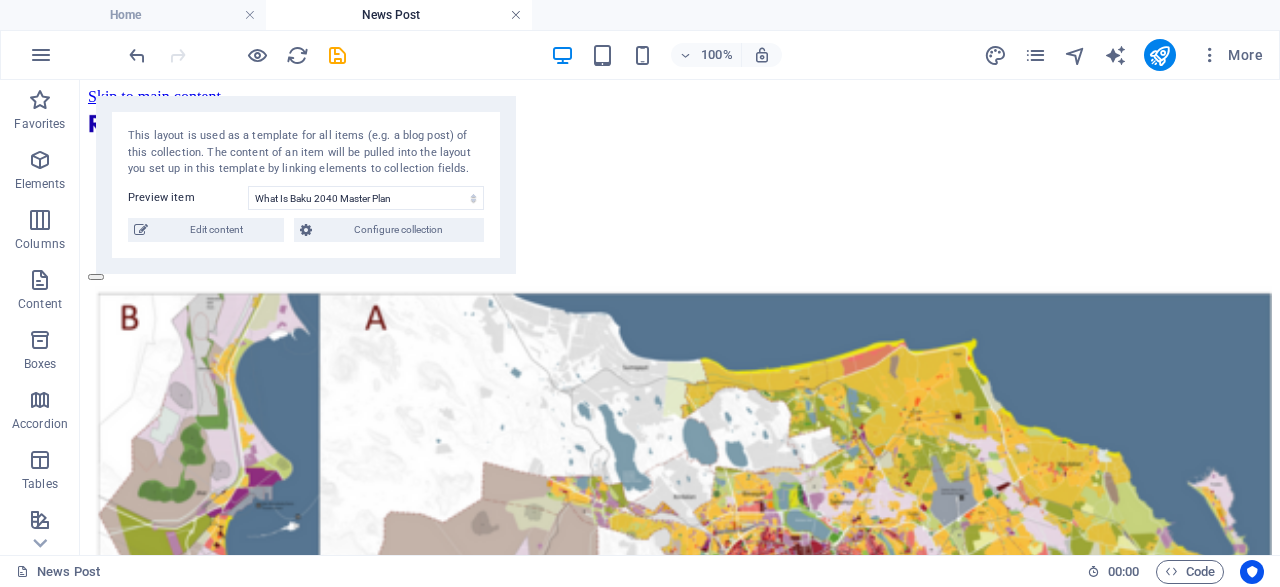 click at bounding box center [516, 15] 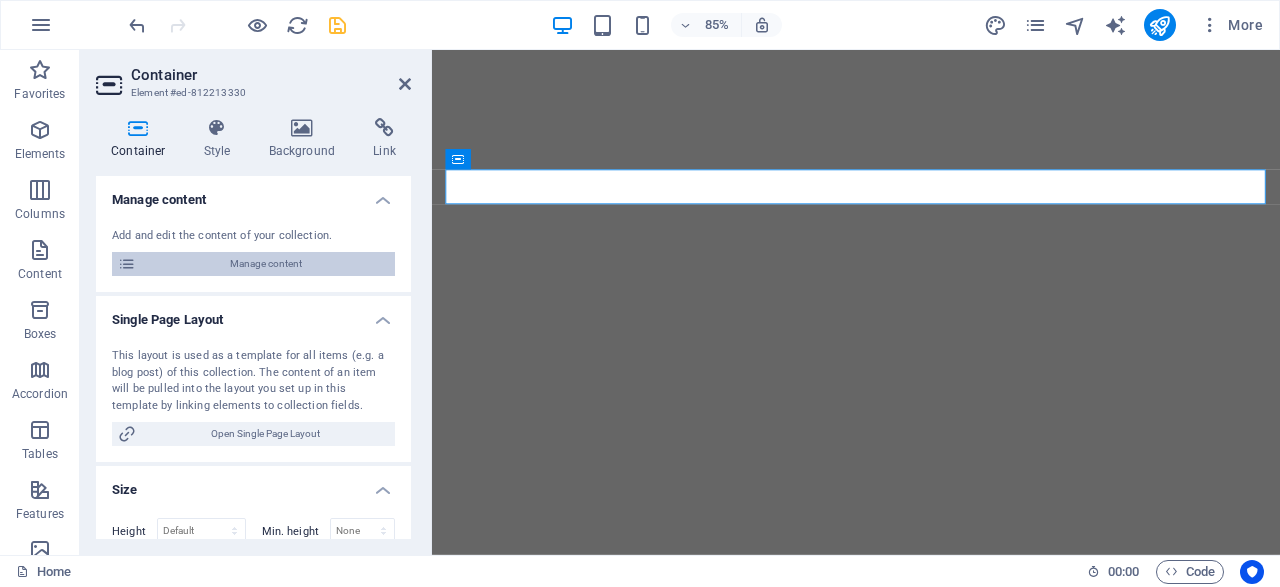 click on "Manage content" at bounding box center [265, 264] 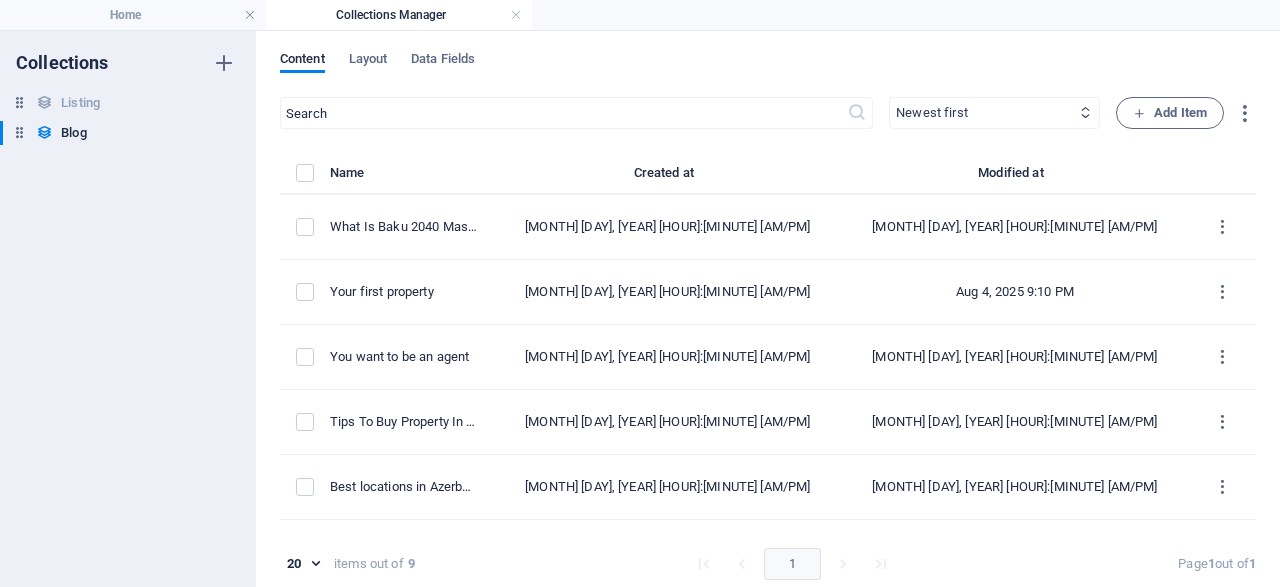 click on "Content Layout Data Fields" at bounding box center [768, 70] 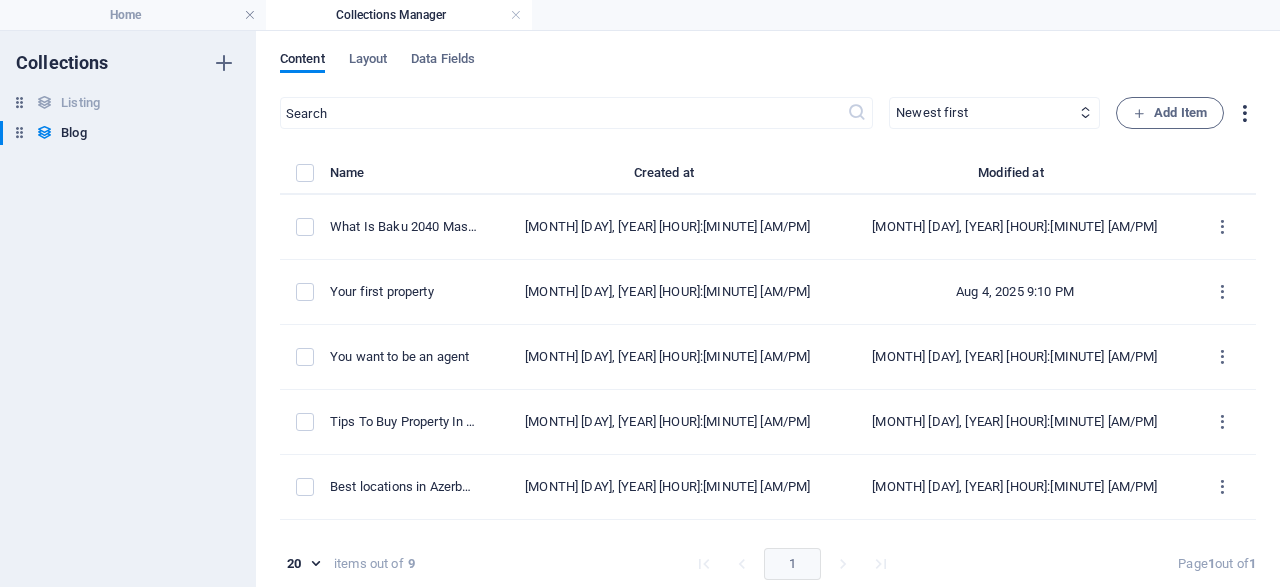 click at bounding box center [1244, 113] 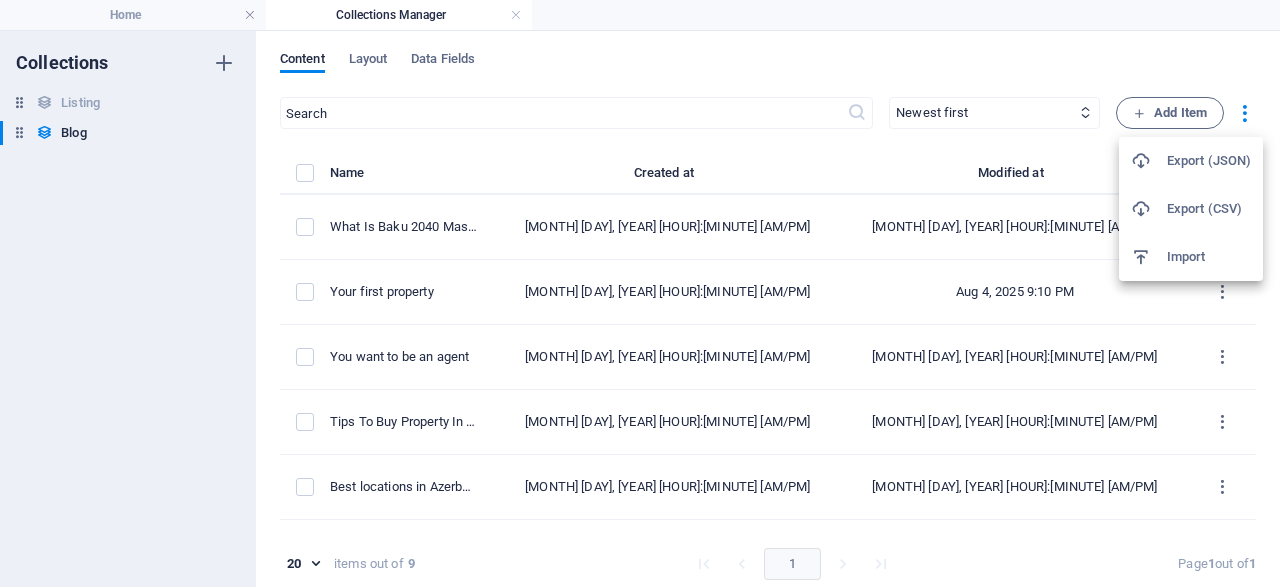 click at bounding box center [640, 293] 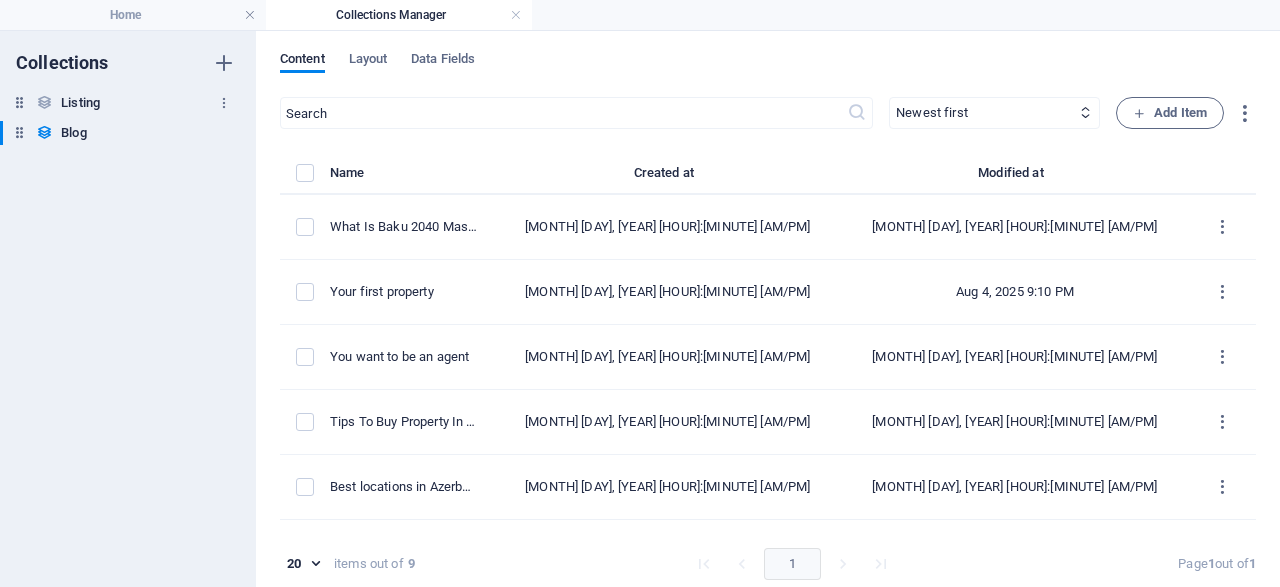 click on "Listing Listing" at bounding box center [118, 103] 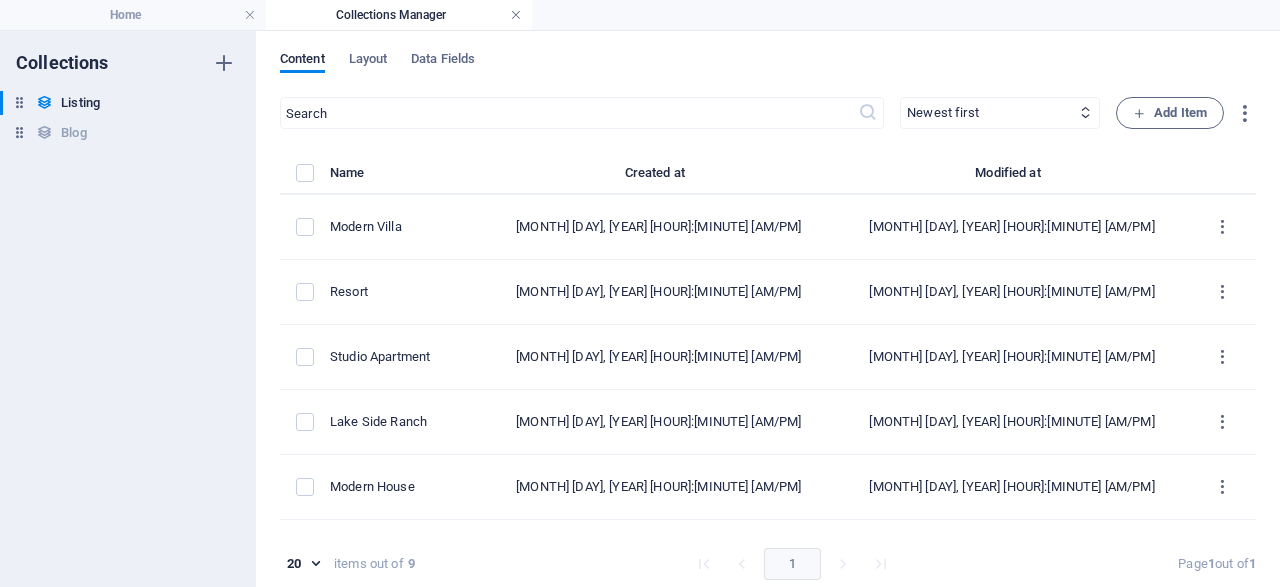 click at bounding box center (516, 15) 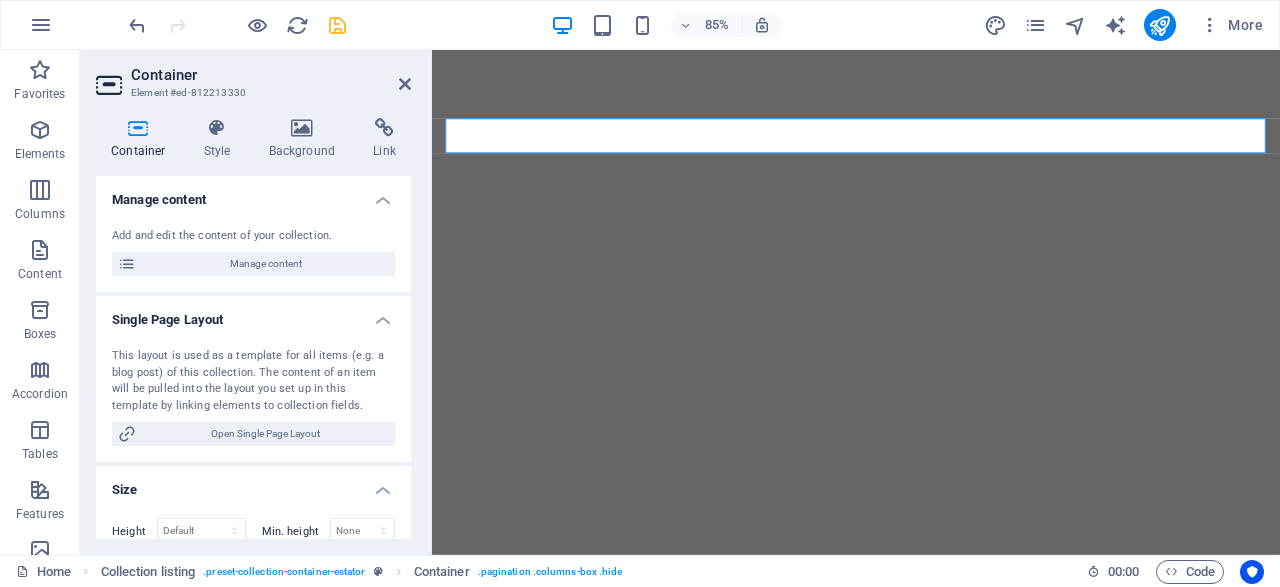 click on "Add and edit the content of your collection." at bounding box center (253, 236) 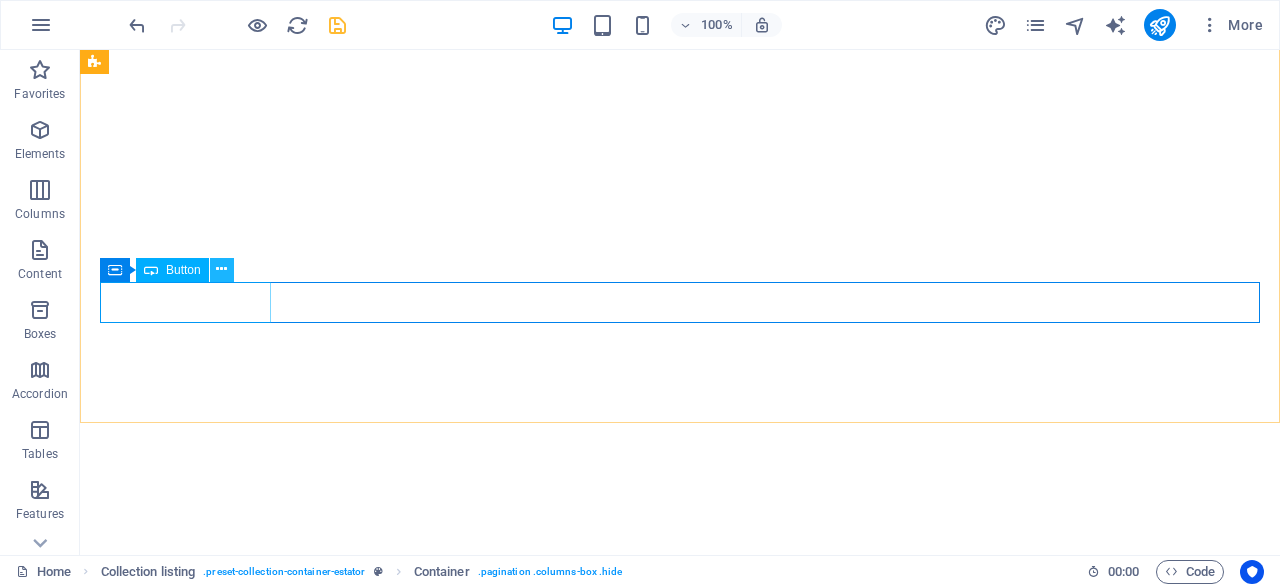 click at bounding box center (221, 269) 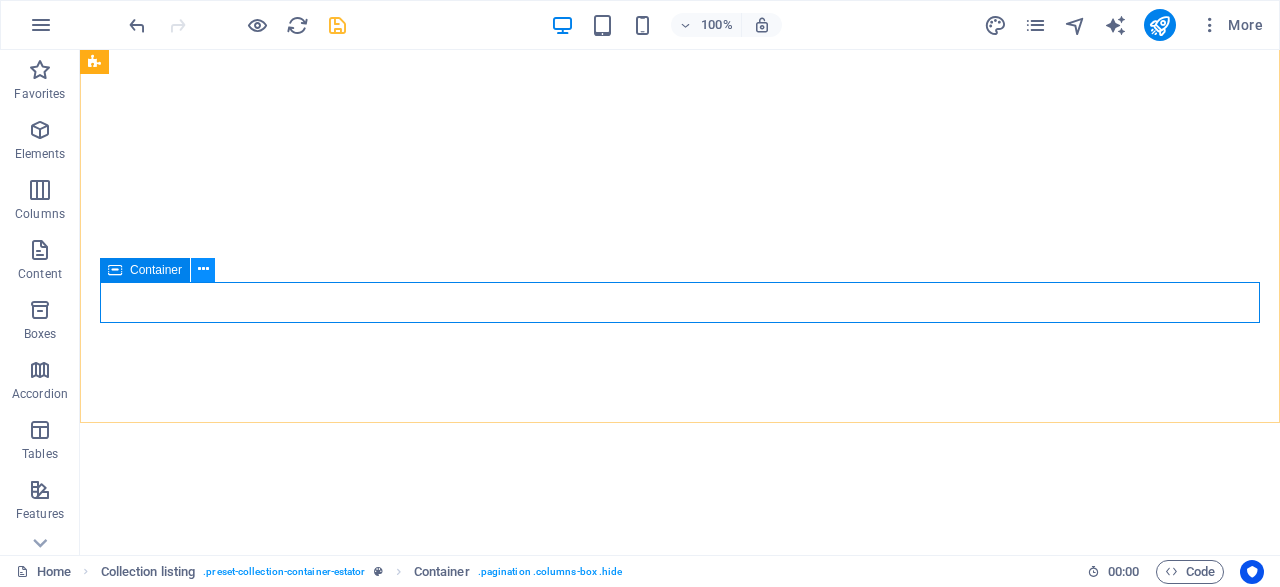 click at bounding box center (203, 269) 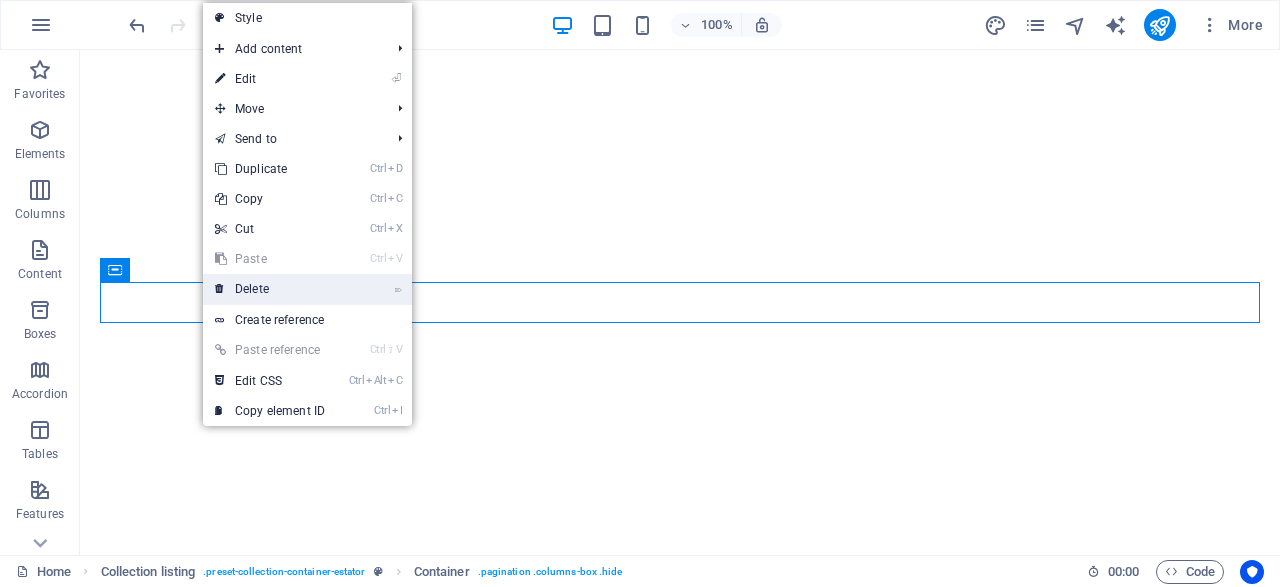 click on "⌦  Delete" at bounding box center [270, 289] 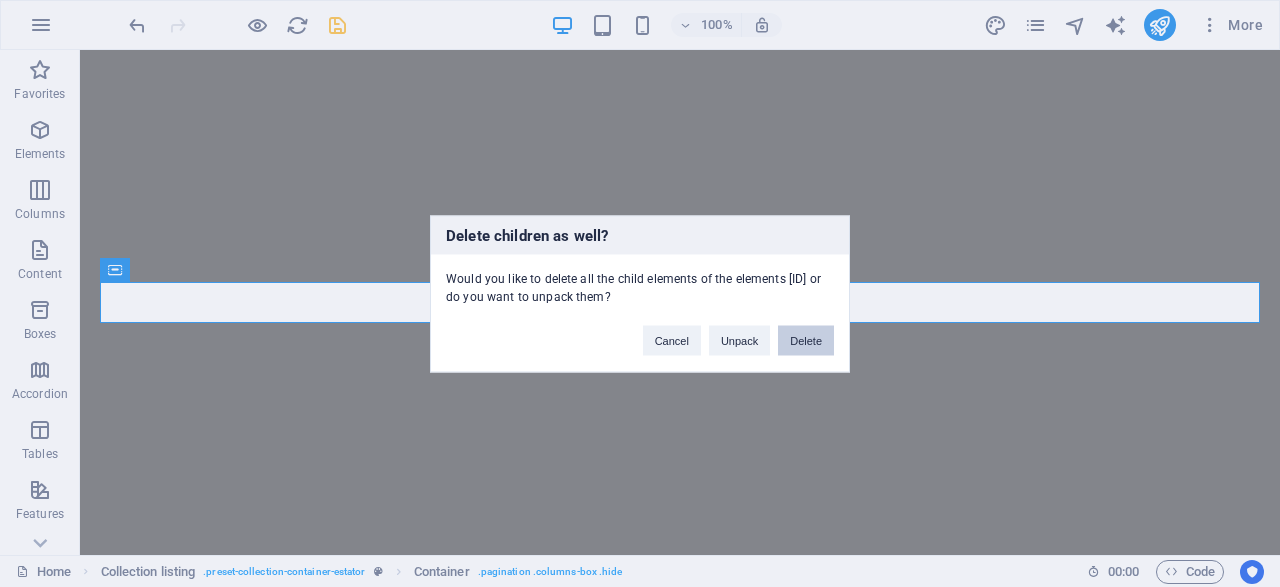 click on "Delete" at bounding box center (806, 340) 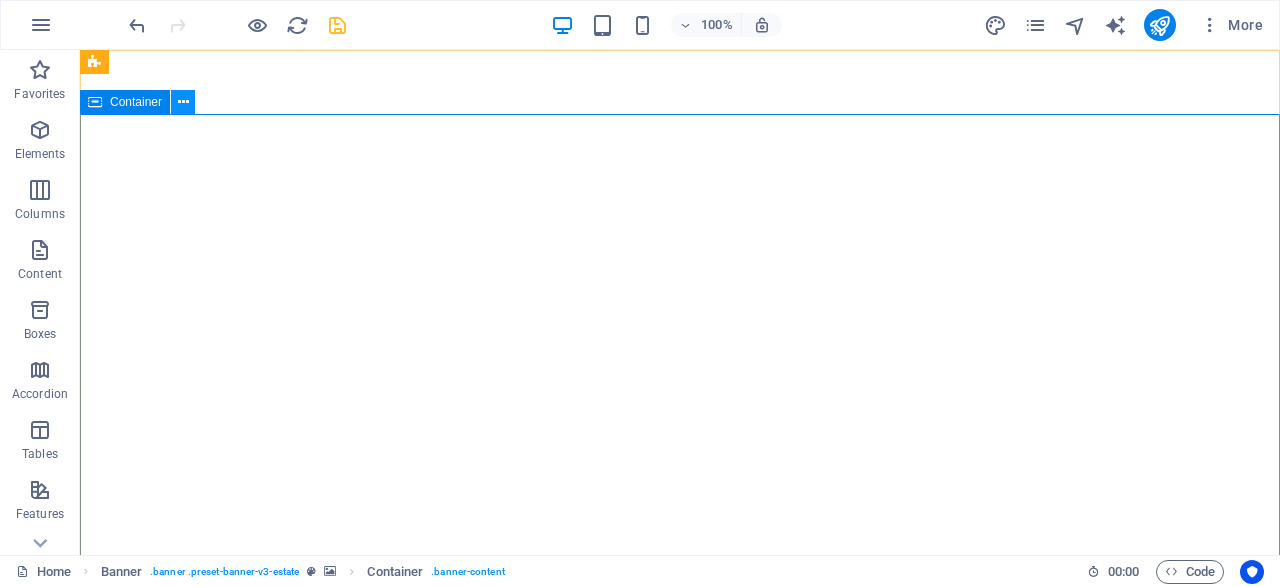 click at bounding box center (183, 102) 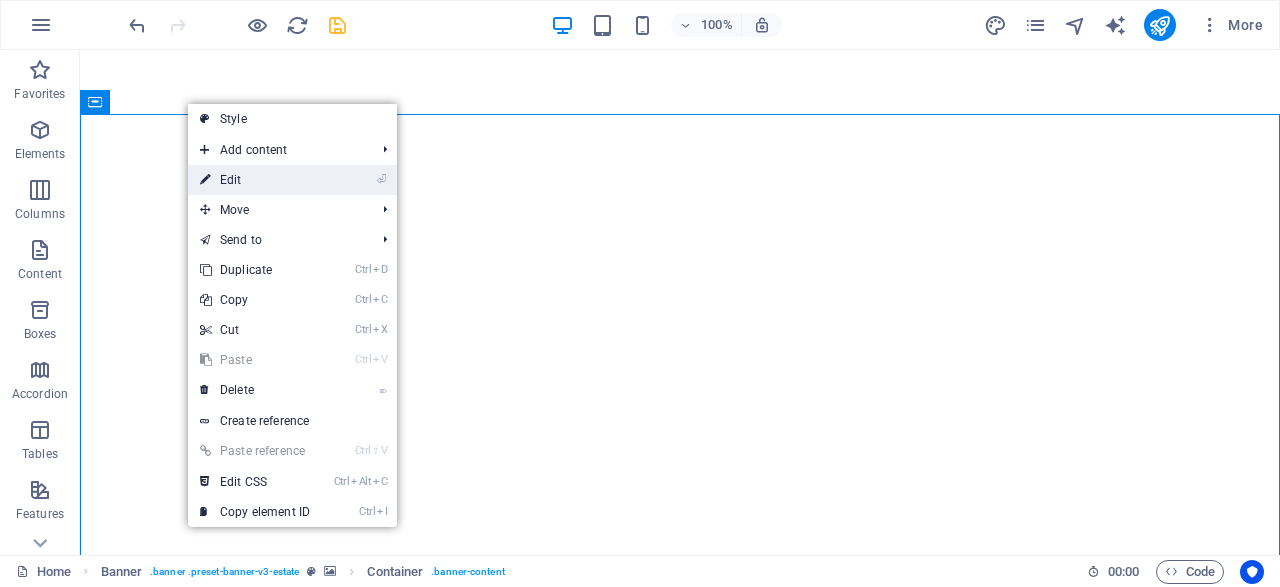 click on "⏎  Edit" at bounding box center (255, 180) 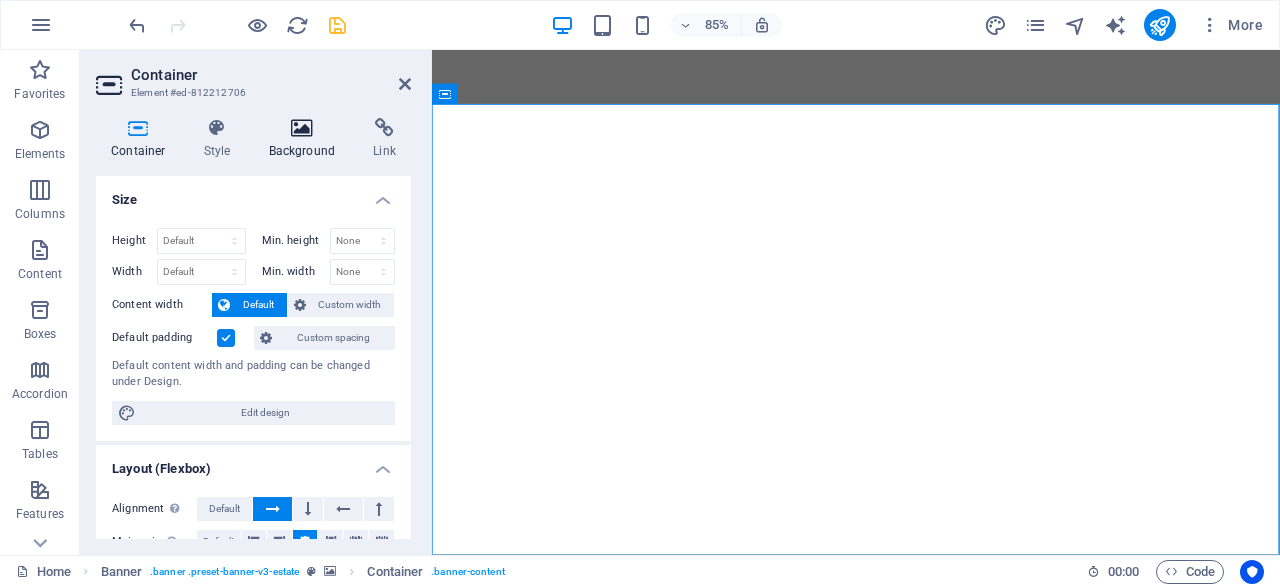 click on "Background" at bounding box center [306, 139] 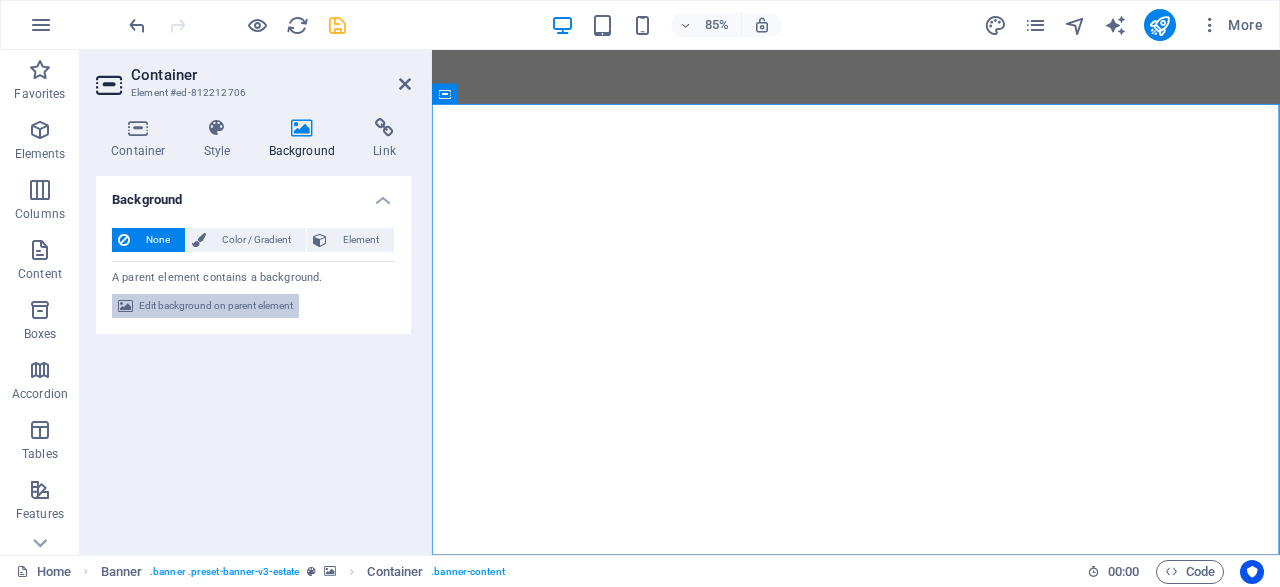 click on "Edit background on parent element" at bounding box center (216, 306) 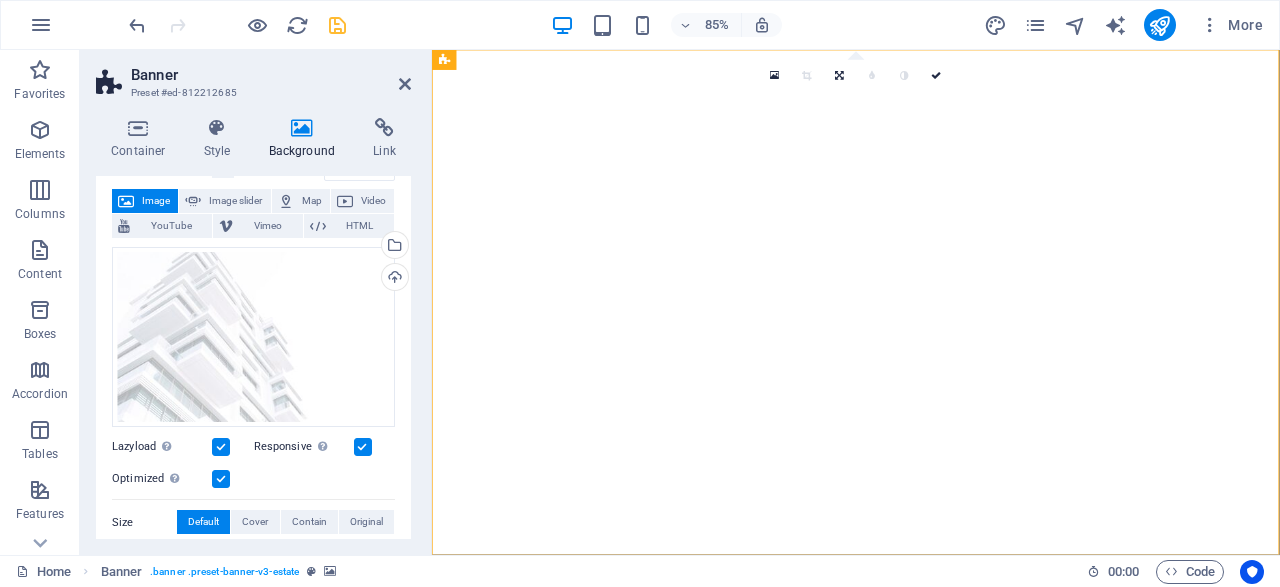 scroll, scrollTop: 10, scrollLeft: 0, axis: vertical 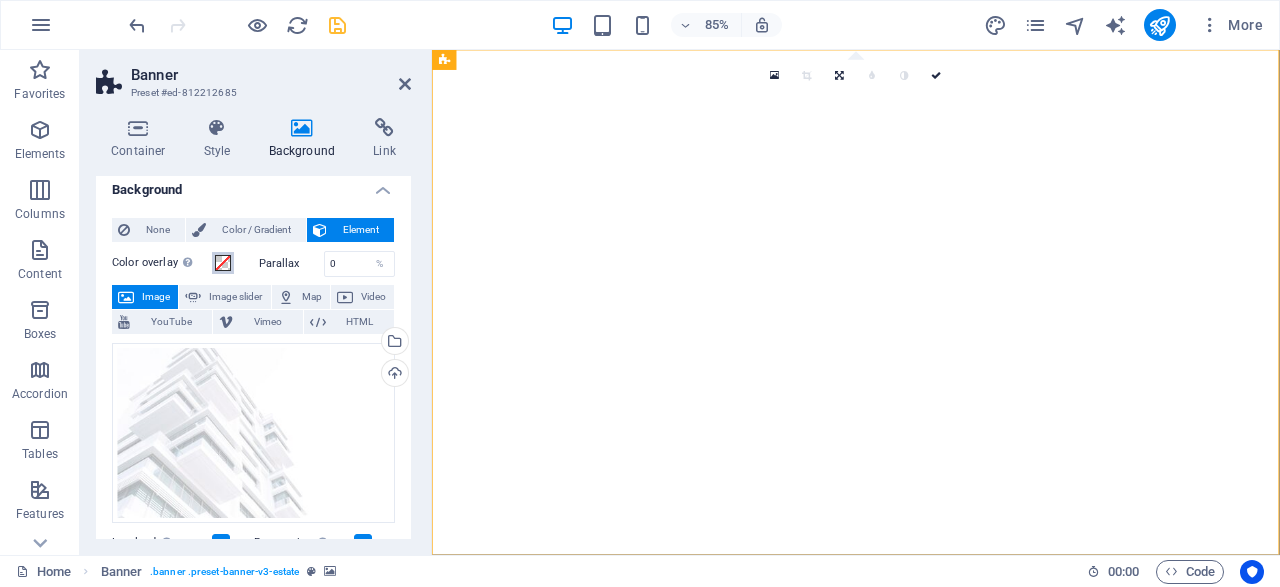click at bounding box center [223, 263] 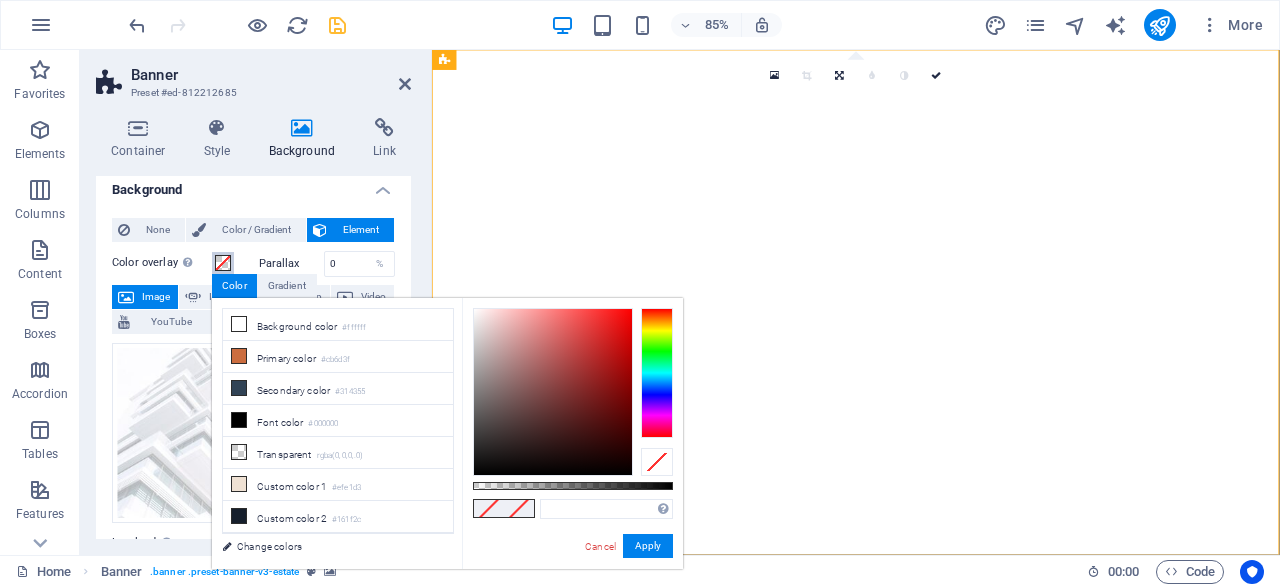 click at bounding box center [223, 263] 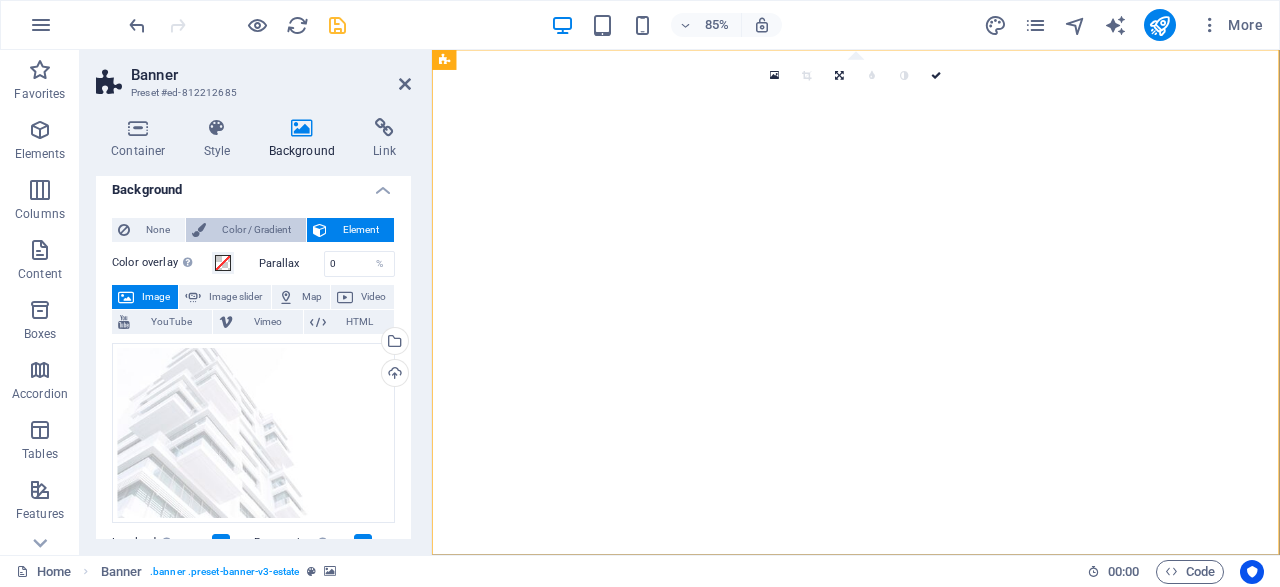 click on "Color / Gradient" at bounding box center [256, 230] 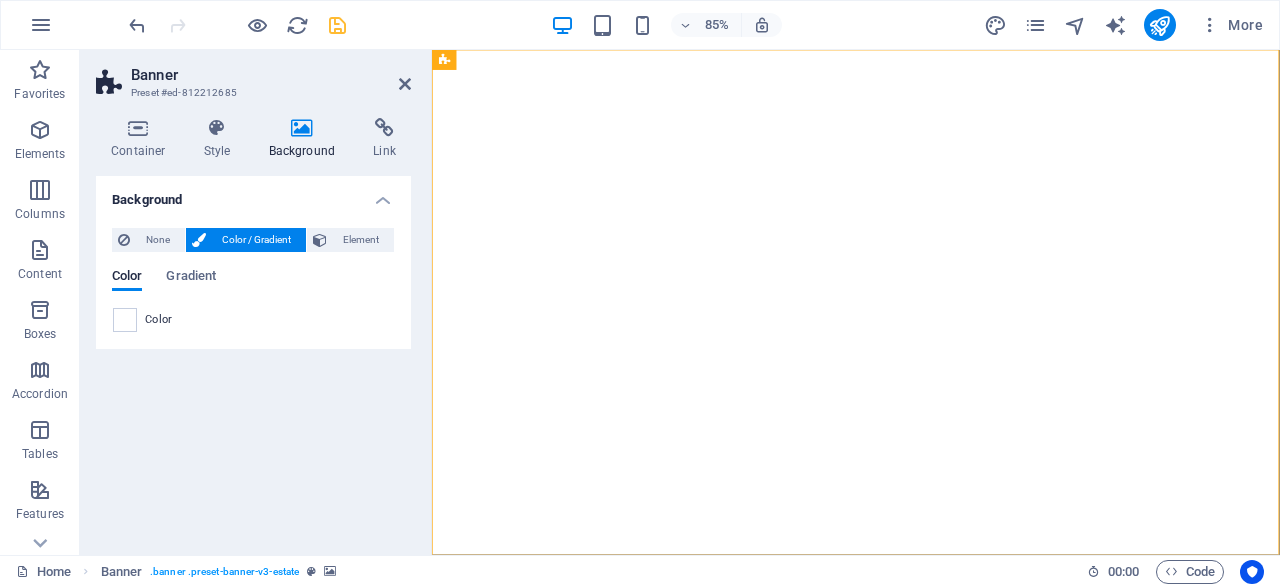 scroll, scrollTop: 0, scrollLeft: 0, axis: both 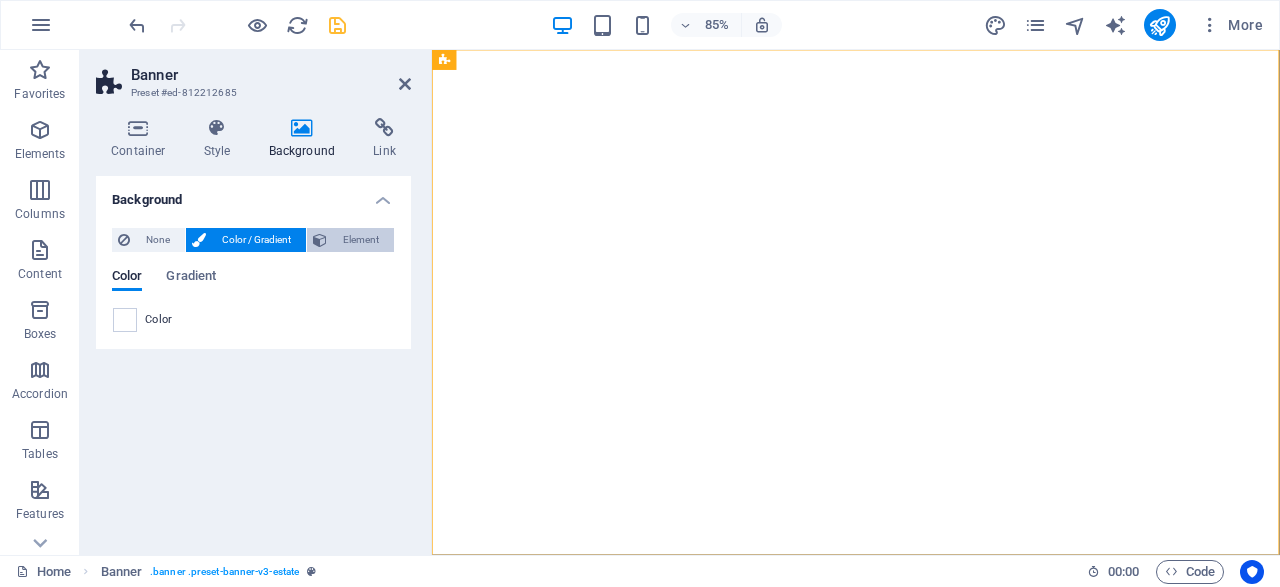 click on "Element" at bounding box center [360, 240] 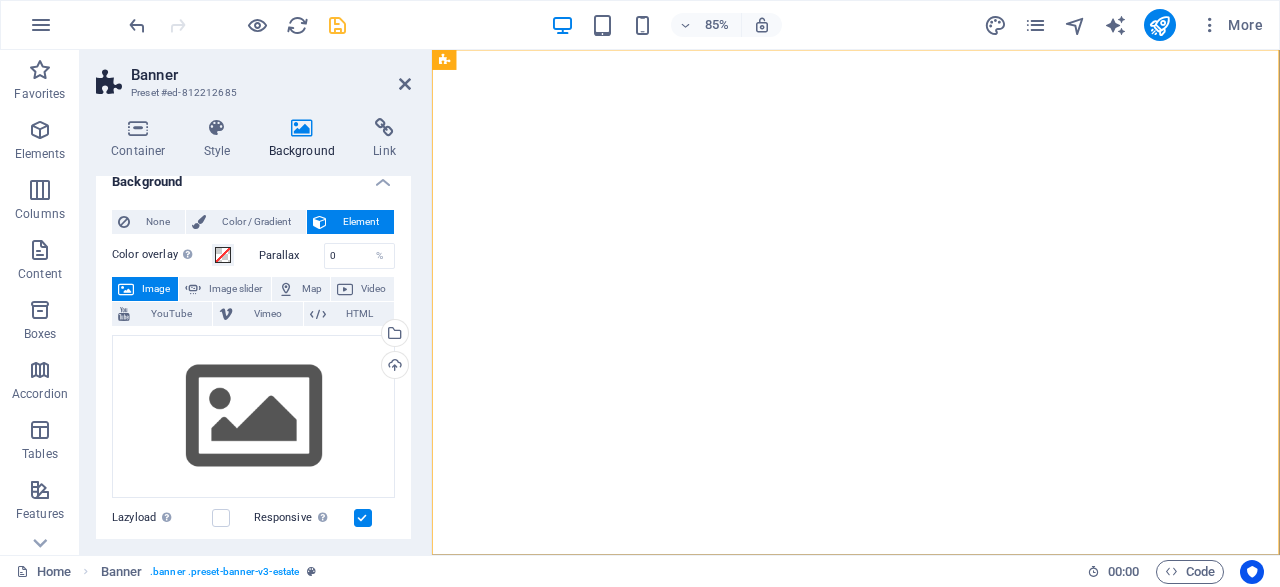 scroll, scrollTop: 0, scrollLeft: 0, axis: both 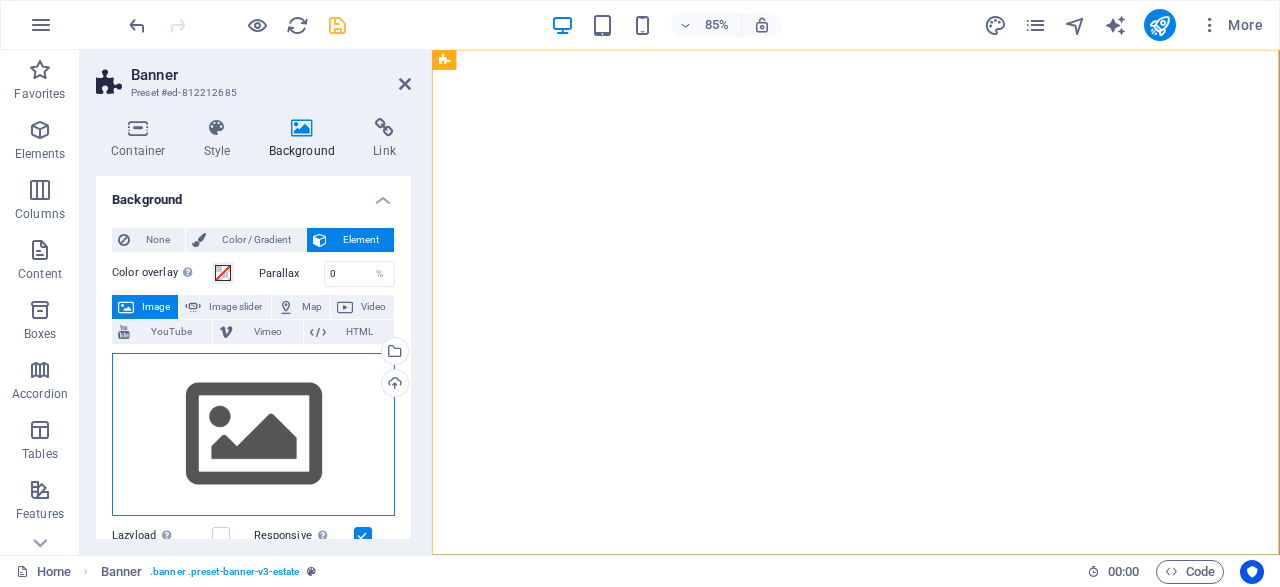 click on "Drag files here, click to choose files or select files from Files or our free stock photos & videos" at bounding box center [253, 435] 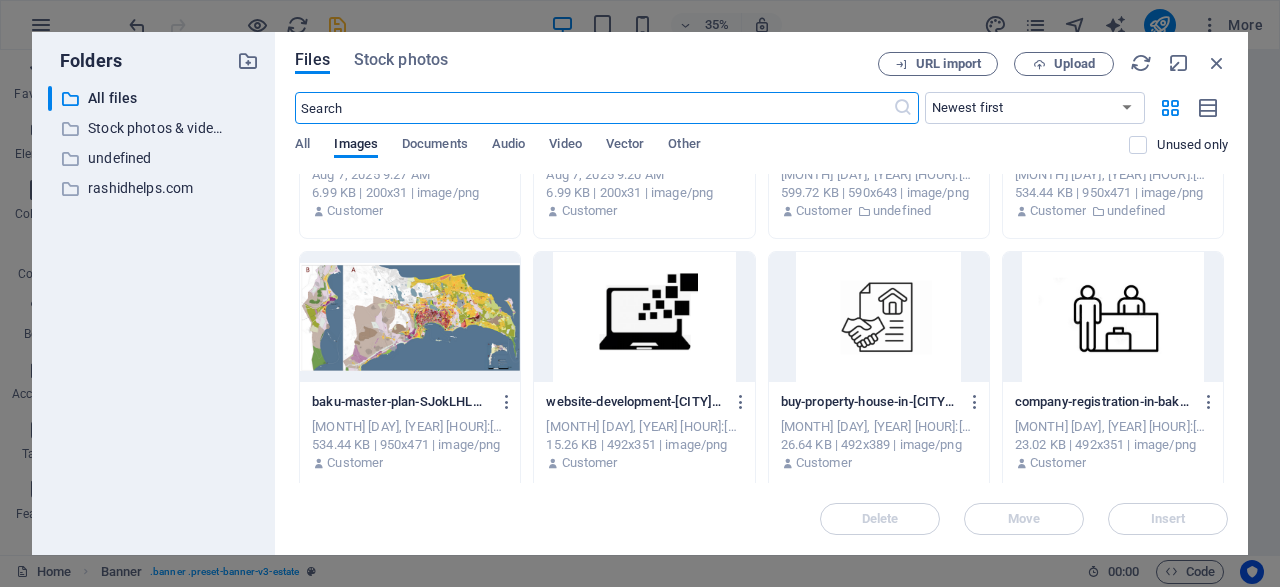 scroll, scrollTop: 192, scrollLeft: 0, axis: vertical 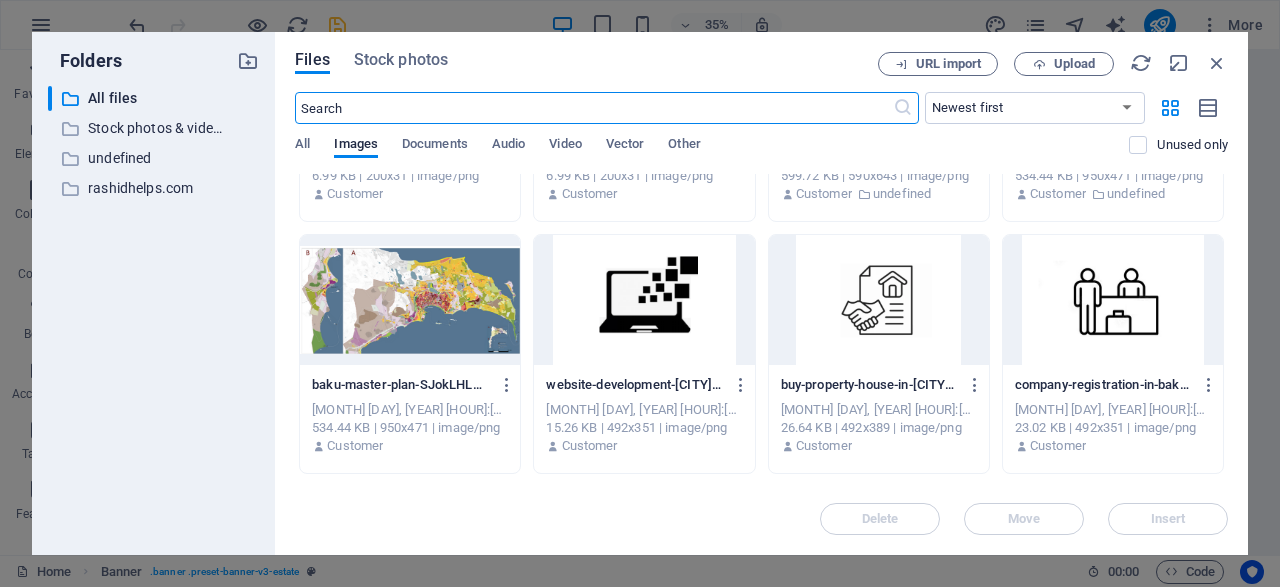 click at bounding box center (410, 300) 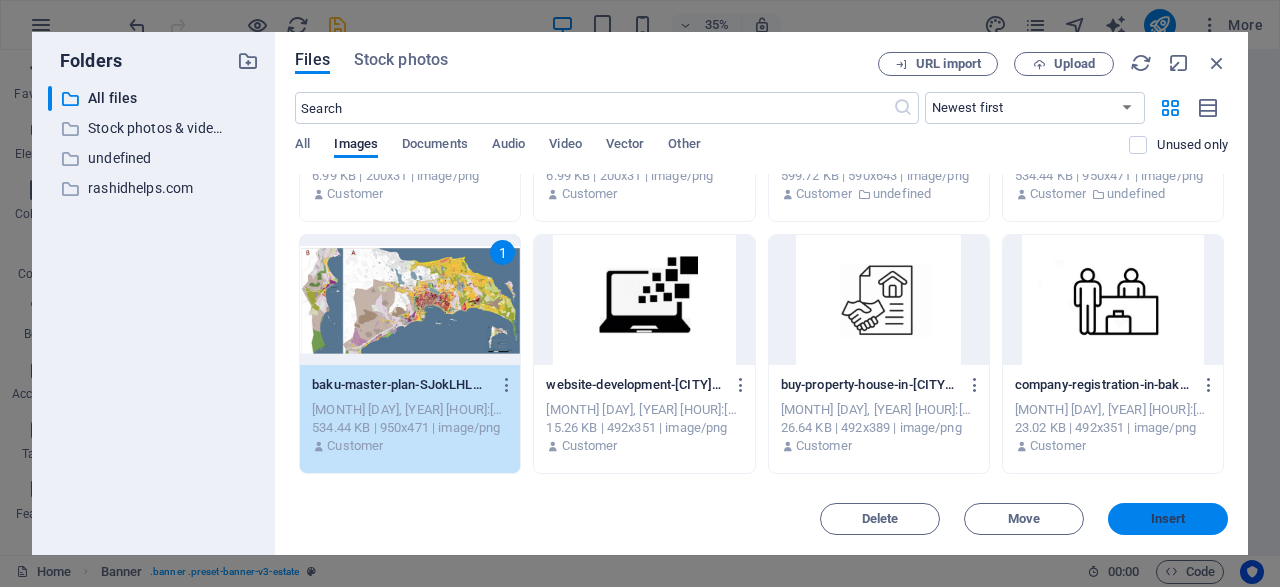 click on "Insert" at bounding box center (1168, 519) 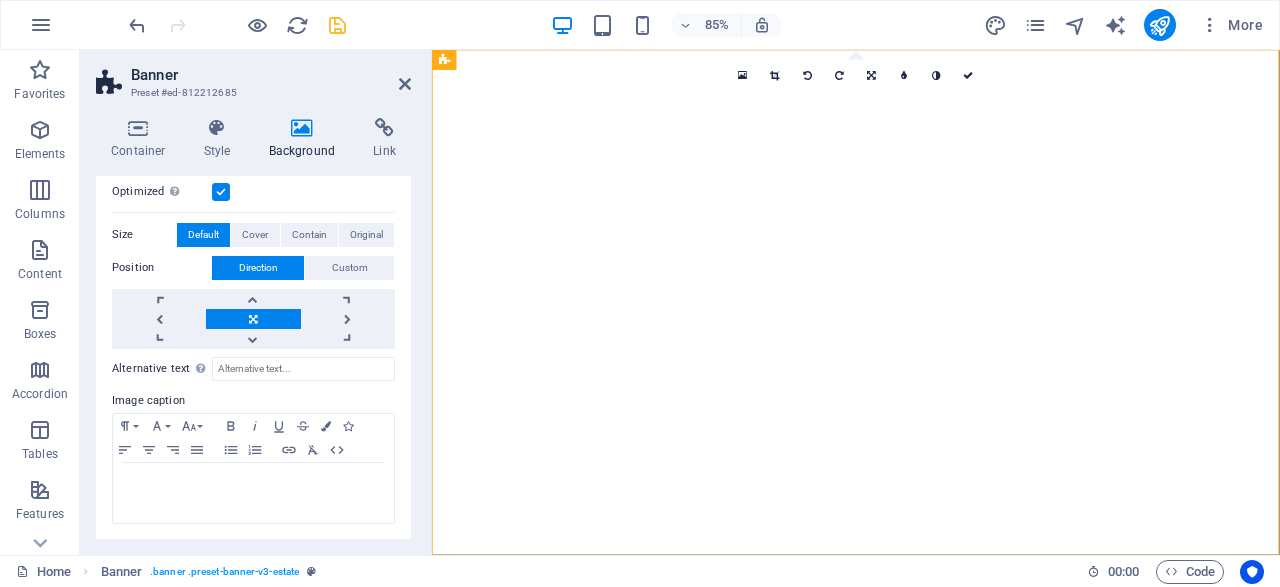 scroll, scrollTop: 0, scrollLeft: 0, axis: both 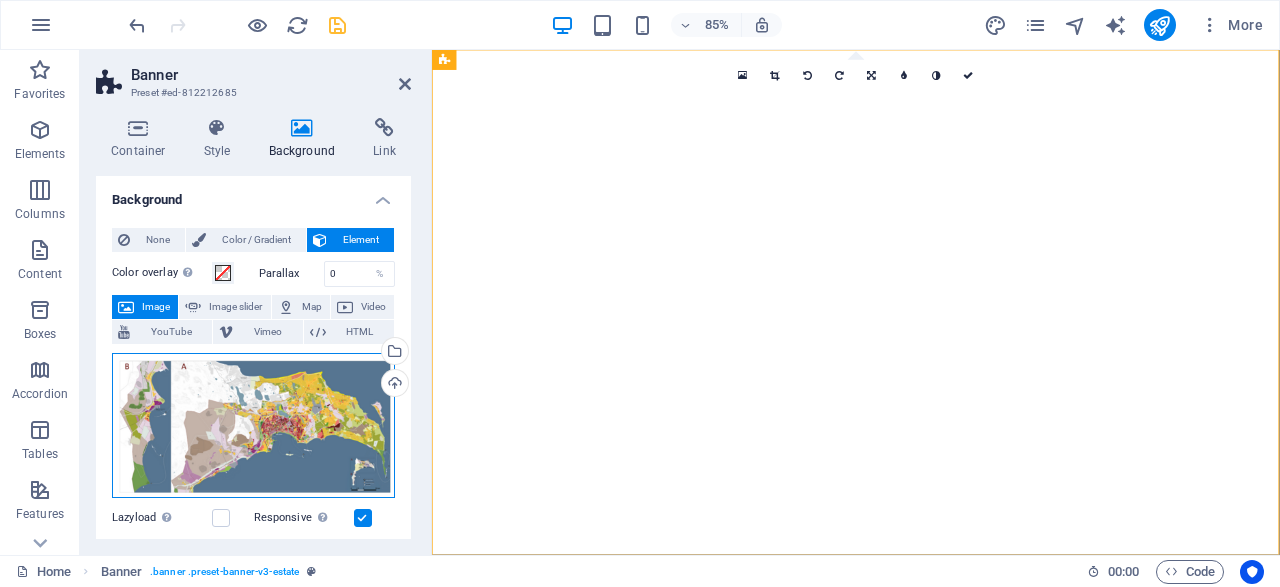 click on "Drag files here, click to choose files or select files from Files or our free stock photos & videos" at bounding box center (253, 425) 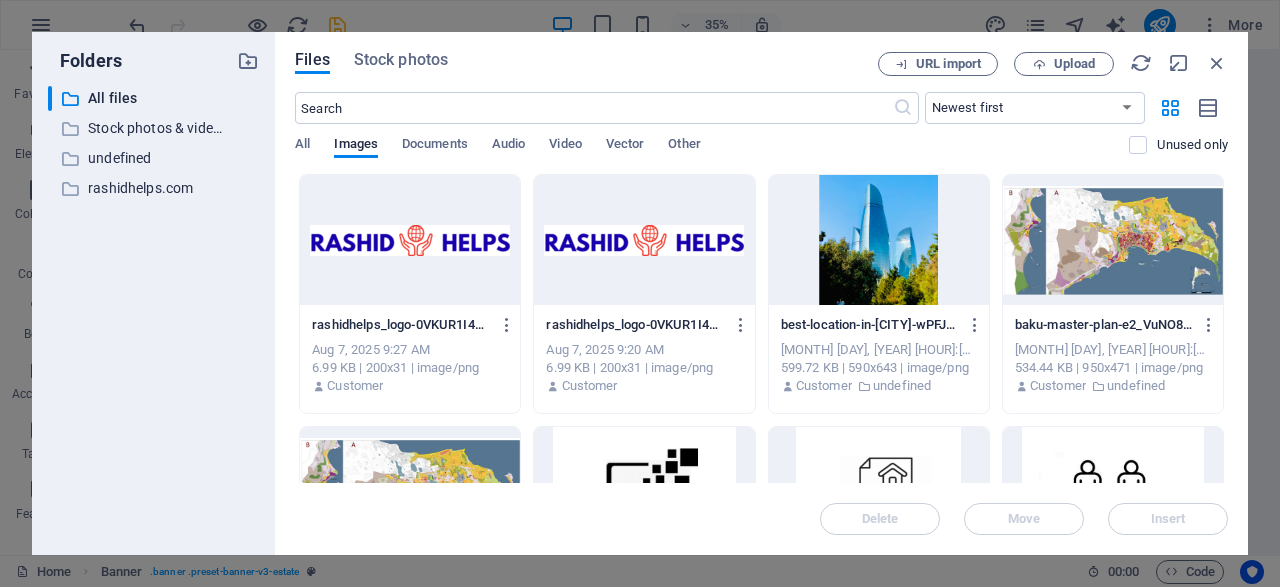 click at bounding box center (879, 240) 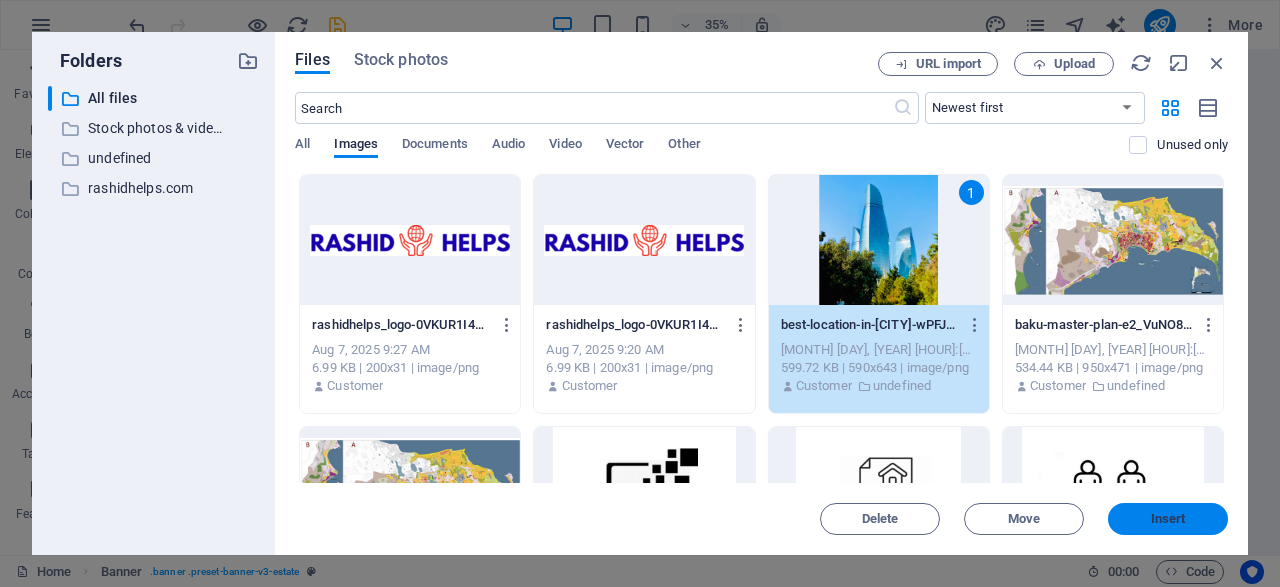 click on "Insert" at bounding box center [1168, 519] 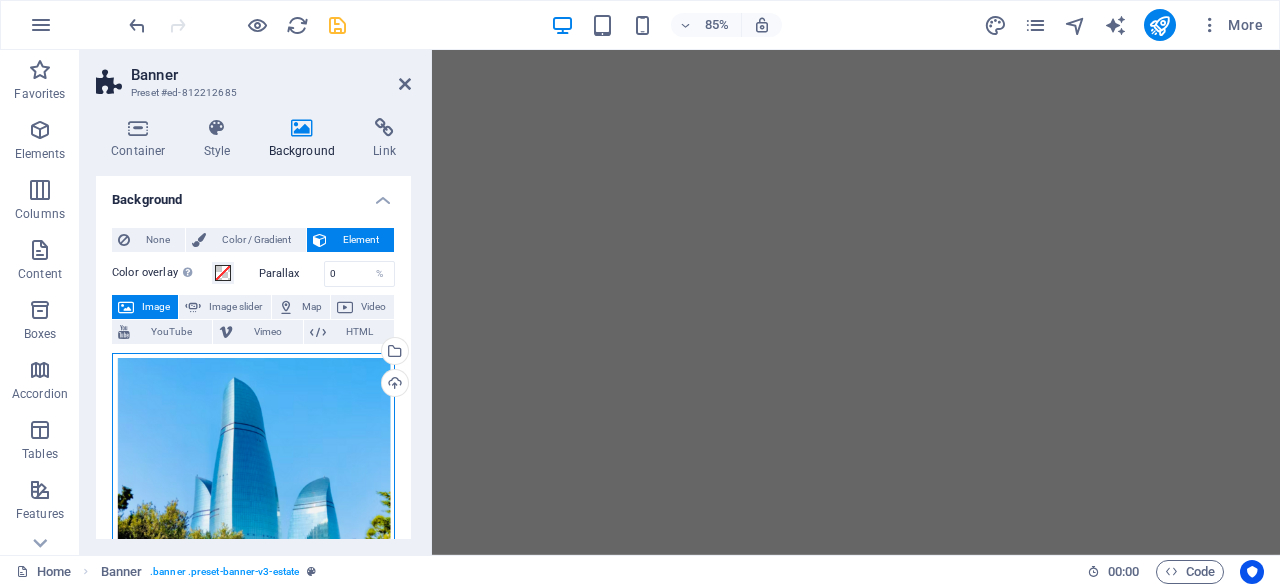 click on "Drag files here, click to choose files or select files from Files or our free stock photos & videos" at bounding box center [253, 507] 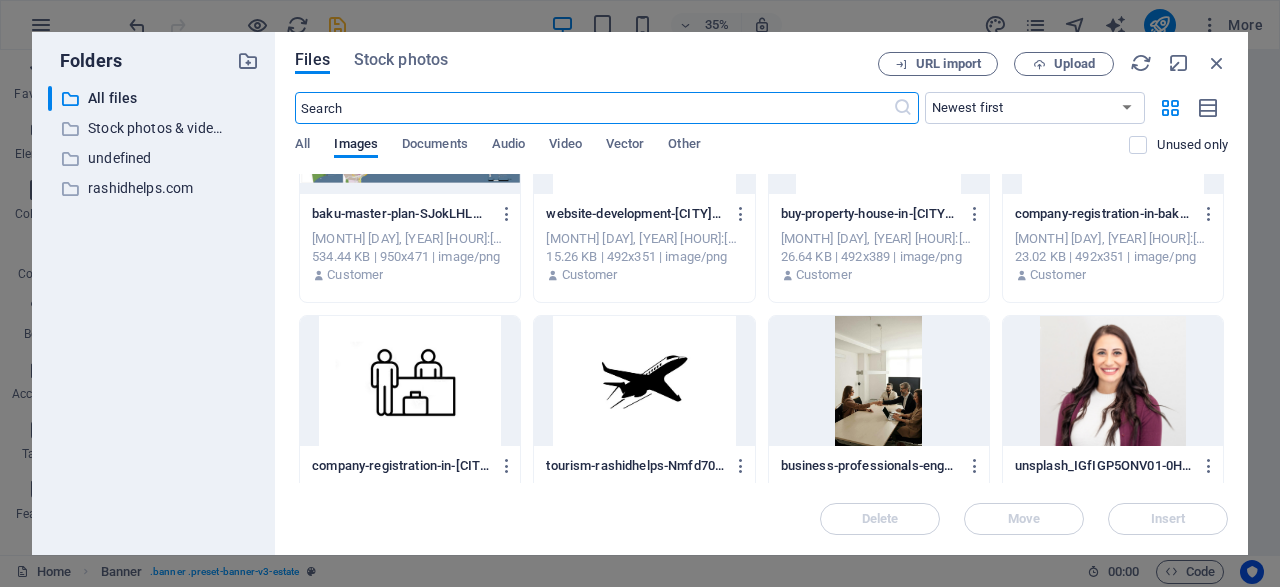 scroll, scrollTop: 0, scrollLeft: 0, axis: both 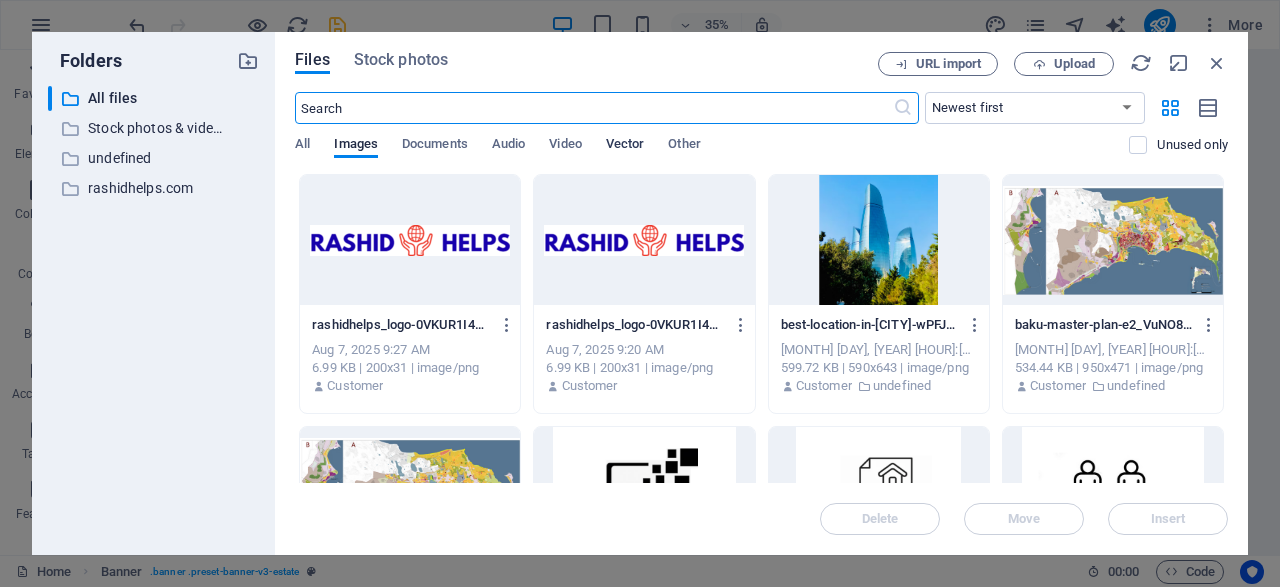 click on "Vector" at bounding box center (625, 146) 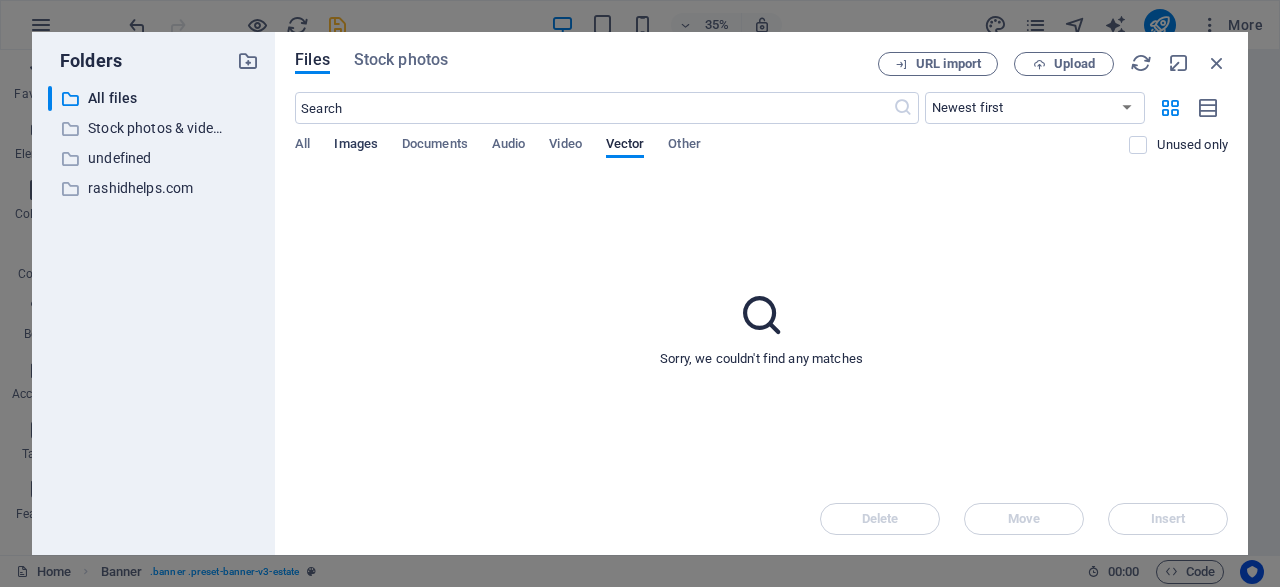click on "Images" at bounding box center (356, 146) 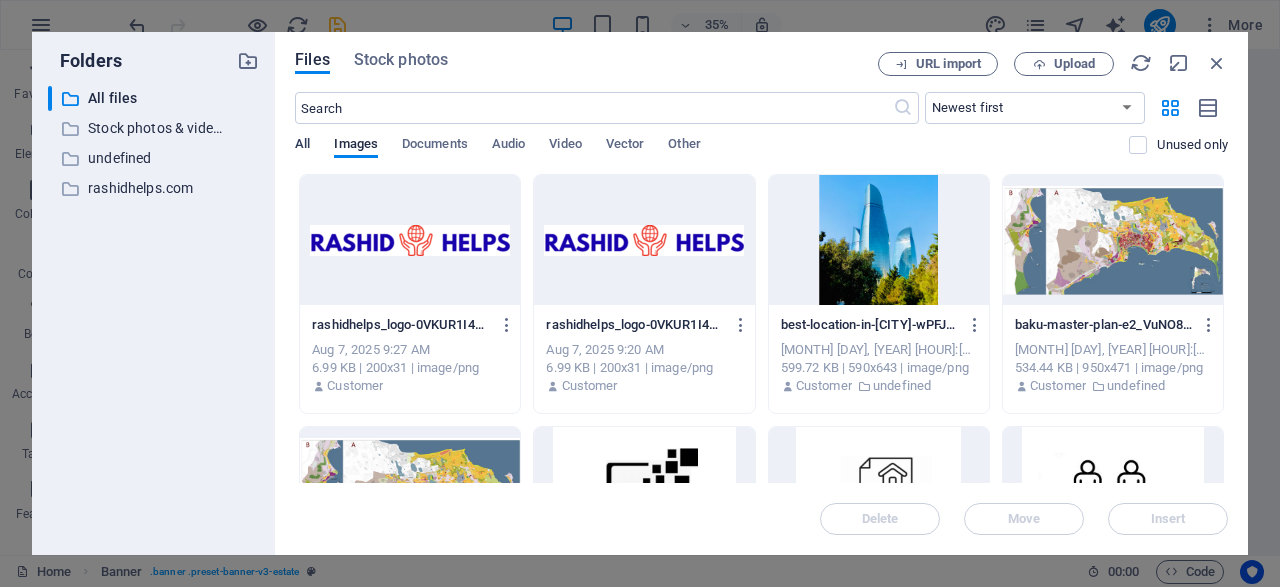 click on "All" at bounding box center (302, 146) 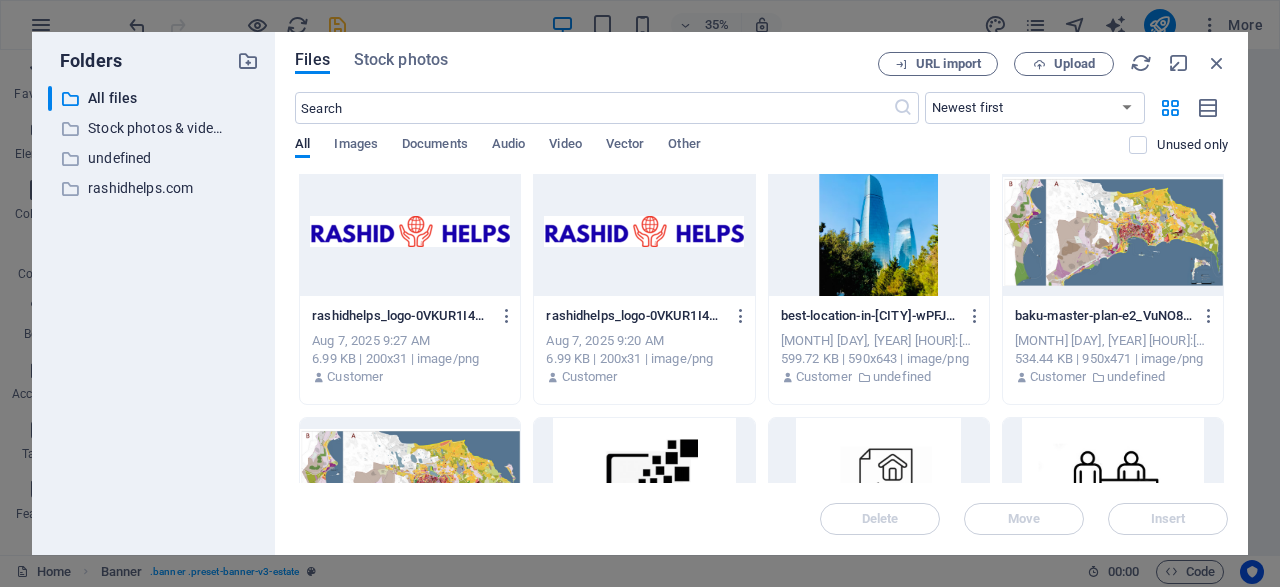 scroll, scrollTop: 0, scrollLeft: 0, axis: both 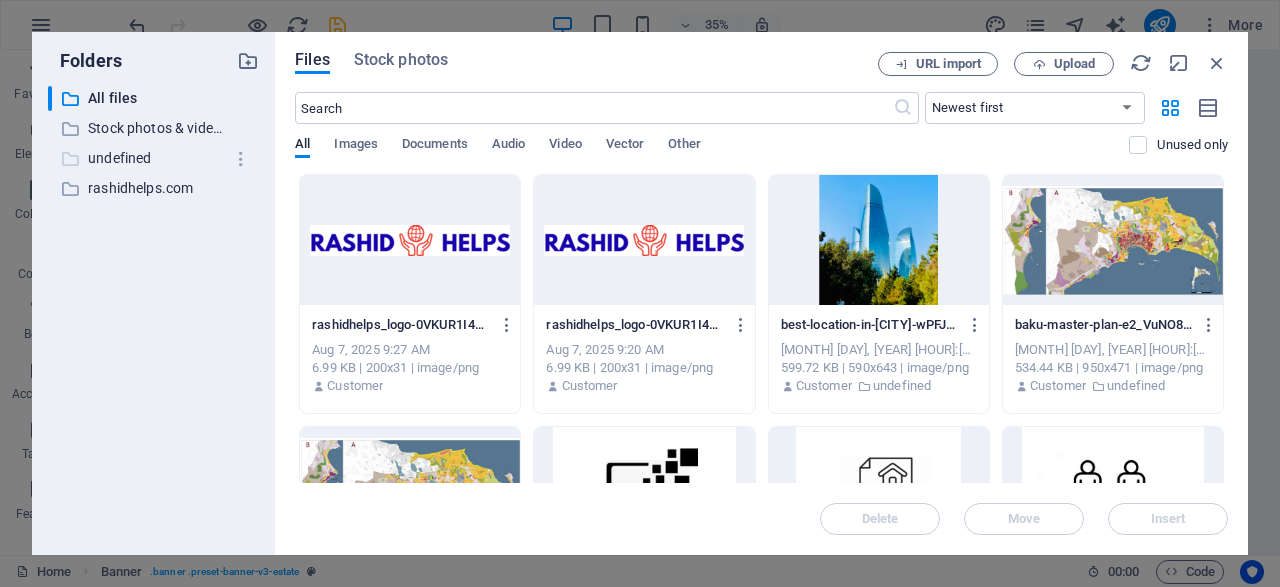 click on "undefined" at bounding box center (155, 158) 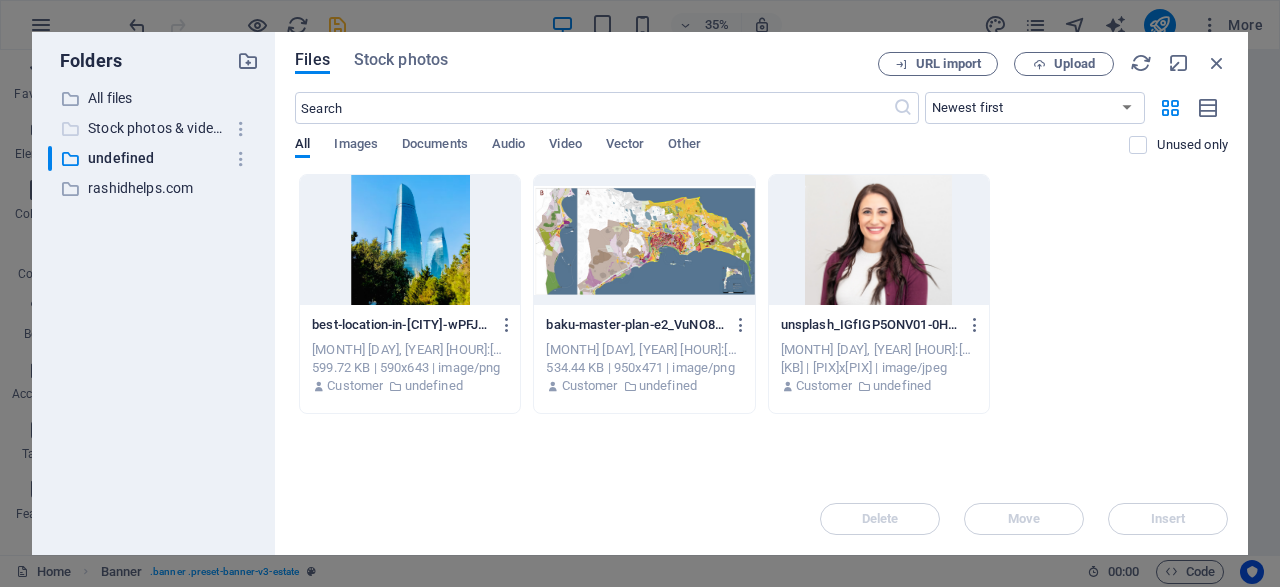 click on "Stock photos & videos" at bounding box center [155, 128] 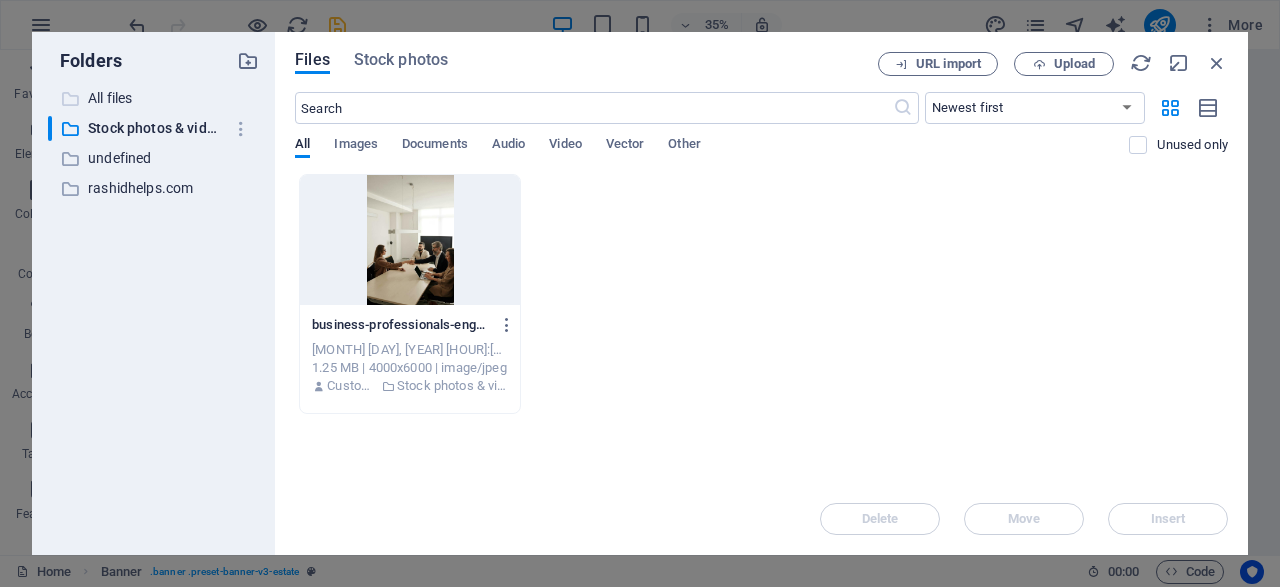 click on "All files" at bounding box center (155, 98) 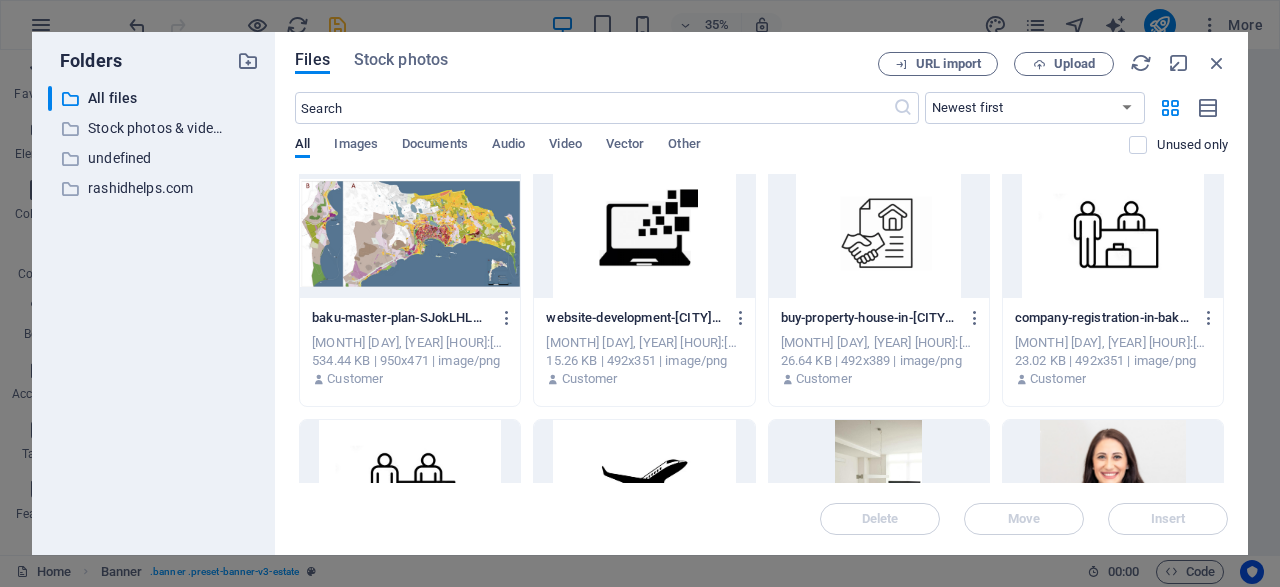 scroll, scrollTop: 0, scrollLeft: 0, axis: both 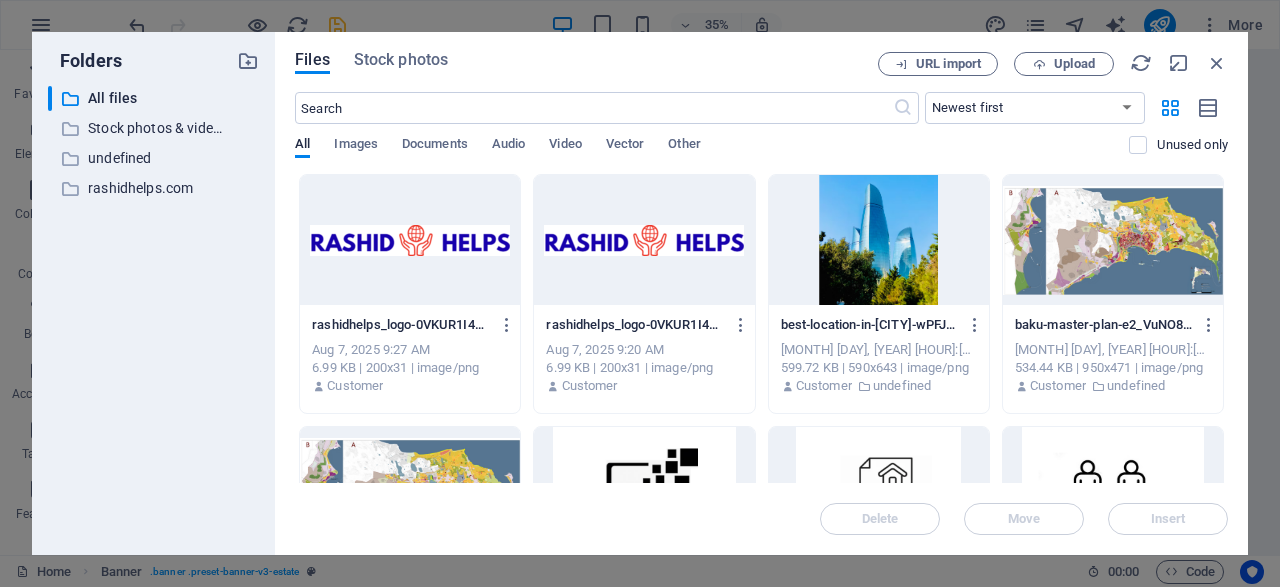 drag, startPoint x: 0, startPoint y: 175, endPoint x: 308, endPoint y: -85, distance: 403.06824 